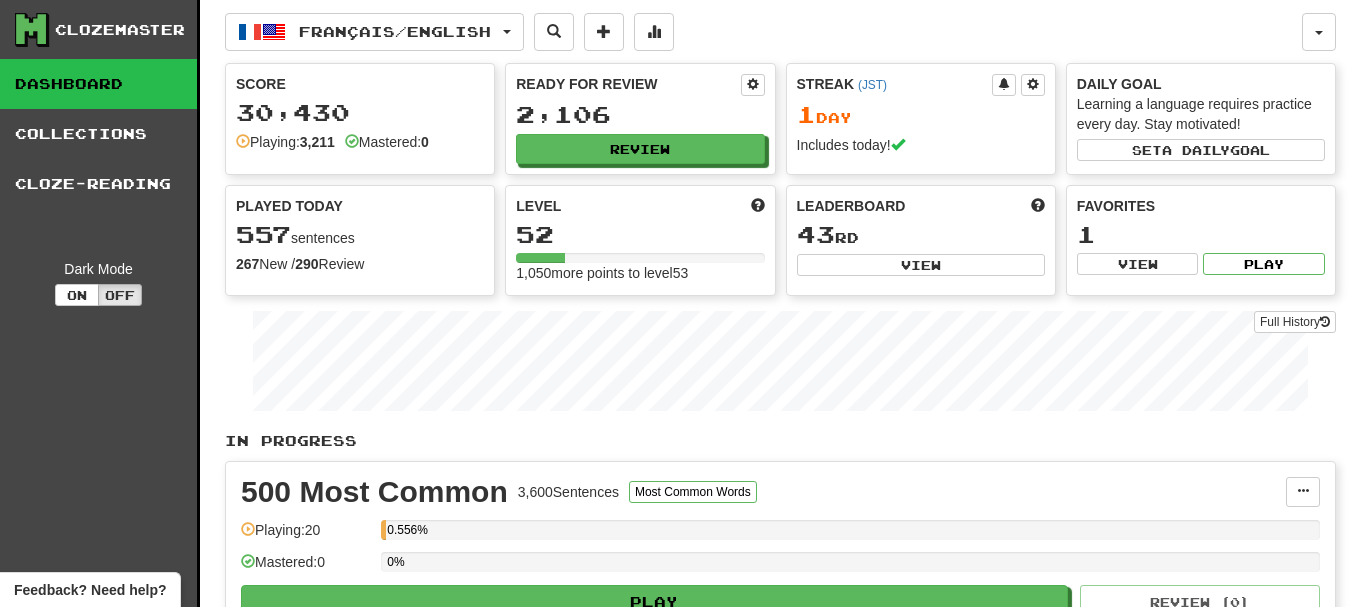 scroll, scrollTop: 0, scrollLeft: 0, axis: both 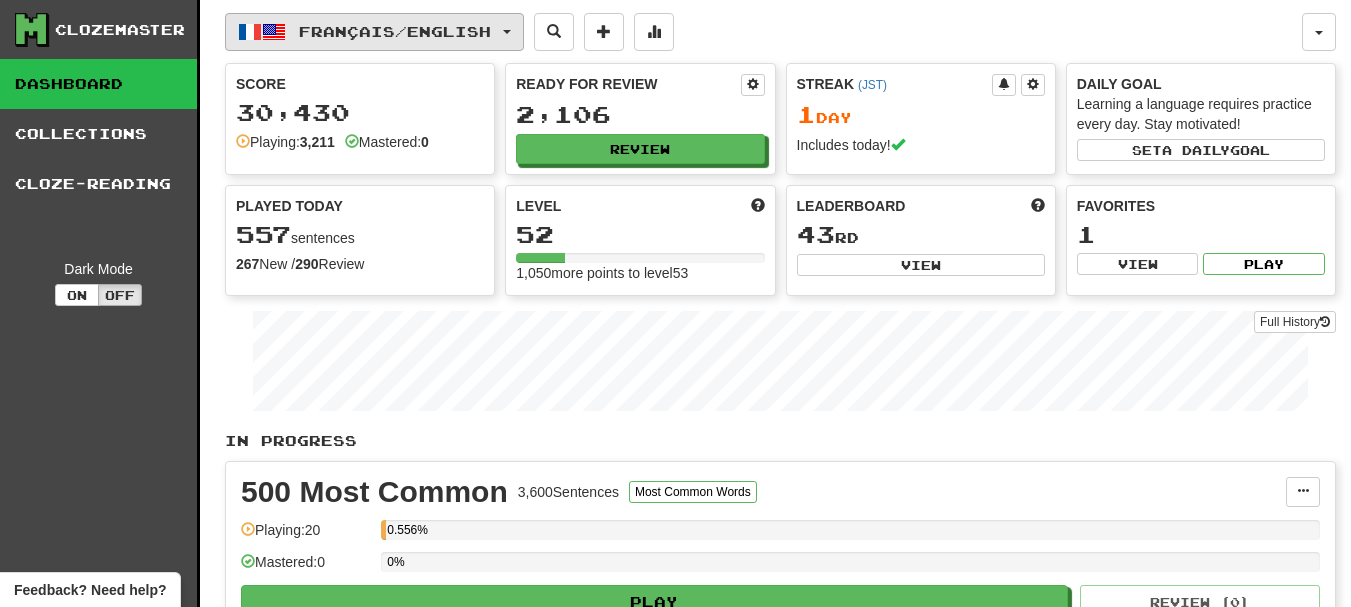 click on "Français  /  English" at bounding box center [374, 32] 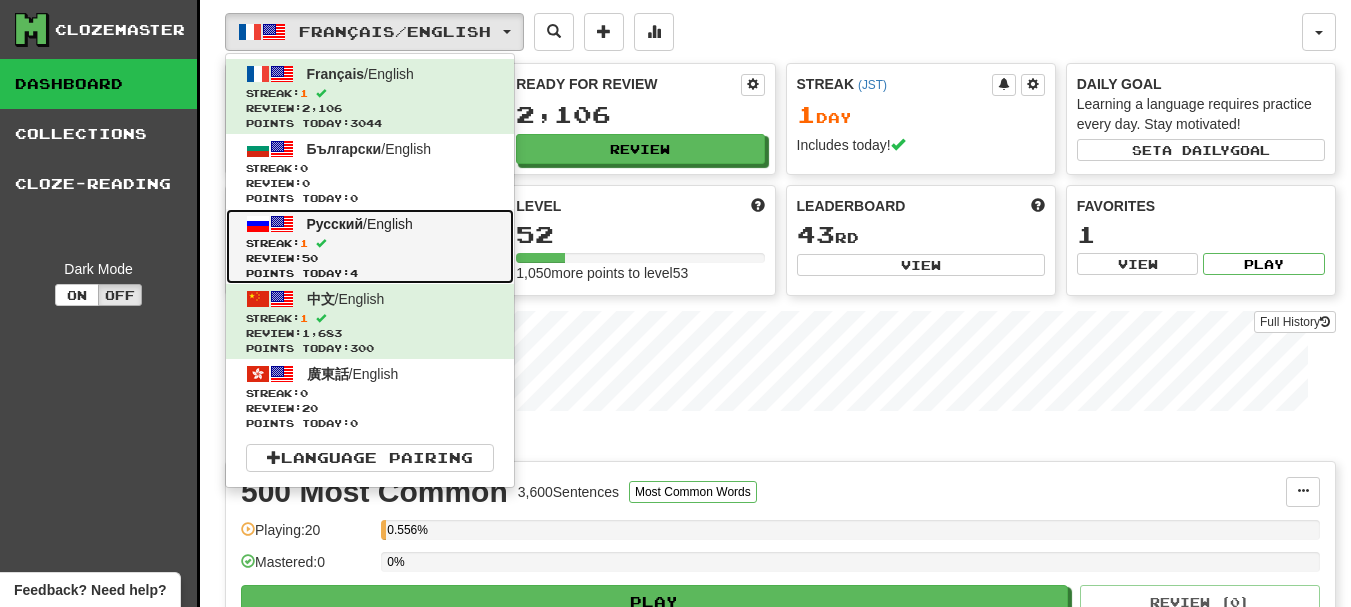 click on "Streak:  1" at bounding box center [370, 243] 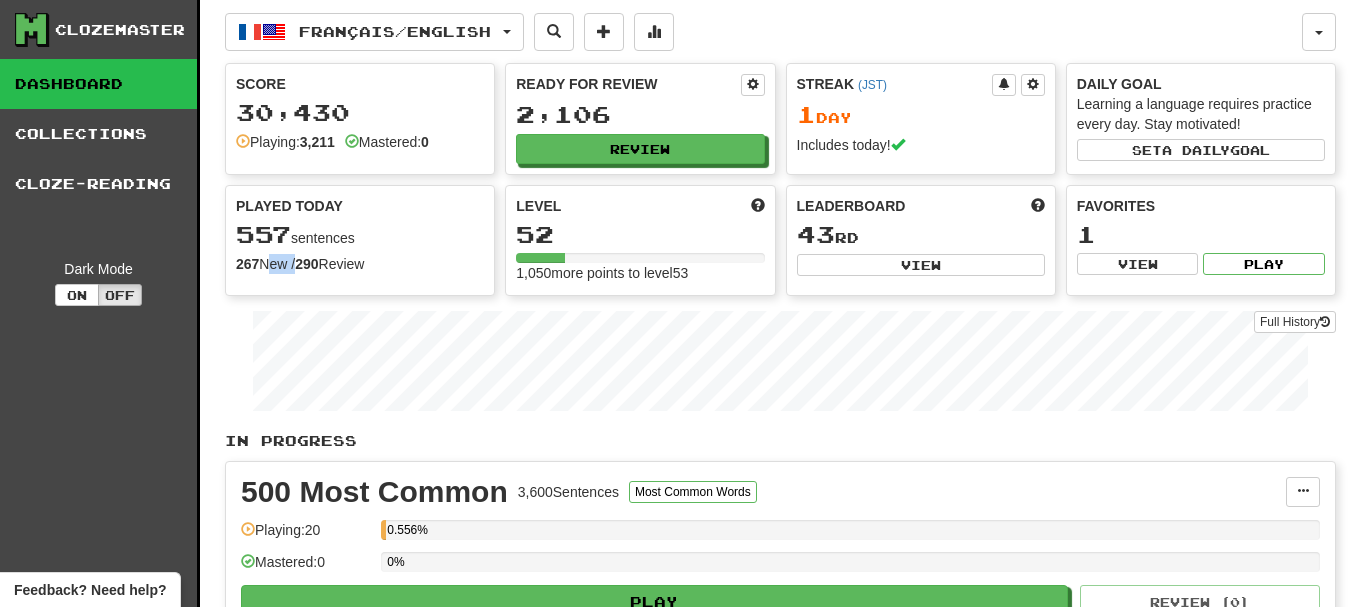 click on "Played Today 557  sentences 267  New /  290  Review Full History" at bounding box center [360, 235] 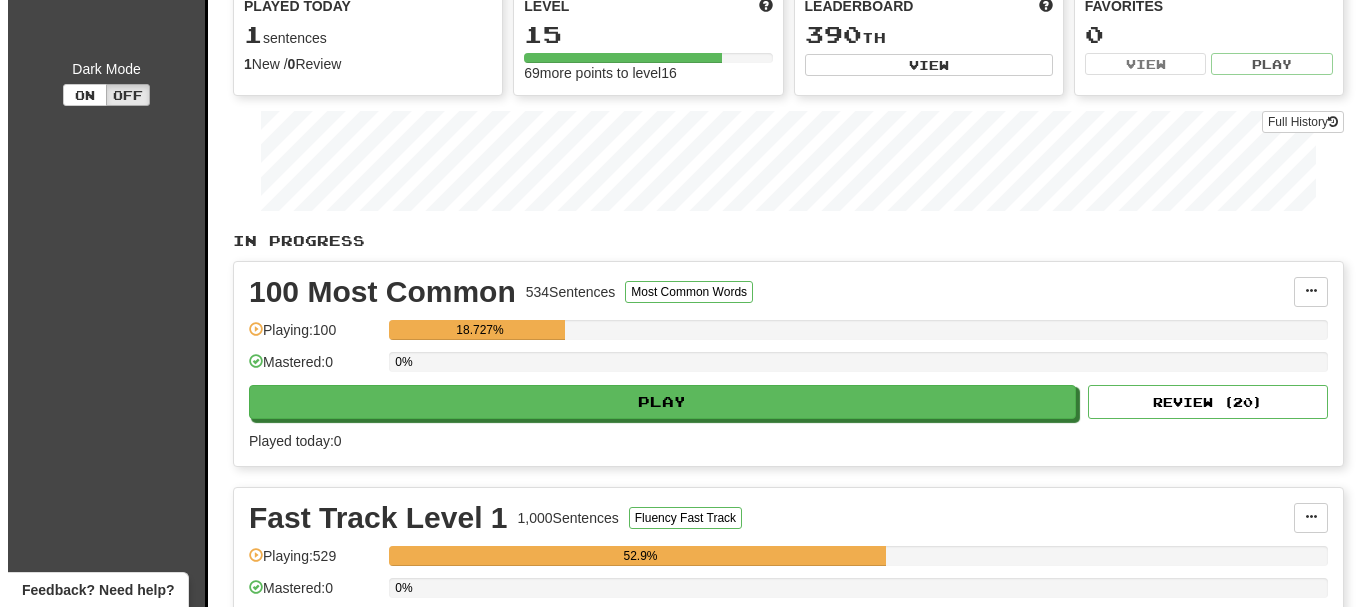 scroll, scrollTop: 300, scrollLeft: 0, axis: vertical 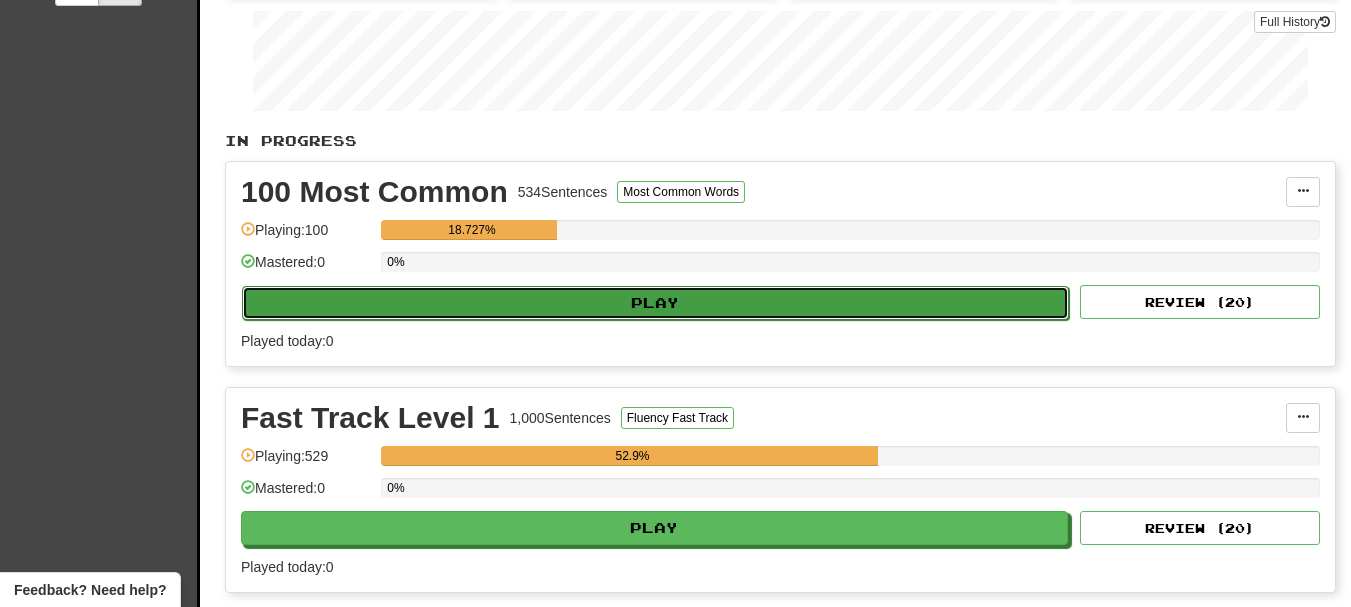 click on "Play" at bounding box center [655, 303] 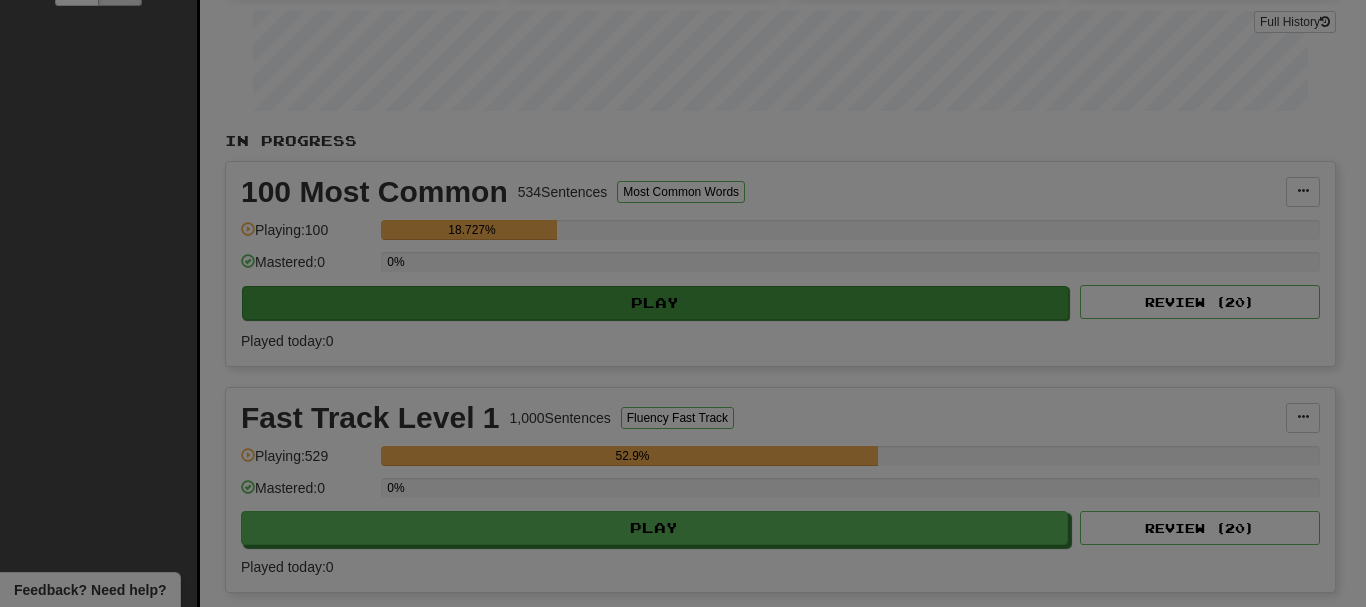 click at bounding box center [683, 303] 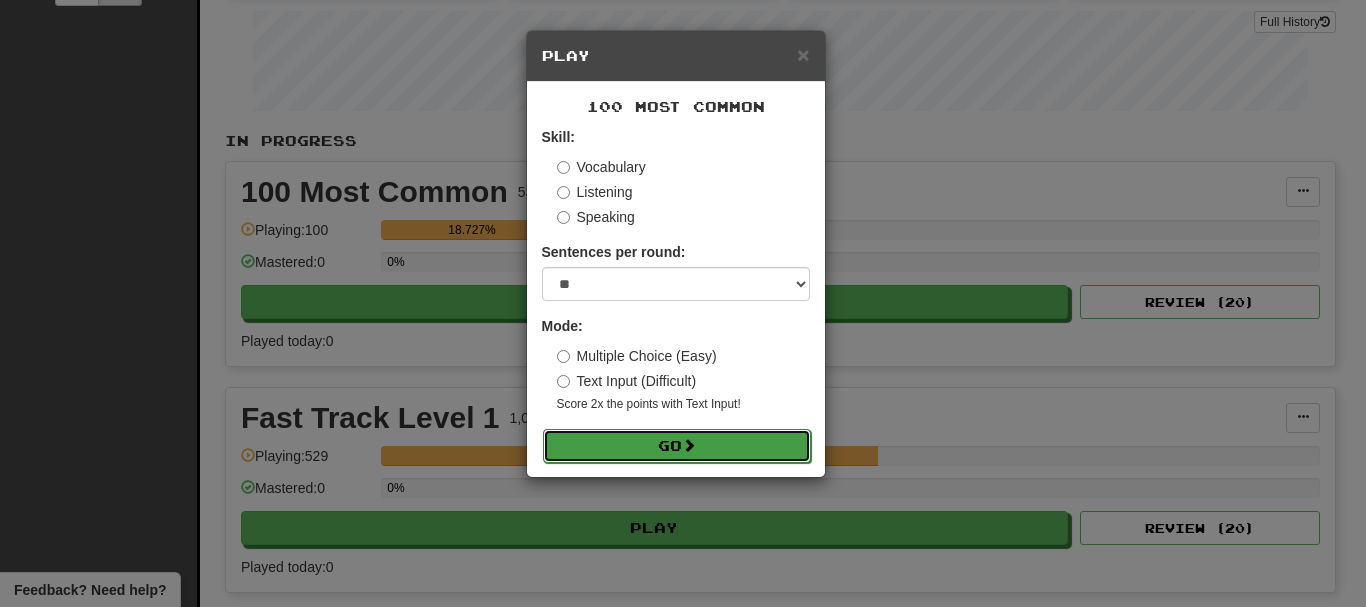 click at bounding box center [689, 445] 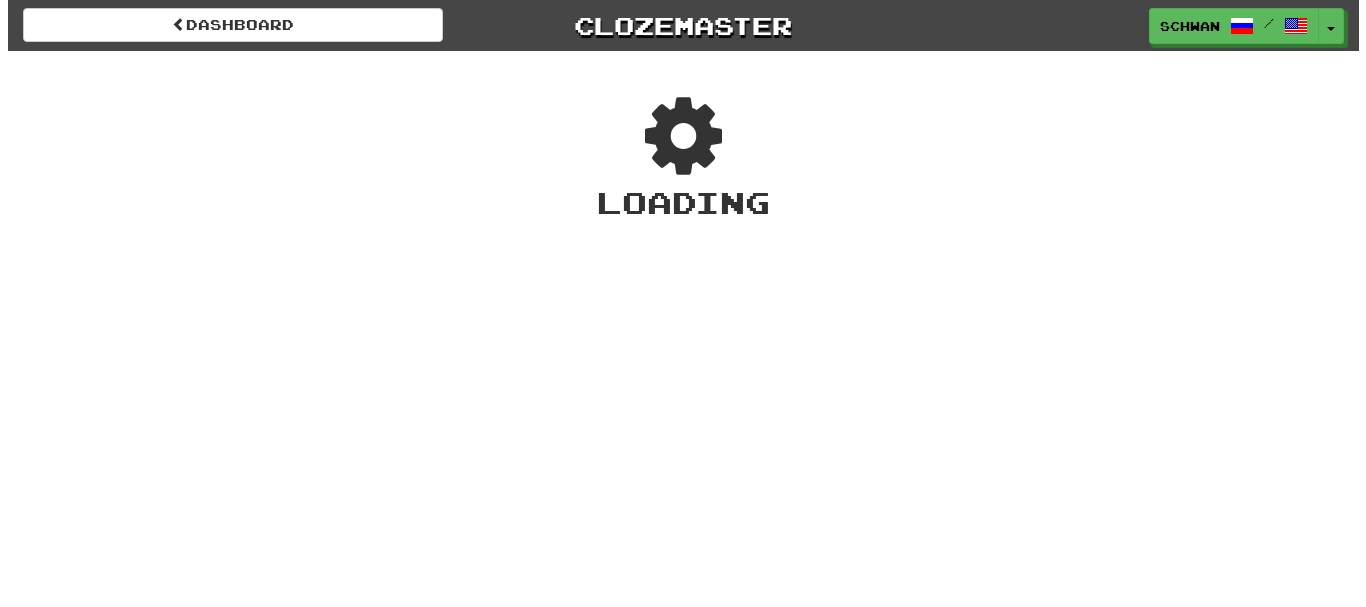 scroll, scrollTop: 0, scrollLeft: 0, axis: both 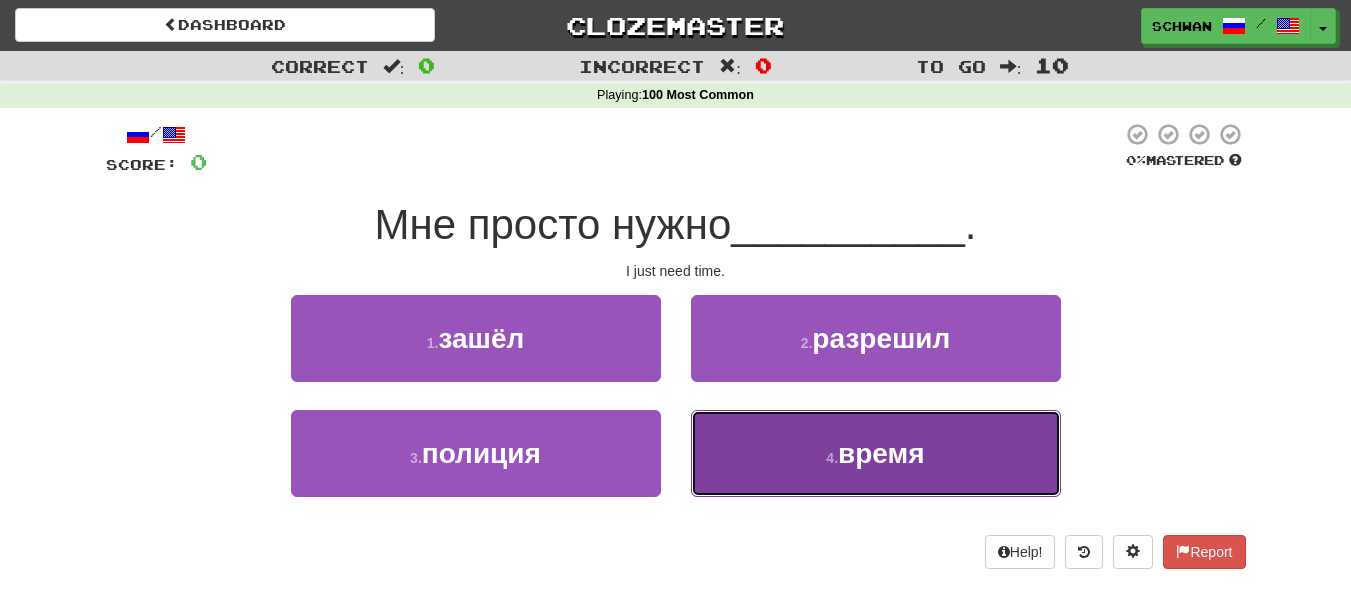 click on "время" at bounding box center (881, 453) 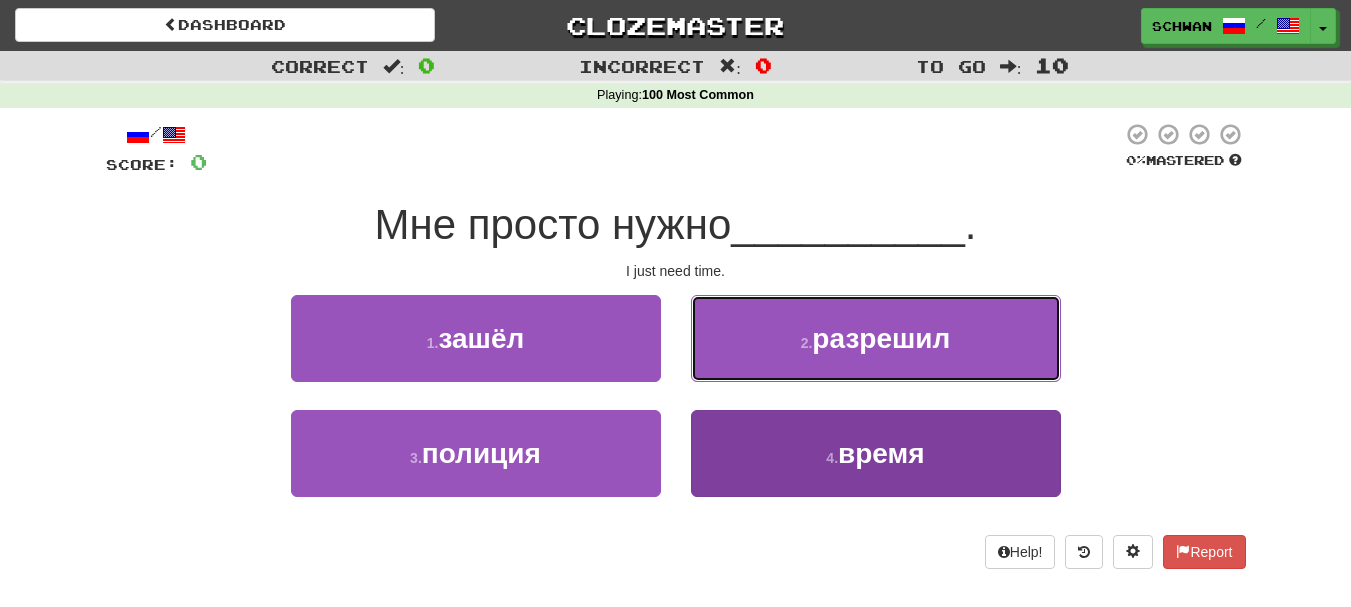 click on "разрешил" at bounding box center (881, 338) 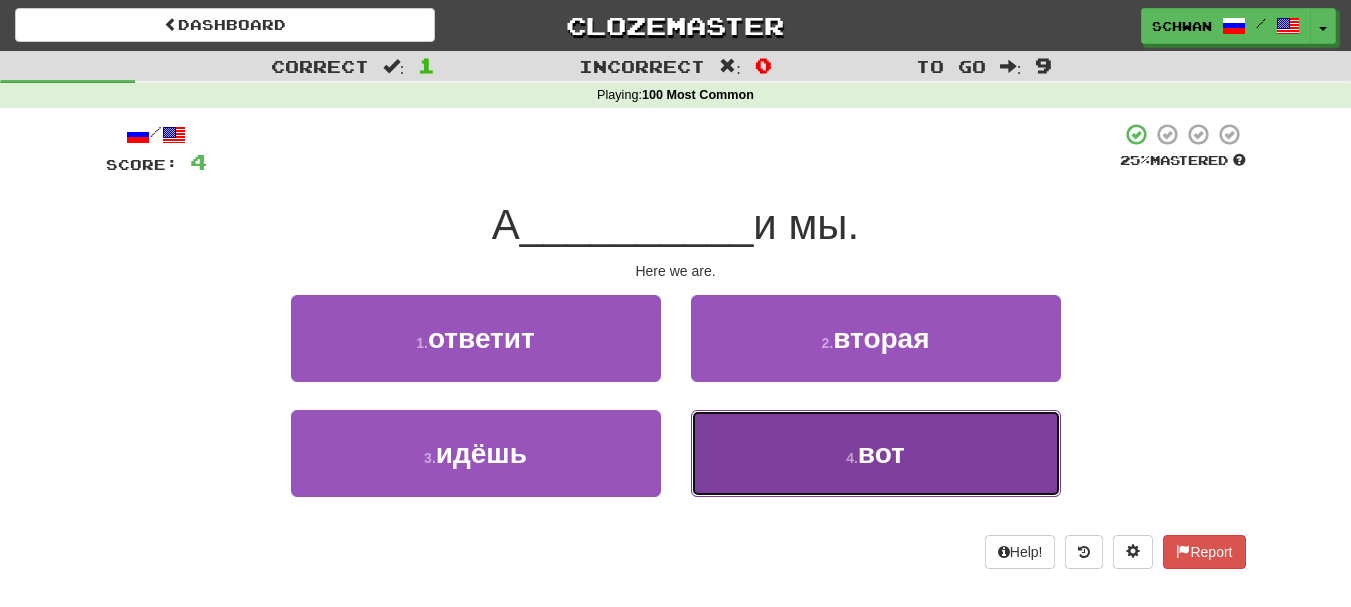 click on "4 .  вот" at bounding box center [876, 453] 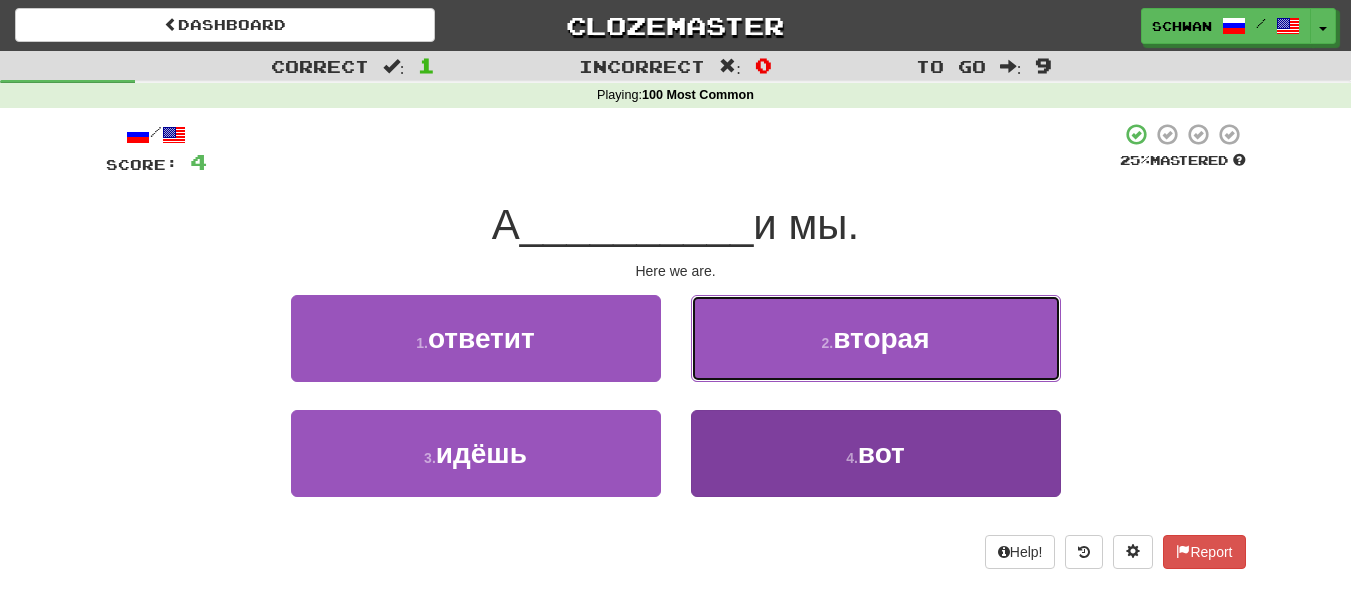 click on "2 .  вторая" at bounding box center (876, 338) 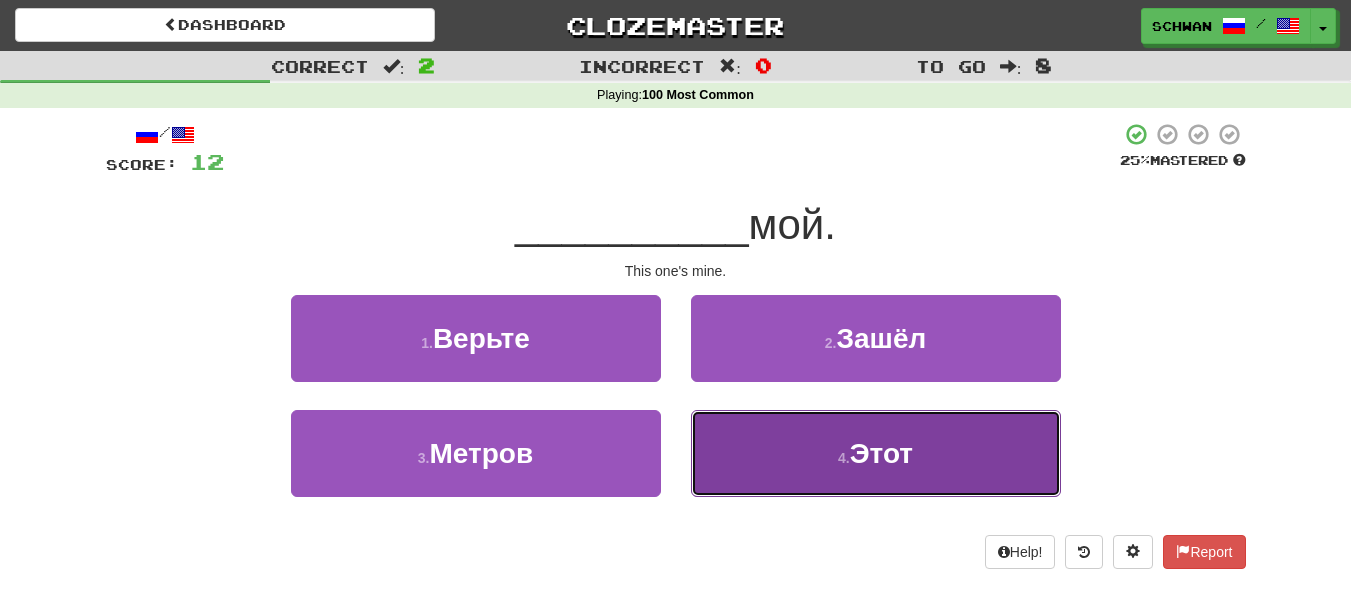 click on "4 .  Этот" at bounding box center [876, 453] 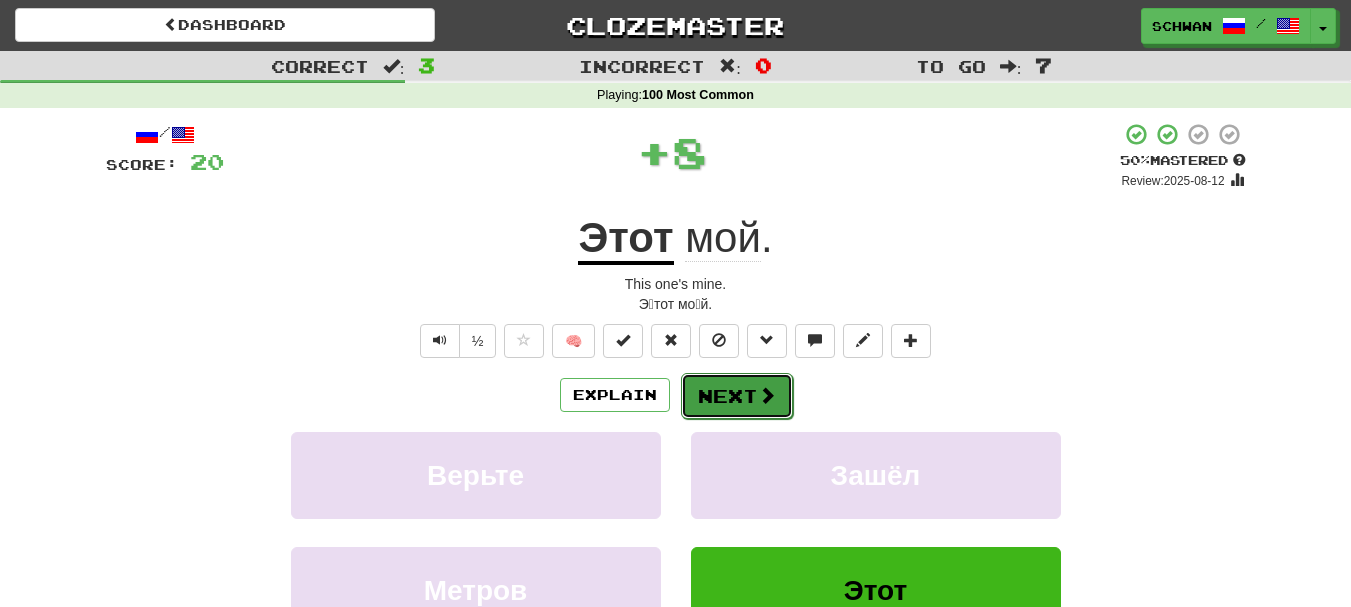 click on "Next" at bounding box center (737, 396) 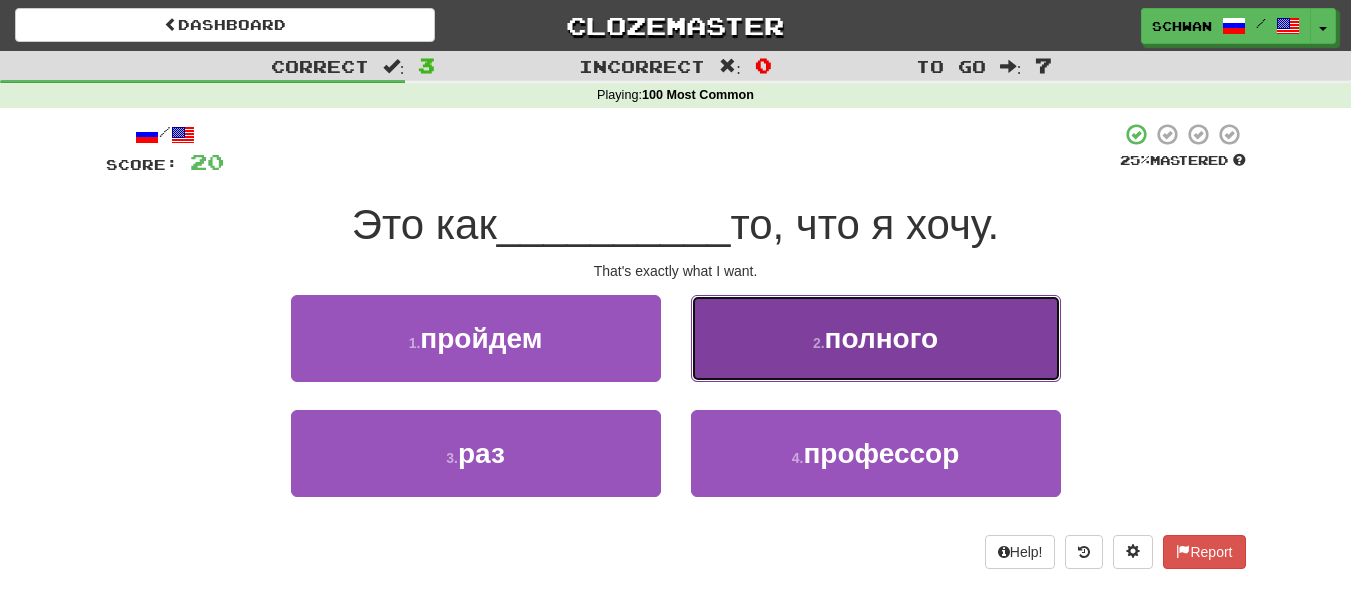 click on "2 .  полного" at bounding box center (876, 338) 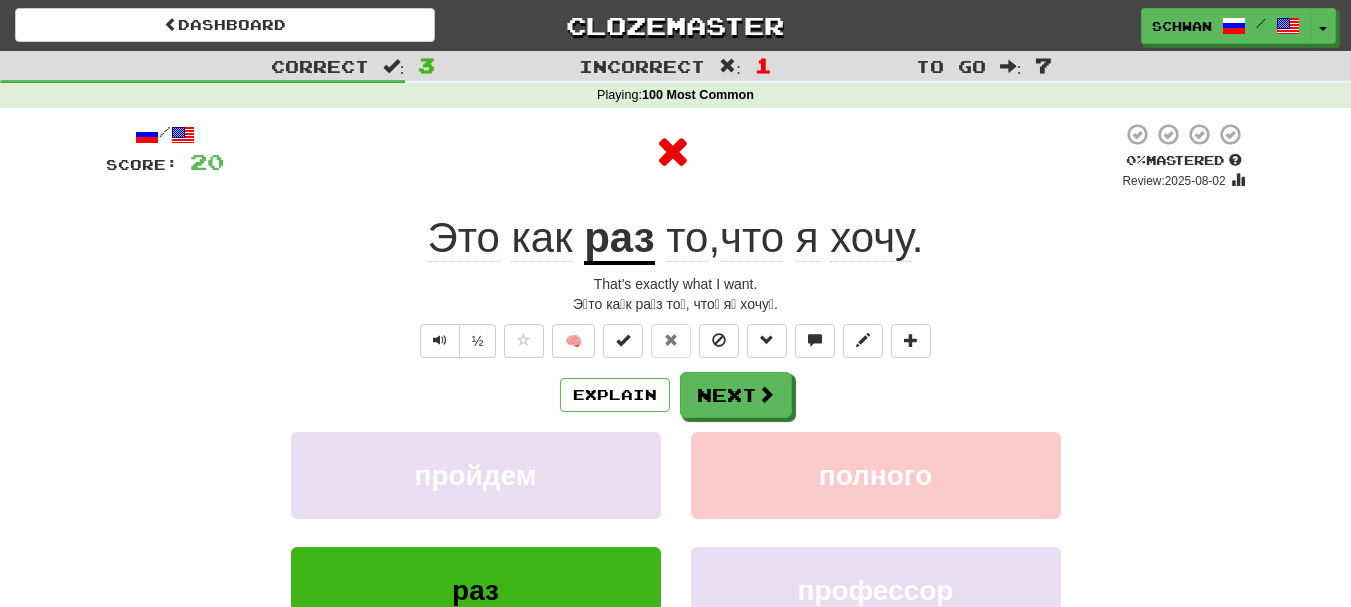 click on "/  Score:   20 0 %  Mastered Review:  2025-08-02 Это   как   раз   то ,  что   я   хочу . That's exactly what I want. Э́то ка́к ра́з то́, что́ я́ хочу́. ½ 🧠 Explain Next пройдем полного раз профессор Learn more: пройдем полного раз профессор  Help!  Report Sentence Source" at bounding box center [676, 445] 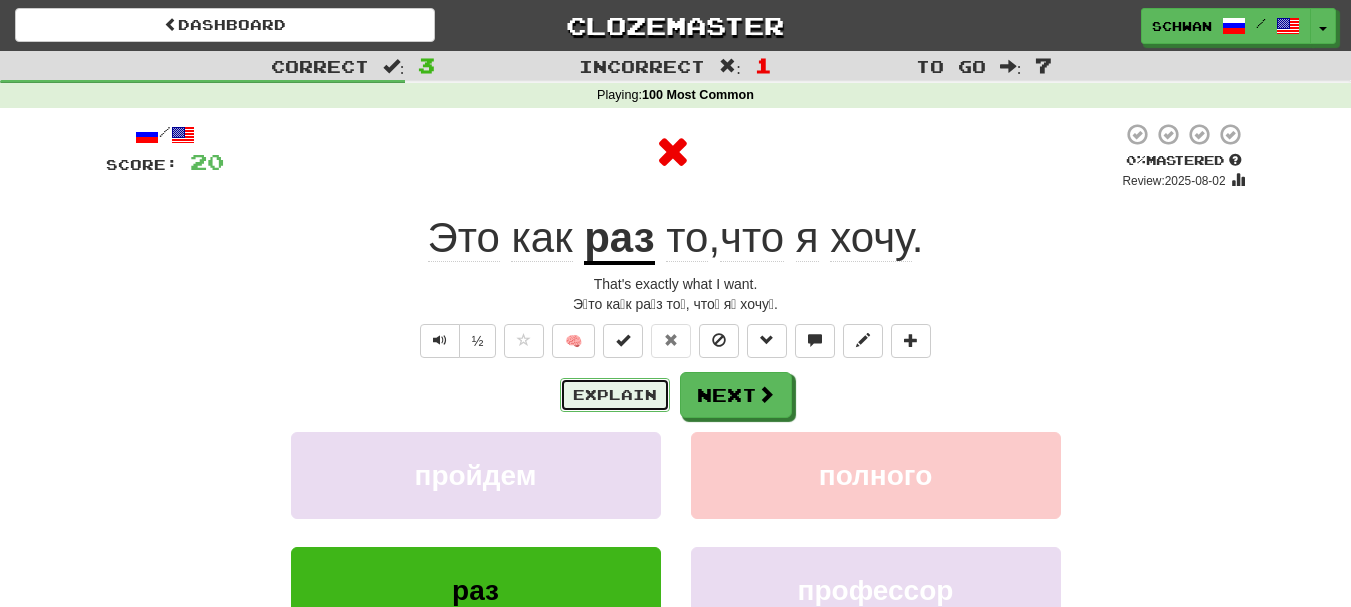 click on "Explain" at bounding box center (615, 395) 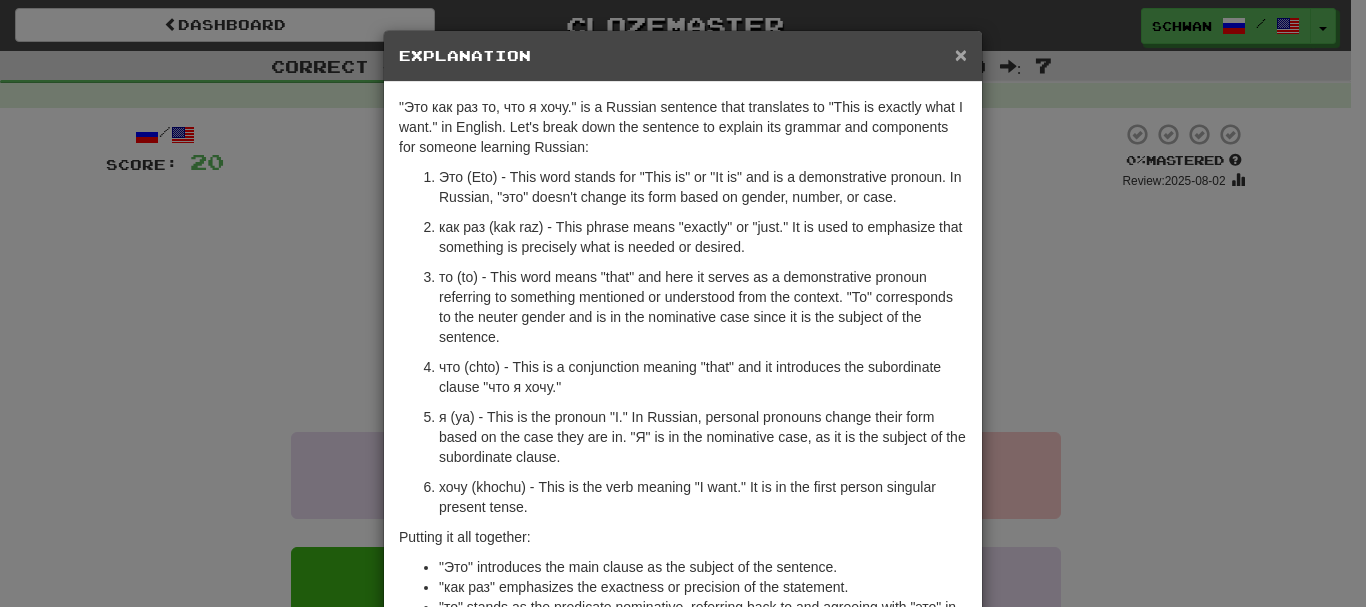 click on "×" at bounding box center [961, 54] 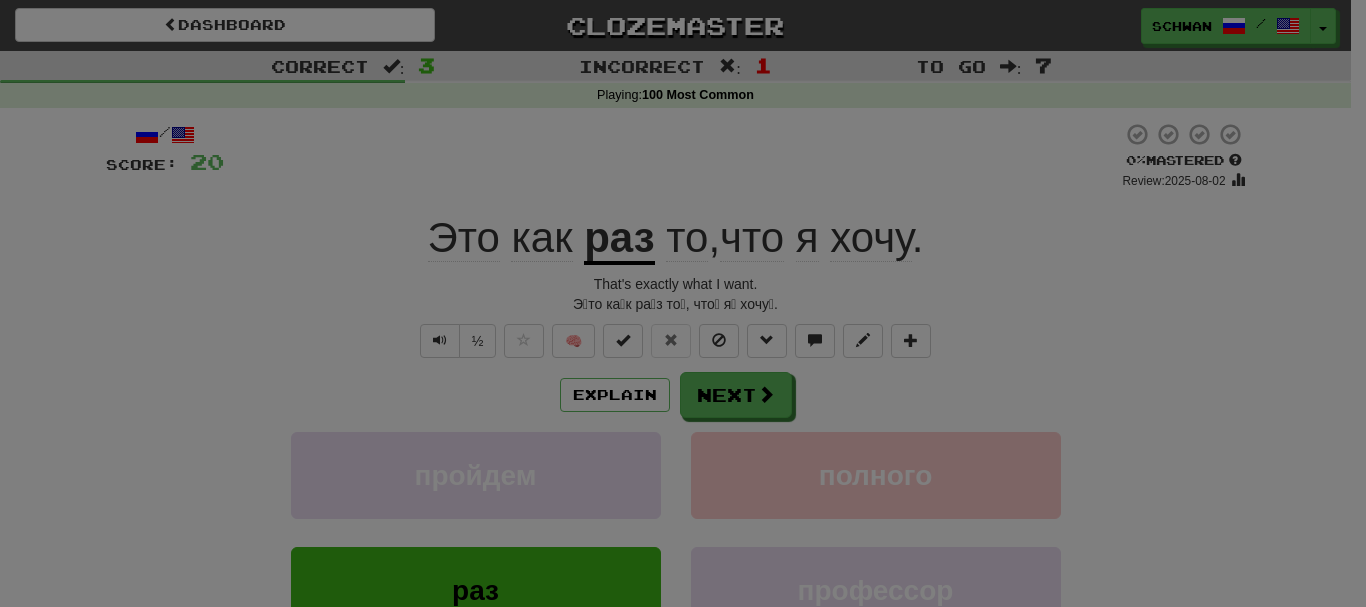 click on ""Это как раз то, что я хочу." is a Russian sentence that translates to "This is exactly what I want." in English. Let's break down the sentence to explain its grammar and components for someone learning Russian:" at bounding box center (683, -80) 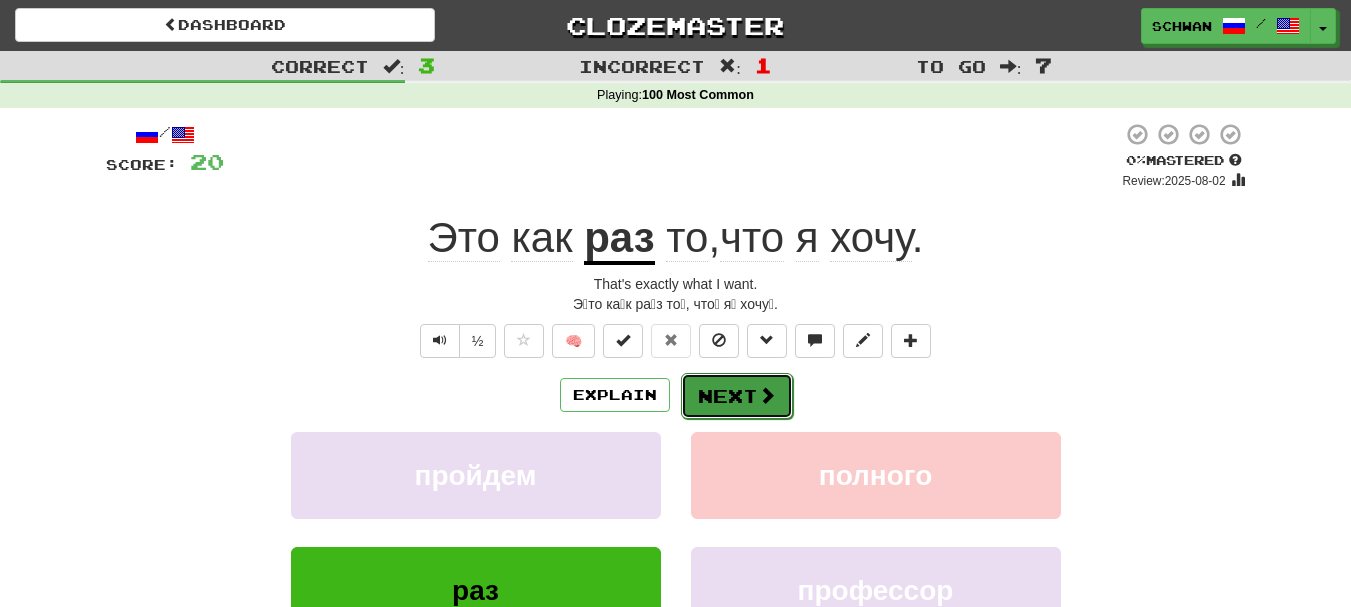 click on "Next" at bounding box center (737, 396) 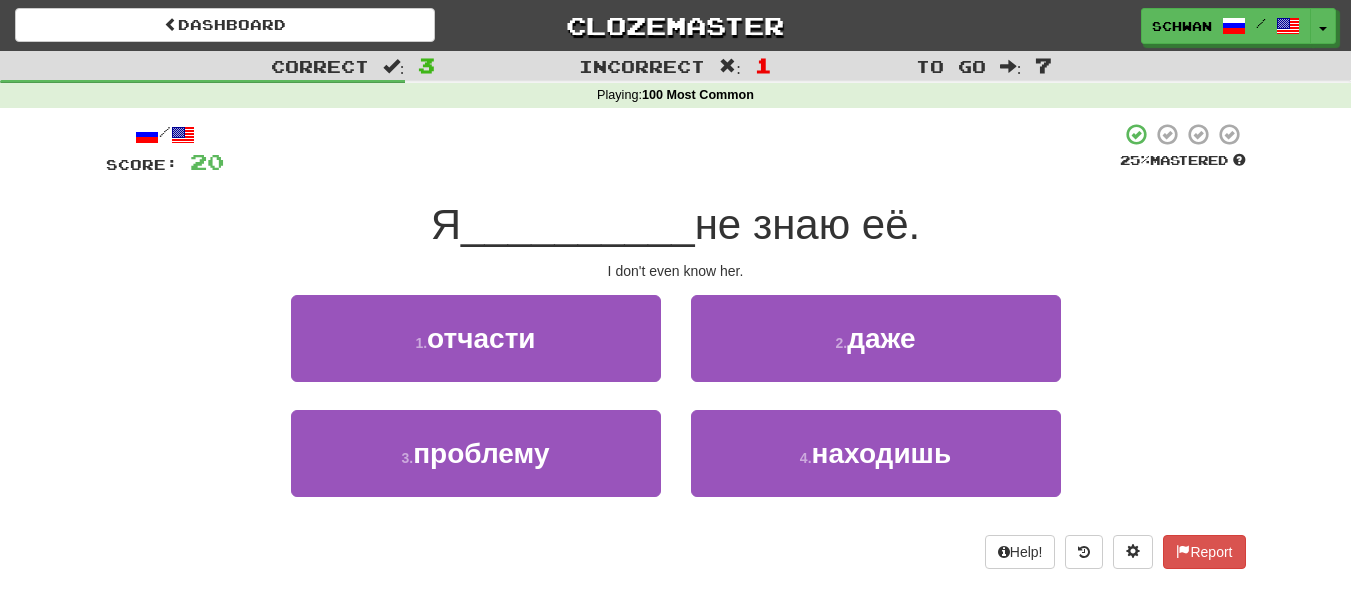 click on "2 .  даже" at bounding box center (876, 352) 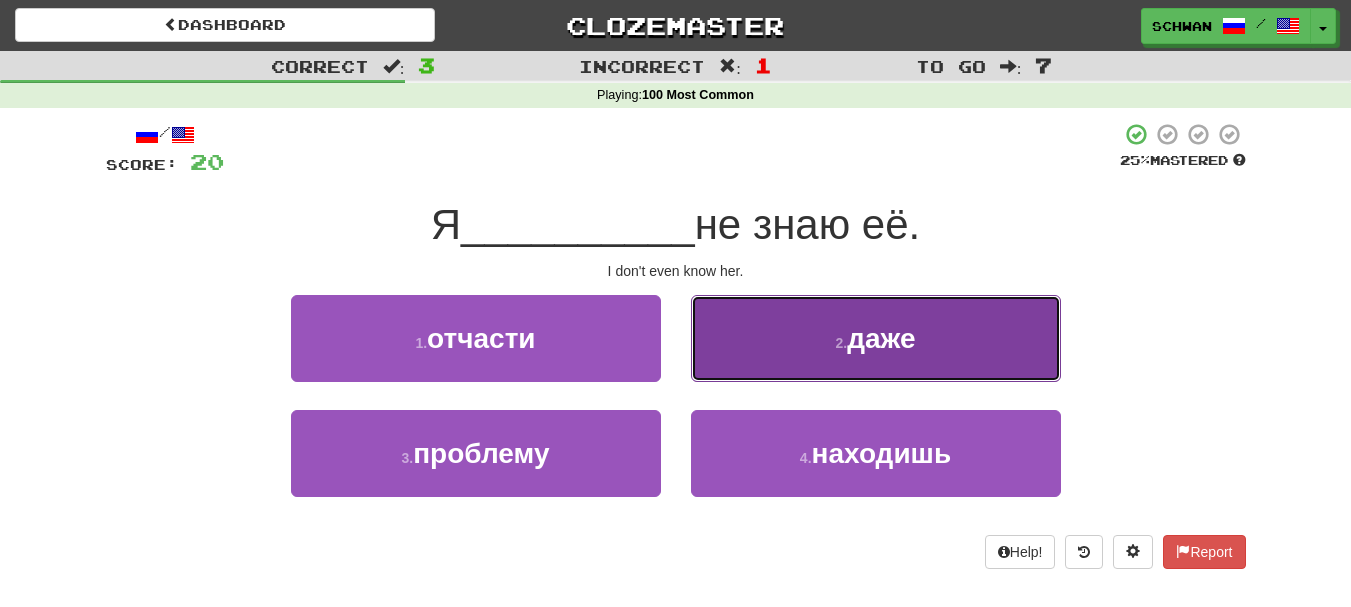 click on "2 .  даже" at bounding box center [876, 338] 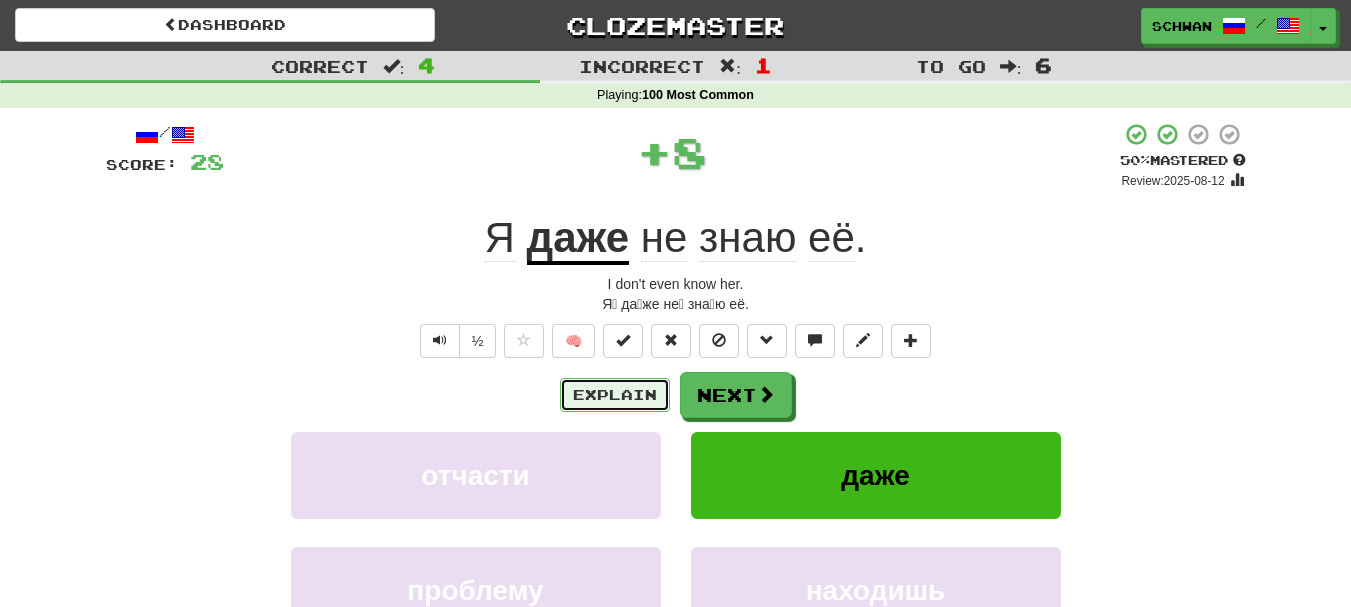 click on "Explain" at bounding box center [615, 395] 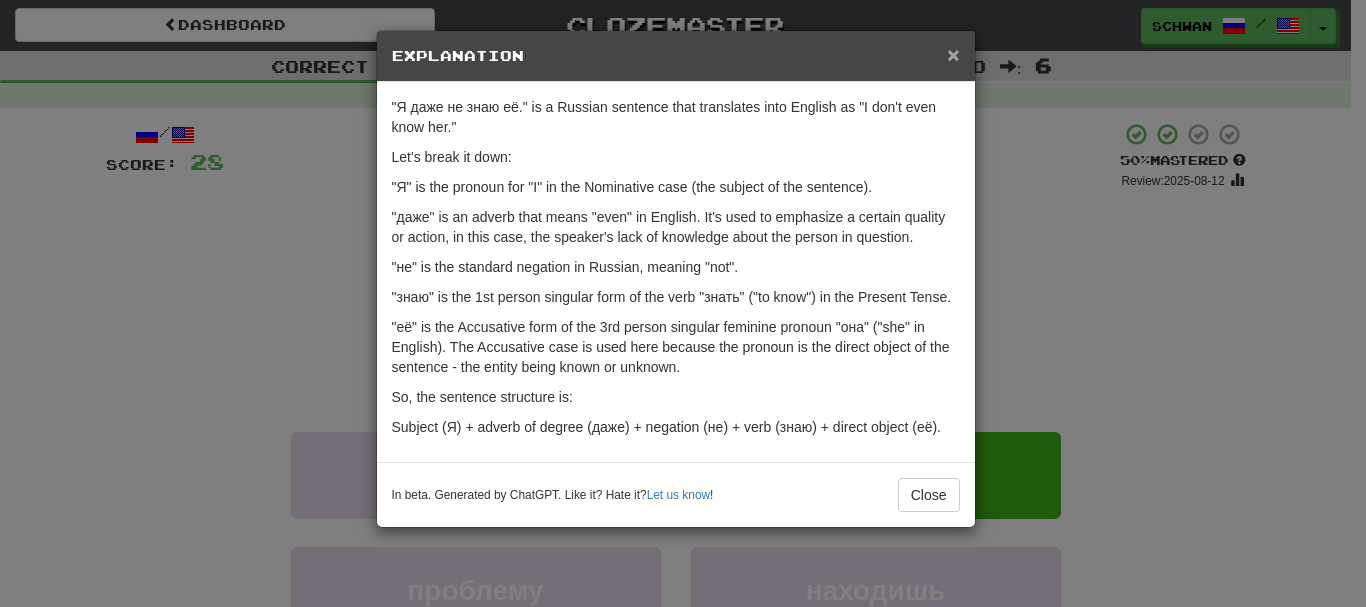 click on "×" at bounding box center [953, 54] 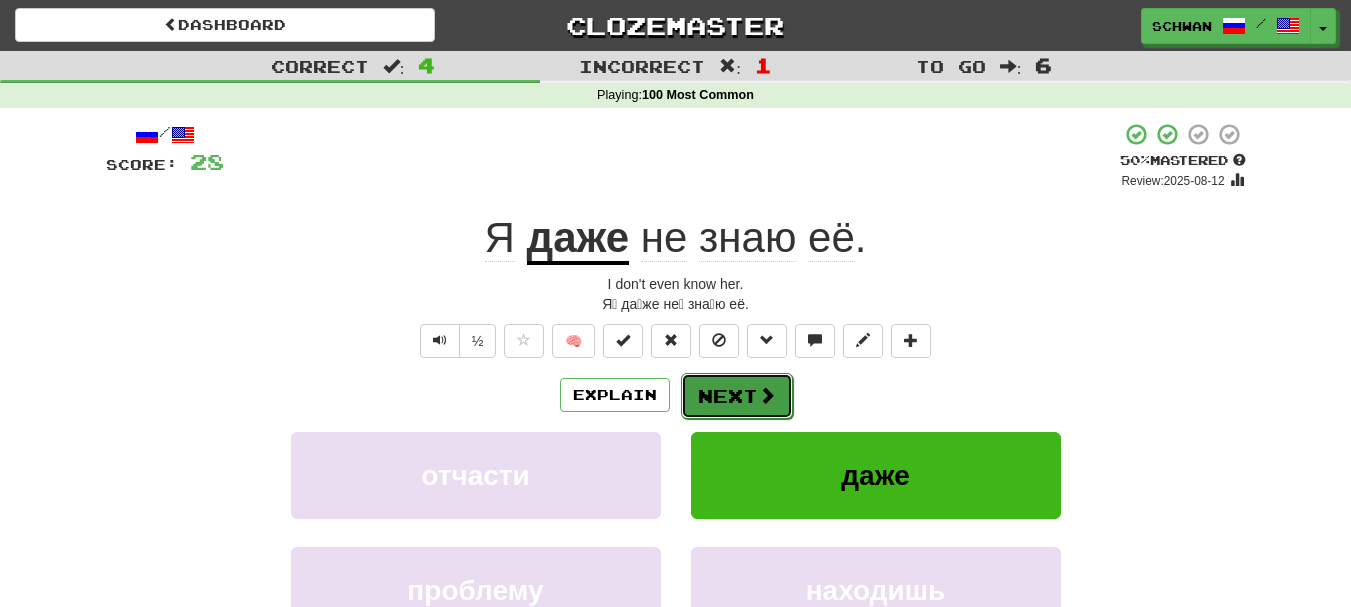 click on "Next" at bounding box center (737, 396) 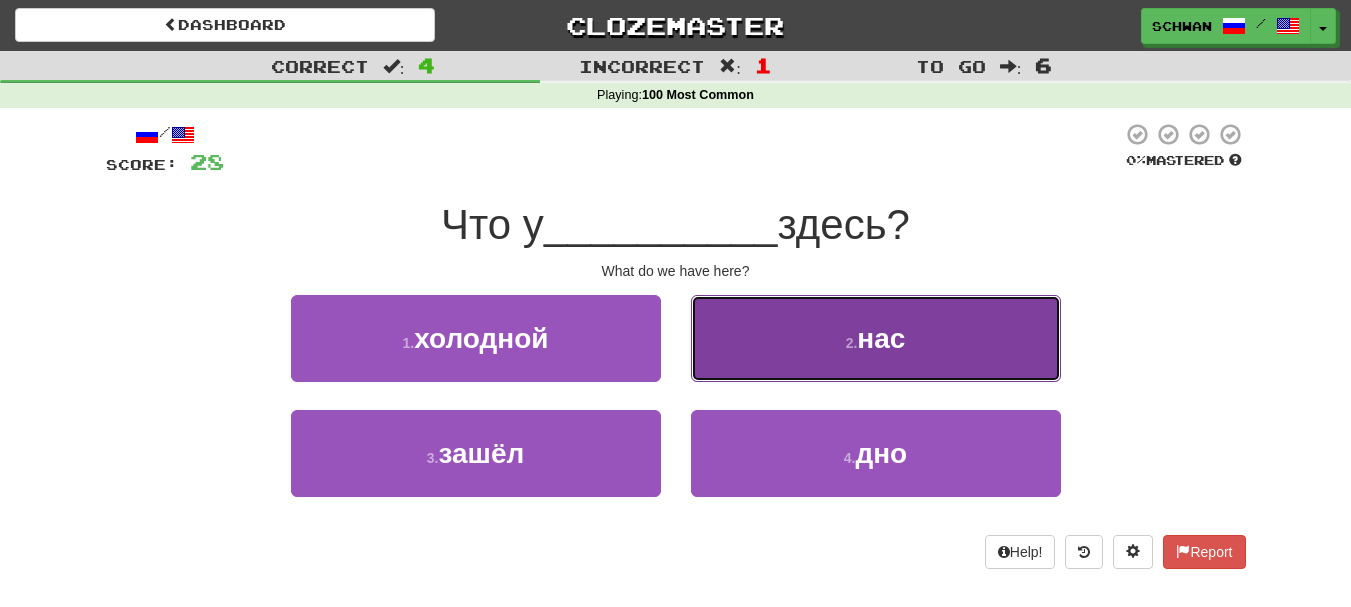 click on "2 .  нас" at bounding box center (876, 338) 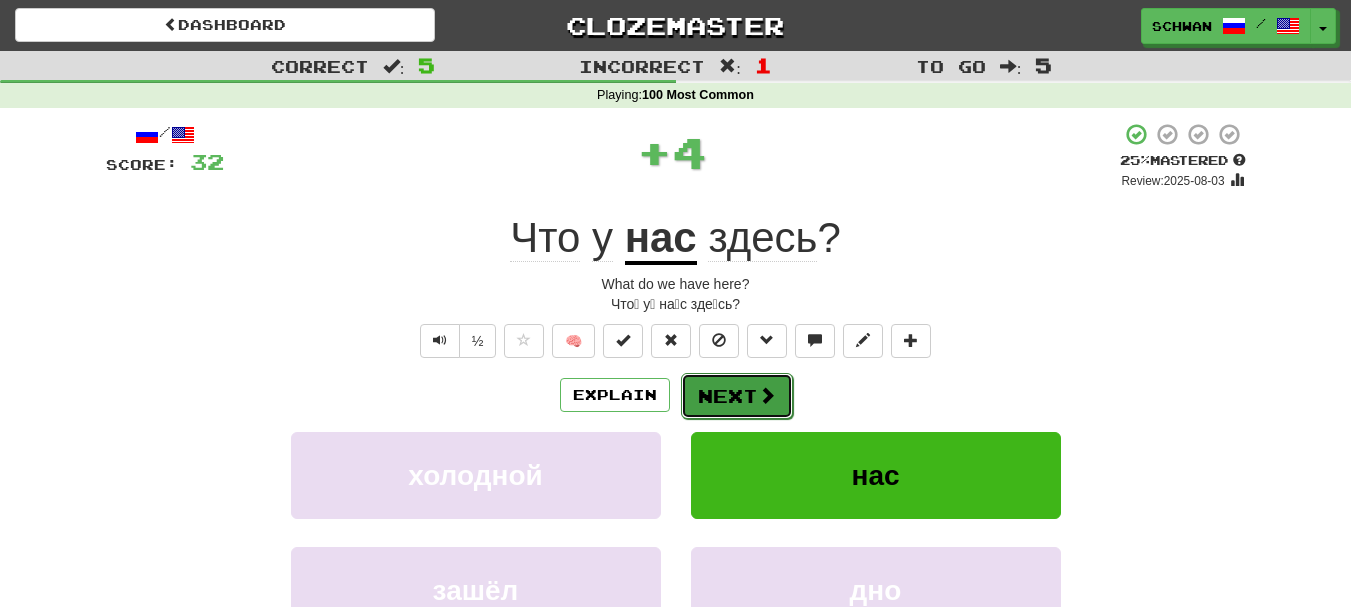 click on "Next" at bounding box center [737, 396] 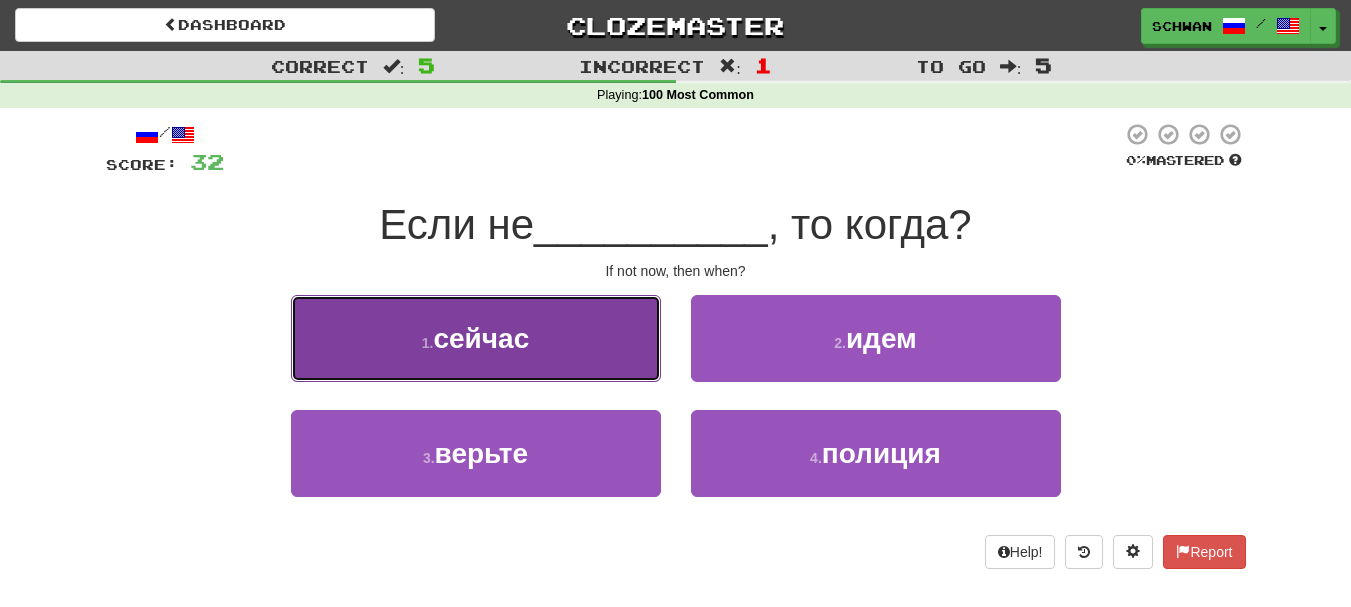 click on "1 .  сейчас" at bounding box center [476, 338] 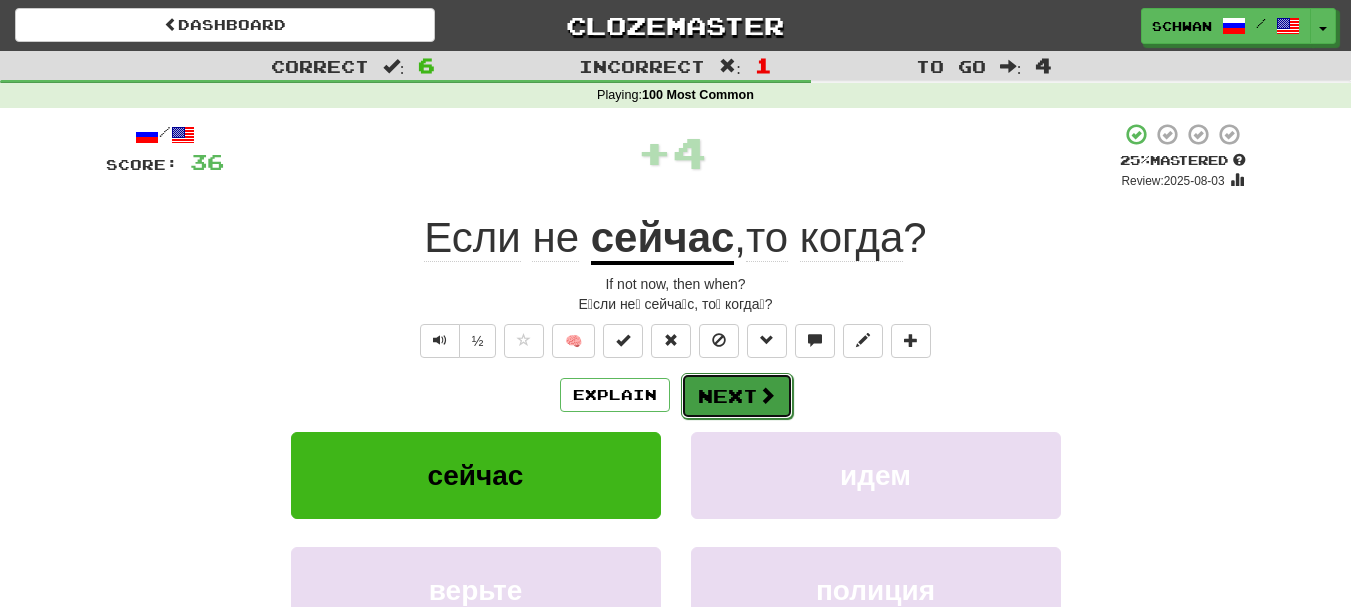 click on "Next" at bounding box center (737, 396) 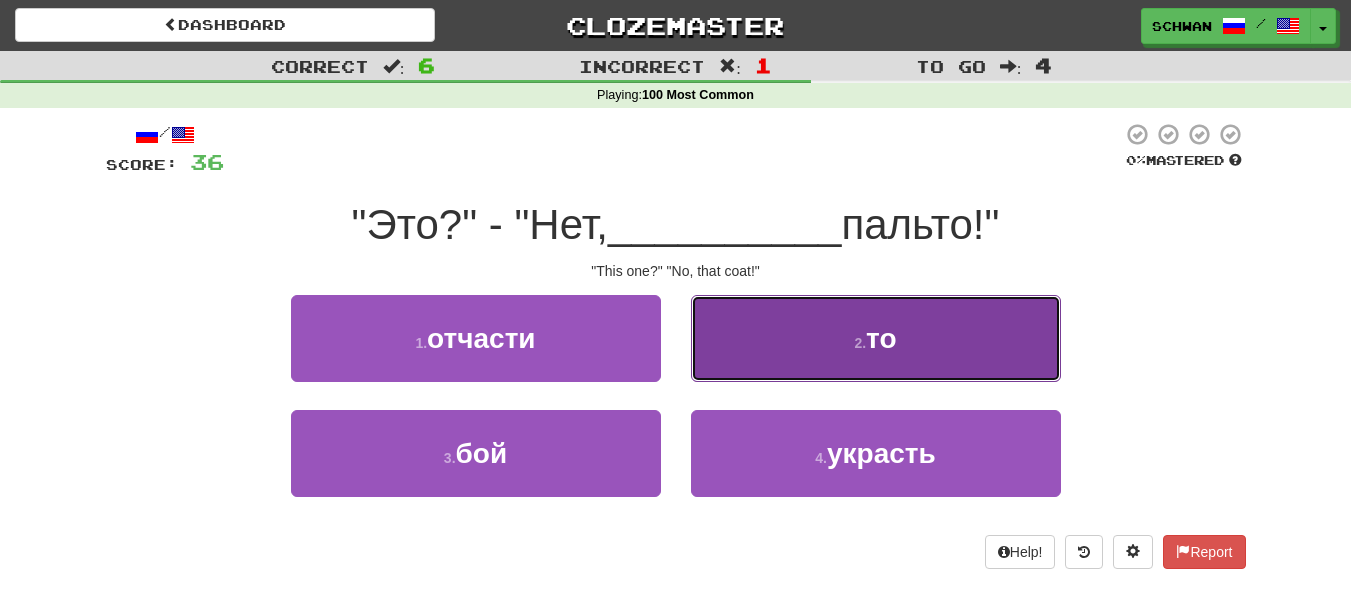 click on "2 .  то" at bounding box center (876, 338) 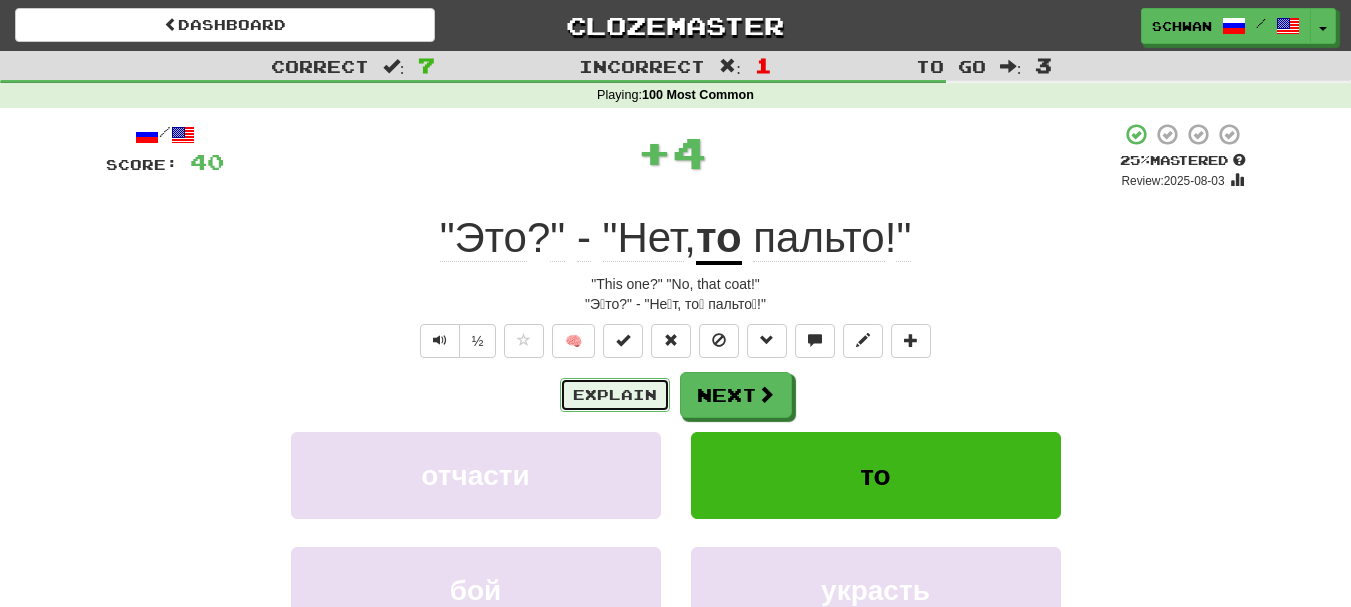 click on "Explain" at bounding box center (615, 395) 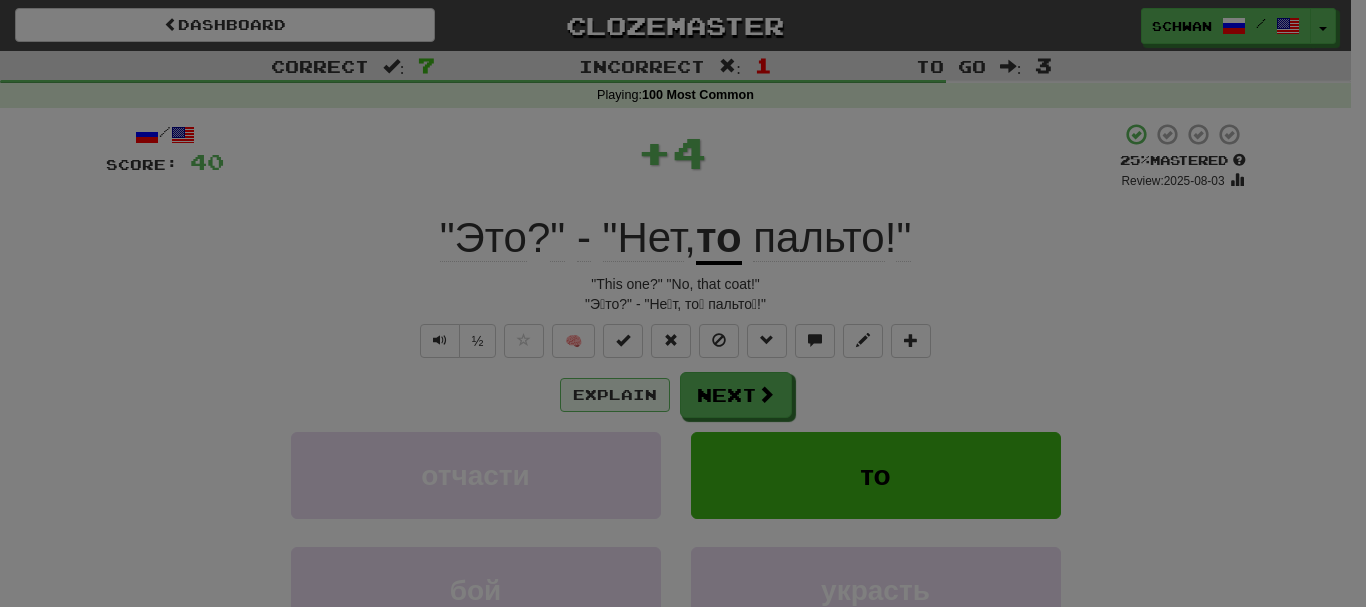 click at bounding box center [683, 303] 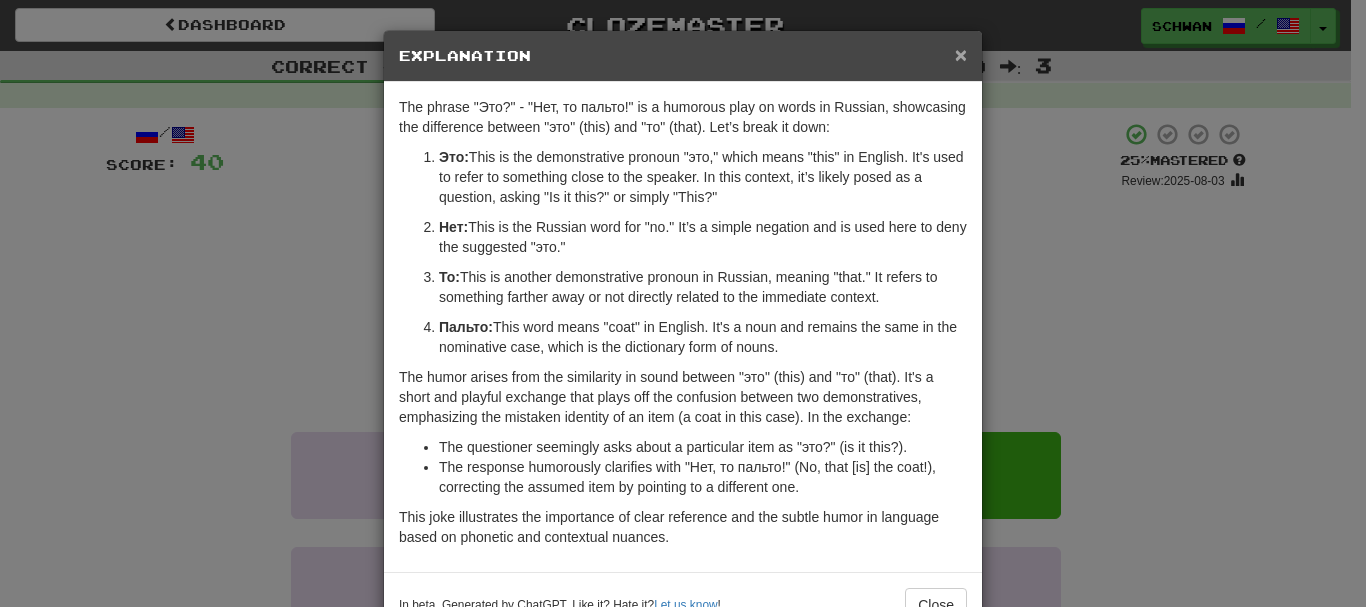 click on "×" at bounding box center (961, 54) 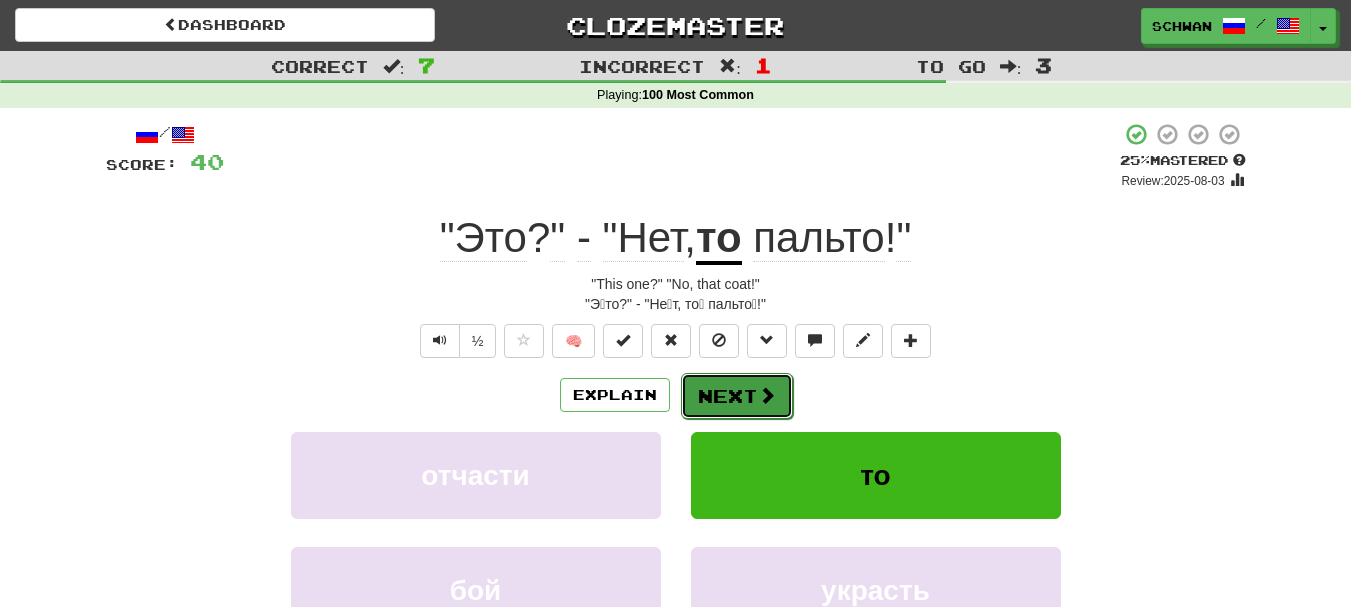 click on "Next" at bounding box center (737, 396) 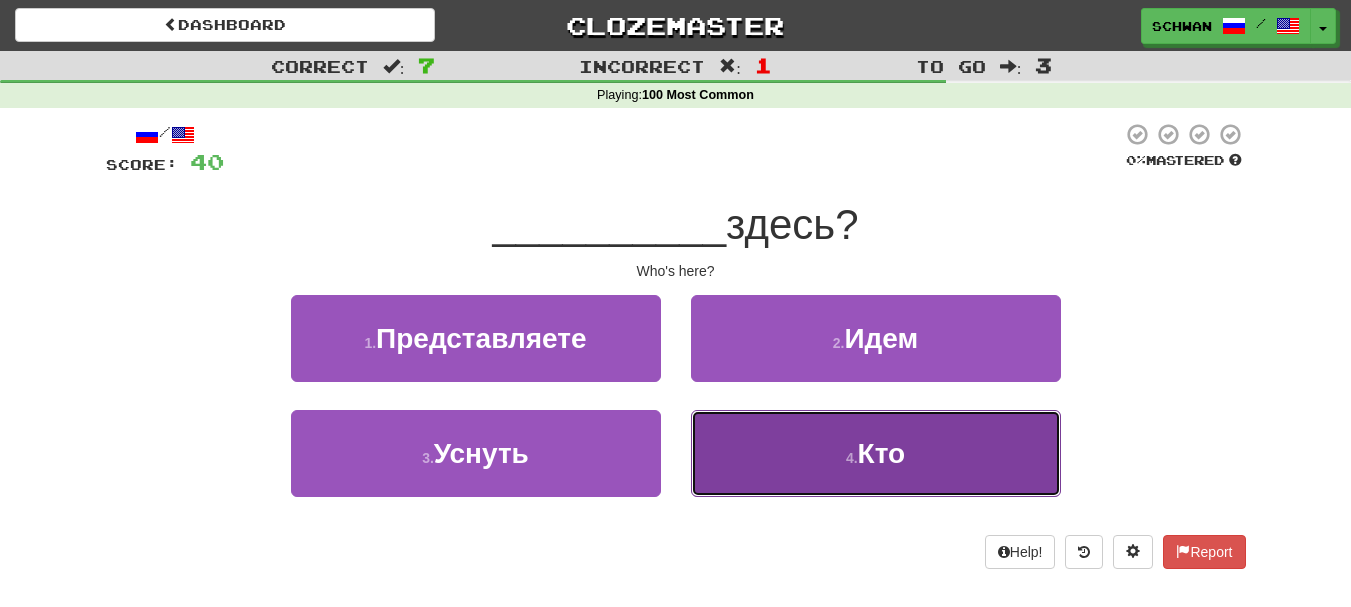 click on "4 .  Кто" at bounding box center (876, 453) 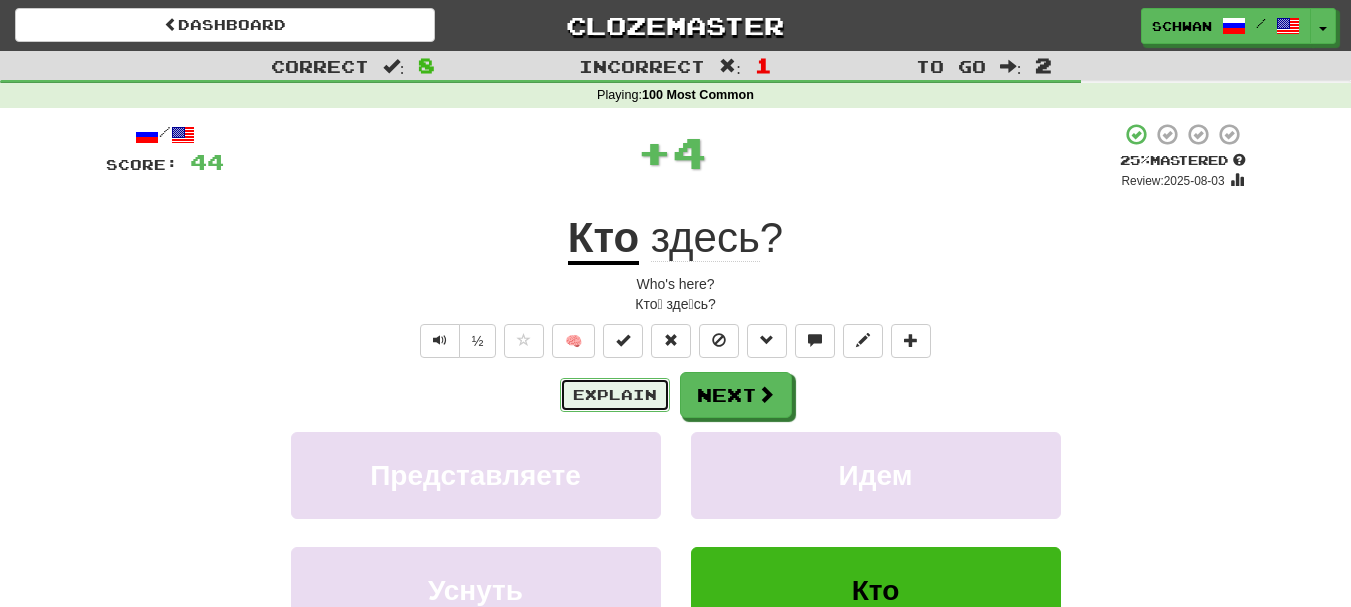 click on "Explain" at bounding box center [615, 395] 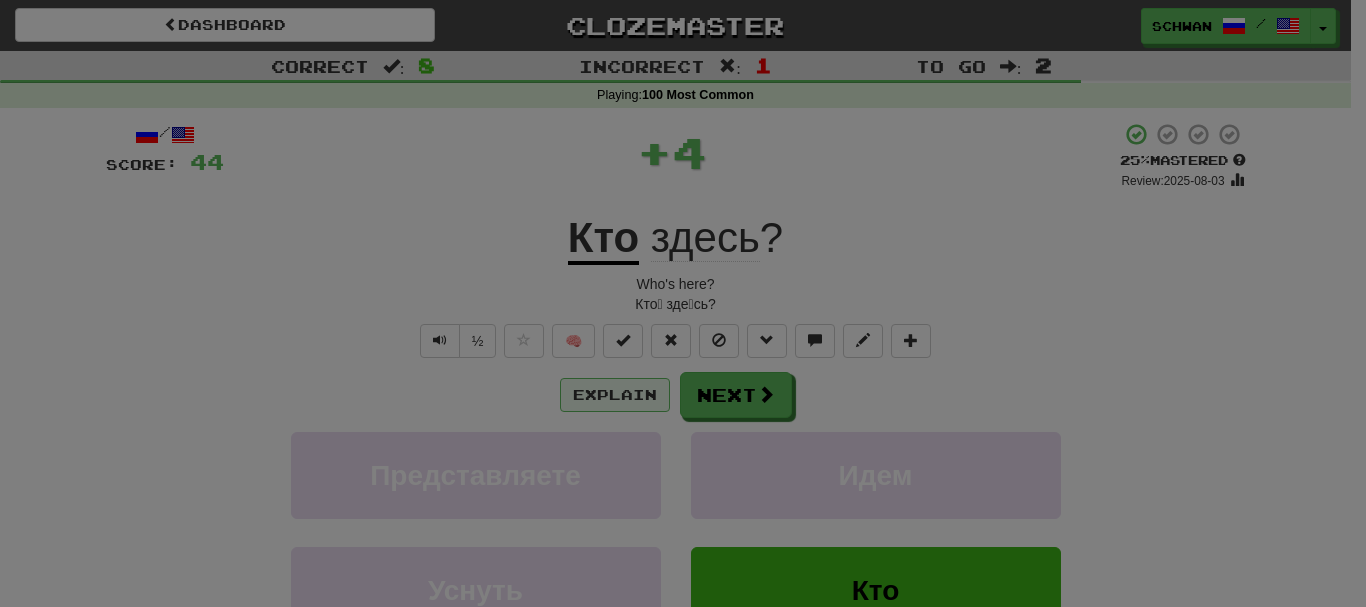 click at bounding box center (683, 303) 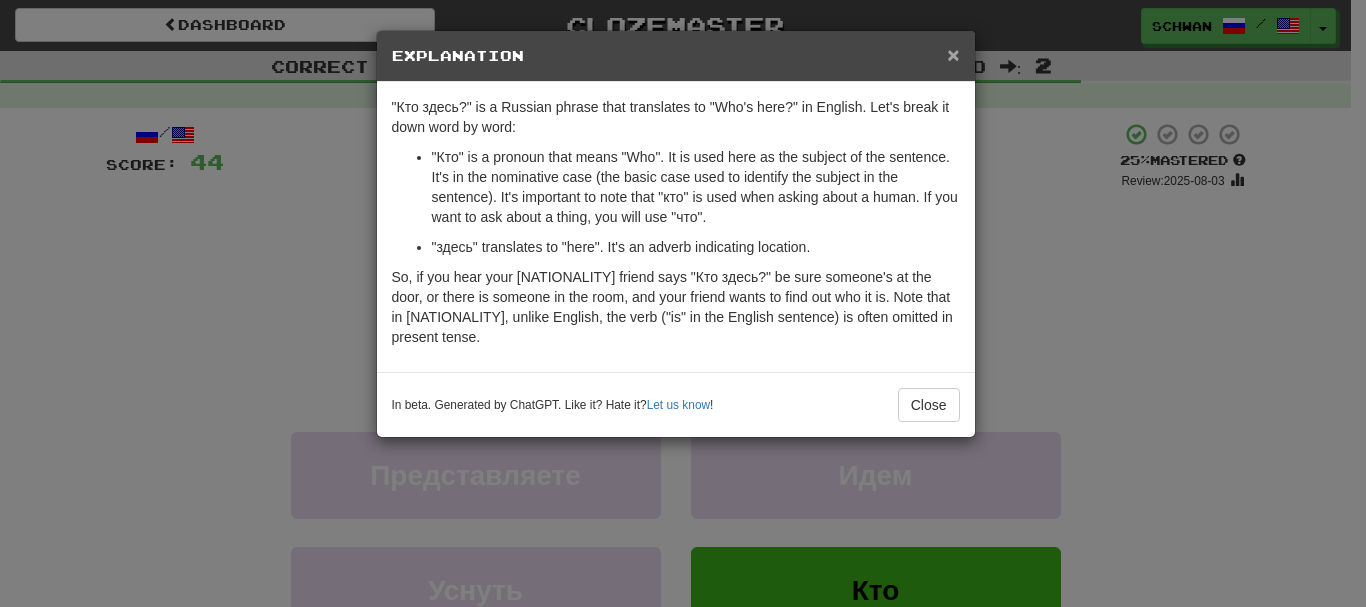 click on "×" at bounding box center (953, 54) 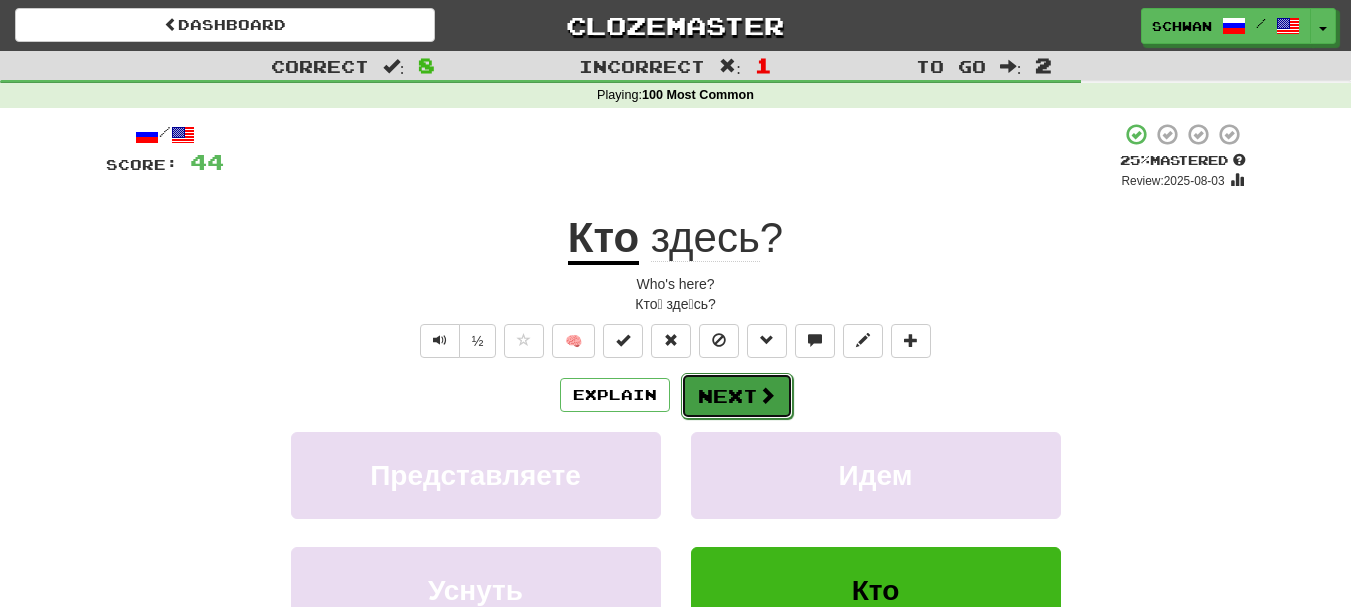 click on "Next" at bounding box center (737, 396) 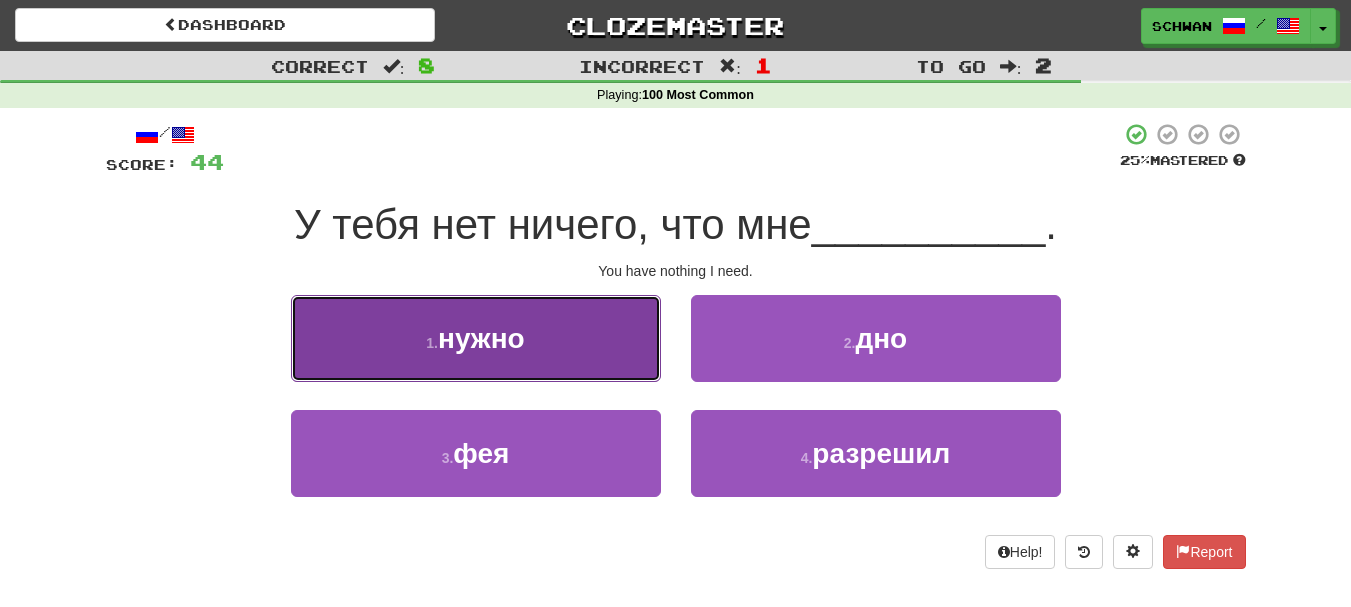 click on "нужно" at bounding box center (481, 338) 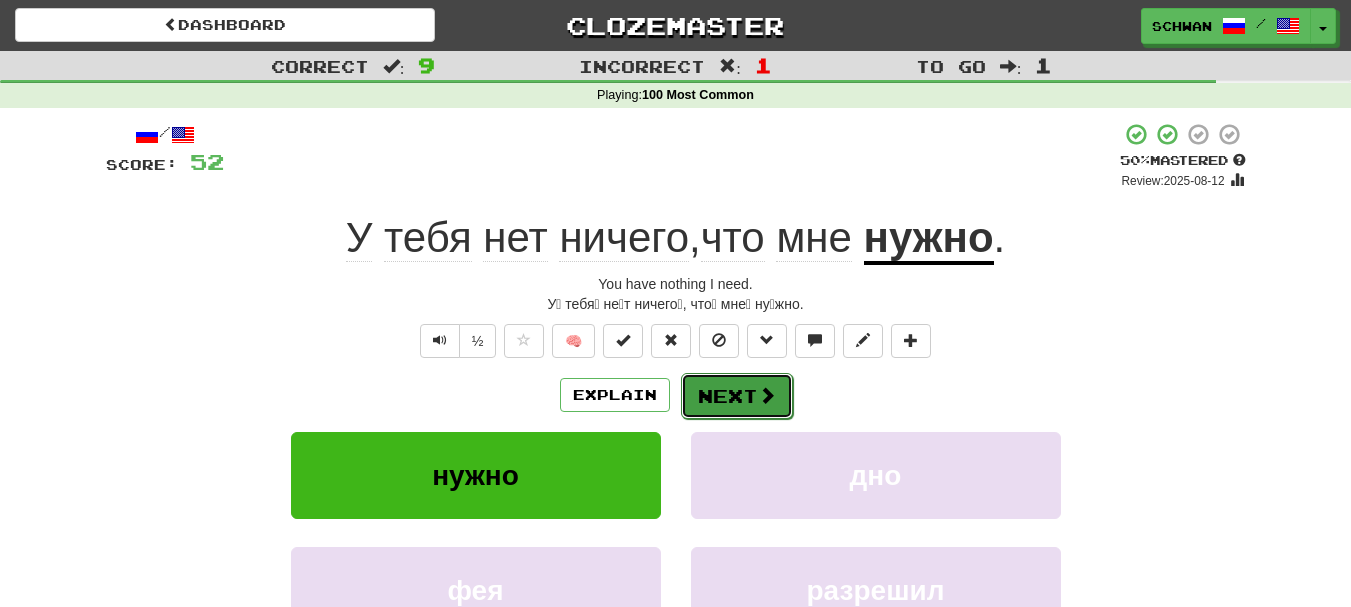 click on "Next" at bounding box center (737, 396) 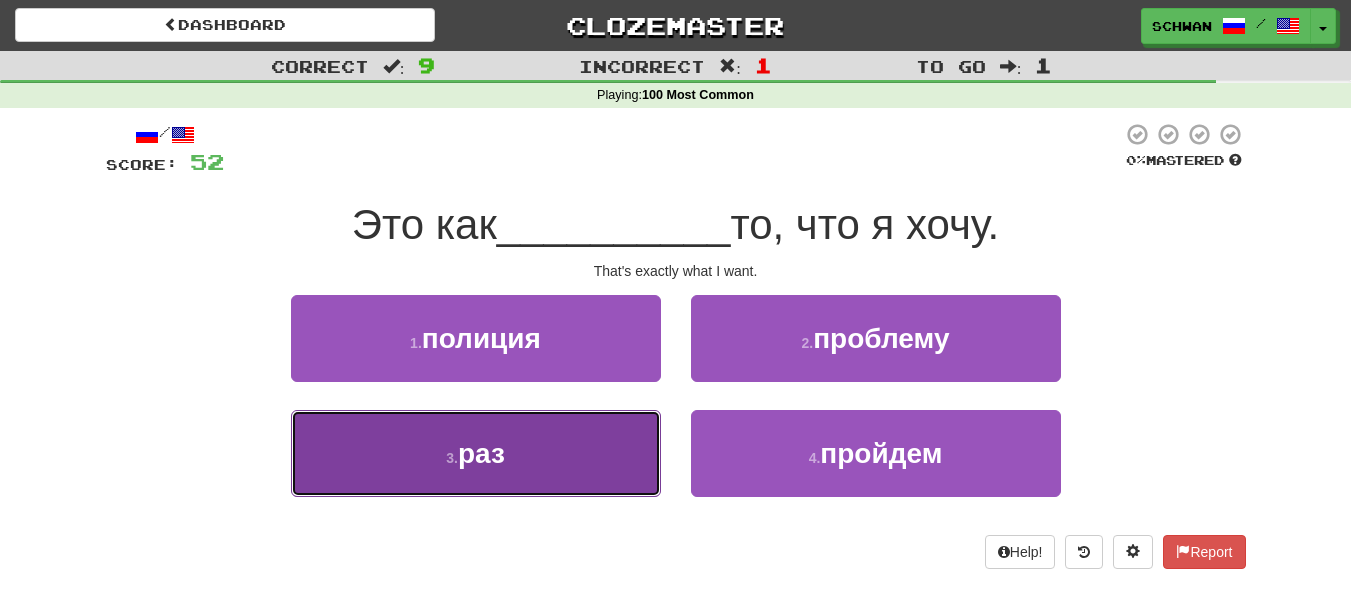 click on "3 .  раз" at bounding box center [476, 453] 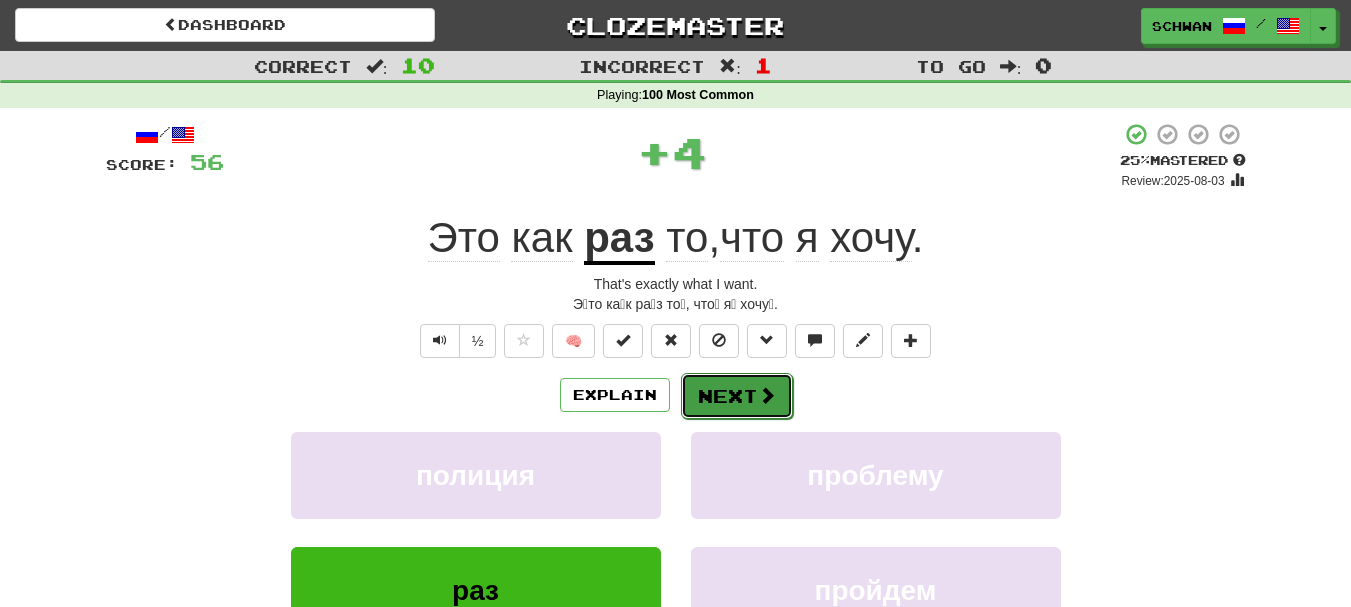 click on "Next" at bounding box center [737, 396] 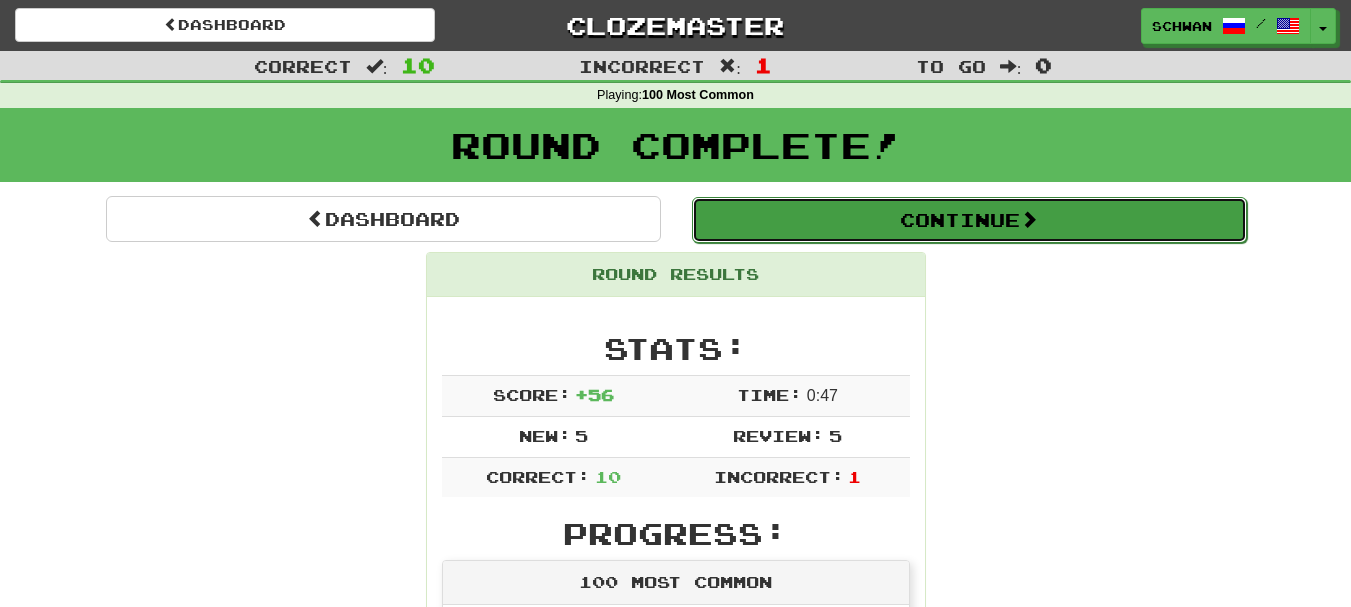 click on "Continue" at bounding box center [969, 220] 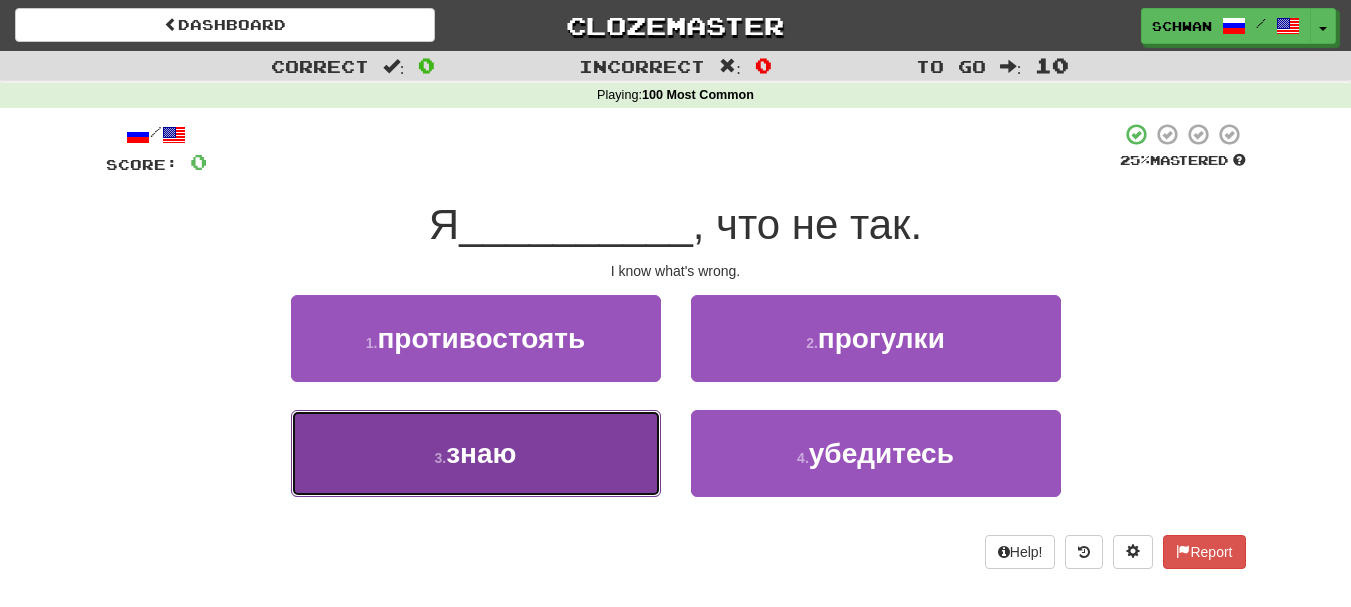 click on "знаю" at bounding box center [481, 453] 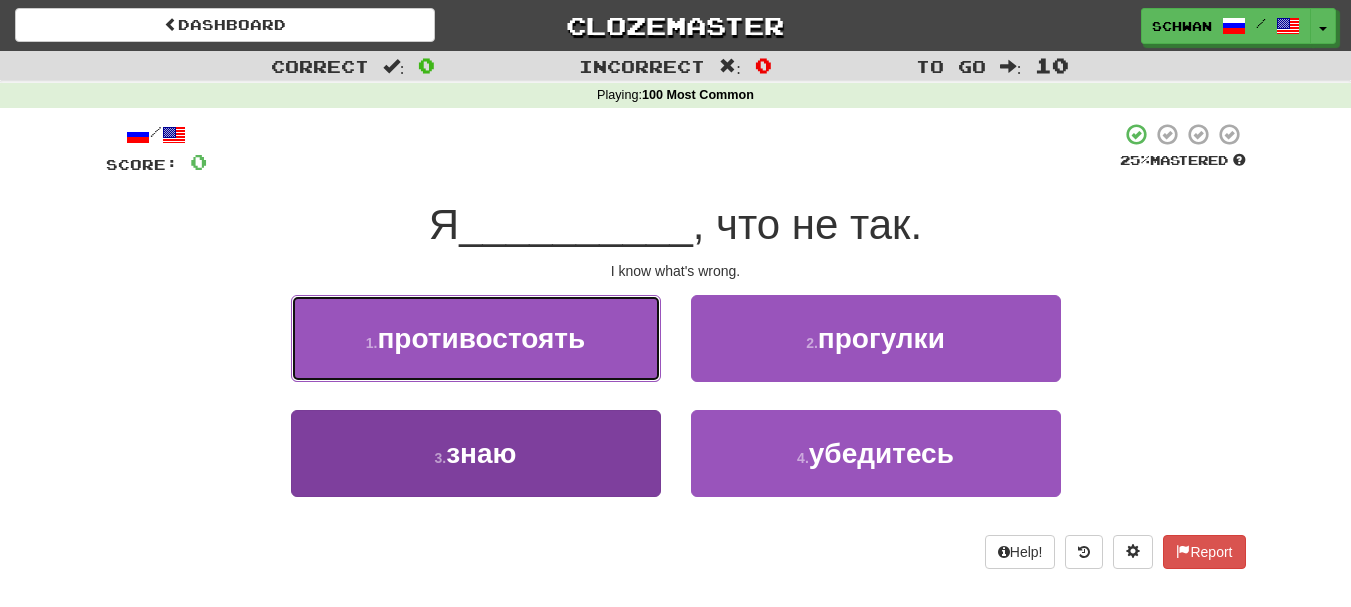 click on "1 . противостоять" at bounding box center (476, 338) 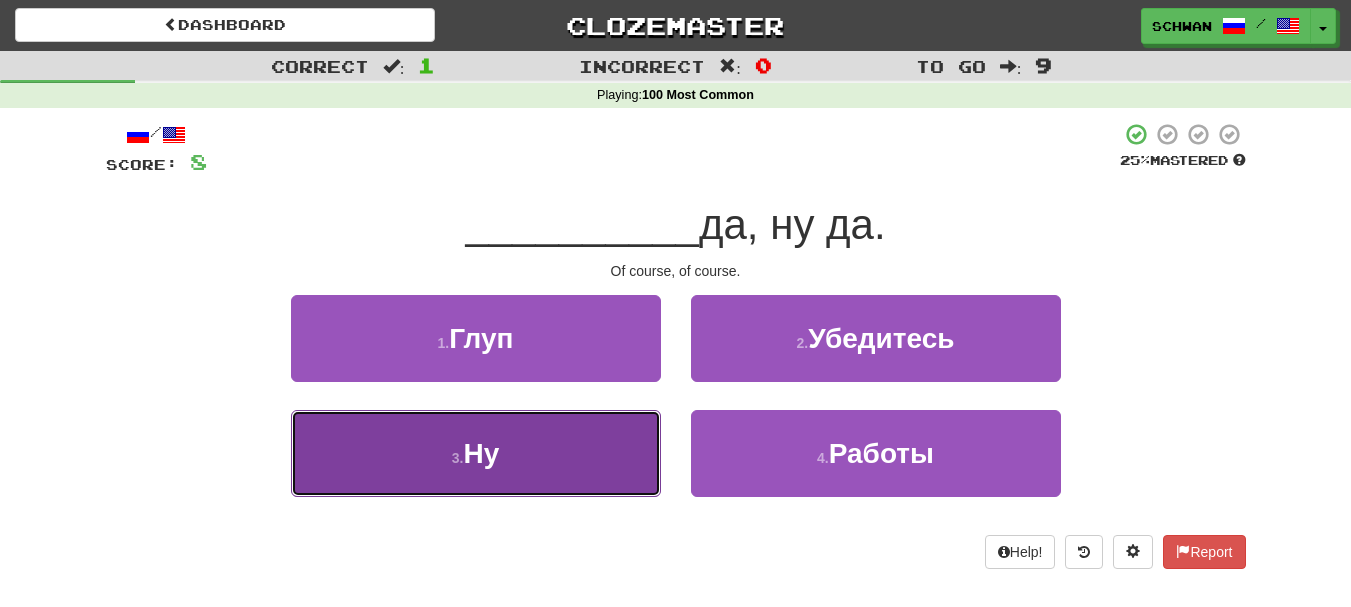 click on "3 .  Ну" at bounding box center [476, 453] 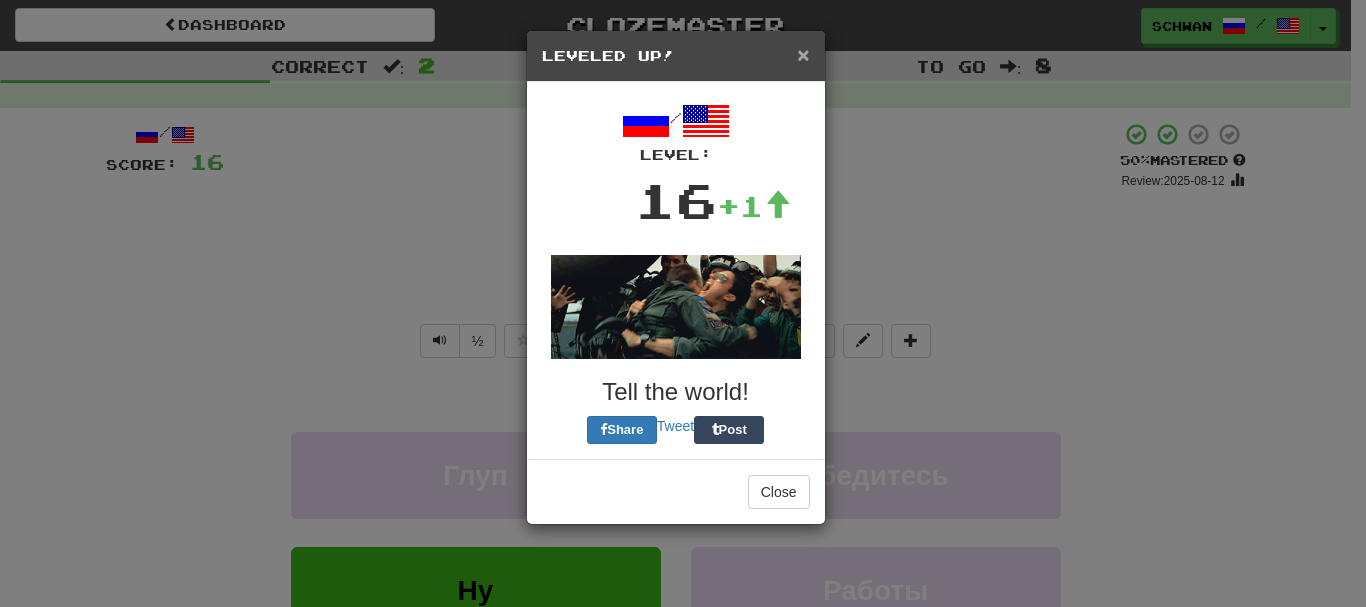click on "×" at bounding box center (803, 54) 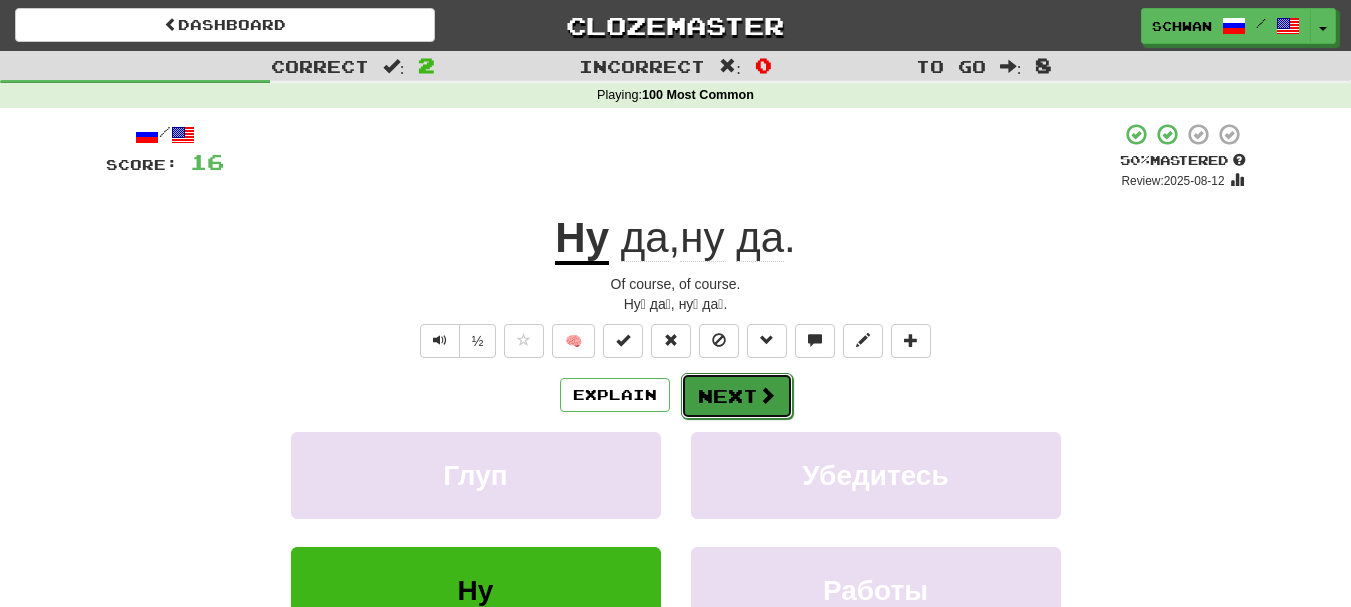 click on "Next" at bounding box center (737, 396) 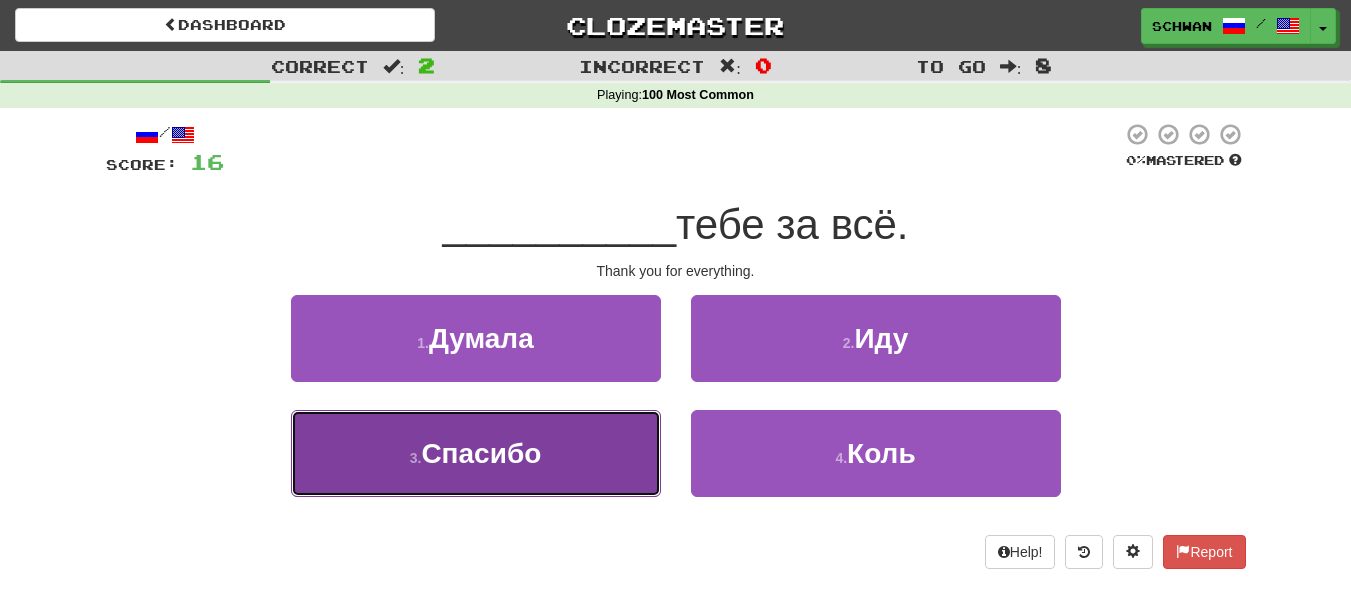 click on "Спасибо" at bounding box center (481, 453) 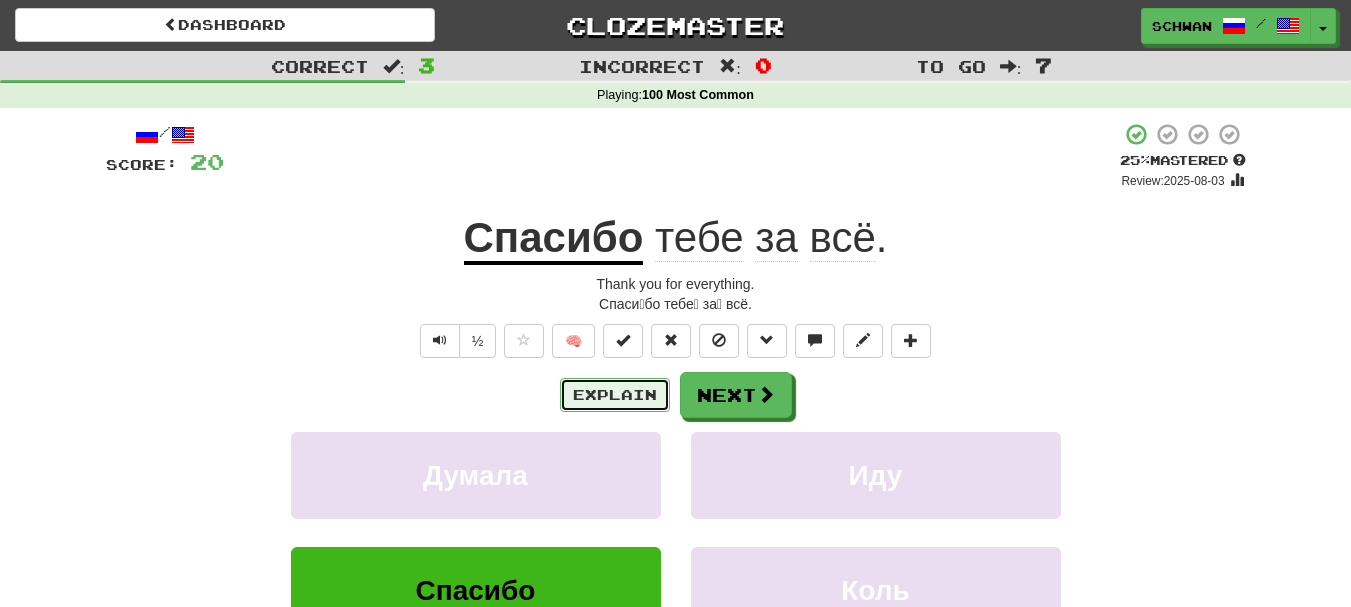 click on "Explain" at bounding box center [615, 395] 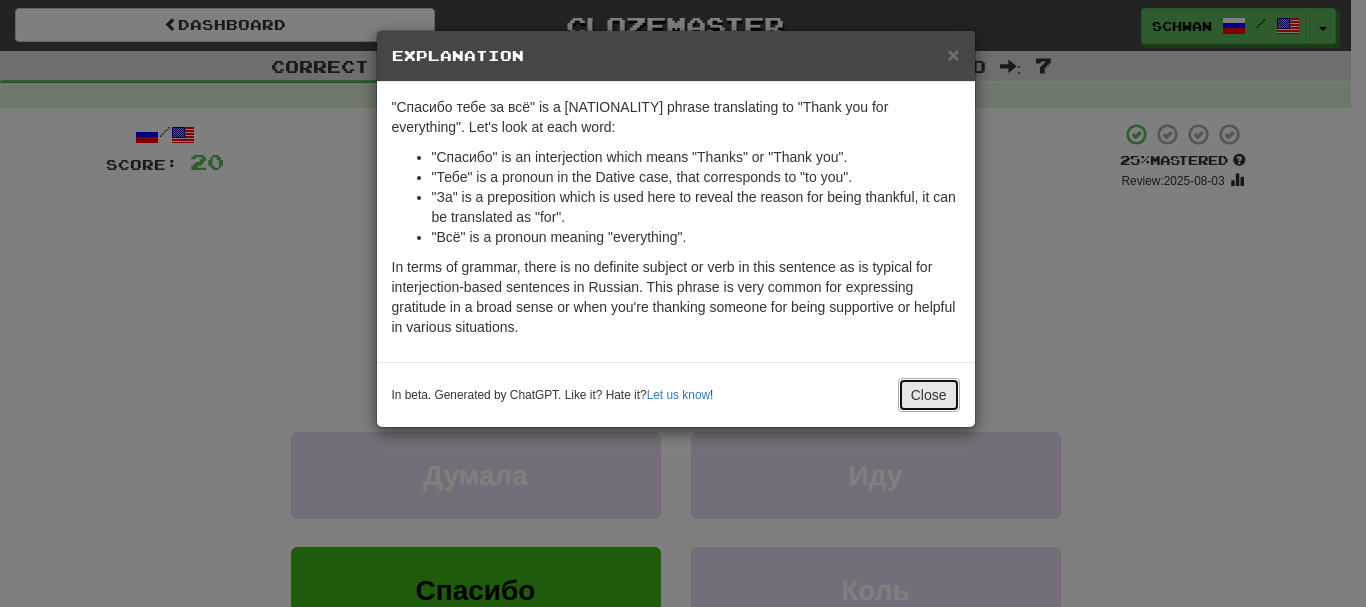 click on "Close" at bounding box center (929, 395) 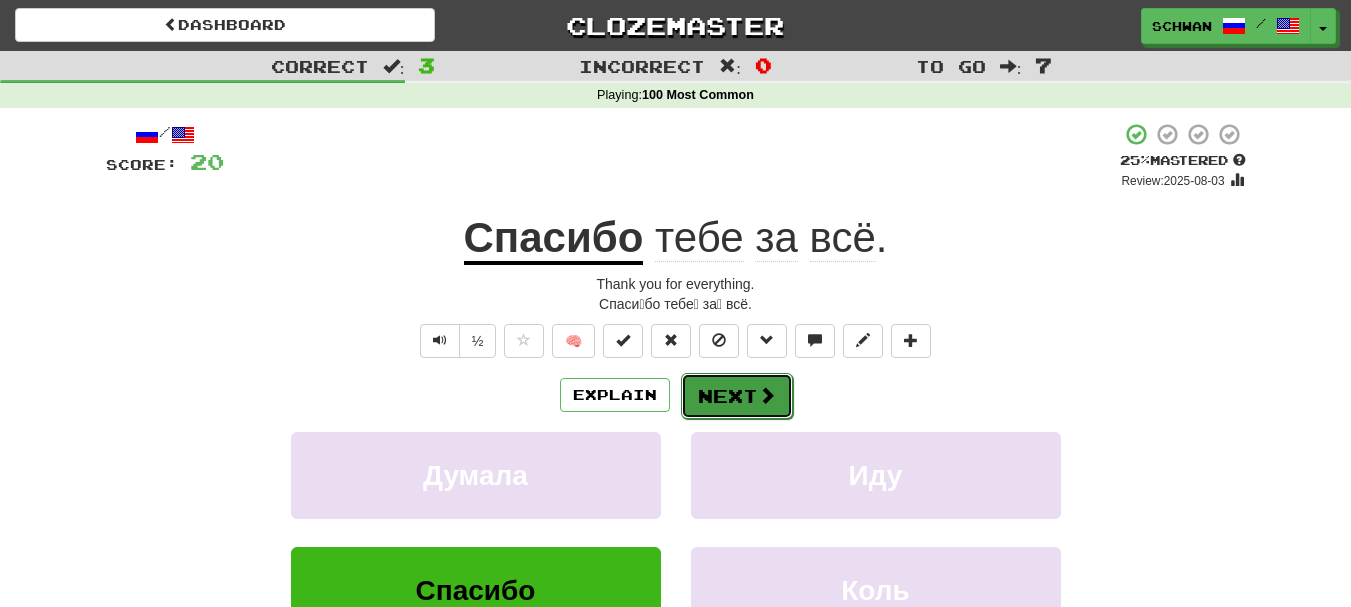 click on "Next" at bounding box center (737, 396) 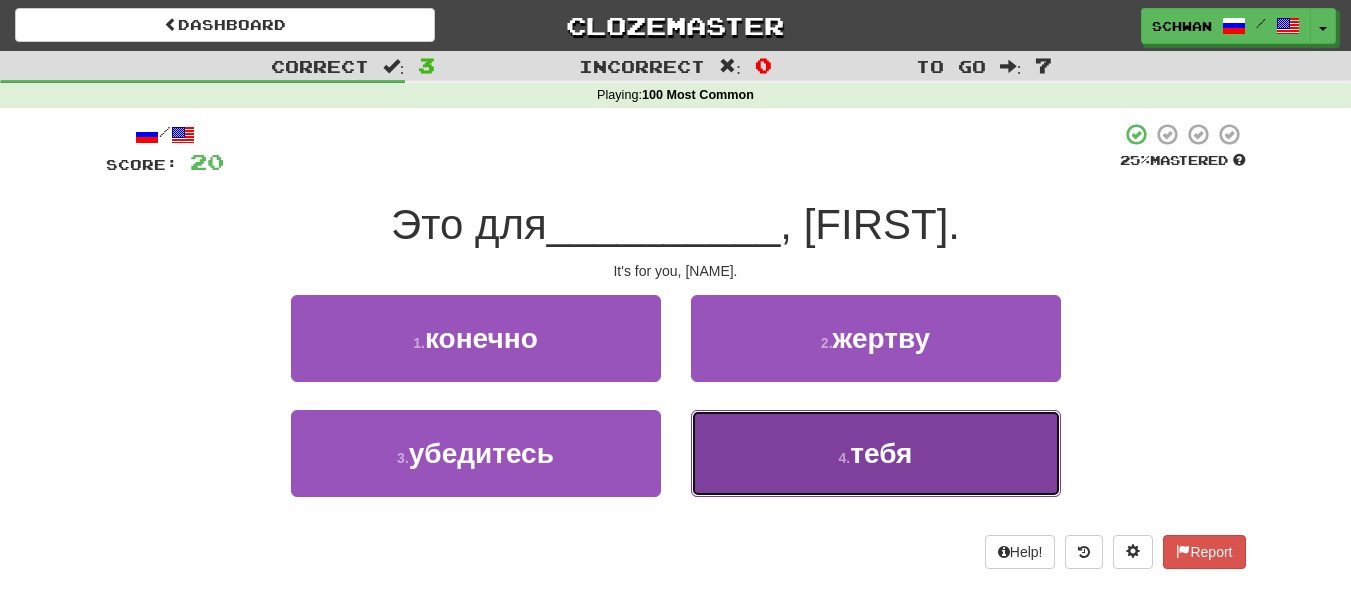 click on "4 .  тебя" at bounding box center (876, 453) 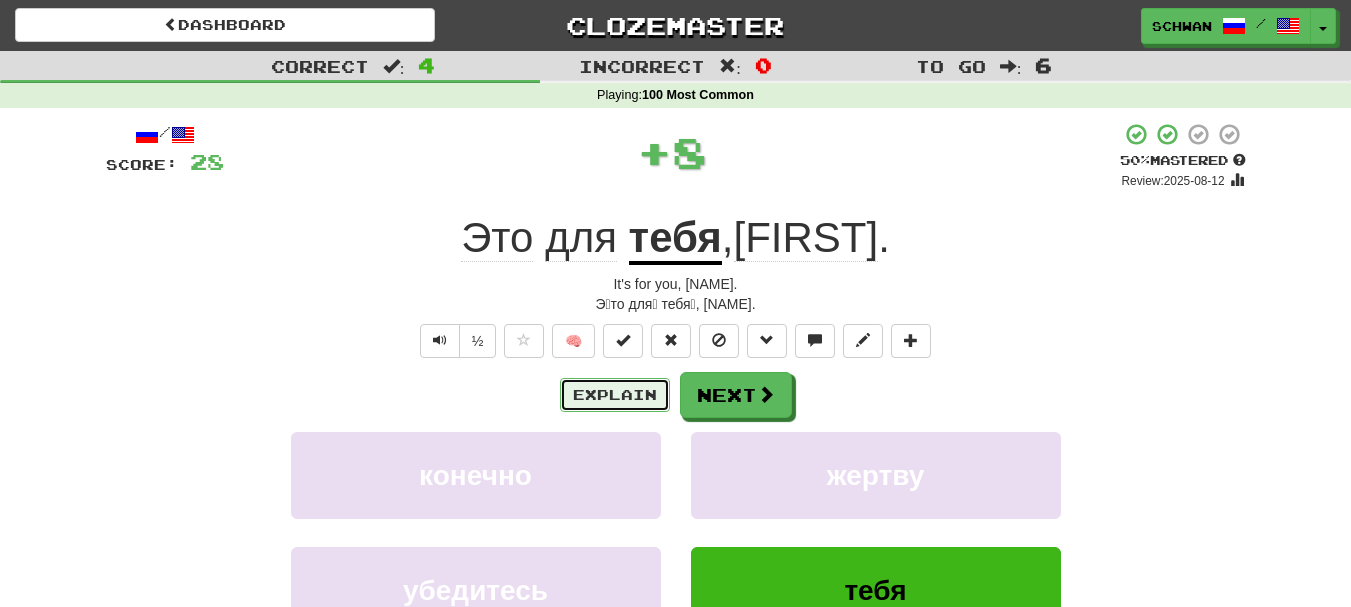 click on "Explain" at bounding box center [615, 395] 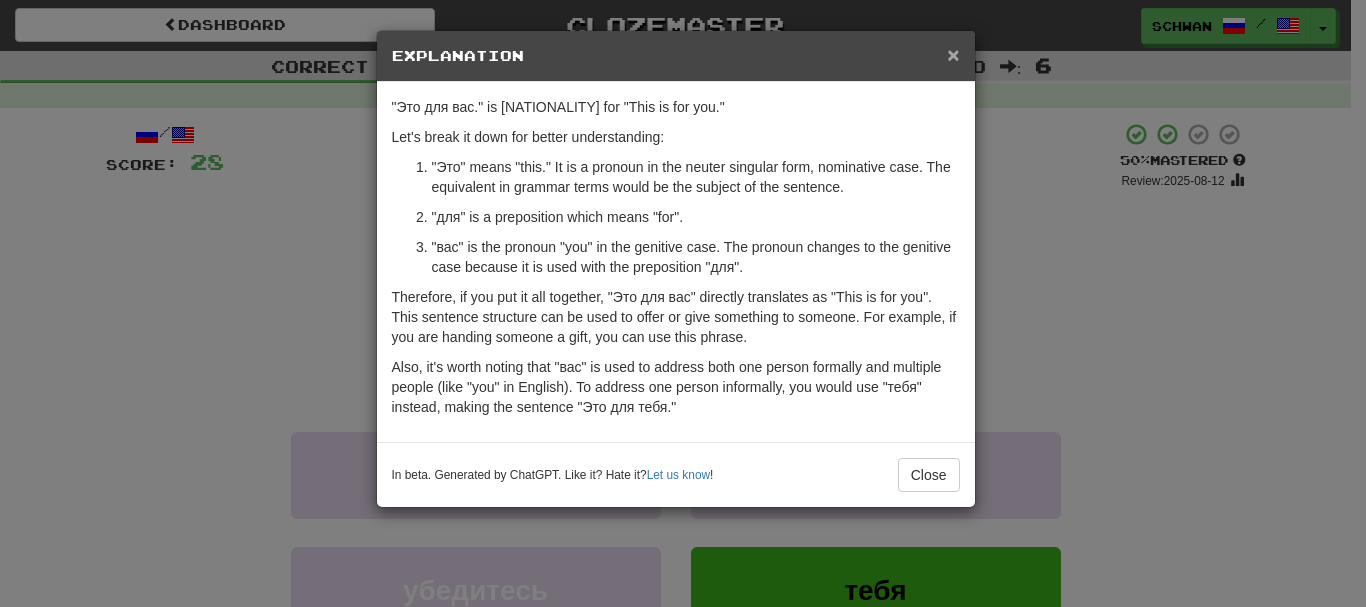 click on "×" at bounding box center (953, 54) 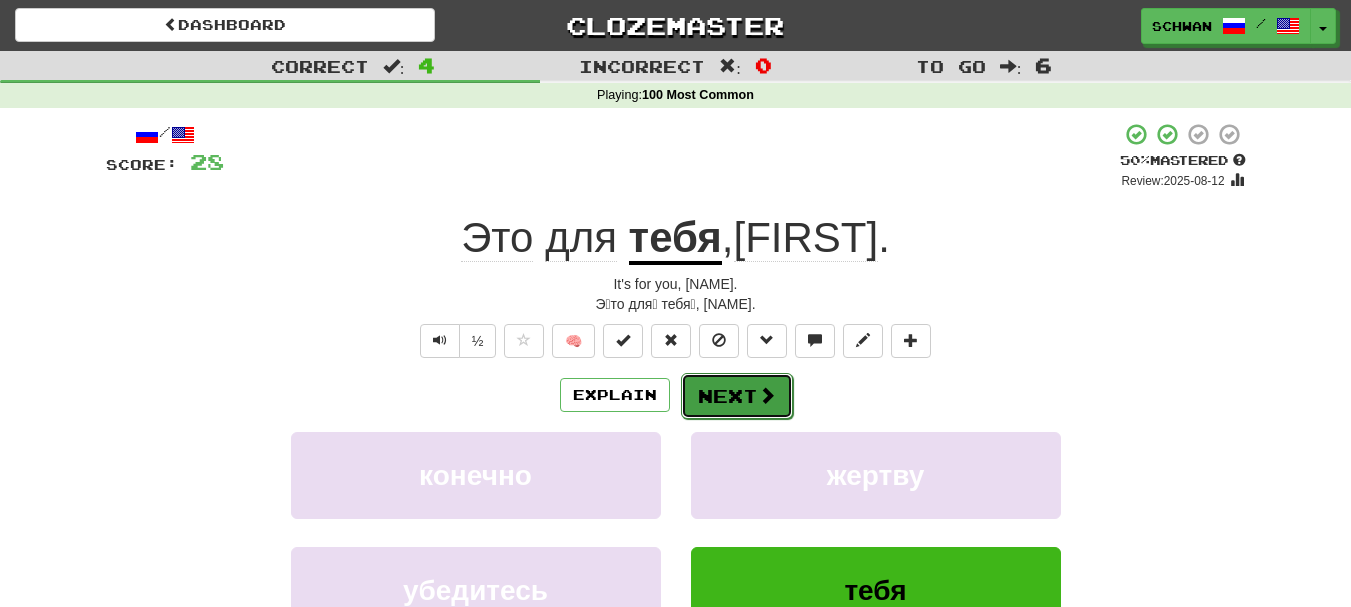 click on "Next" at bounding box center (737, 396) 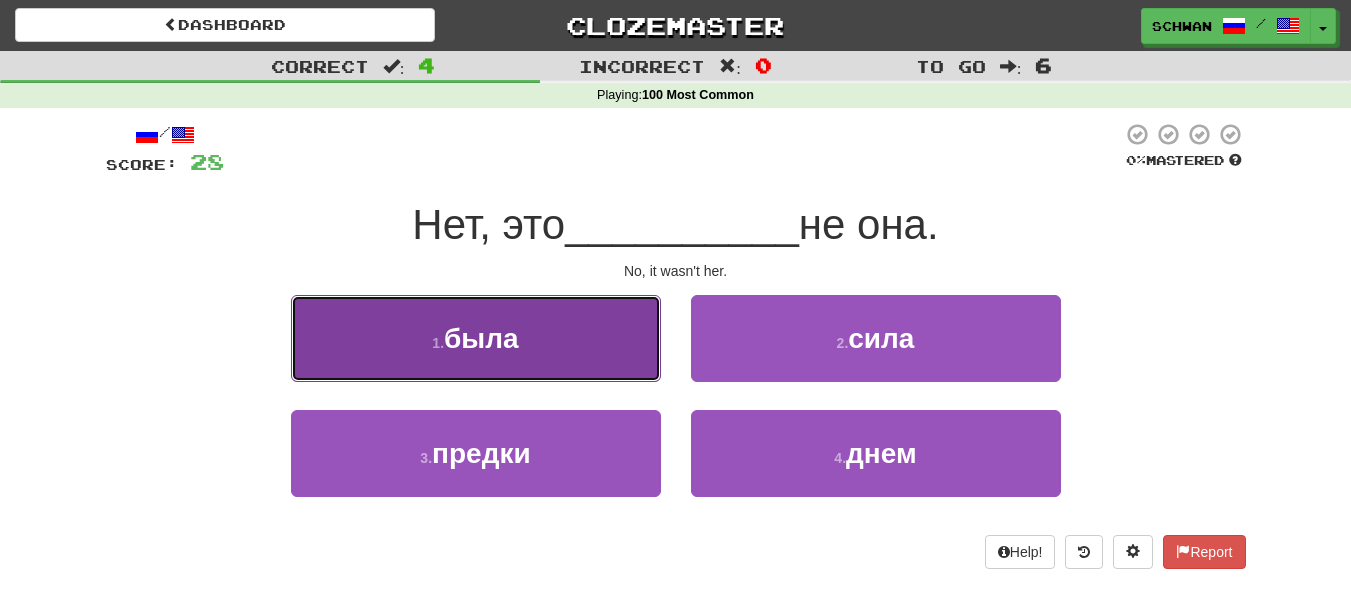 click on "1 .  была" at bounding box center [476, 338] 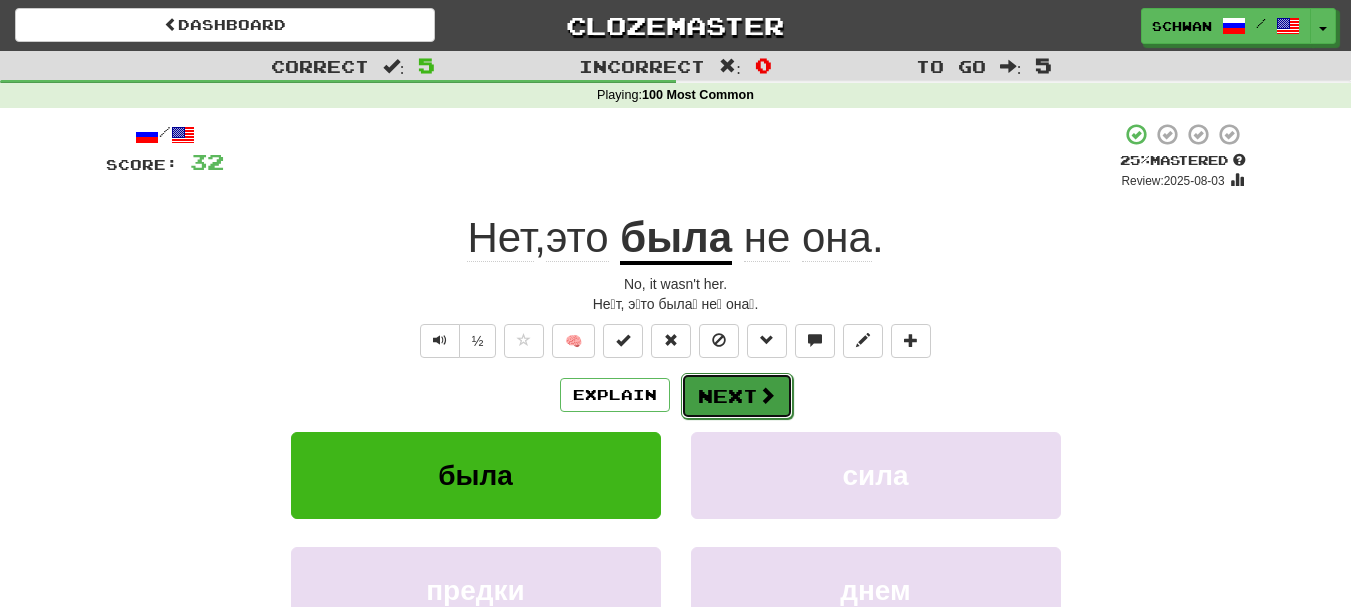 click on "Next" at bounding box center (737, 396) 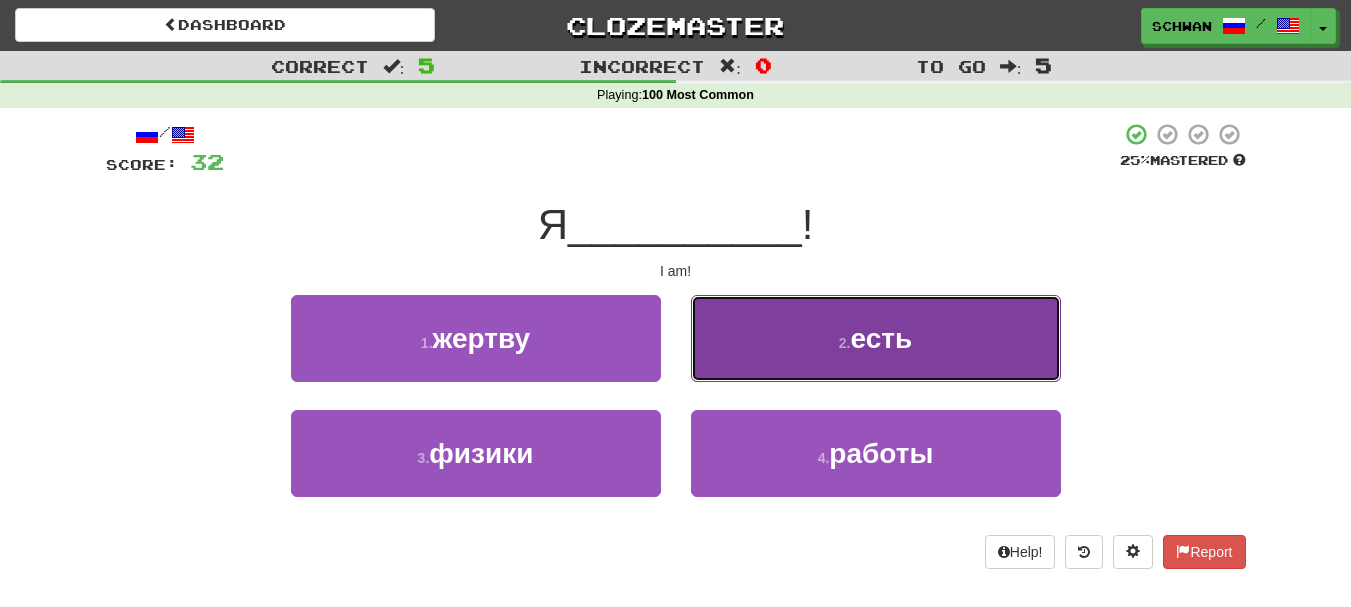 click on "2 .  есть" at bounding box center [876, 338] 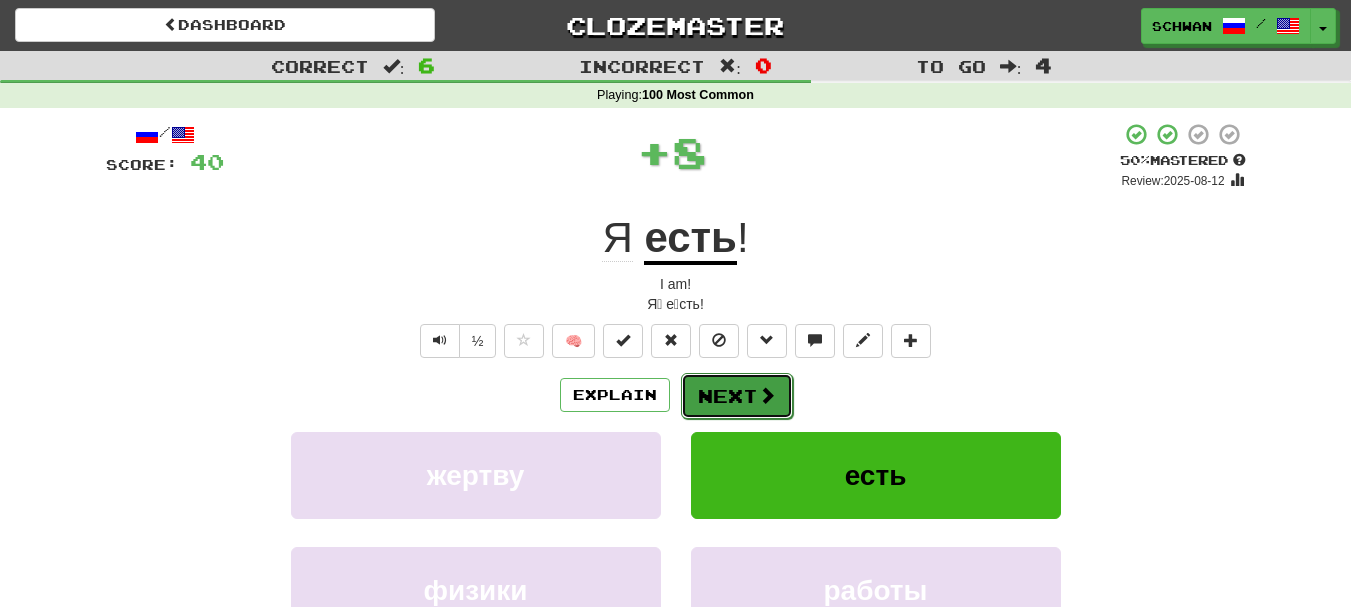 click on "Next" at bounding box center [737, 396] 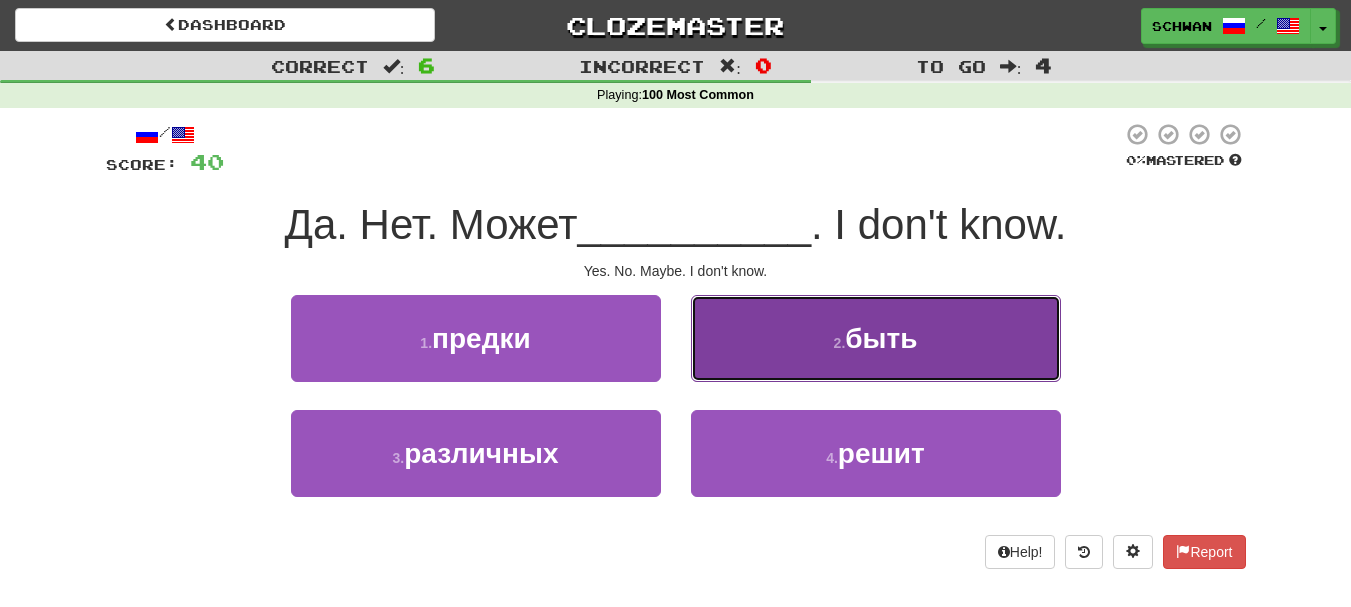 click on "2 .  быть" at bounding box center (876, 338) 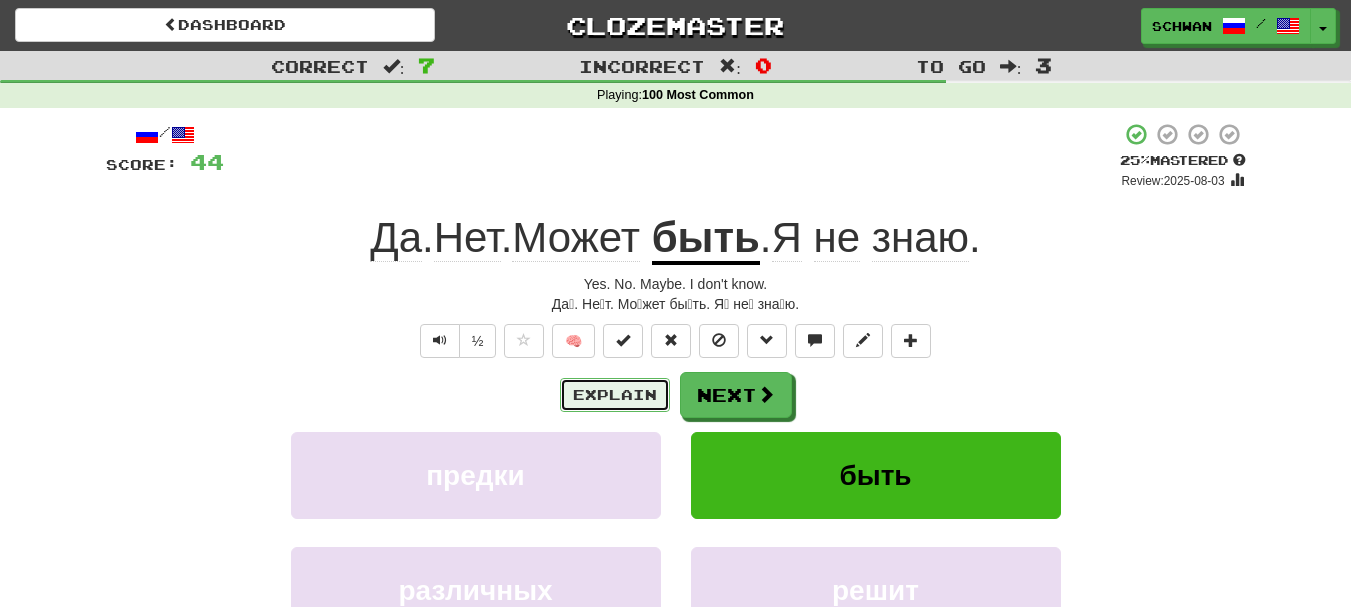 click on "Explain" at bounding box center [615, 395] 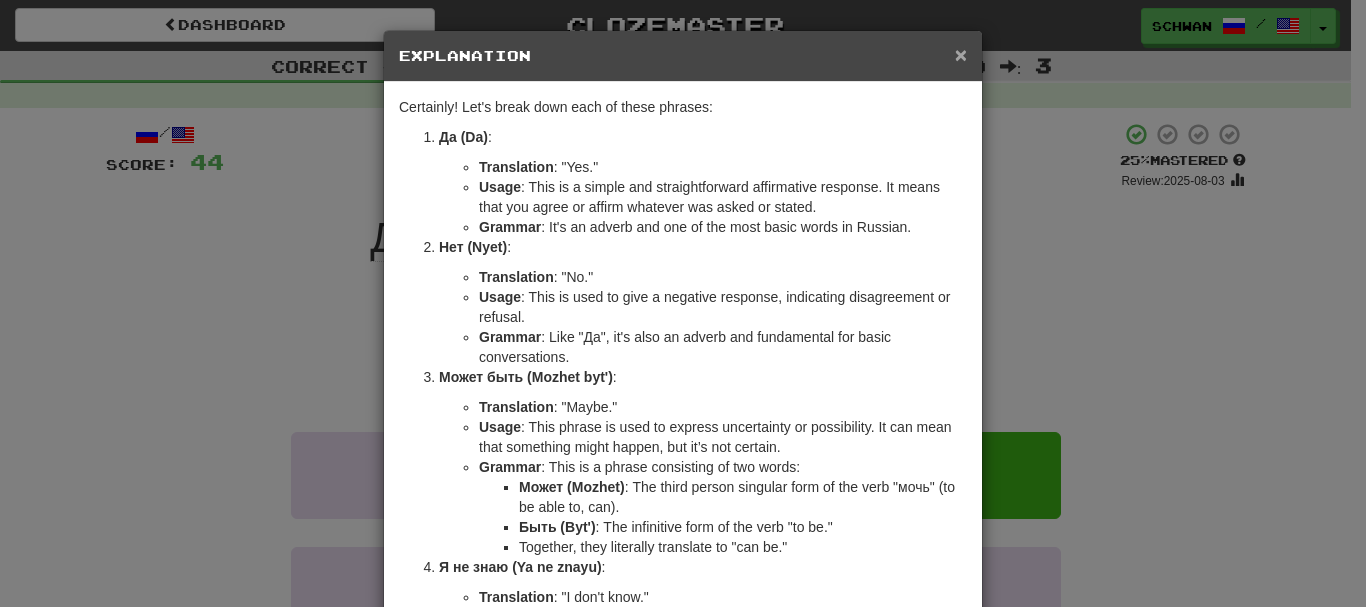 click on "×" at bounding box center (961, 54) 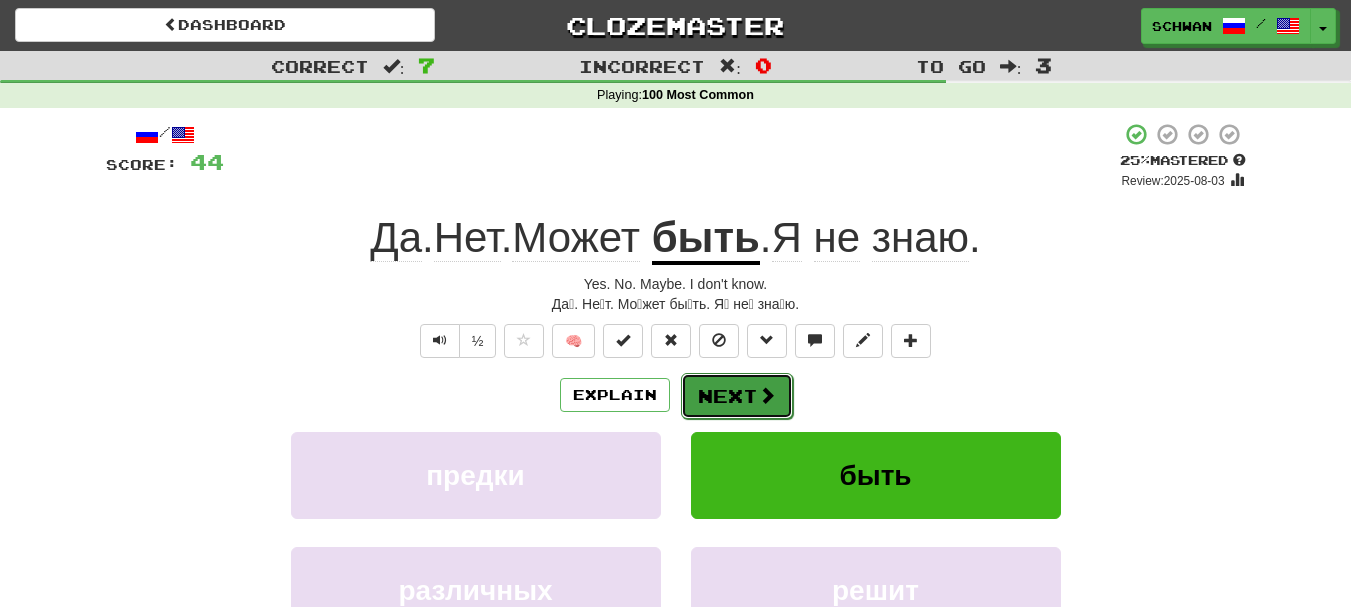 click at bounding box center [767, 395] 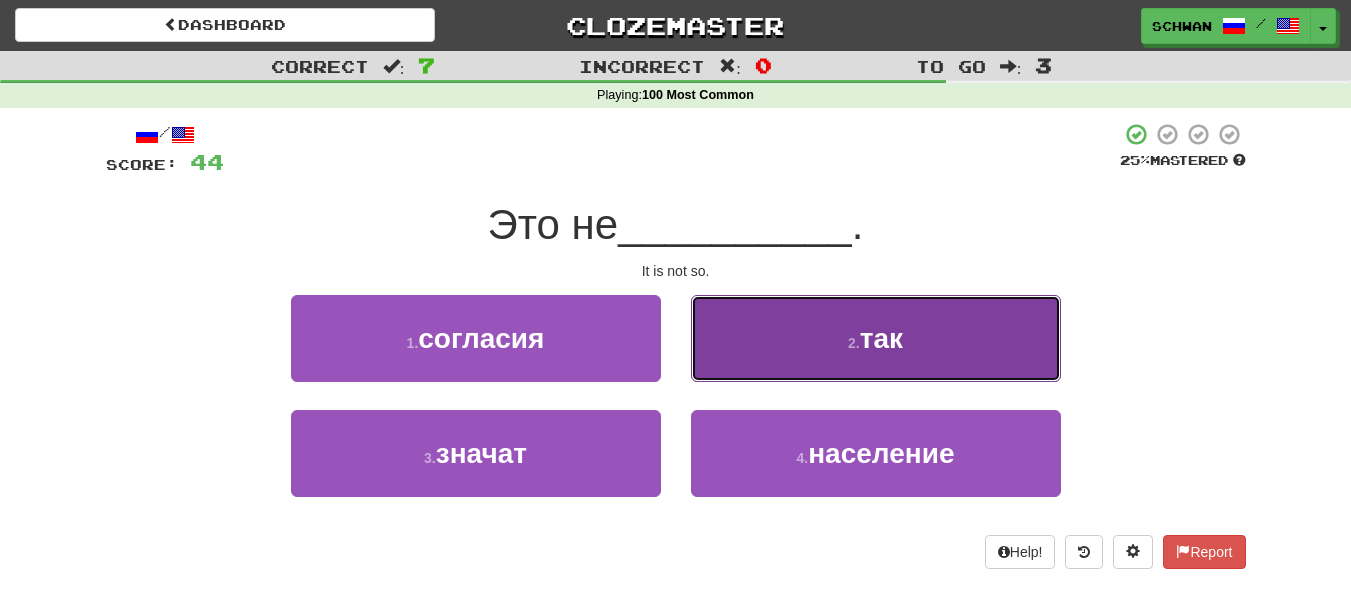 click on "2 .  так" at bounding box center (876, 338) 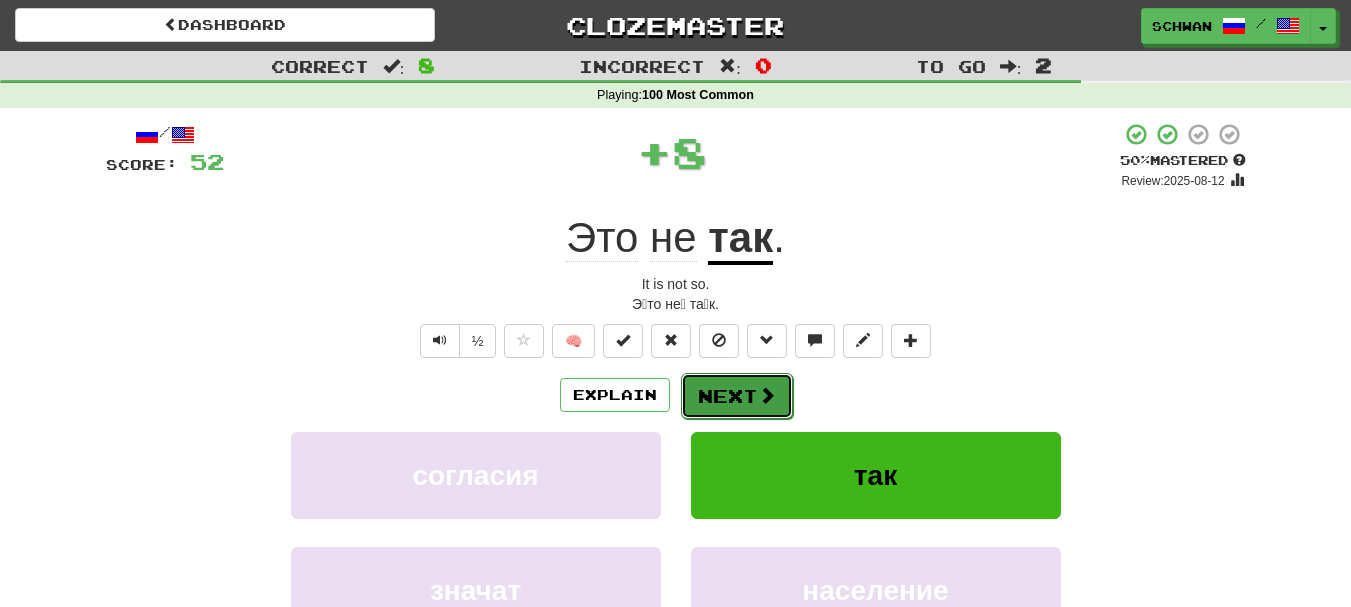 click on "Next" at bounding box center (737, 396) 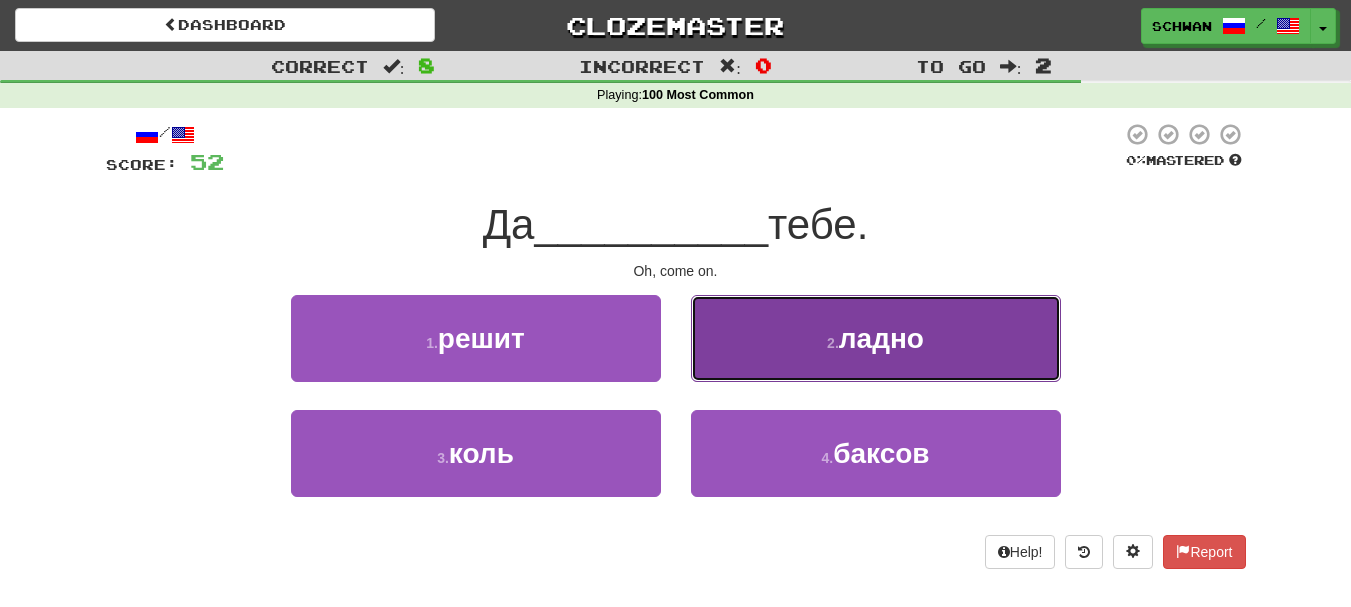 click on "2 .  ладно" at bounding box center (876, 338) 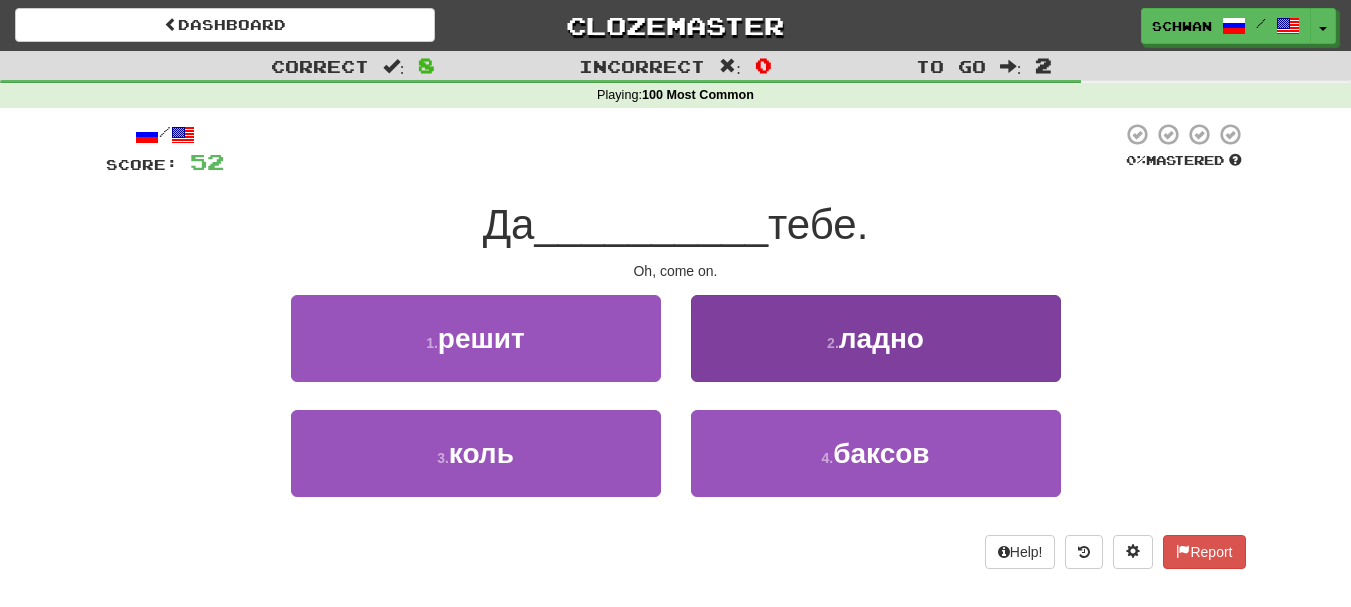 click on "/ Score: 52 0 % Mastered Да __________ тебе. Oh, come on. 1 . решит 2 . ладно 3 . коль 4 . баксов Help! Report" at bounding box center (676, 345) 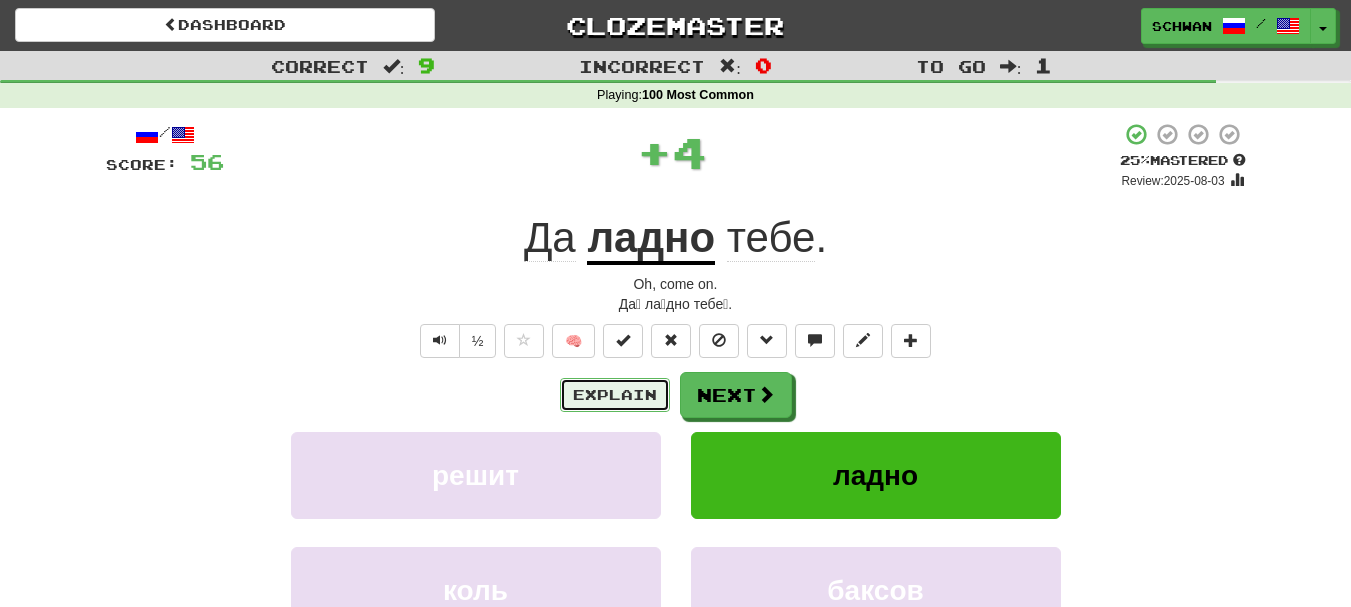 click on "Explain" at bounding box center [615, 395] 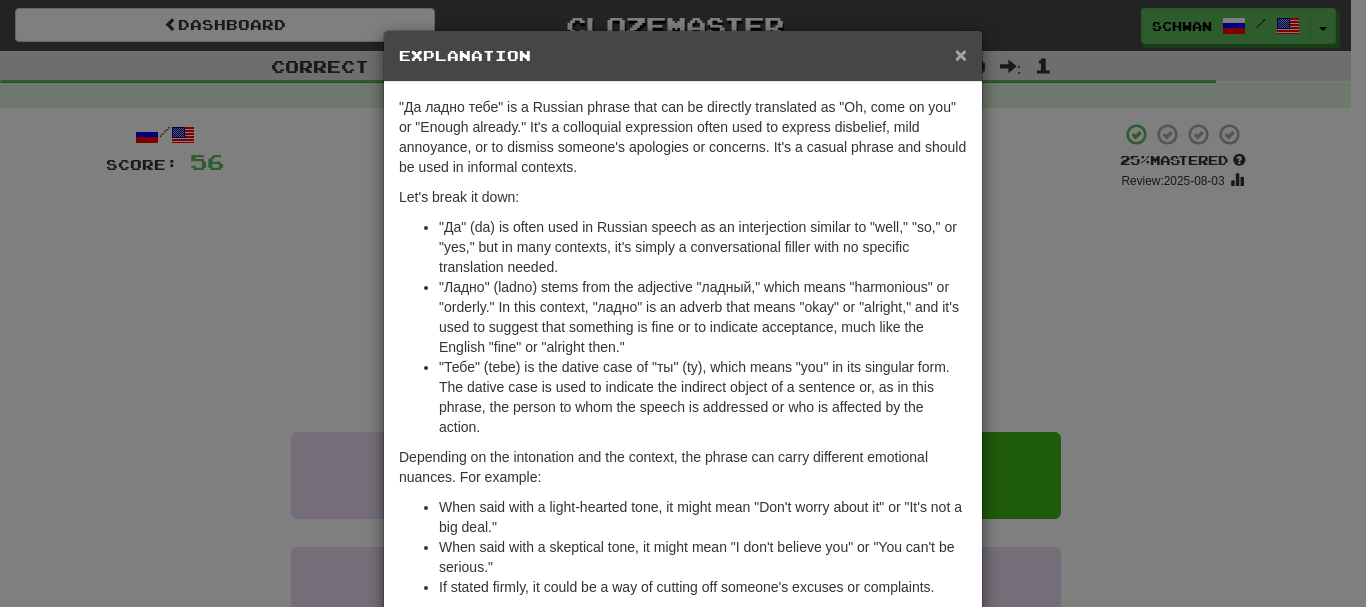 click on "×" at bounding box center [961, 54] 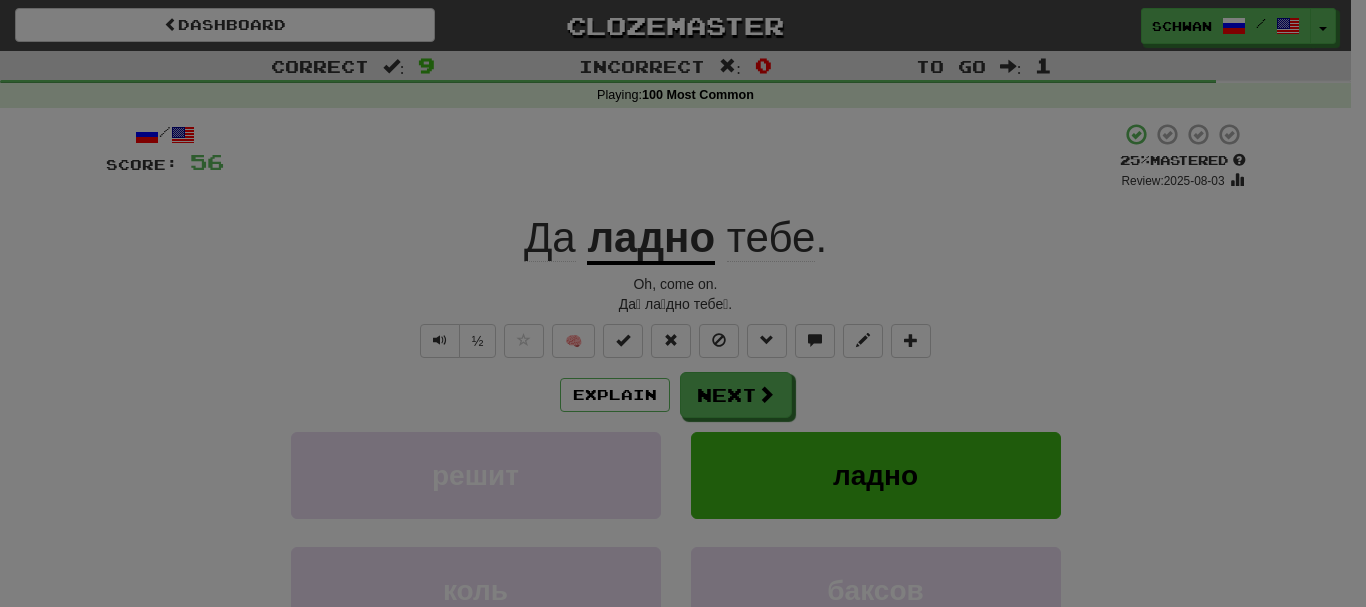 click on "× Explanation "Да ладно тебе" is a Russian phrase that can be directly translated as "Oh, come on you" or "Enough already." It's a colloquial expression often used to express disbelief, mild annoyance, or to dismiss someone's apologies or concerns. It's a casual phrase and should be used in informal contexts.
Let's break it down:
"Да" (da) is often used in Russian speech as an interjection similar to "well," "so," or "yes," but in many contexts, it's simply a conversational filler with no specific translation needed.
"Ладно" (ladno) stems from the adjective "ладный," which means "harmonious" or "orderly." In this context, "ладно" is an adverb that means "okay" or "alright," and it's used to suggest that something is fine or to indicate acceptance, much like the English "fine" or "alright then."
Depending on the intonation and the context, the phrase can carry different emotional nuances. For example:
In beta. Generated by ChatGPT. Like it? Hate it?  !" at bounding box center [683, 207] 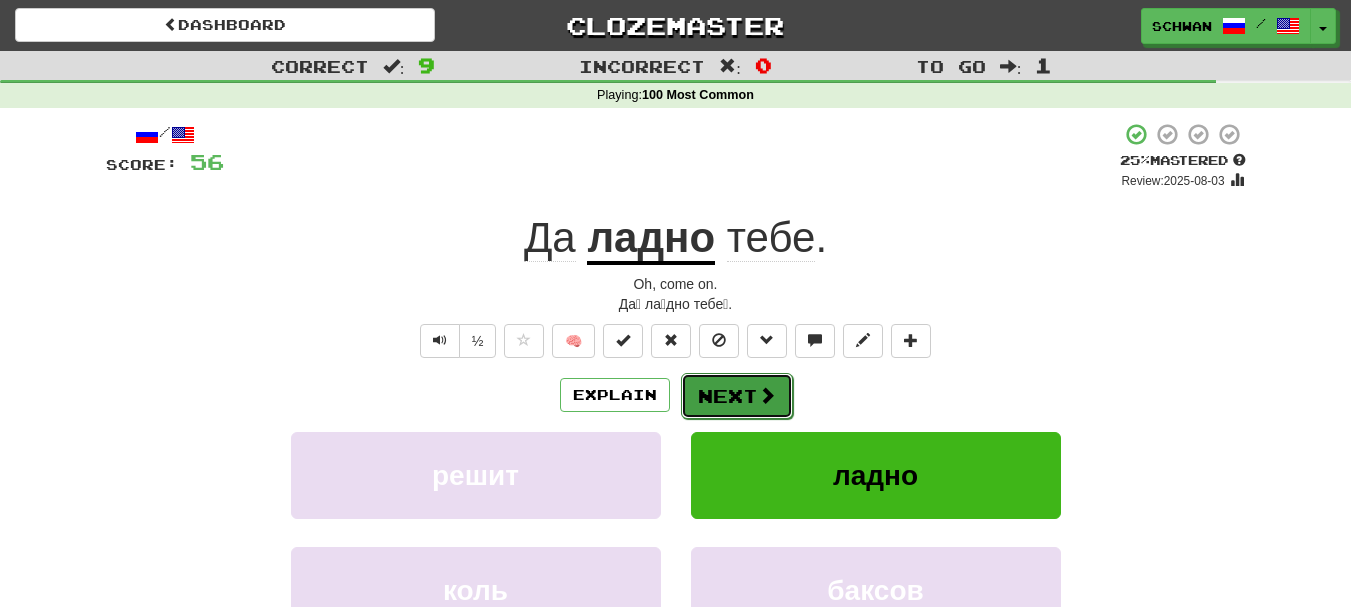 click on "Next" at bounding box center [737, 396] 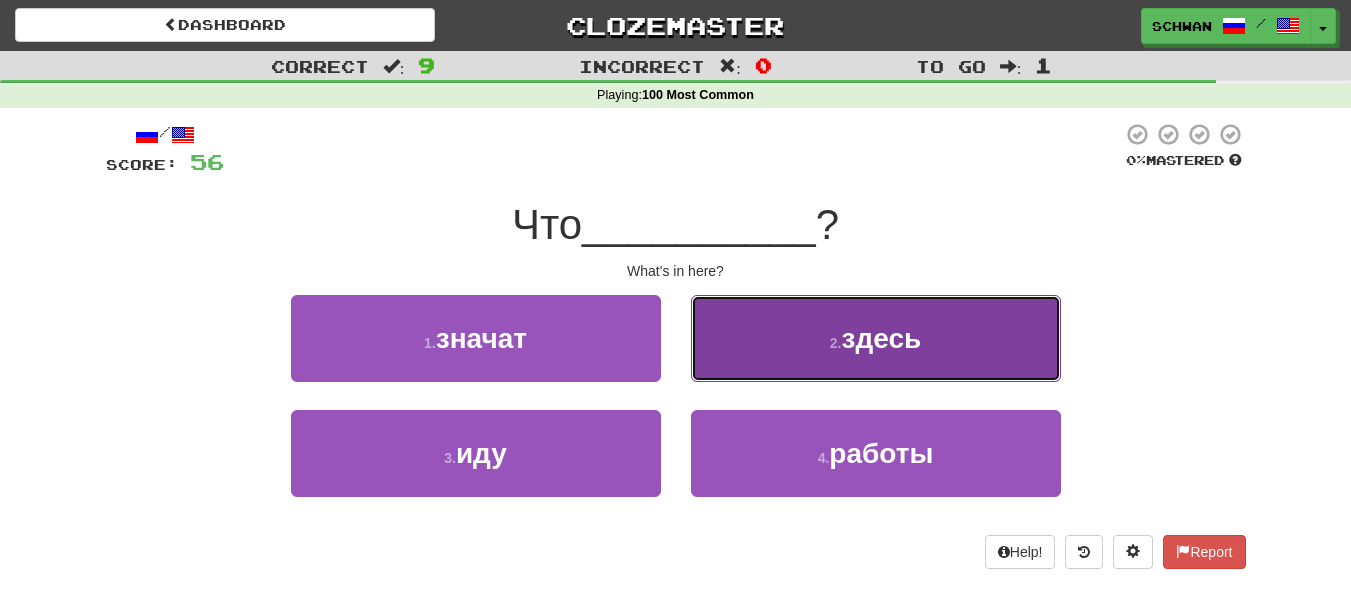 click on "здесь" at bounding box center (882, 338) 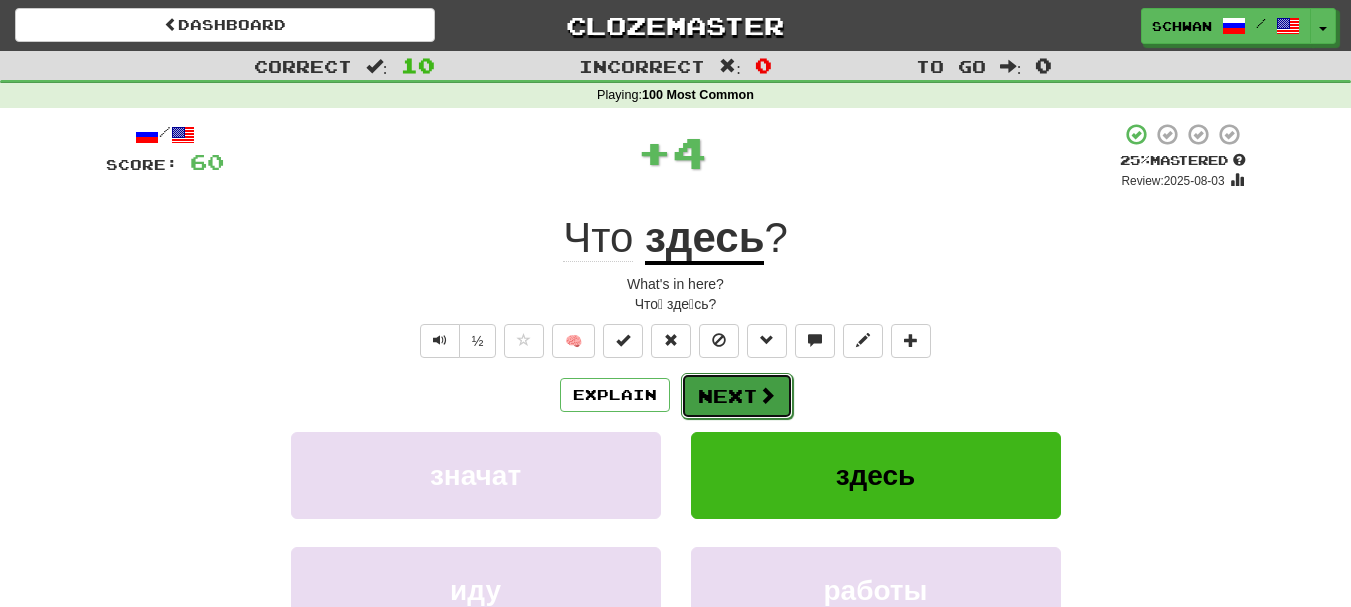 click on "Next" at bounding box center (737, 396) 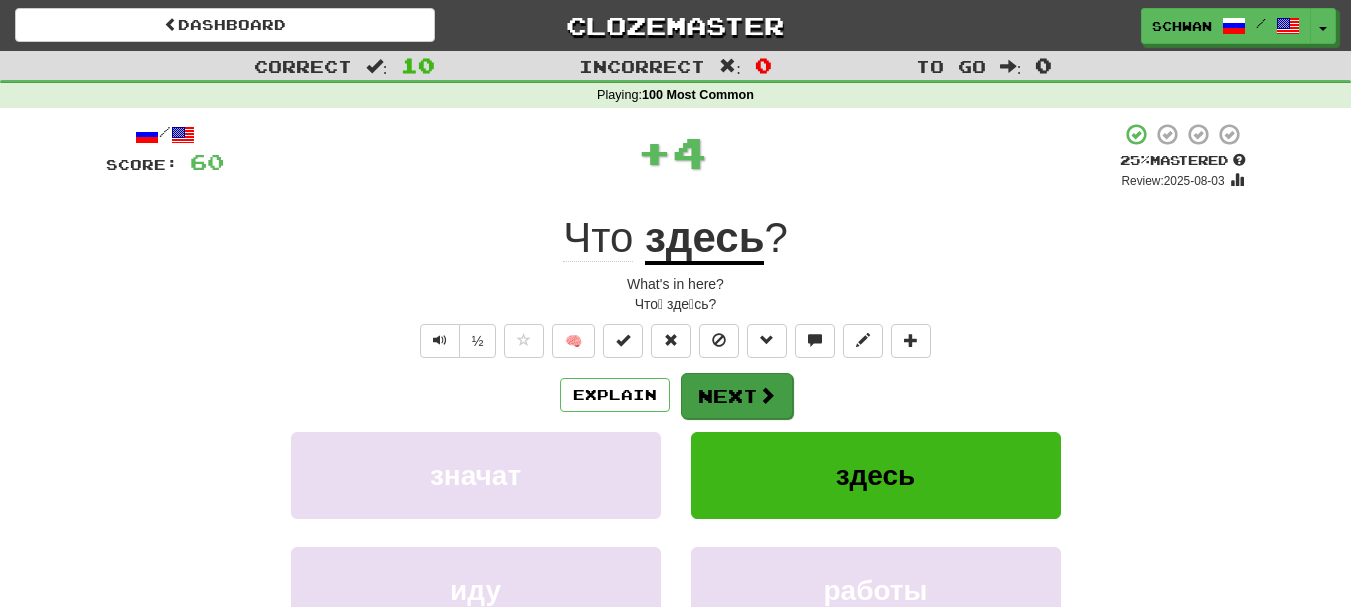 click on "Dashboard
Clozemaster
schwan
/
Toggle Dropdown
Dashboard
Leaderboard
Activity Feed
Notifications
Profile
Discussions
Français
/
English
Streak:
1
Review:
2,106
Points Today: 3044
Български
/
English
Streak:
0
Review:
0
Points Today: 0
Русский
/
English
Streak:
1
Review:
50
Points Today: 4
中文
/
English
Streak:
1
Review:
1,683
Points Today: 300
廣東話
/
English
Streak:
0
Review:
20
Points Today: 0
Languages
Account
Logout
schwan
/
Toggle Dropdown
Dashboard
Leaderboard
Activity Feed
Notifications
Profile" at bounding box center [675, 398] 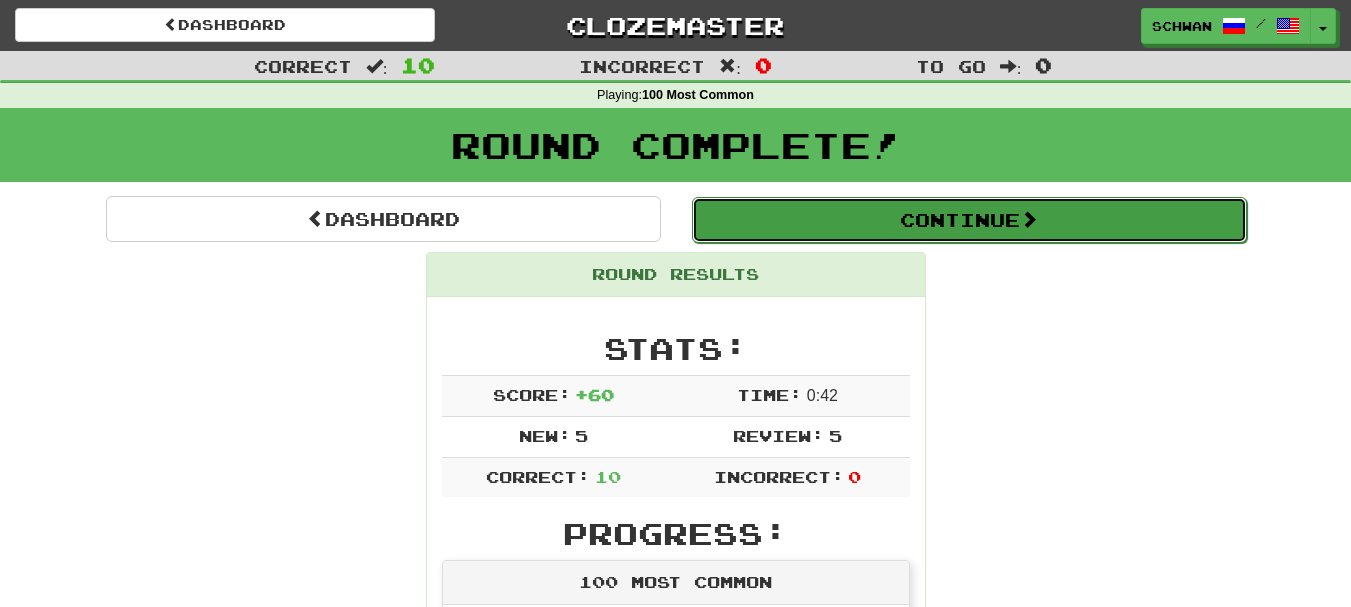 click on "Continue" at bounding box center (969, 220) 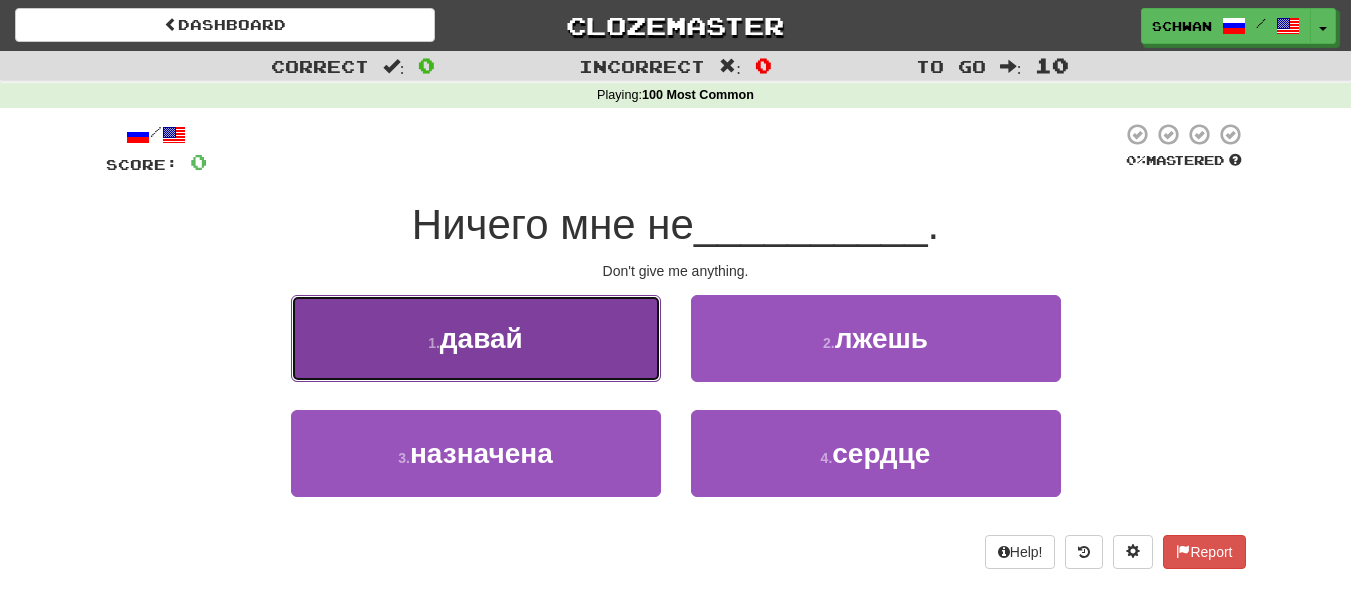 click on "1 .  давай" at bounding box center [476, 338] 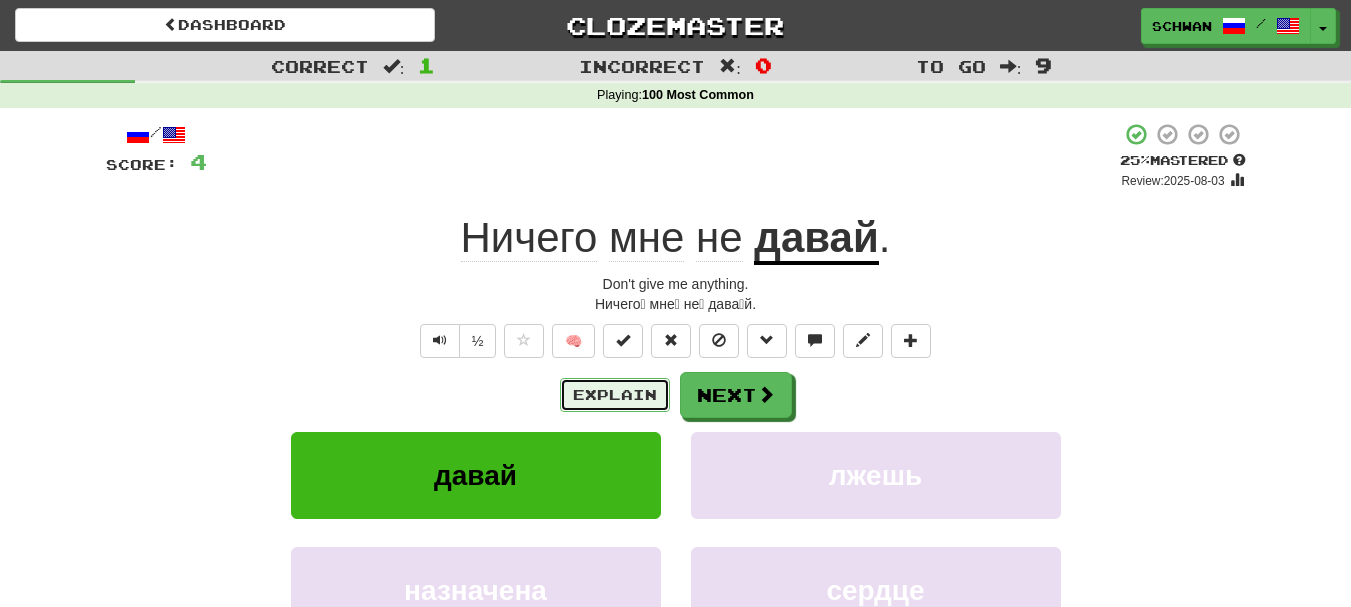 click on "Explain" at bounding box center [615, 395] 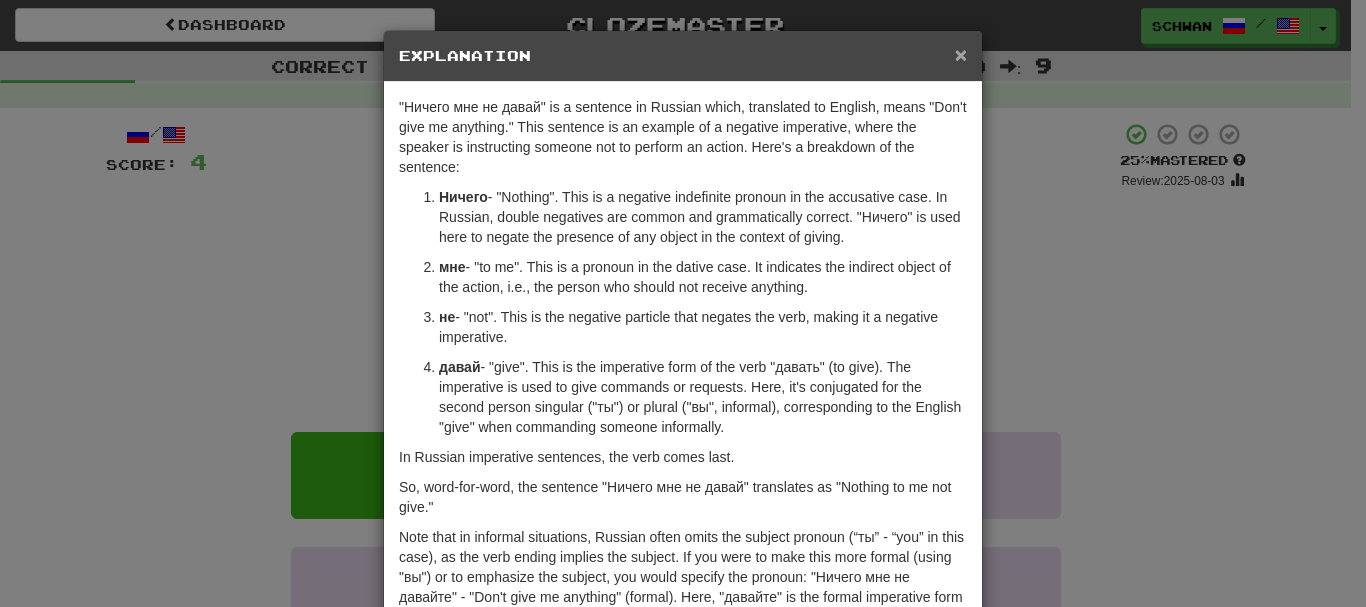 click on "×" at bounding box center (961, 54) 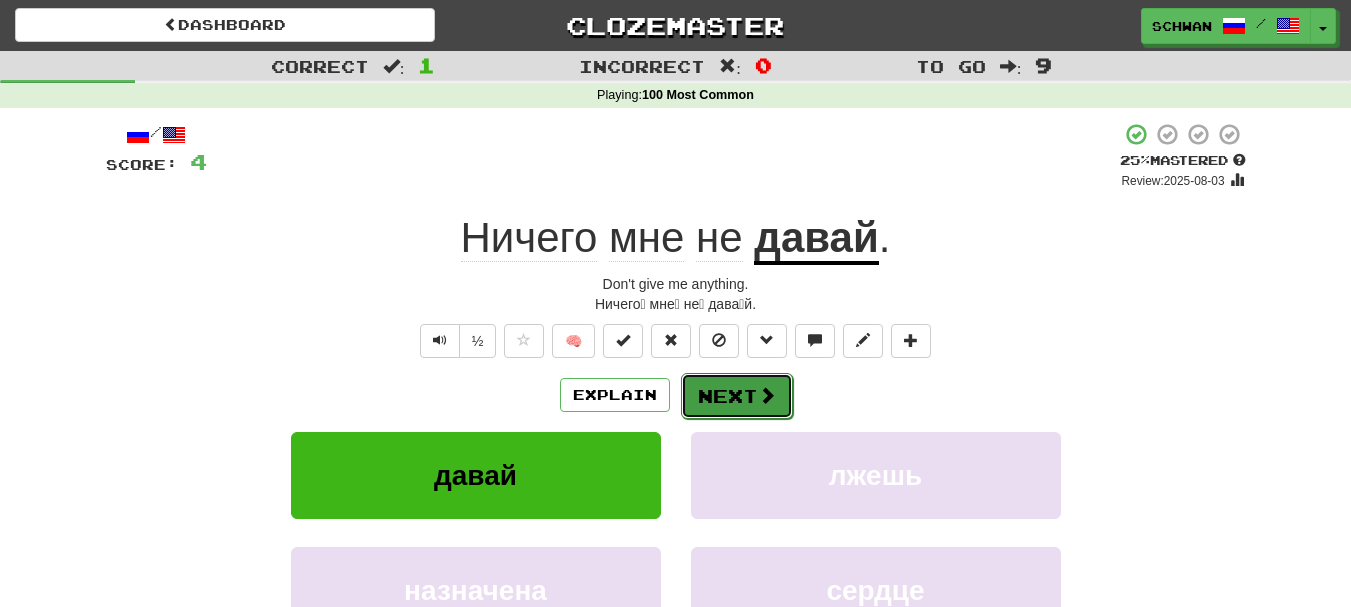 click on "Next" at bounding box center [737, 396] 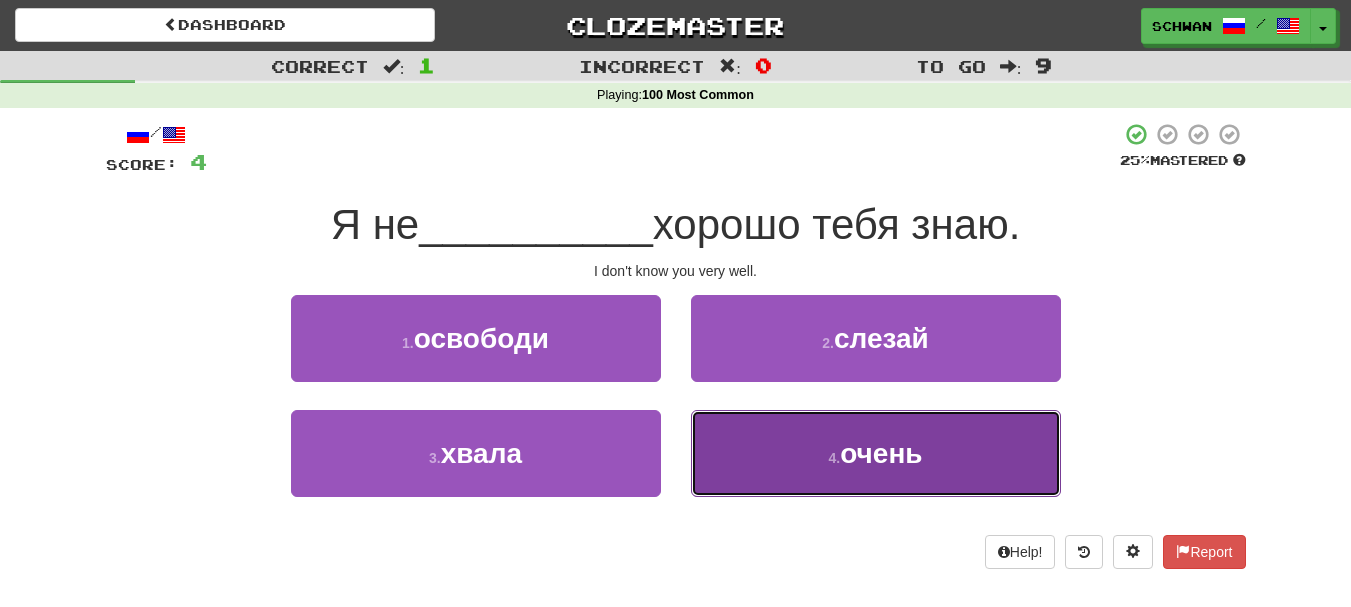 click on "4 .  очень" at bounding box center [876, 453] 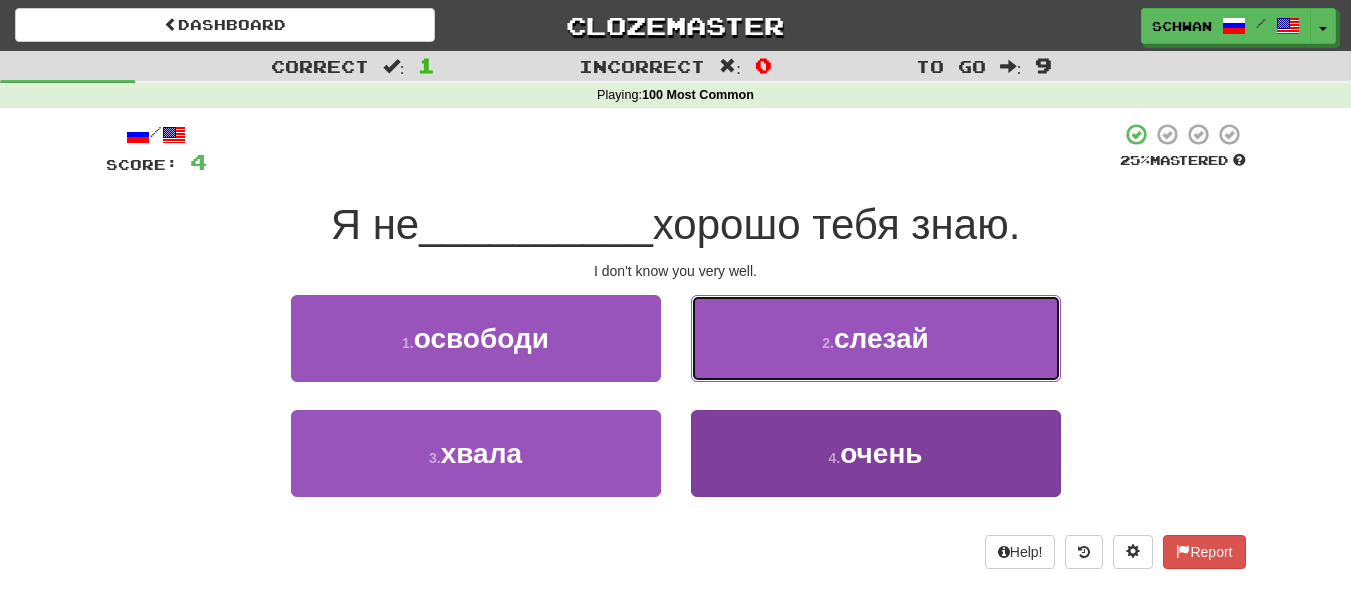 click on "2 .  слезай" at bounding box center [876, 338] 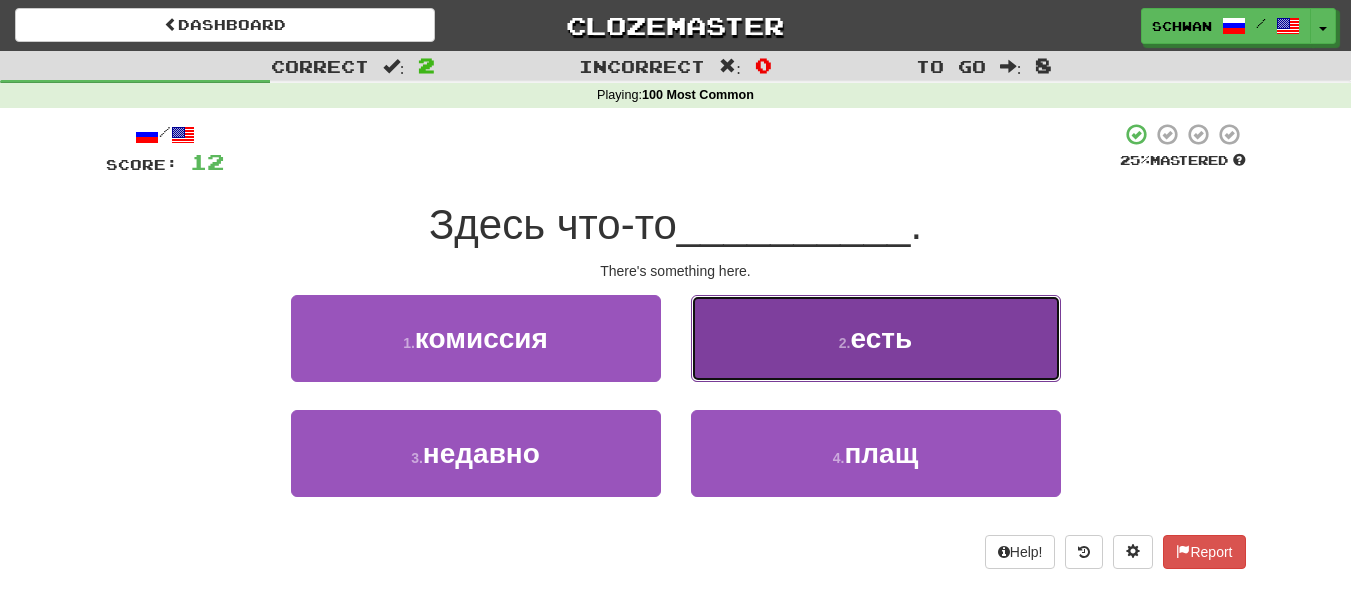 click on "2 .  есть" at bounding box center (876, 338) 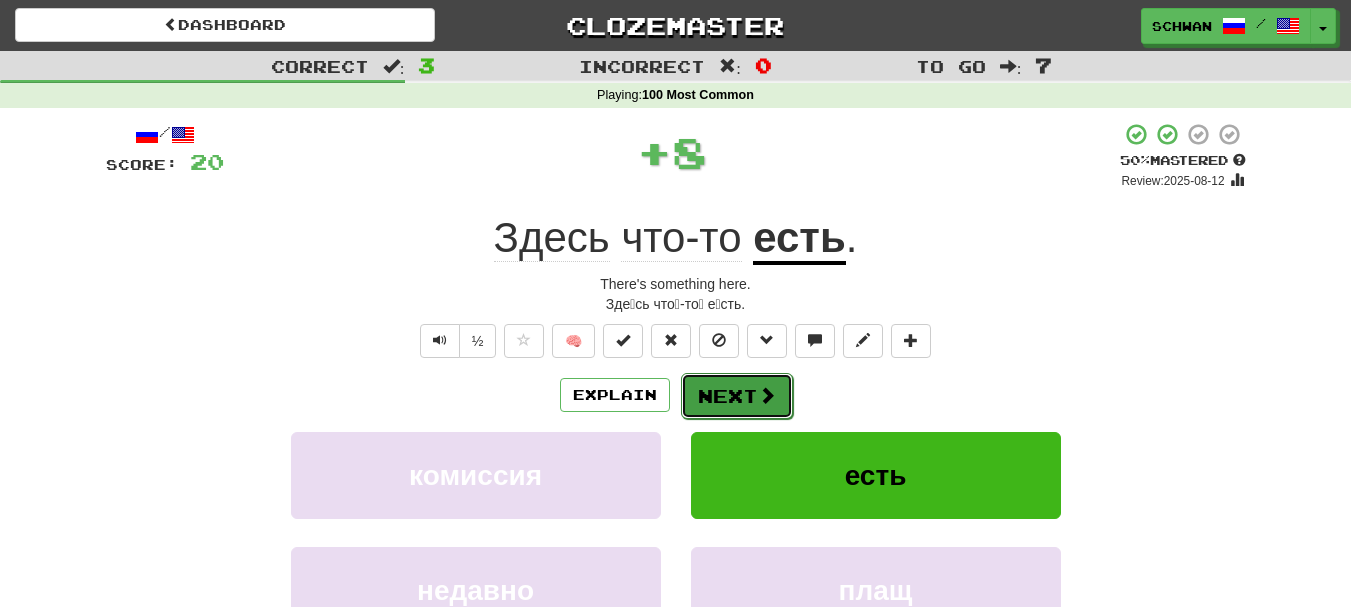click on "Next" at bounding box center [737, 396] 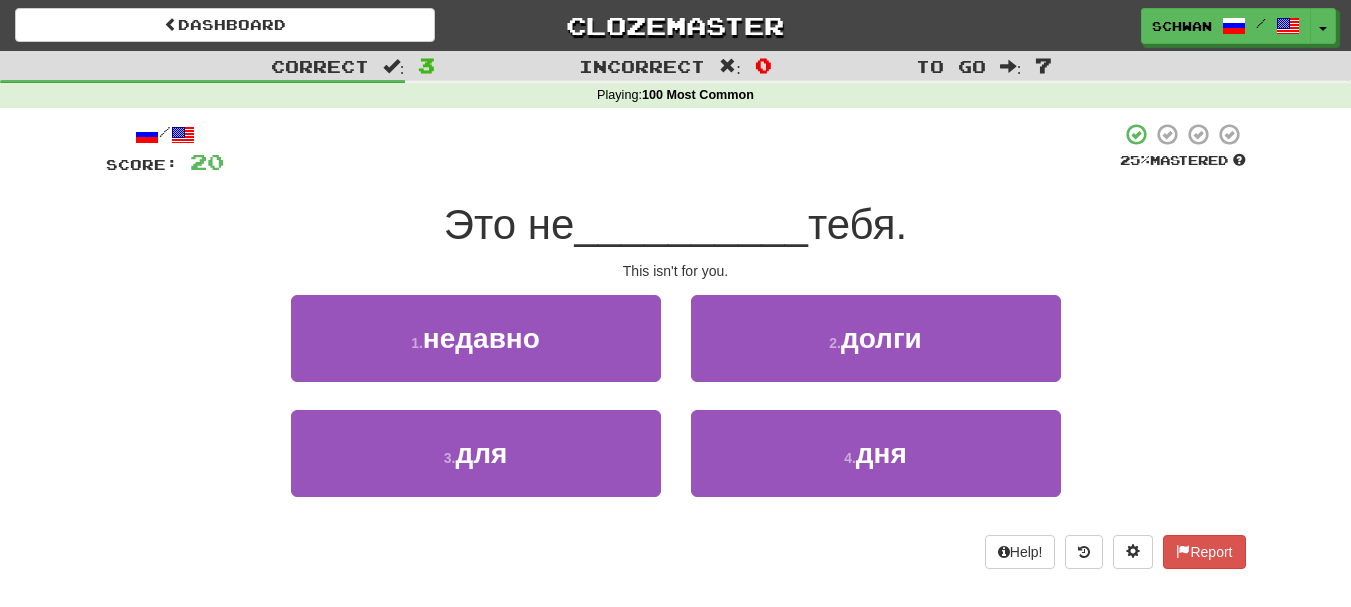 click on "2 .  долги" at bounding box center (876, 352) 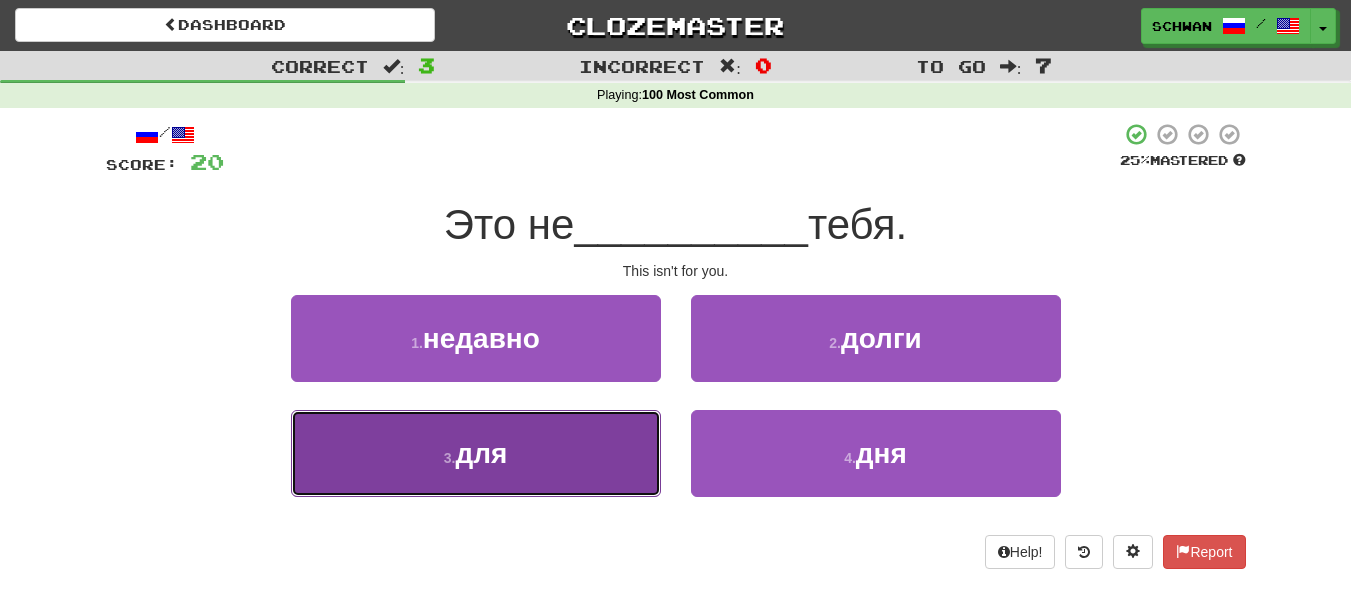 click on "3 .  для" at bounding box center (476, 453) 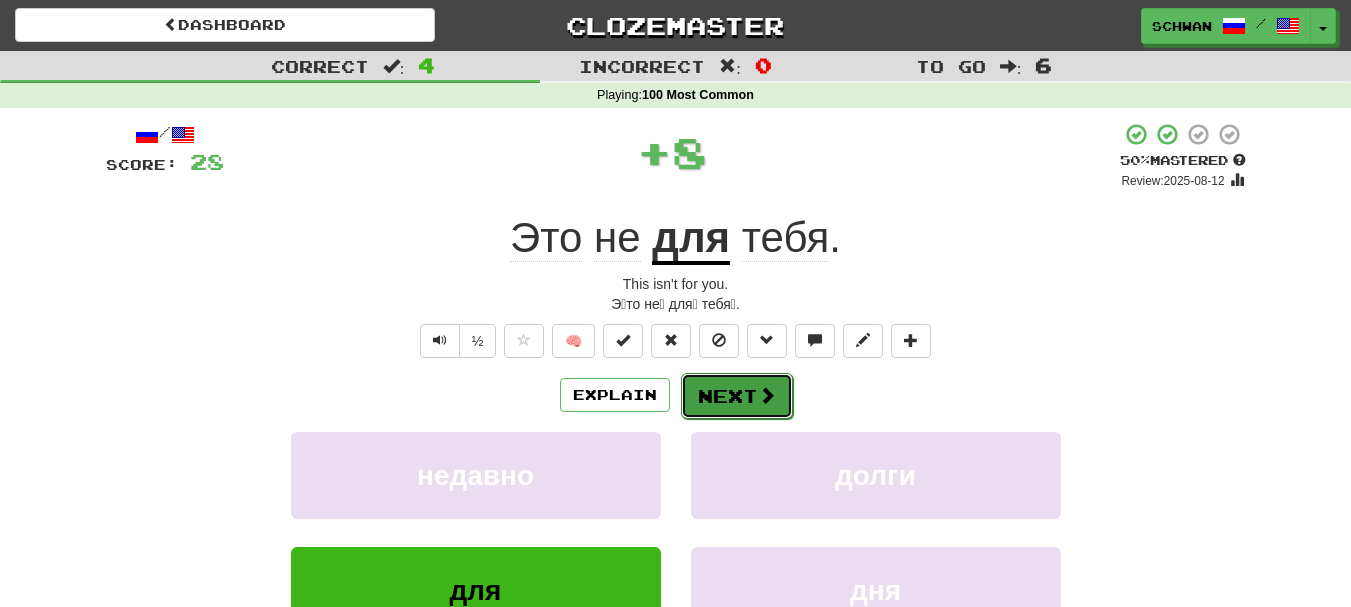 click on "Next" at bounding box center (737, 396) 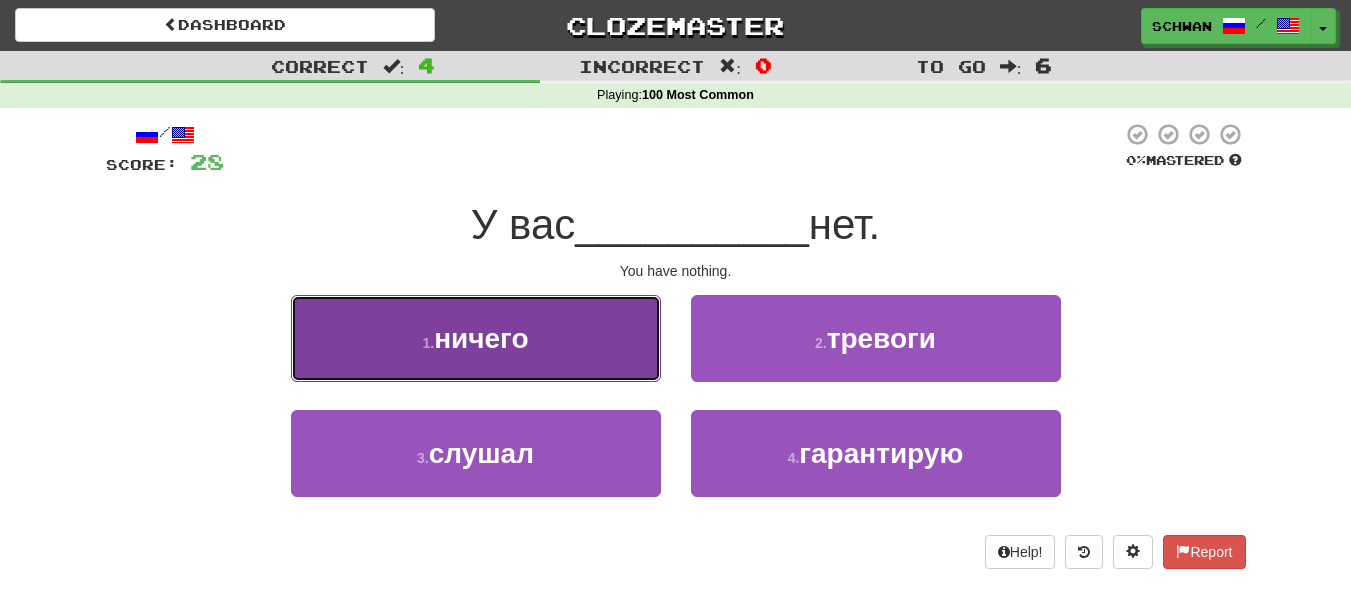 click on "ничего" at bounding box center [481, 338] 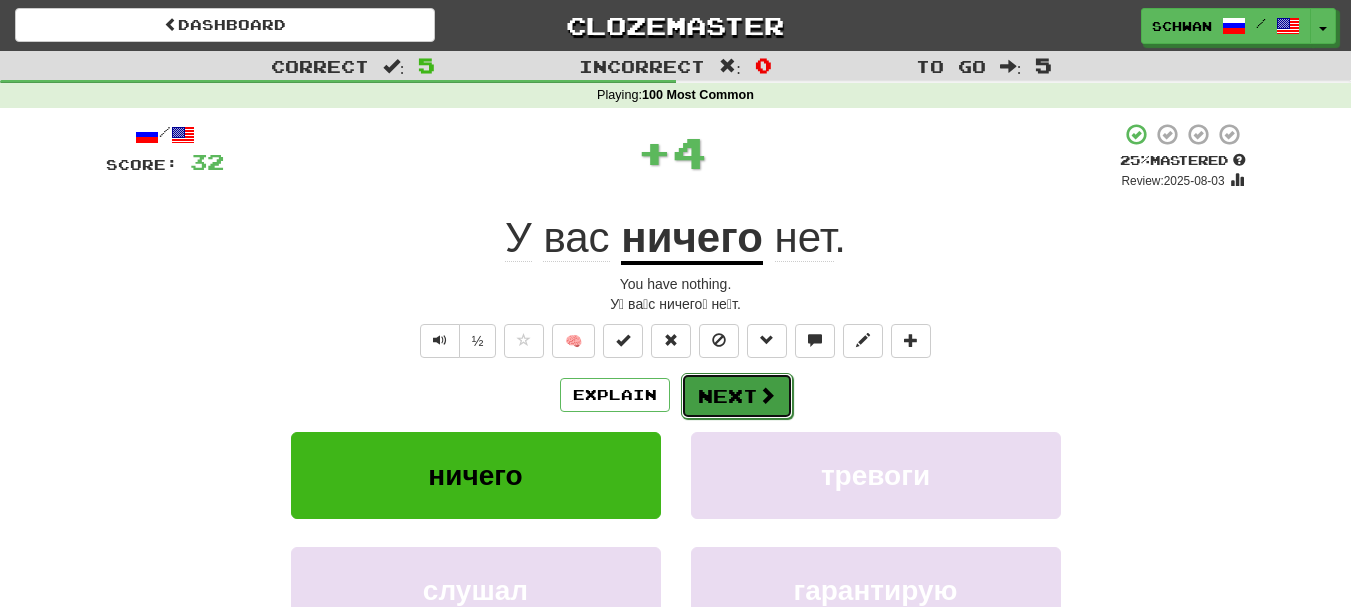 click on "Next" at bounding box center (737, 396) 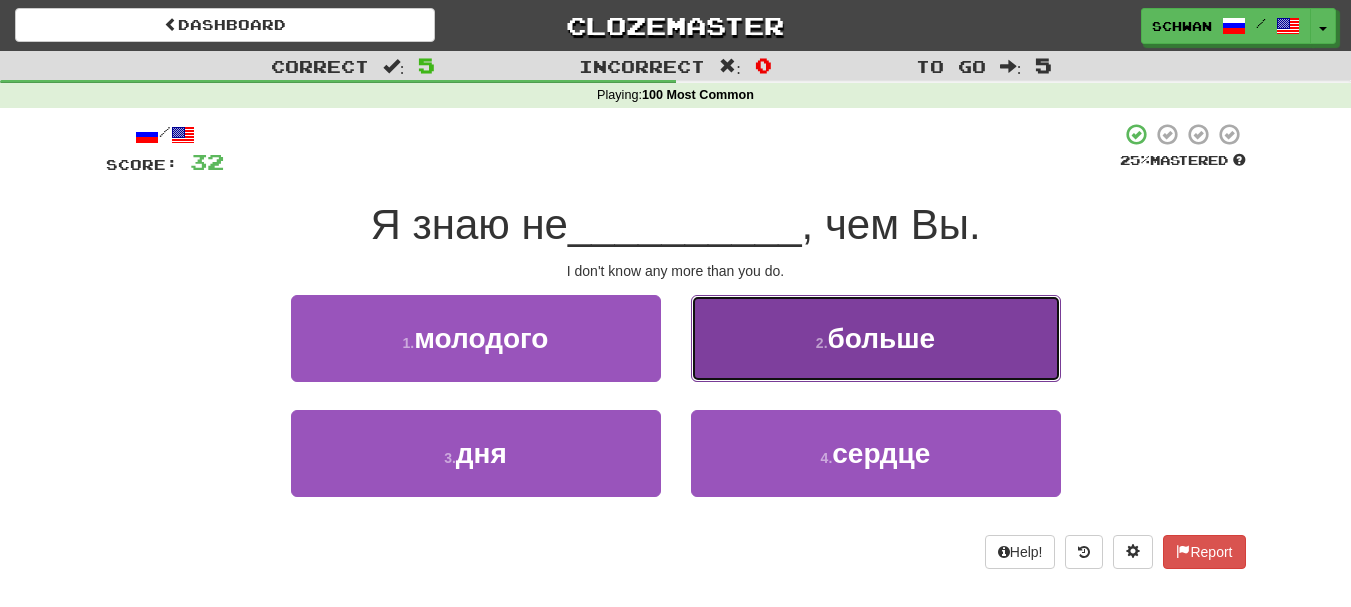 click on "2 .  больше" at bounding box center (876, 338) 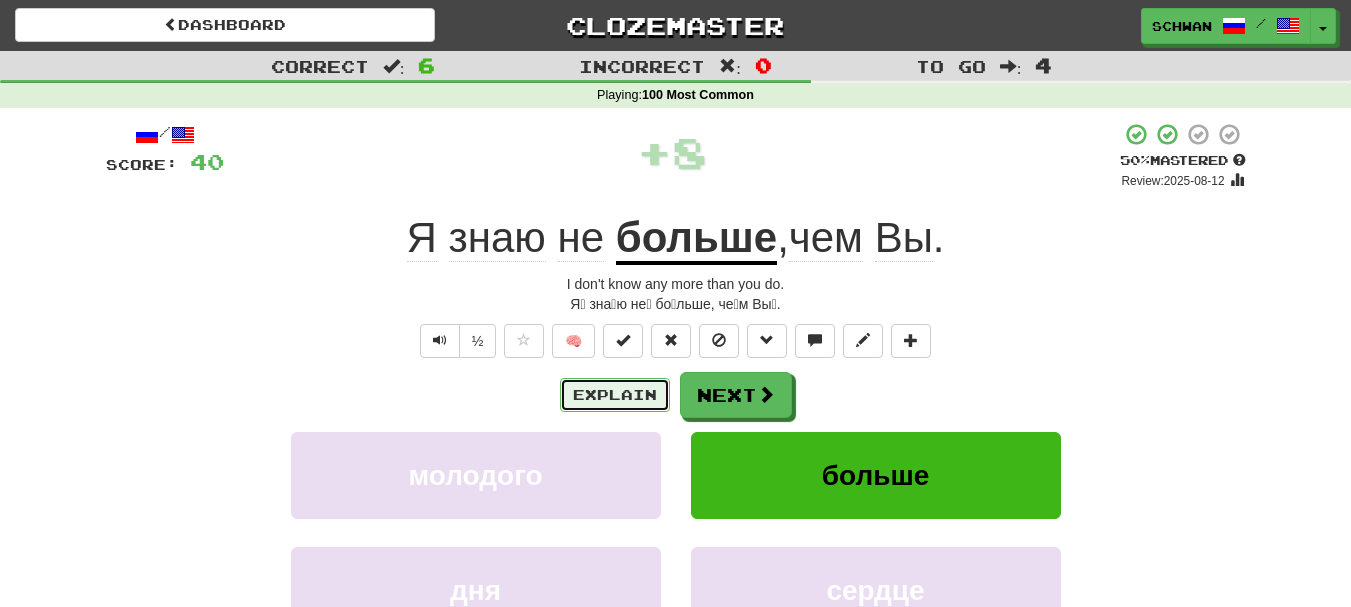click on "Explain" at bounding box center (615, 395) 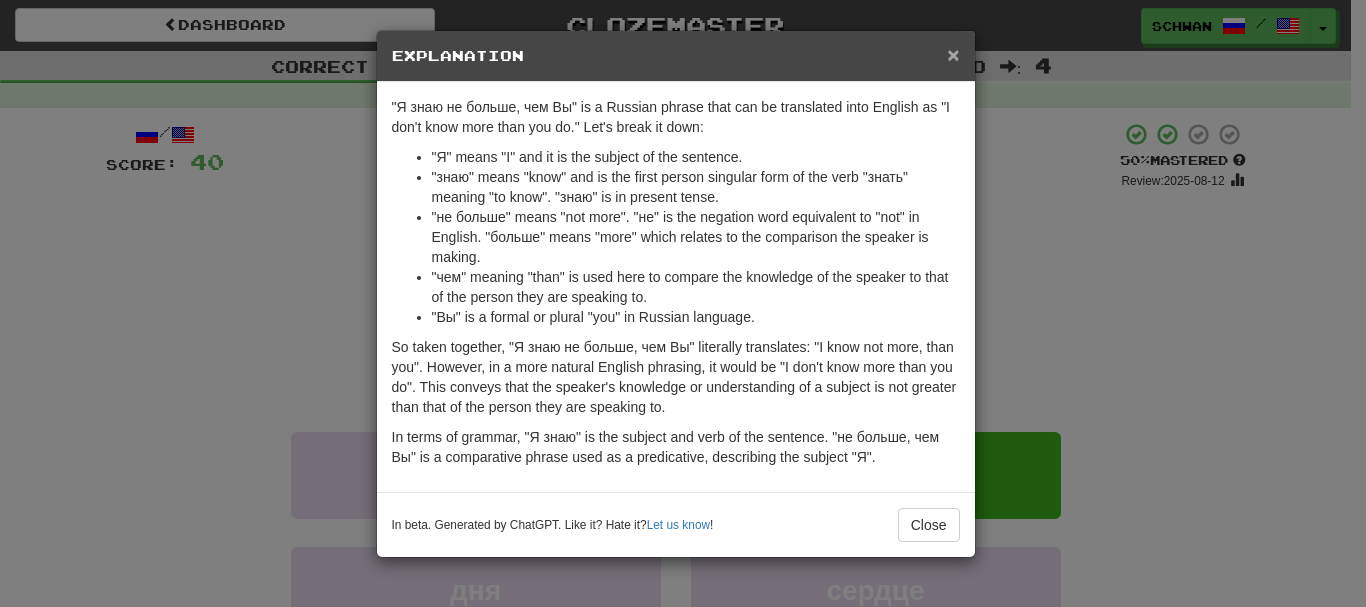 click on "×" at bounding box center (953, 54) 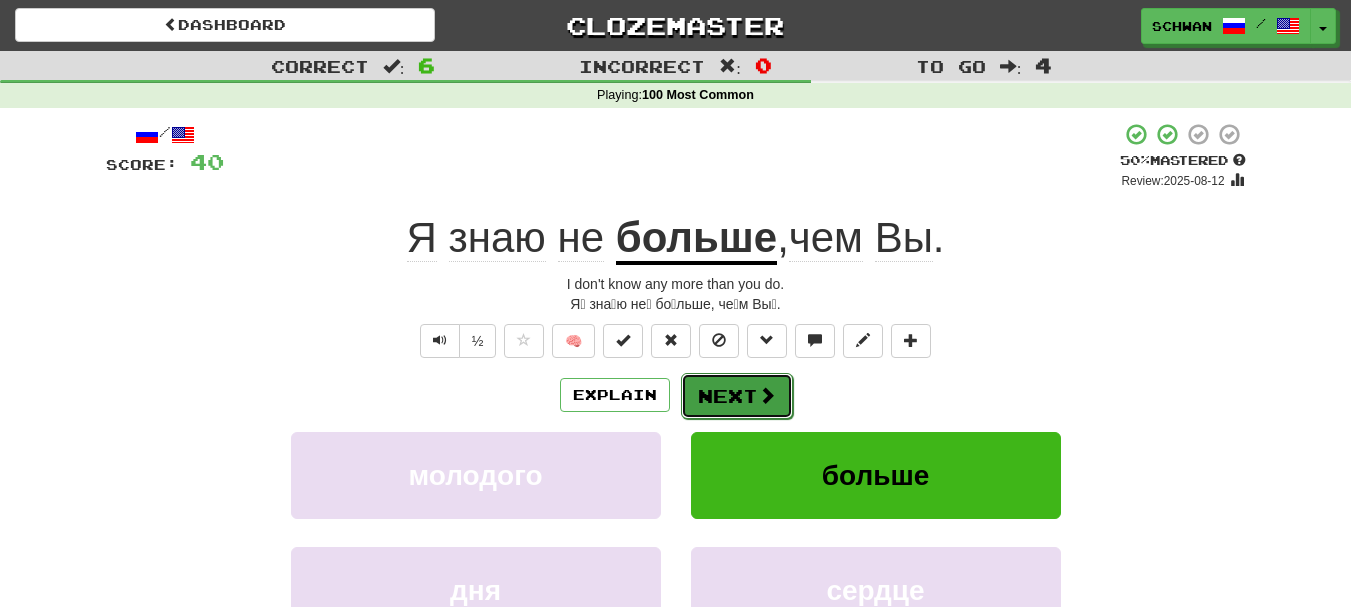 click at bounding box center (767, 395) 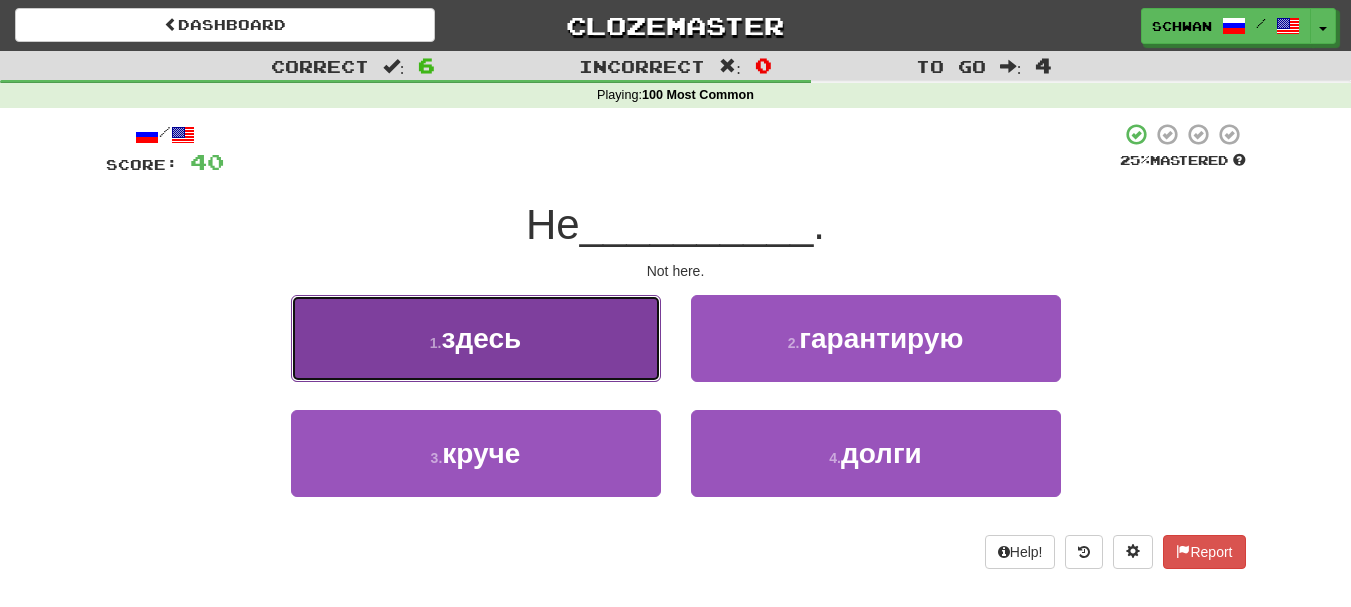 click on "1 .  здесь" at bounding box center [476, 338] 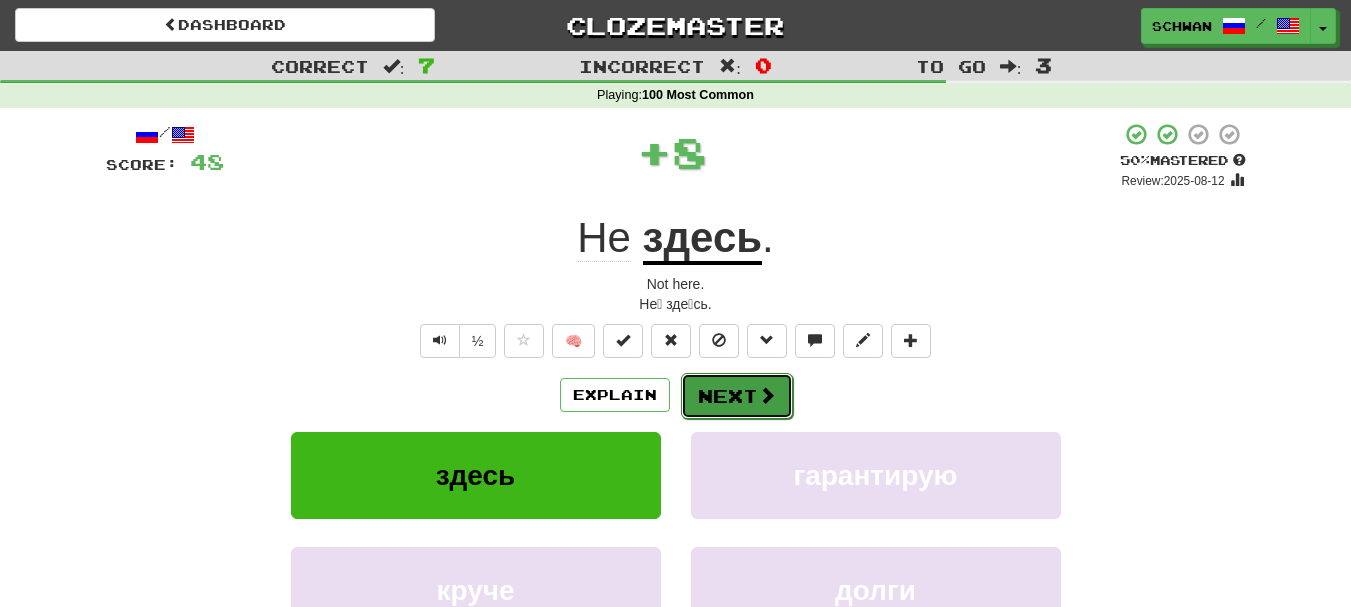 click on "Next" at bounding box center [737, 396] 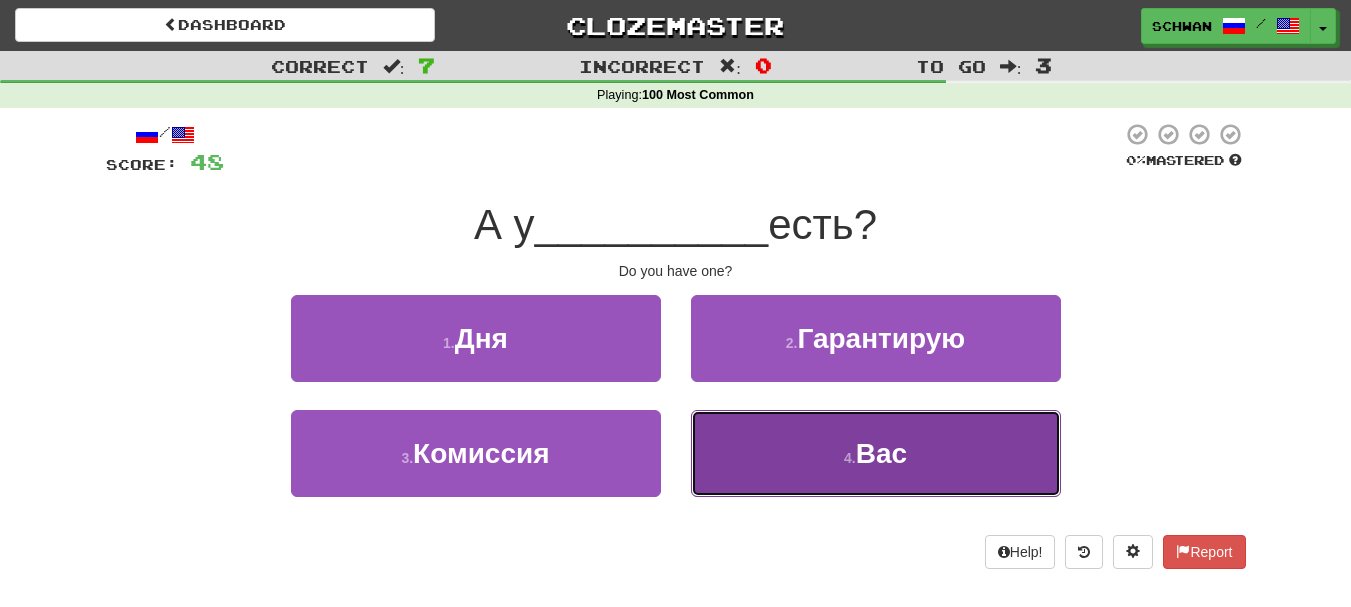 click on "4 .  Вас" at bounding box center [876, 453] 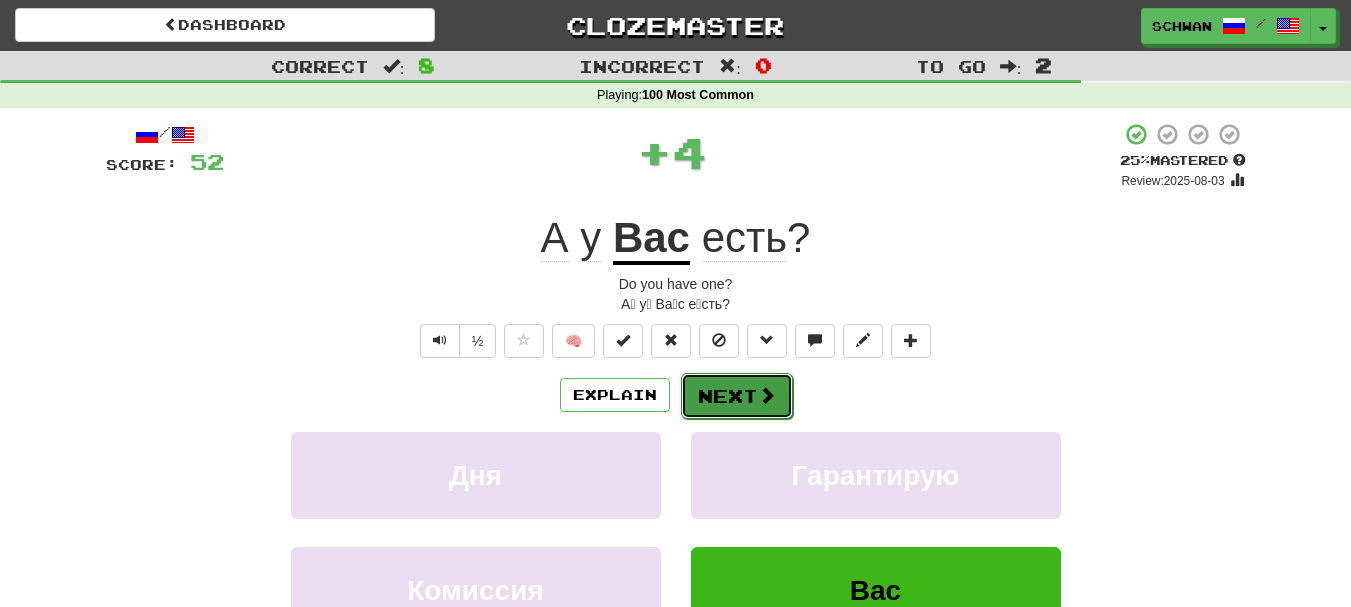 click on "Next" at bounding box center (737, 396) 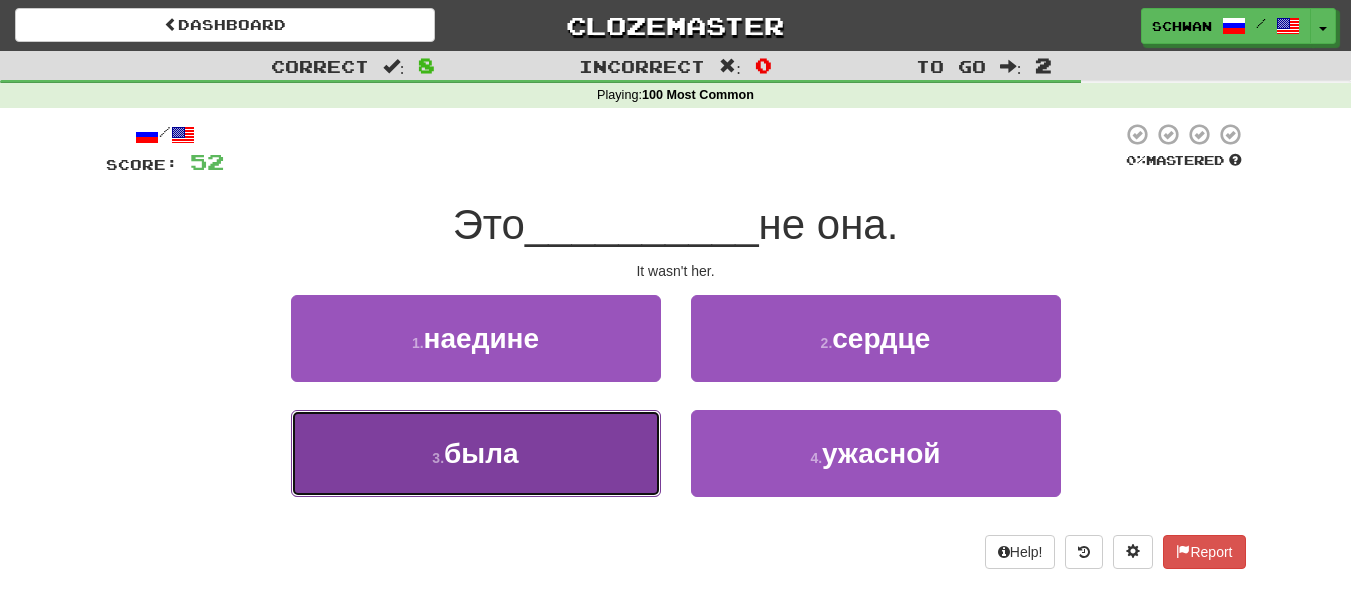click on "3 .  была" at bounding box center [476, 453] 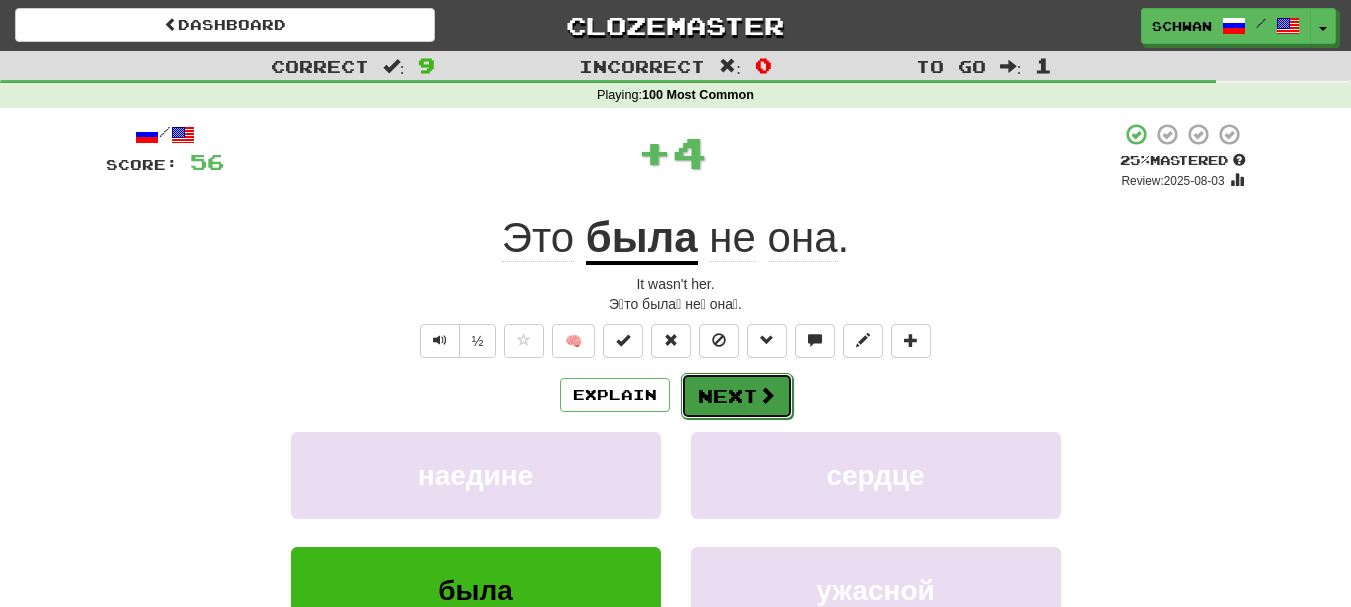 click on "Next" at bounding box center (737, 396) 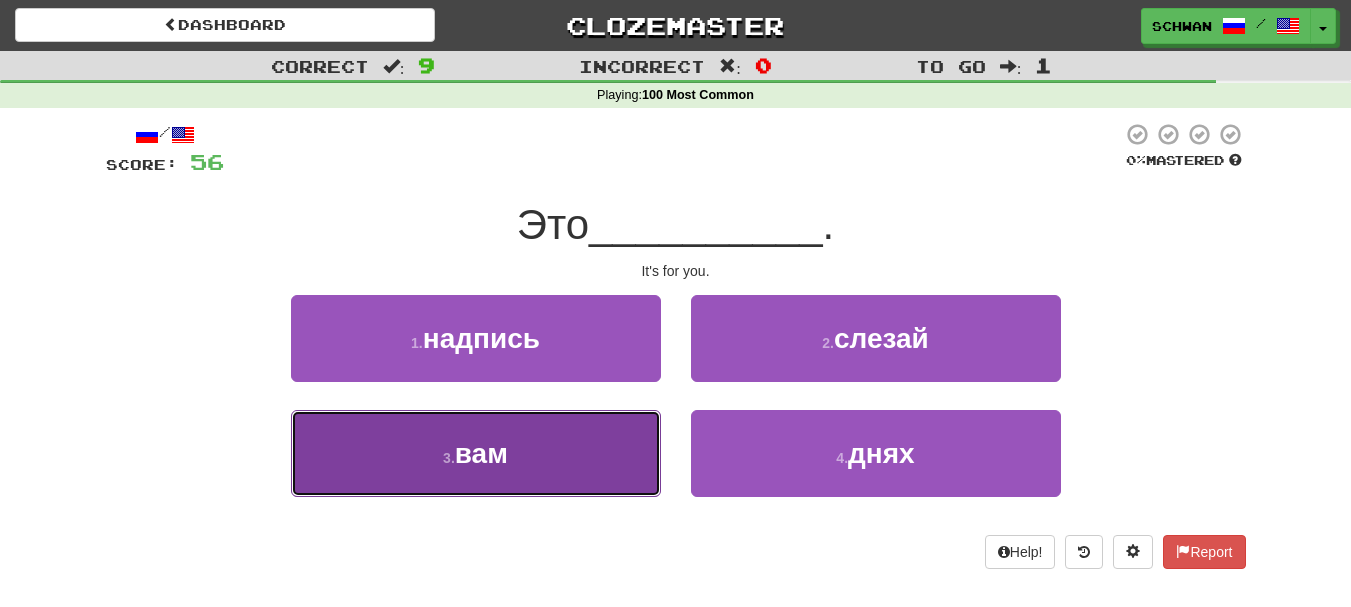 click on "3 .  вам" at bounding box center [476, 453] 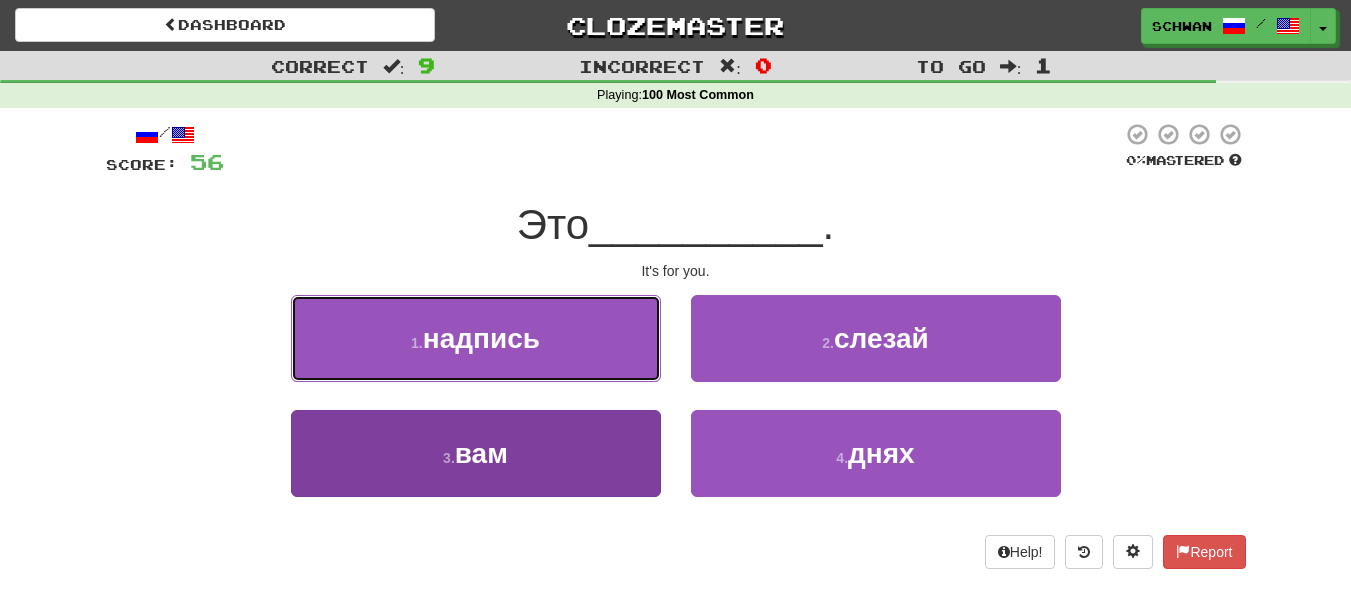 click on "1 .  надпись" at bounding box center (476, 338) 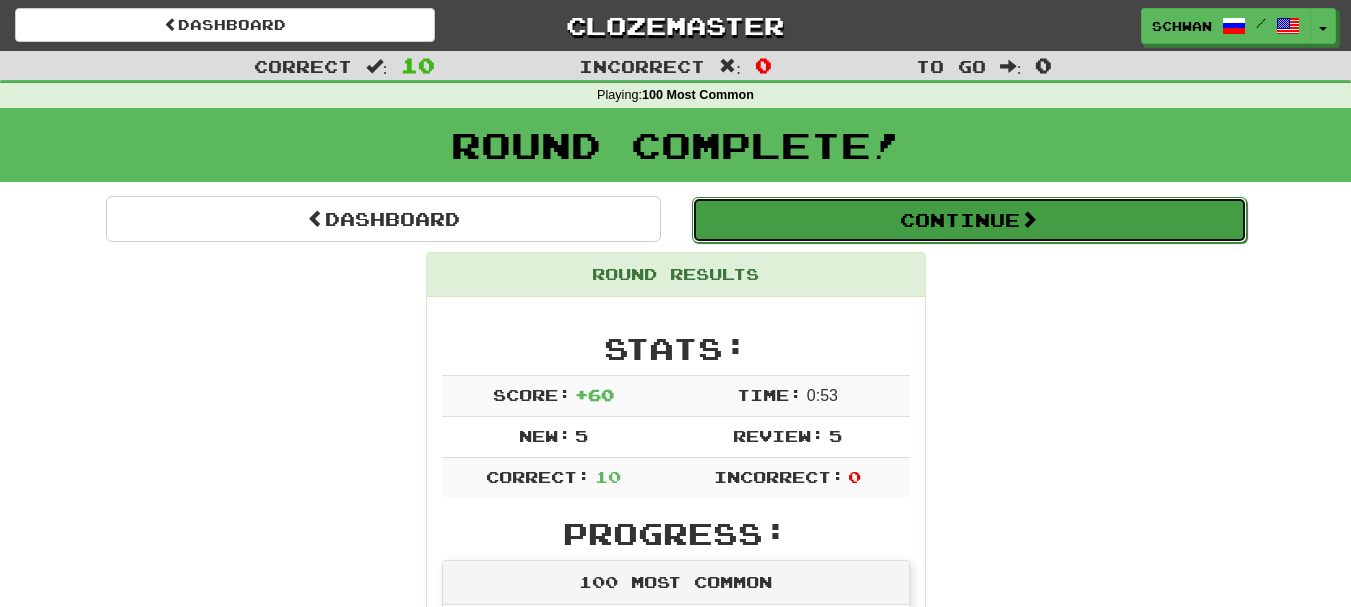 click on "Continue" at bounding box center (969, 220) 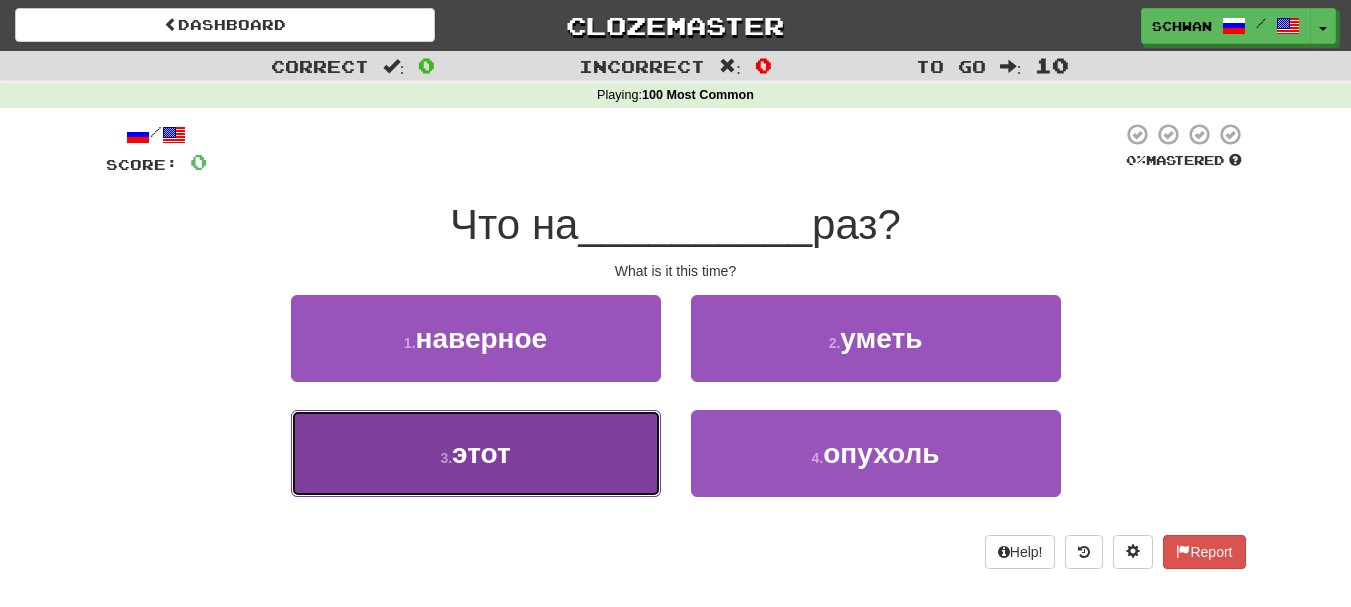 click on "3 .  этот" at bounding box center [476, 453] 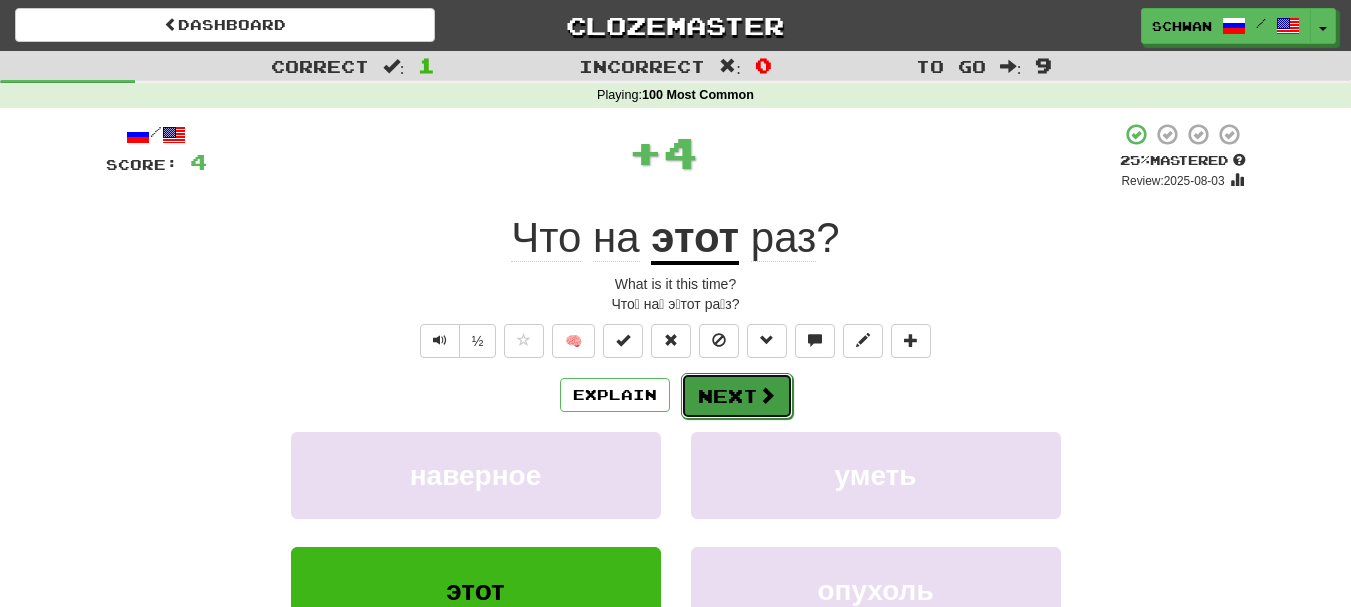 click on "Next" at bounding box center [737, 396] 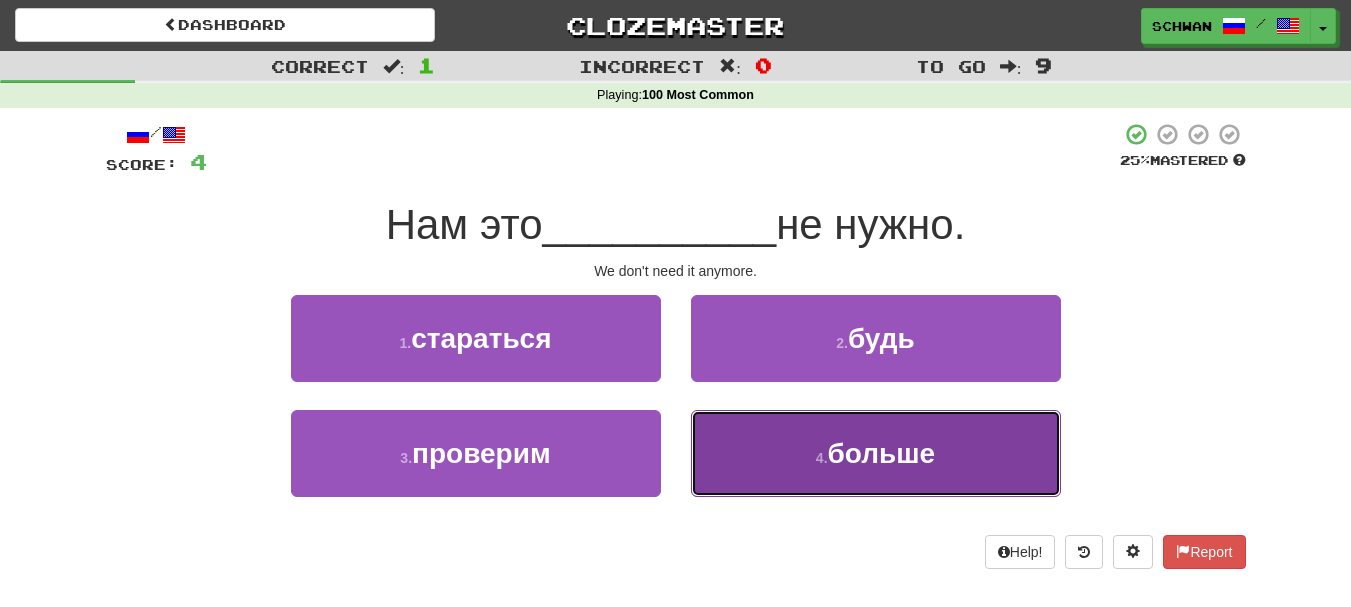 click on "4 .  больше" at bounding box center [876, 453] 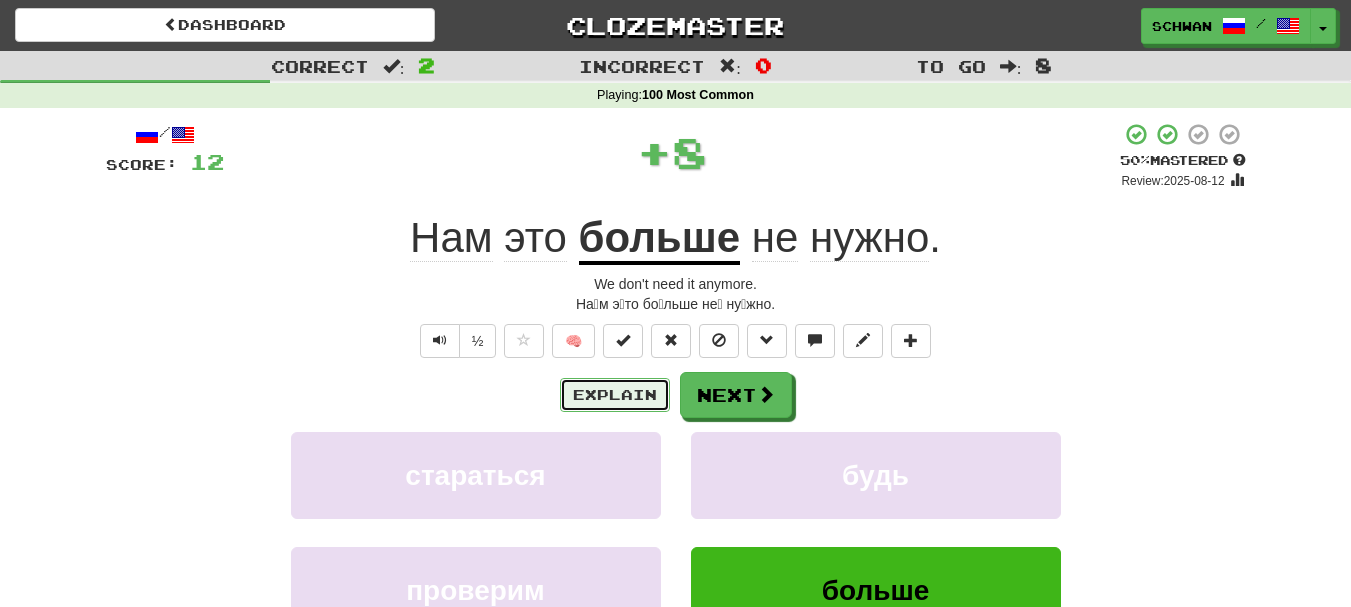 click on "Explain" at bounding box center (615, 395) 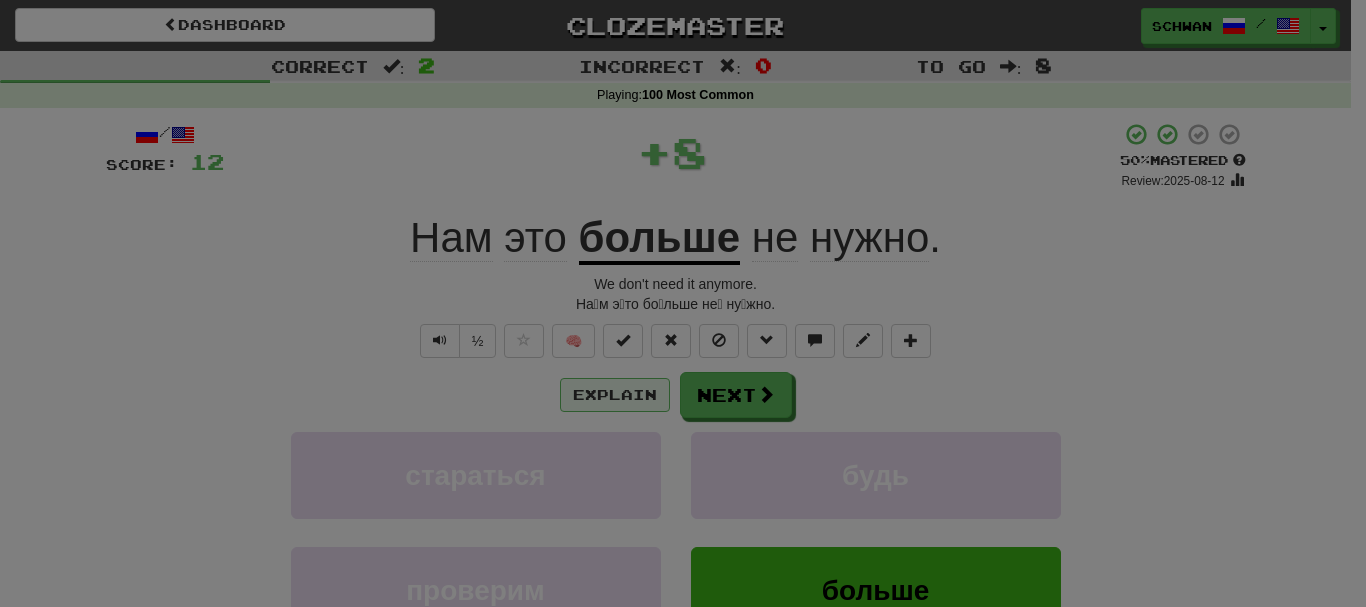 click at bounding box center [683, 303] 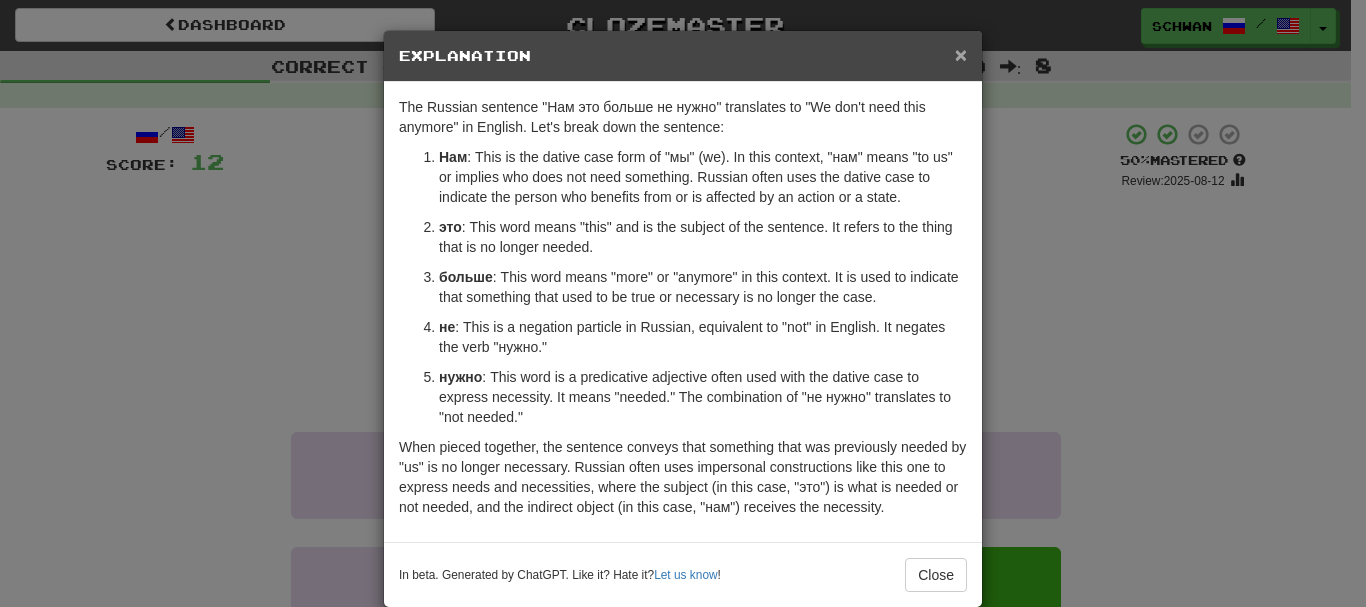 click on "×" at bounding box center [961, 54] 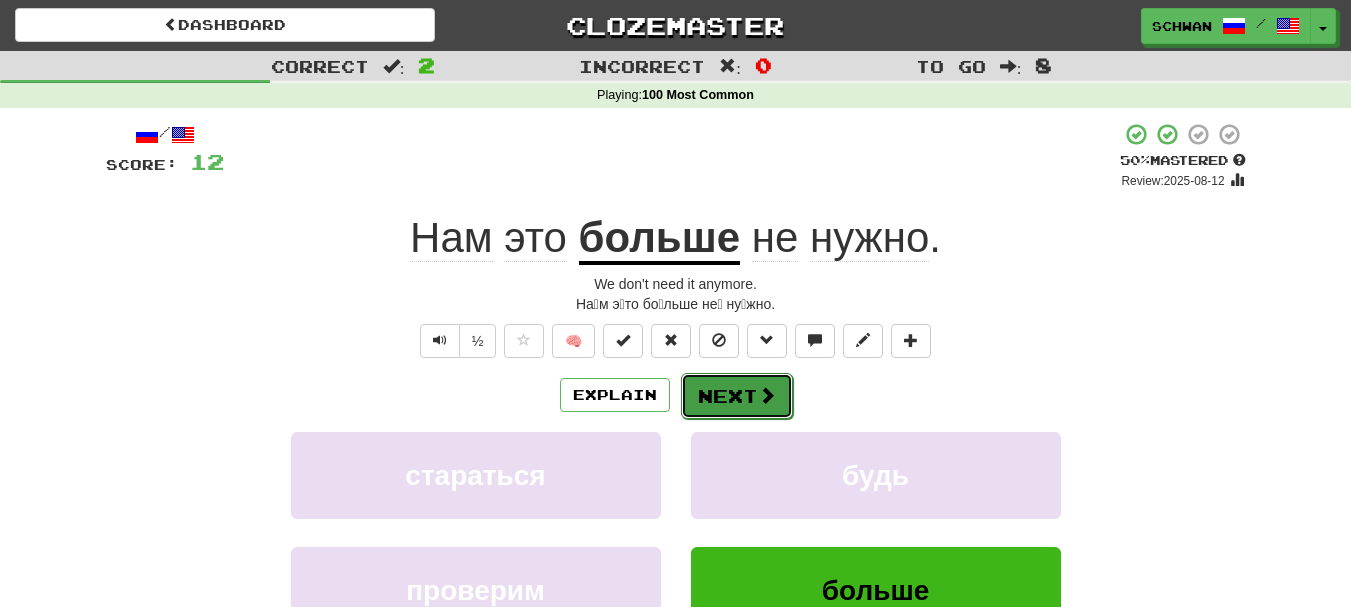 click on "Next" at bounding box center (737, 396) 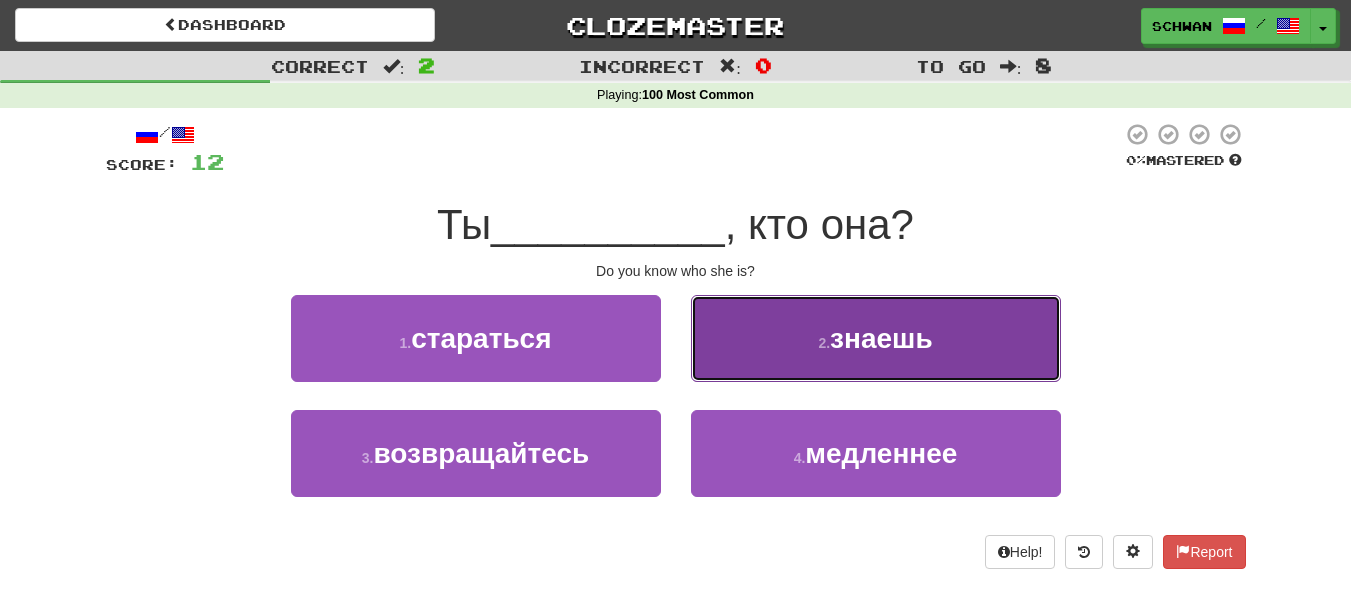 click on "2 .  знаешь" at bounding box center [876, 338] 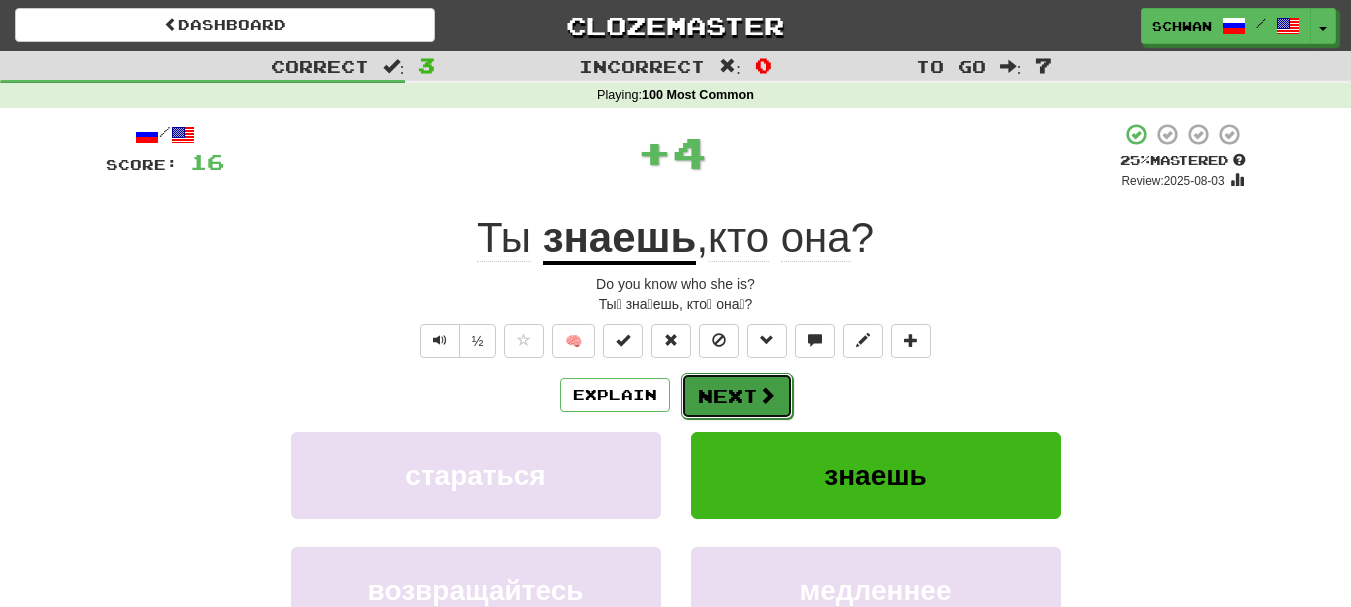 click on "Next" at bounding box center [737, 396] 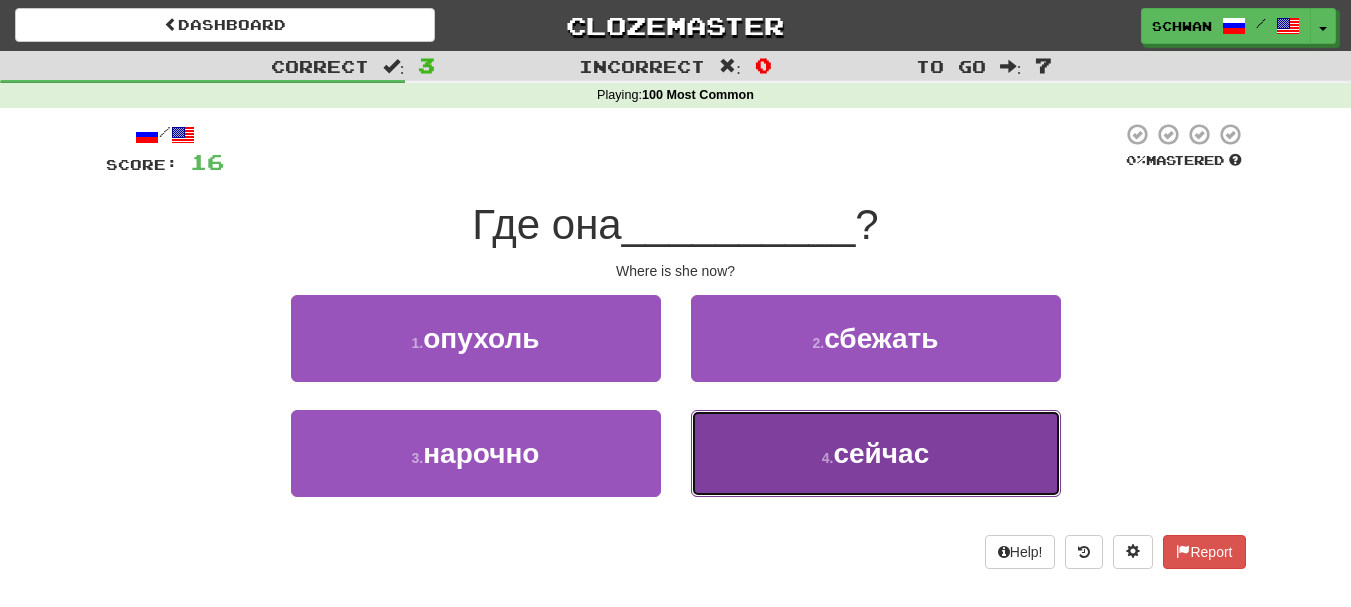 click on "4 .  сейчас" at bounding box center [876, 453] 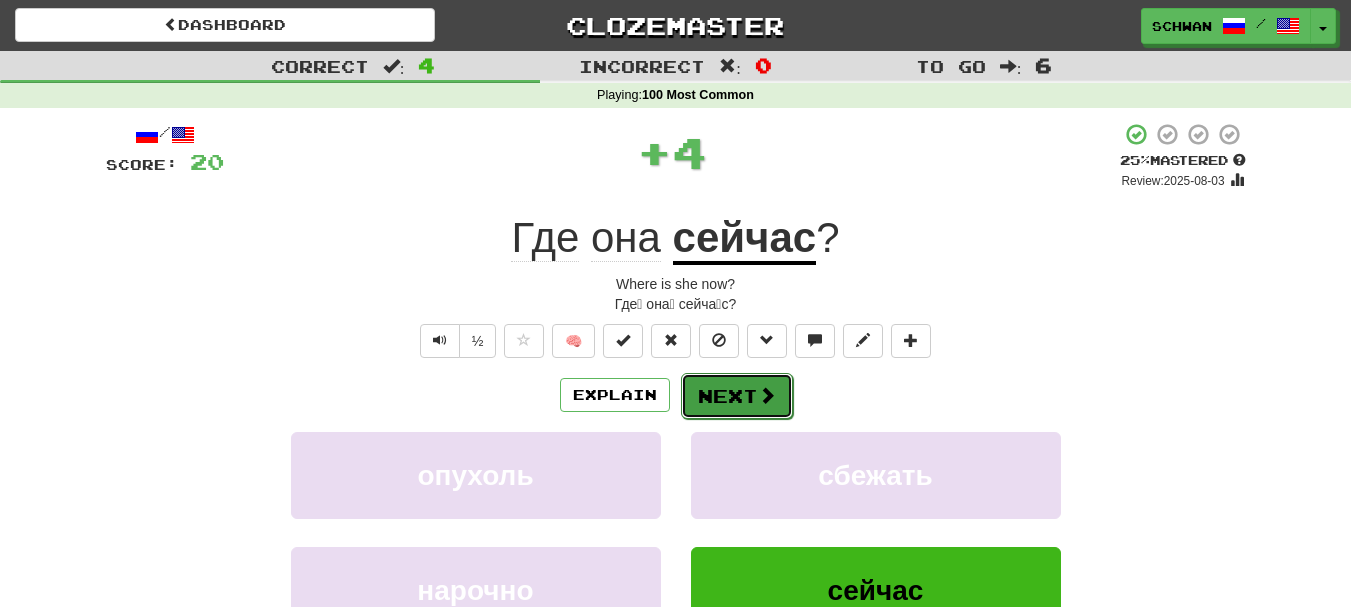 click on "Next" at bounding box center [737, 396] 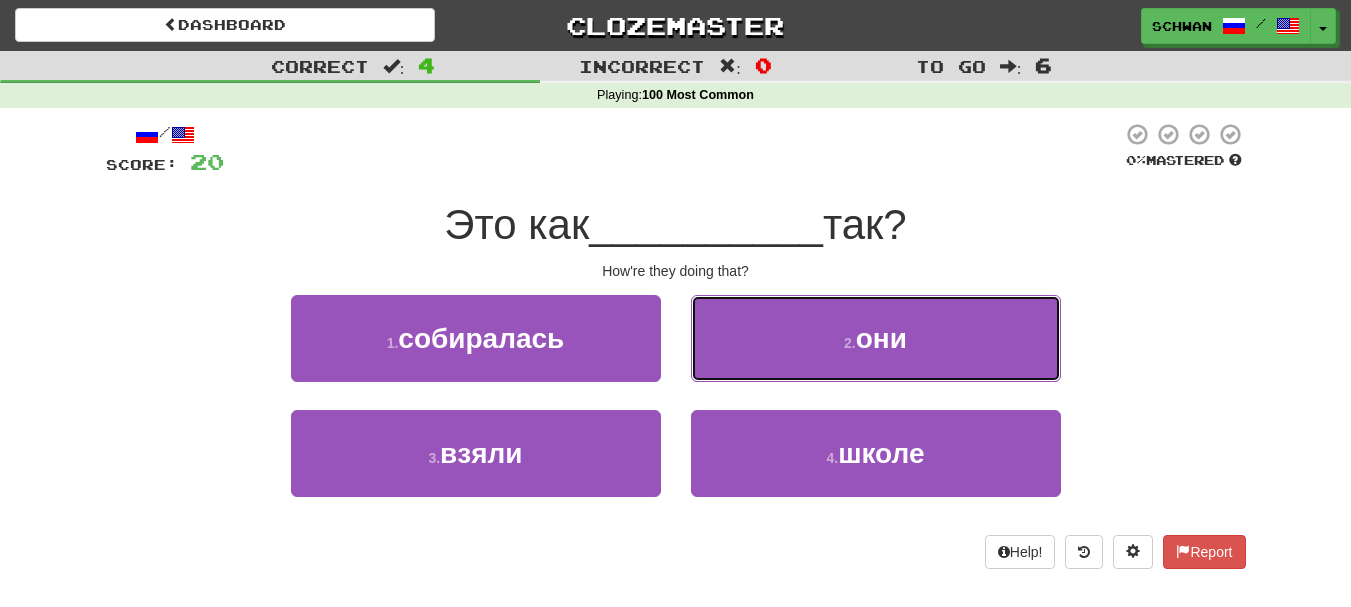 click on "2 .  они" at bounding box center (876, 338) 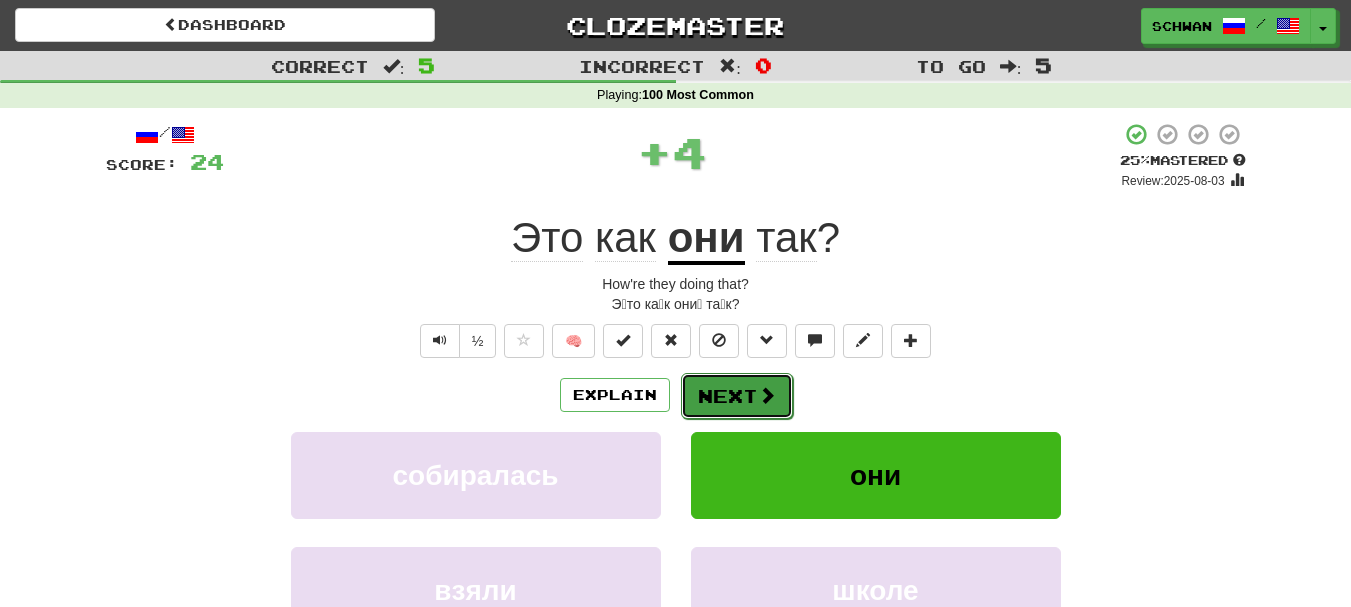 click at bounding box center [767, 395] 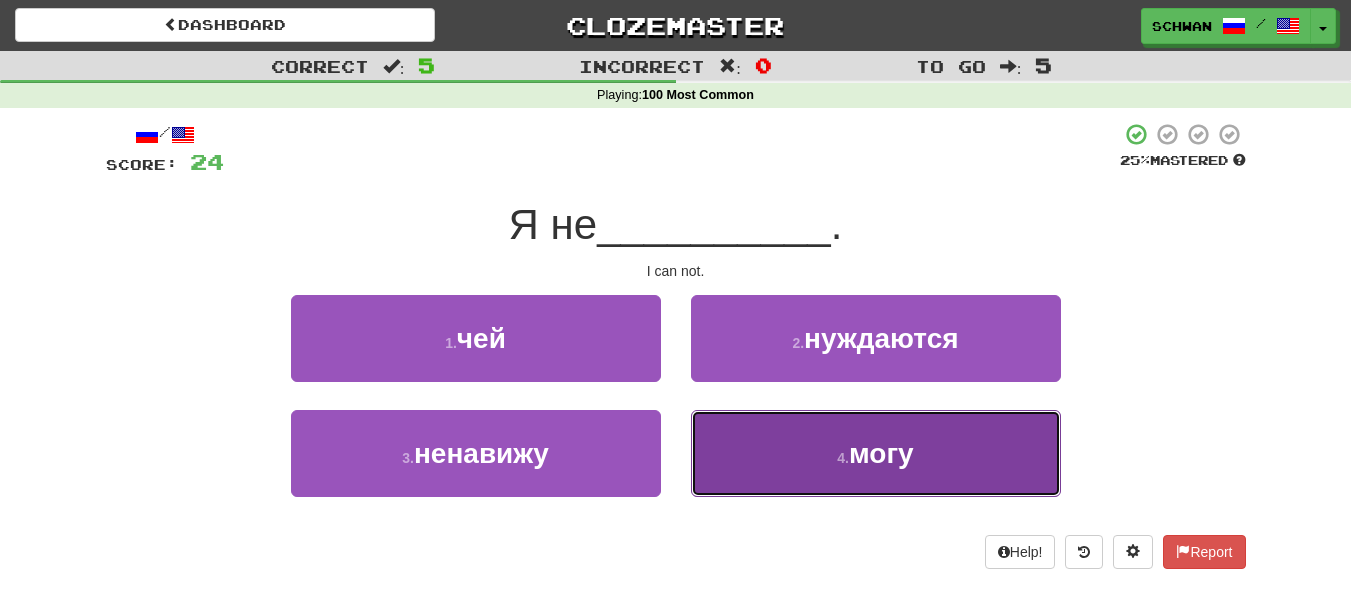 click on "4 .  могу" at bounding box center (876, 453) 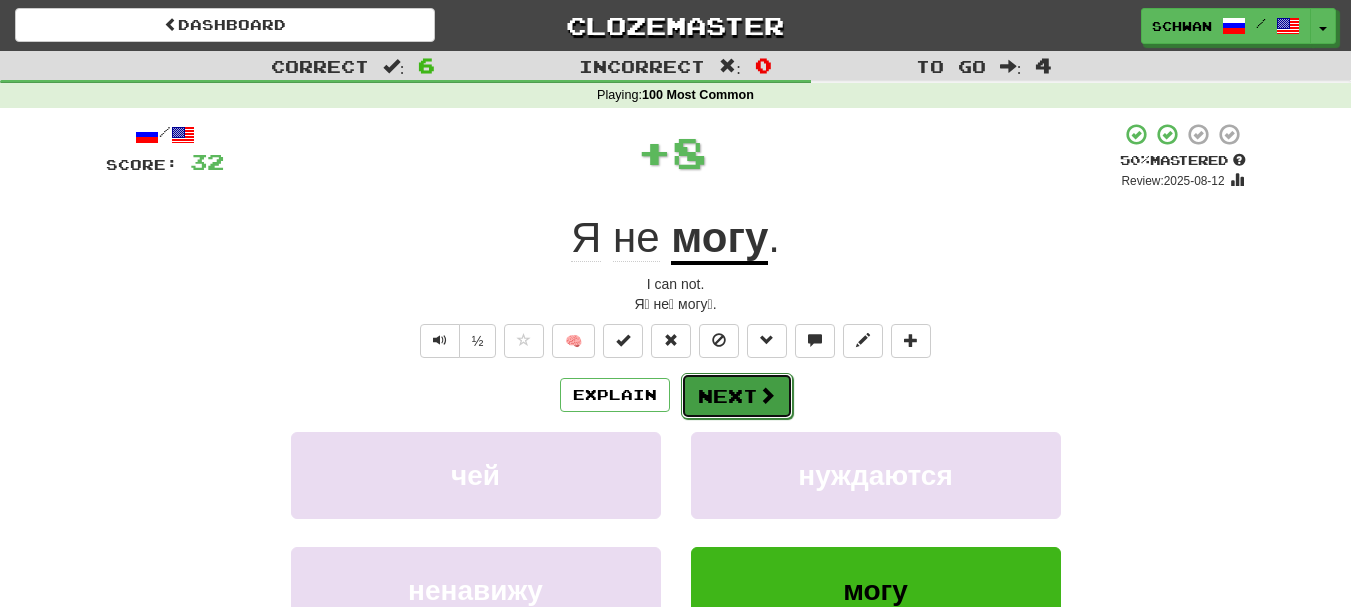 click on "Next" at bounding box center (737, 396) 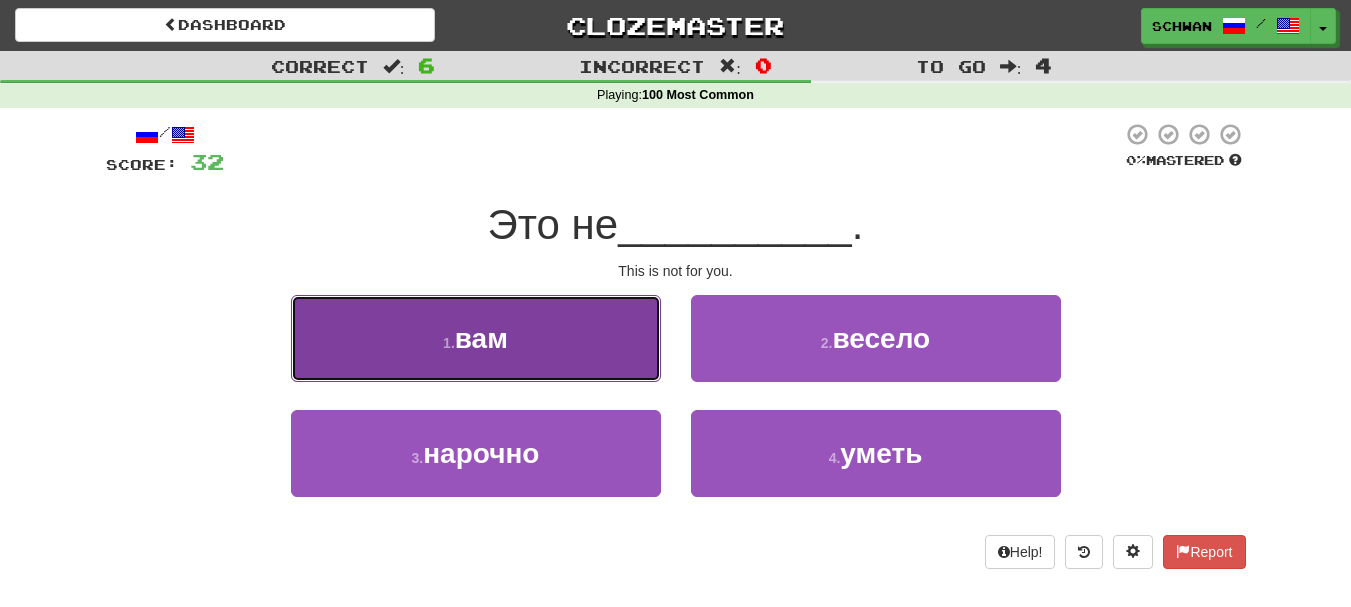 click on "1 .  вам" at bounding box center [476, 338] 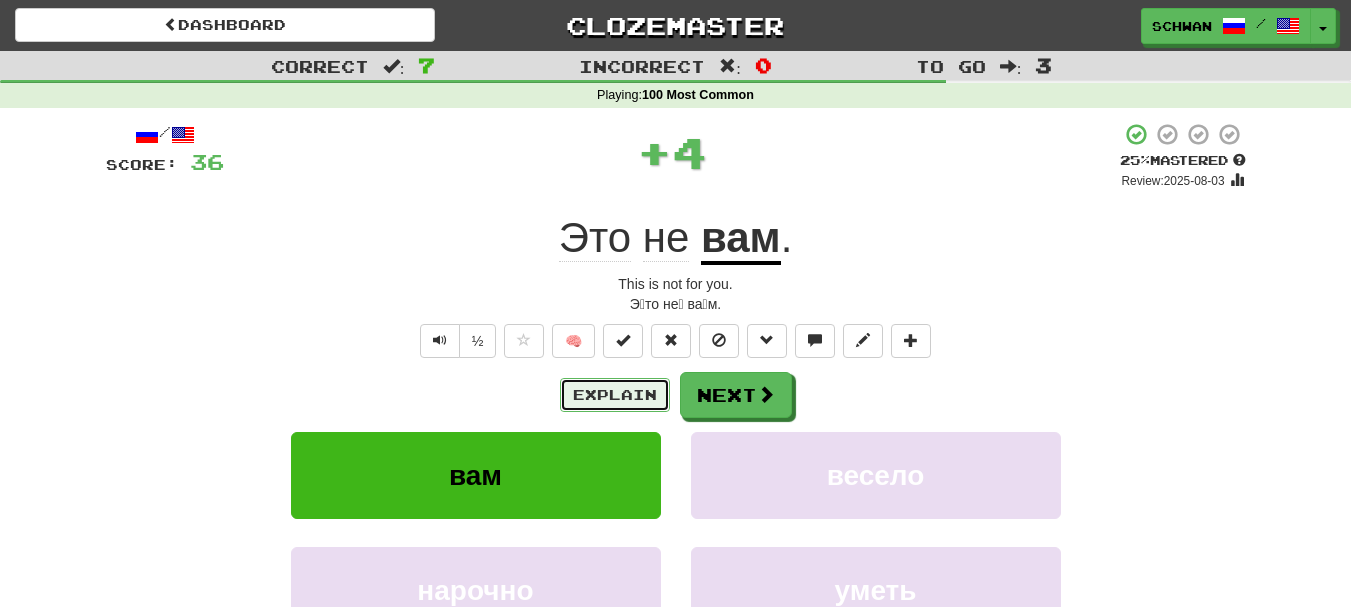 click on "Explain" at bounding box center [615, 395] 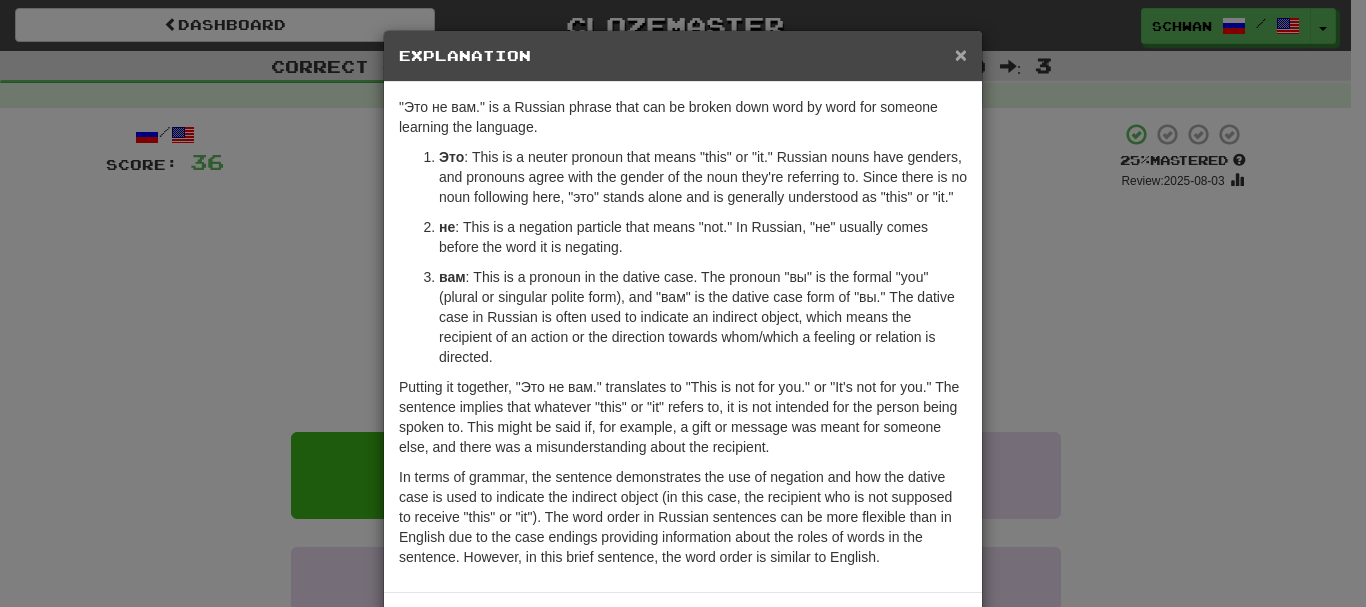click on "×" at bounding box center [961, 54] 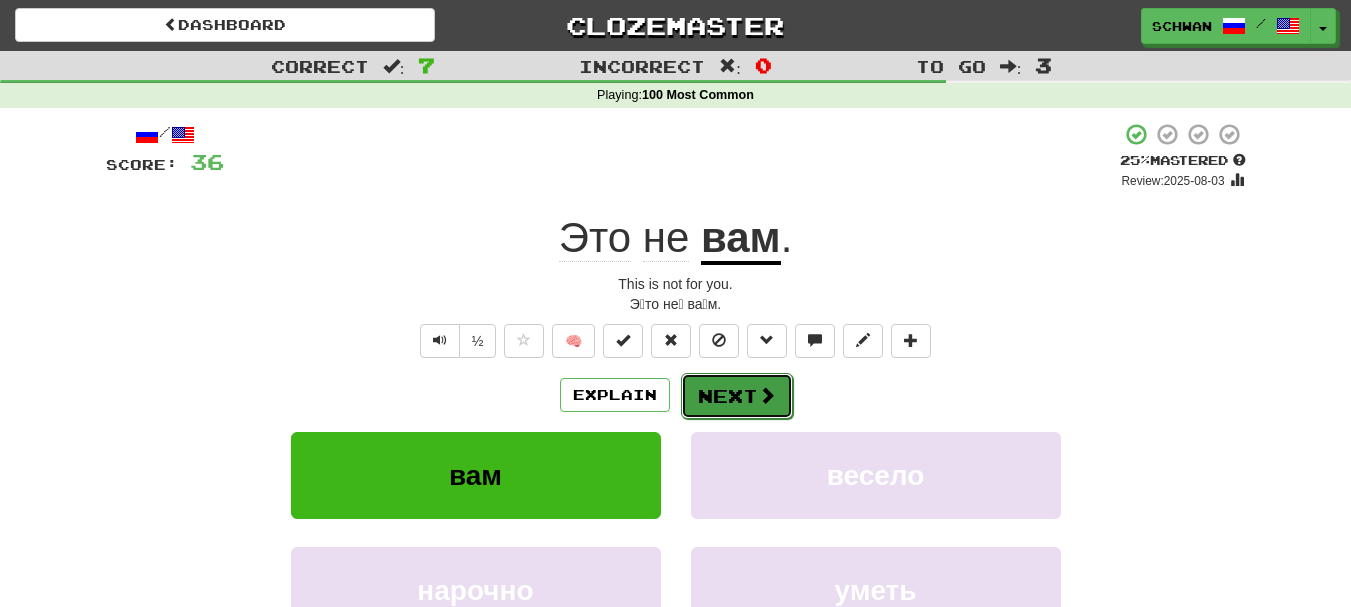 click on "Next" at bounding box center (737, 396) 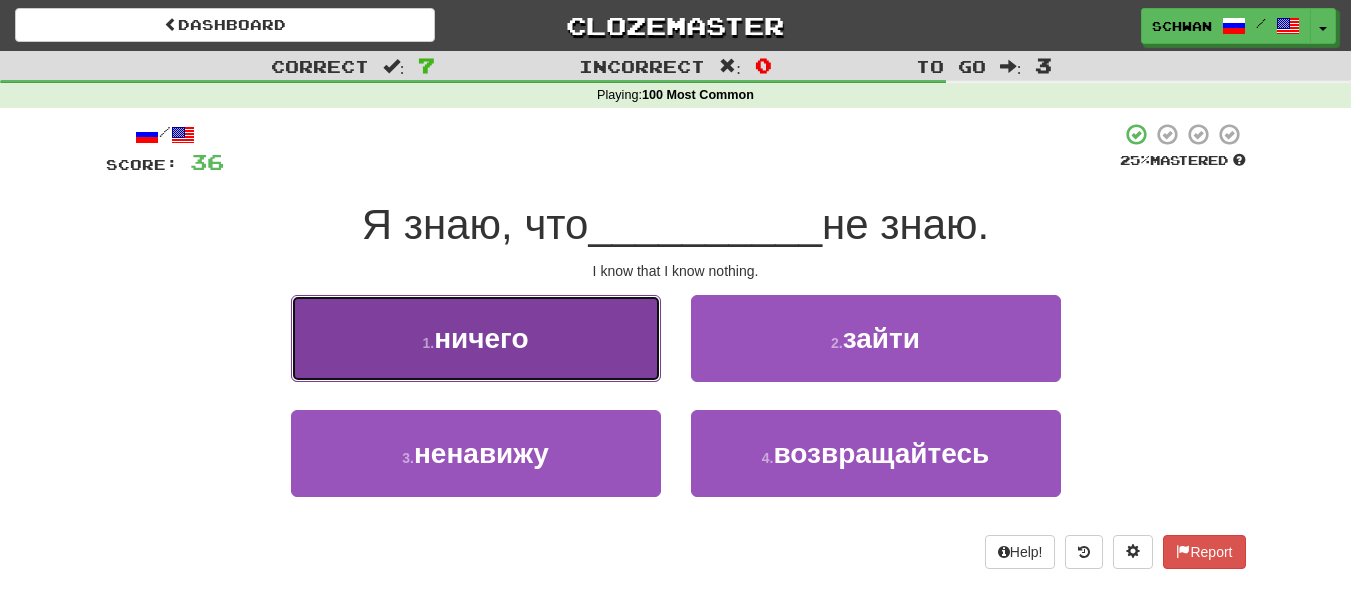 click on "ничего" at bounding box center (481, 338) 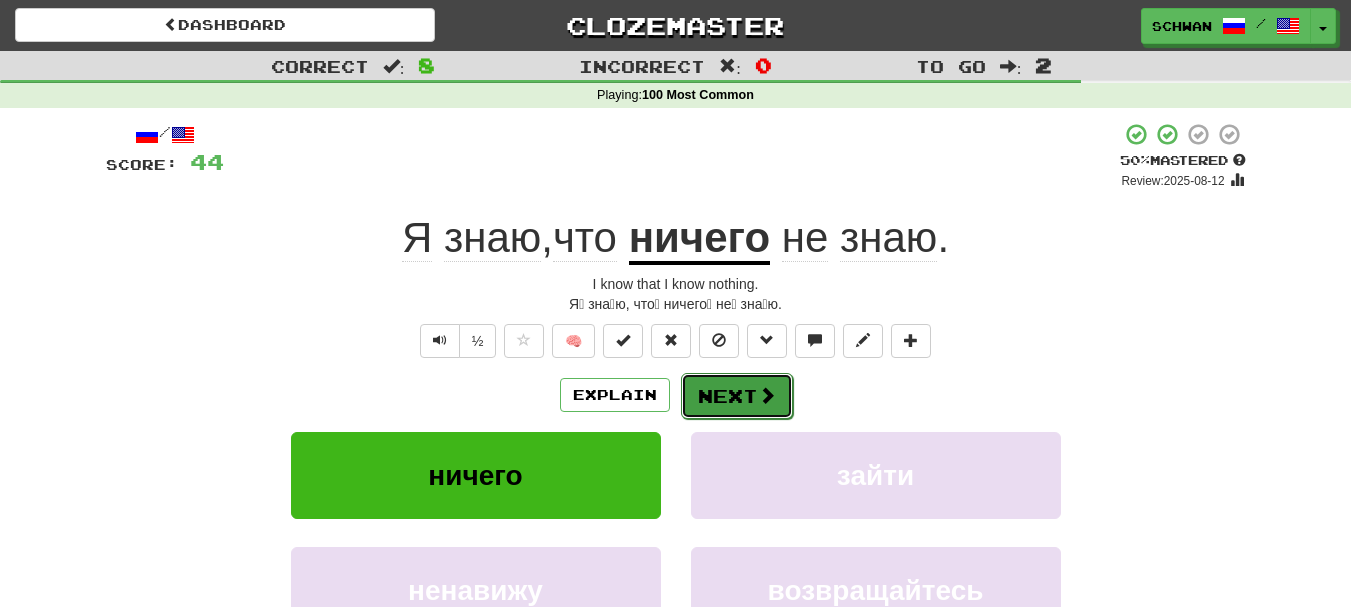 click on "Next" at bounding box center [737, 396] 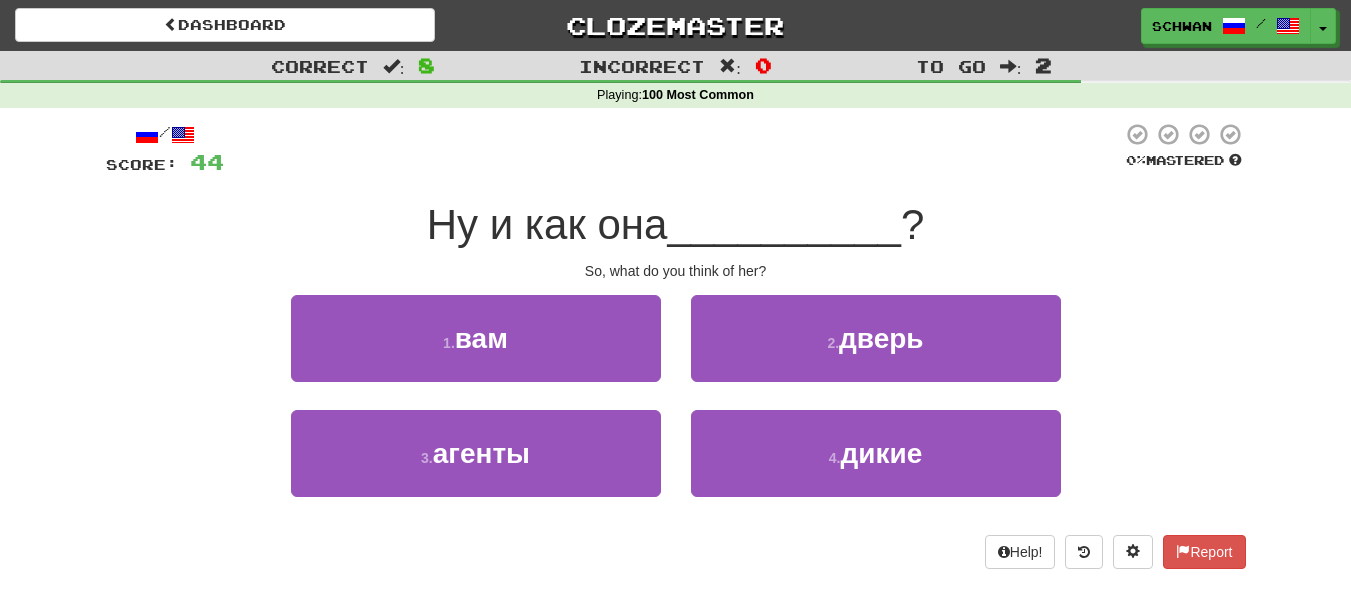 click on "2 .  дверь" at bounding box center (876, 352) 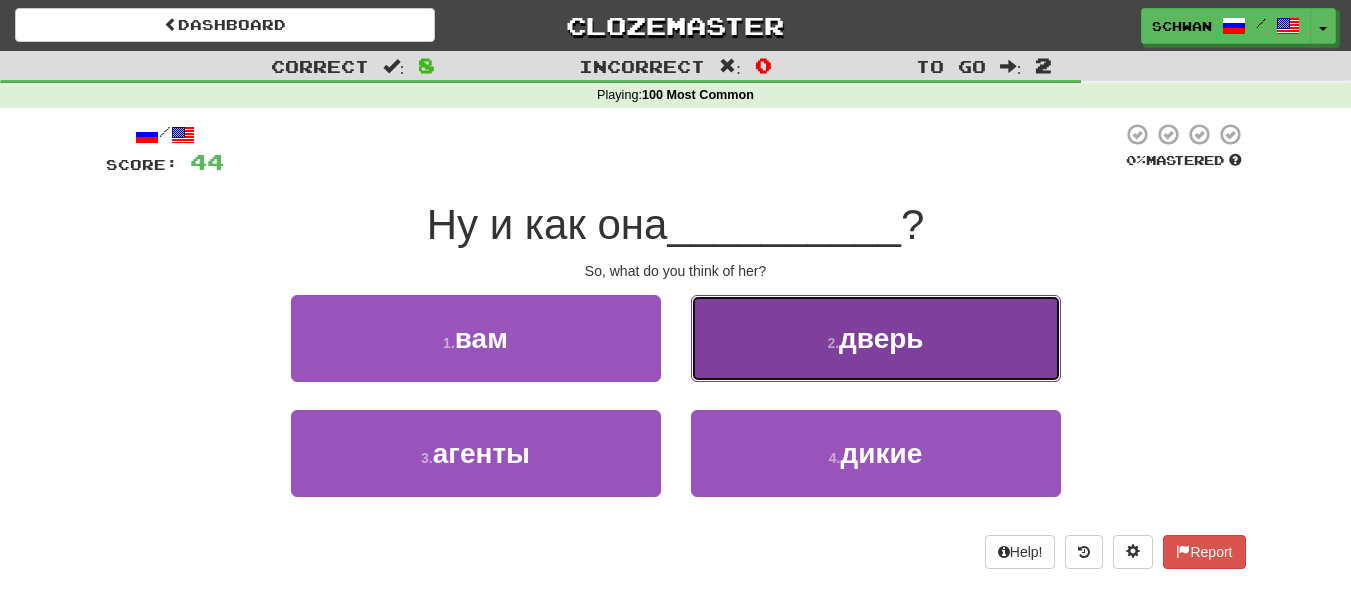 click on "2 .  дверь" at bounding box center [876, 338] 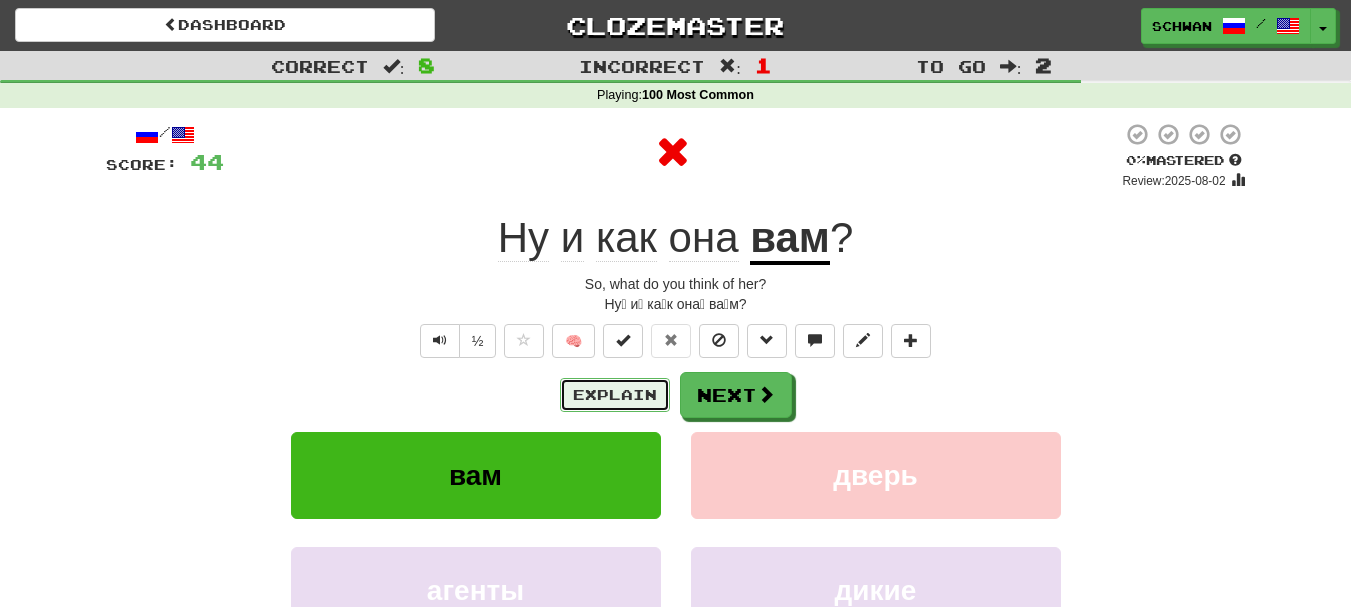 click on "Explain" at bounding box center [615, 395] 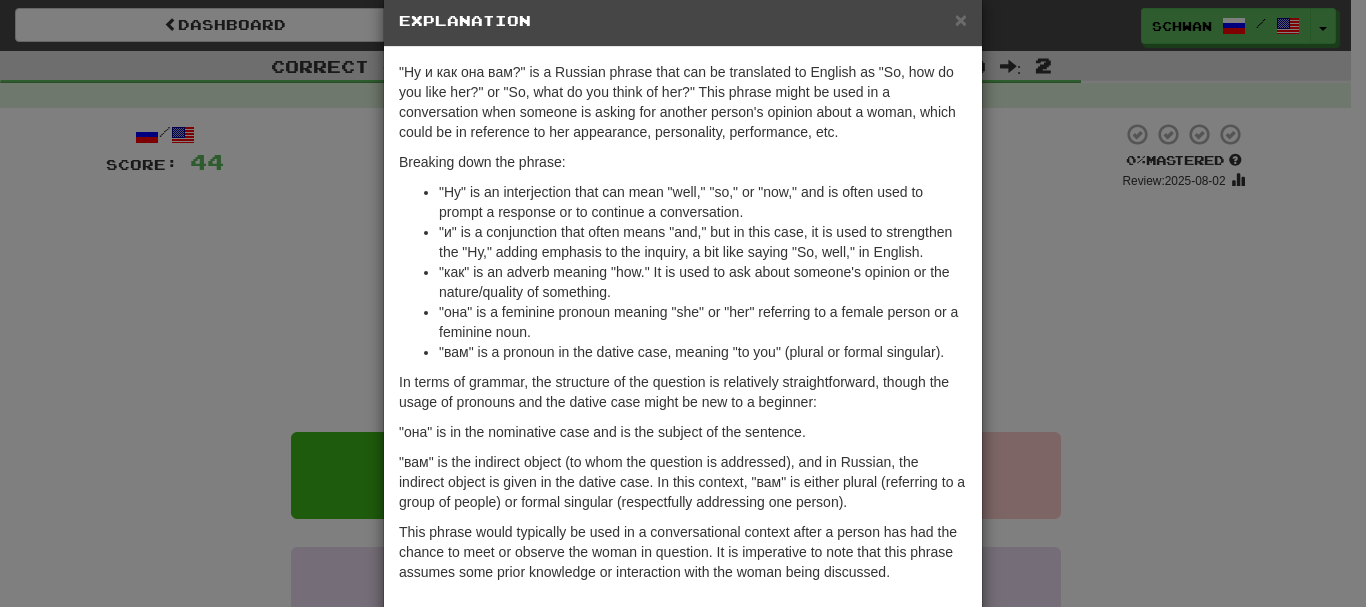 scroll, scrollTop: 0, scrollLeft: 0, axis: both 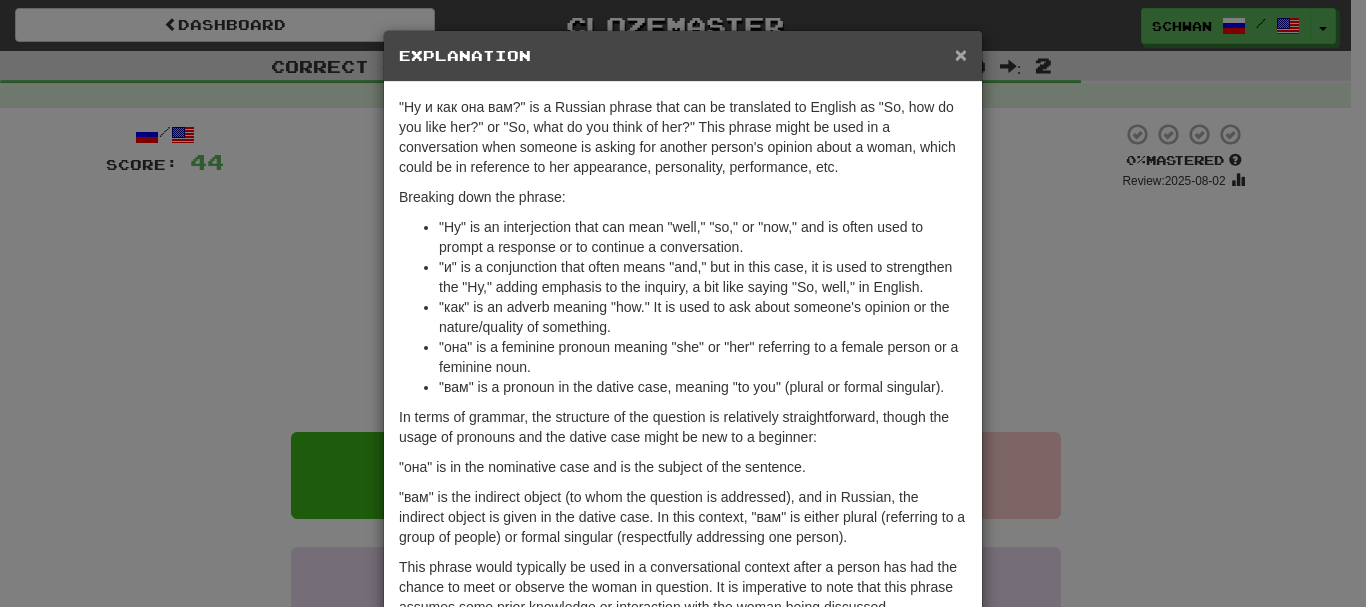click on "×" at bounding box center [961, 54] 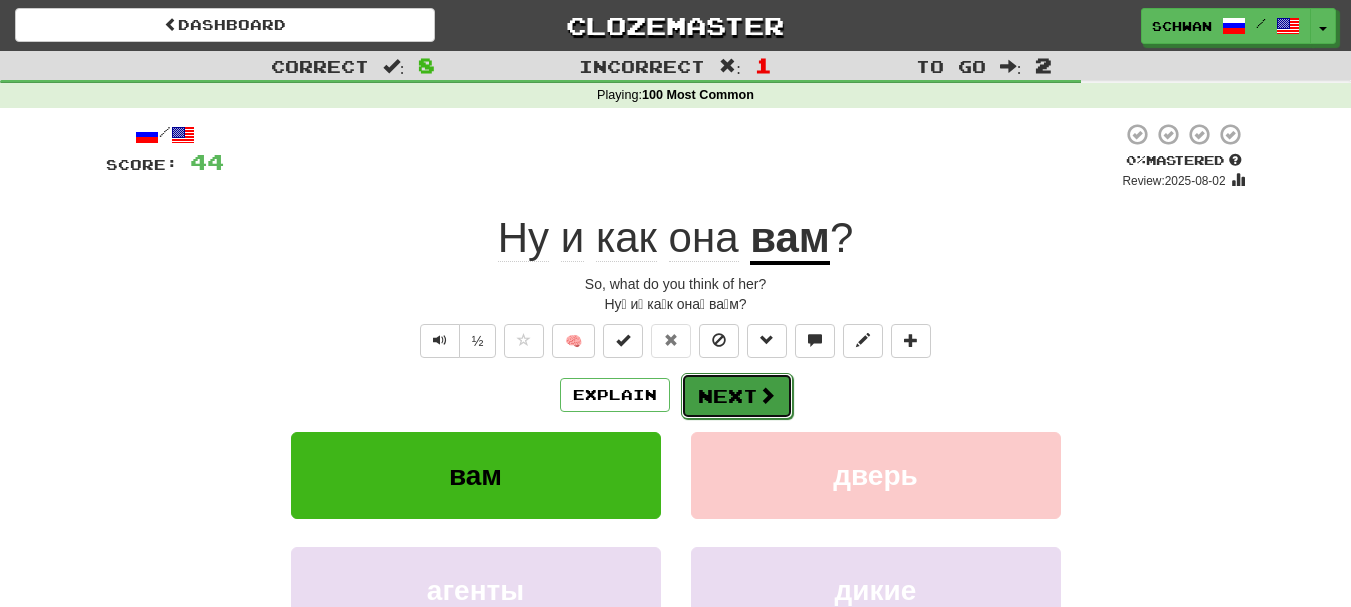click at bounding box center [767, 395] 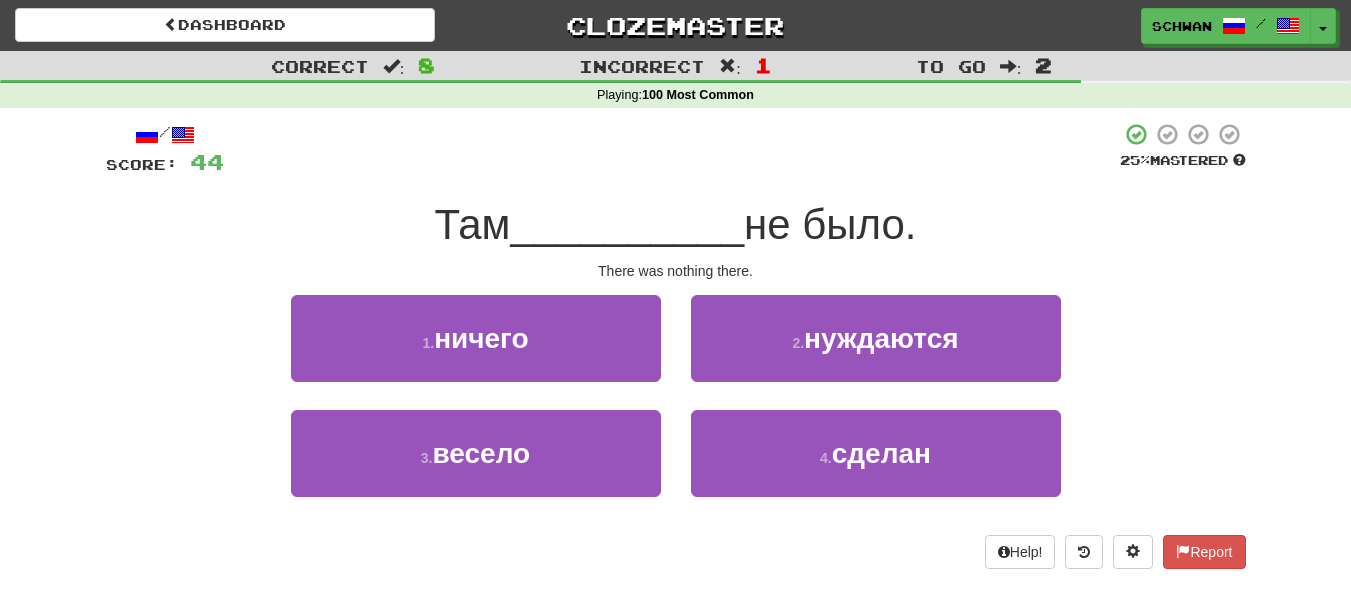 click on "2 . нуждаются" at bounding box center [876, 352] 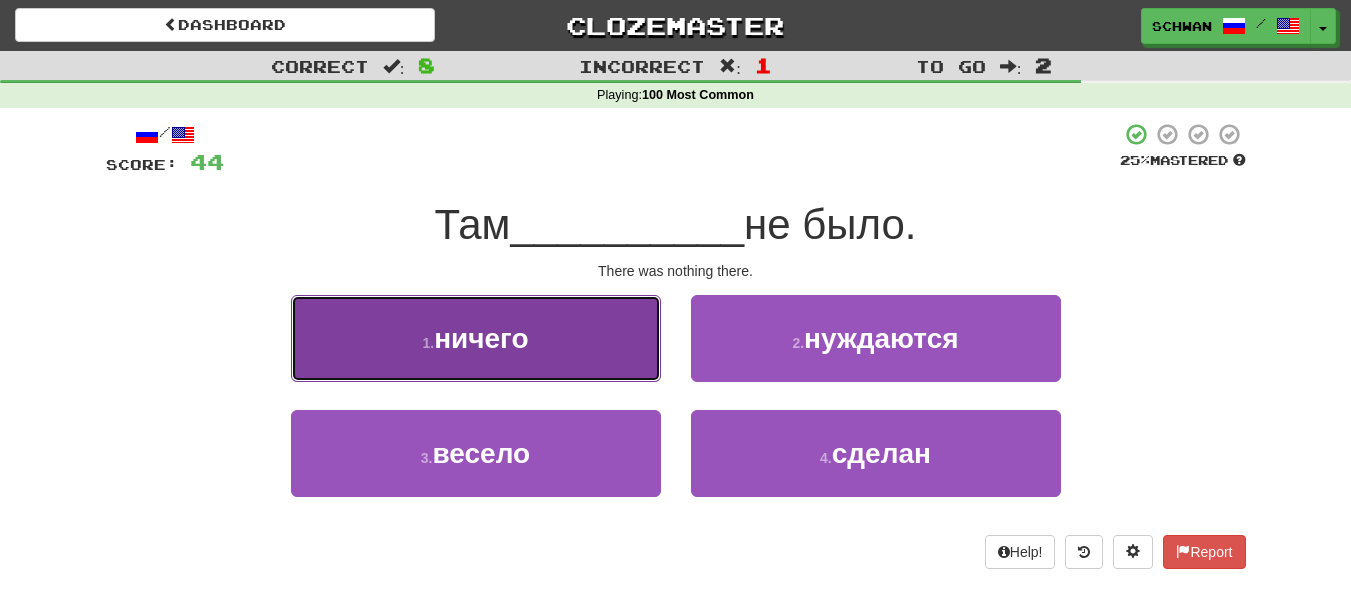 click on "ничего" at bounding box center [481, 338] 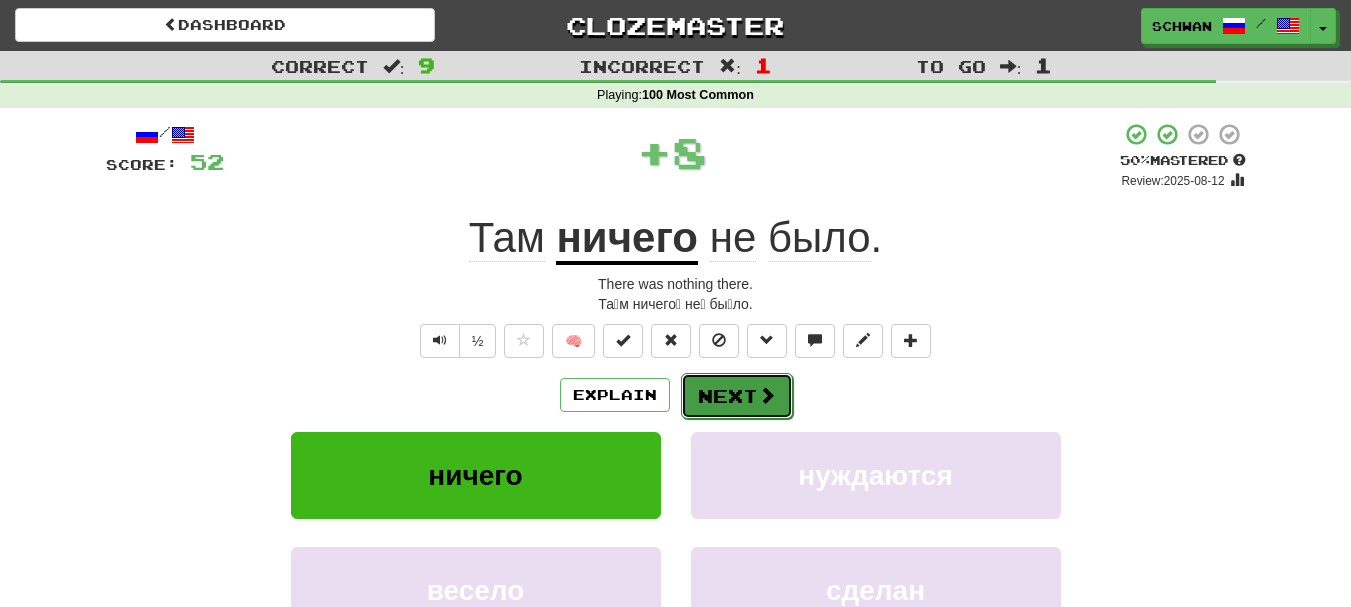 click on "Next" at bounding box center (737, 396) 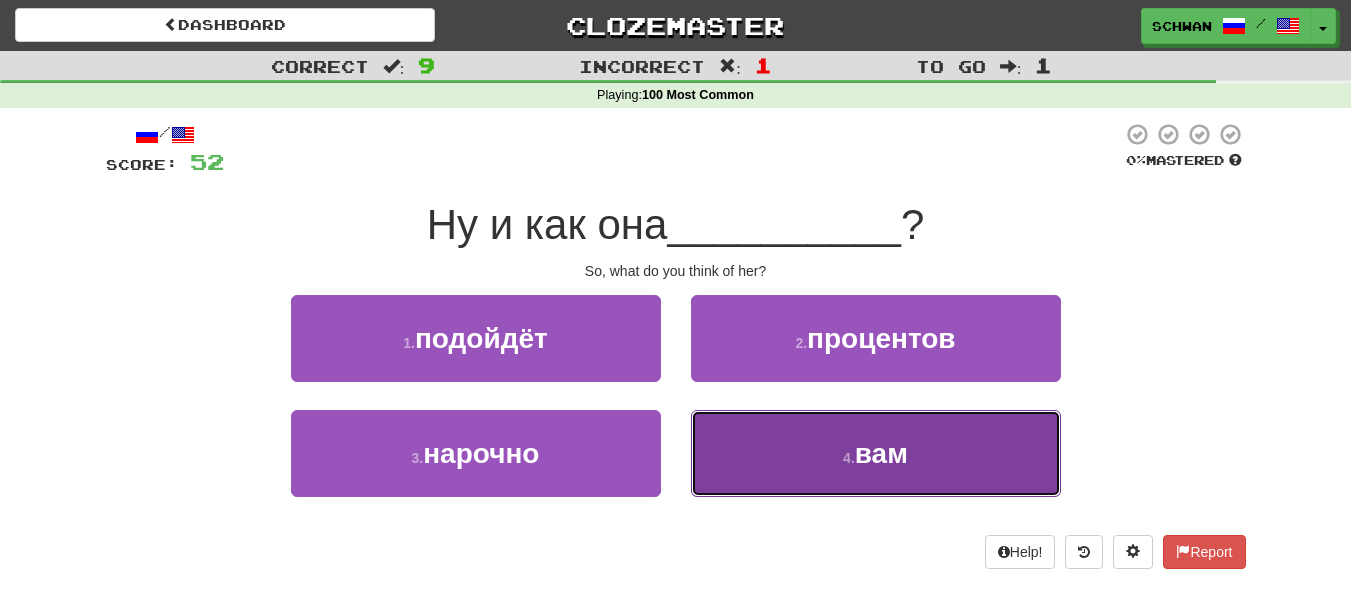 click on "4 .  вам" at bounding box center (876, 453) 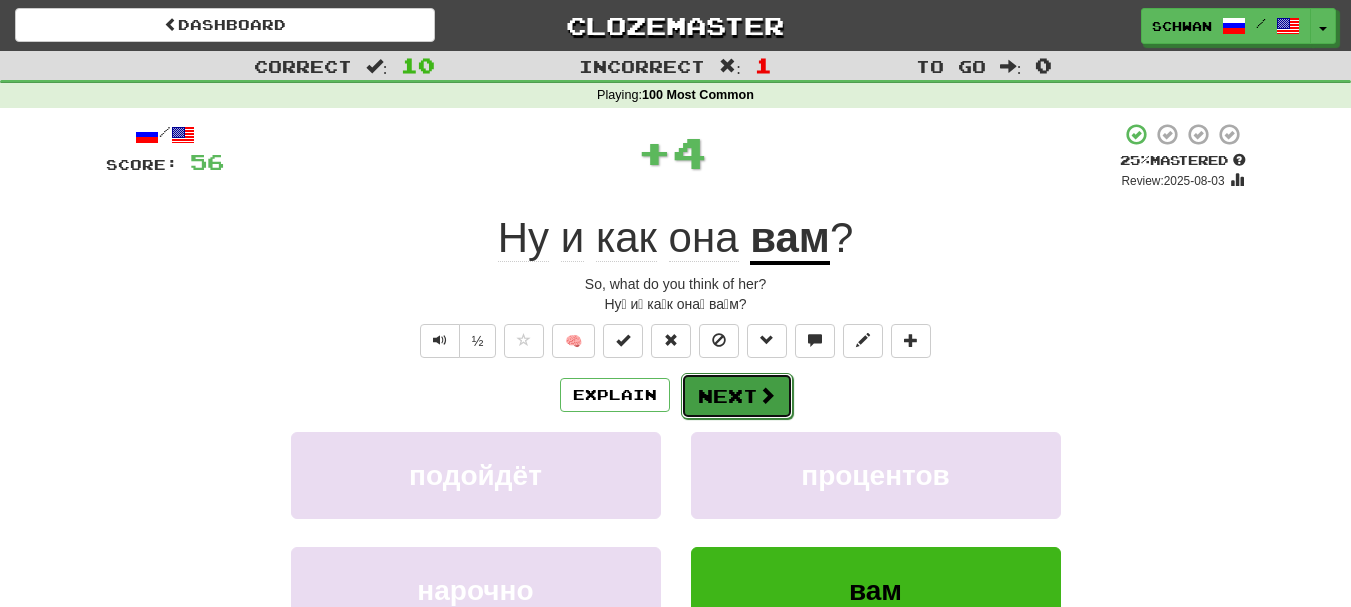 click on "Next" at bounding box center (737, 396) 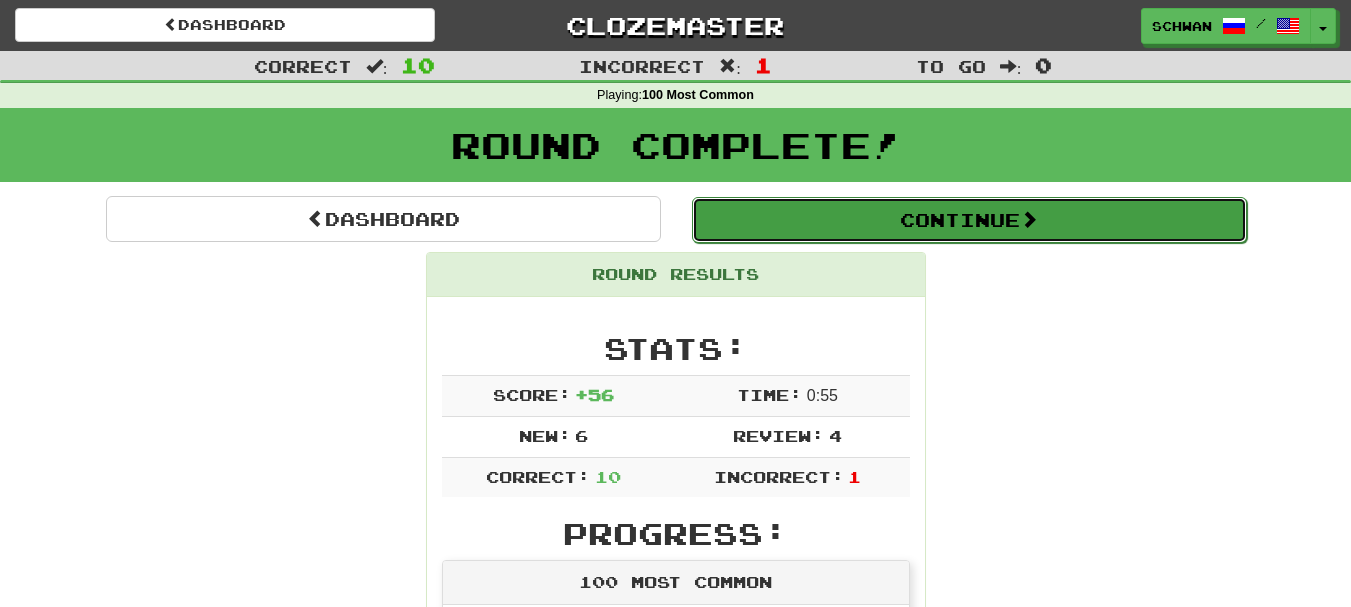 click on "Continue" at bounding box center (969, 220) 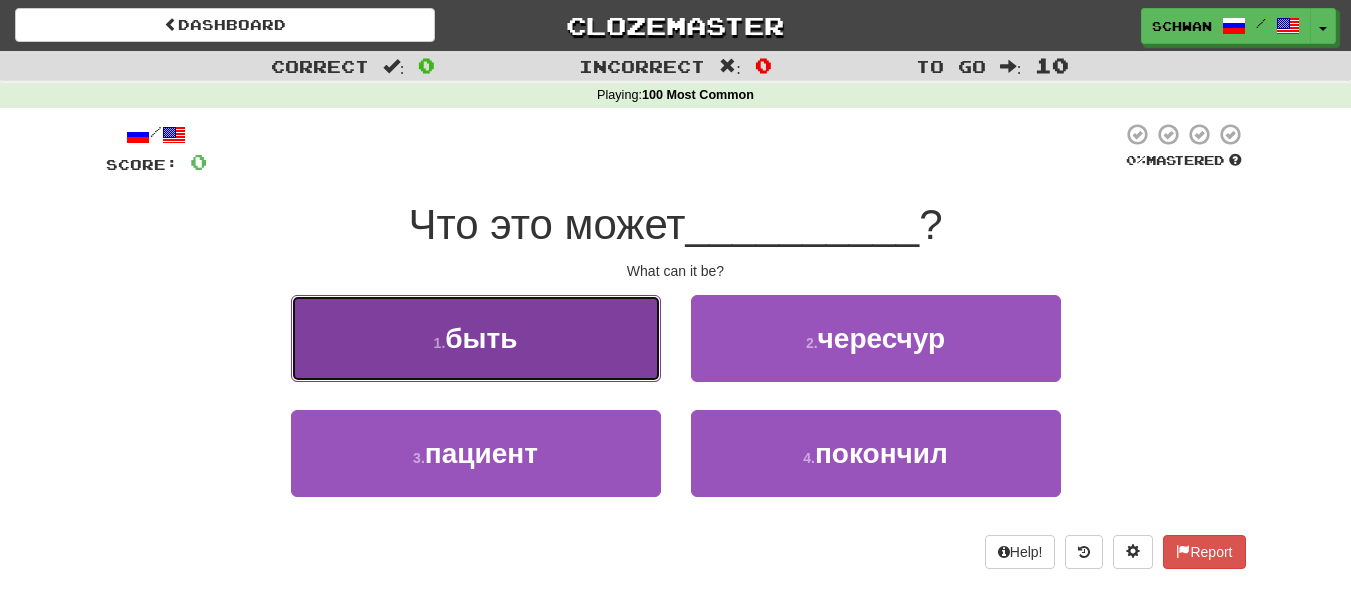 click on "1 .  быть" at bounding box center [476, 338] 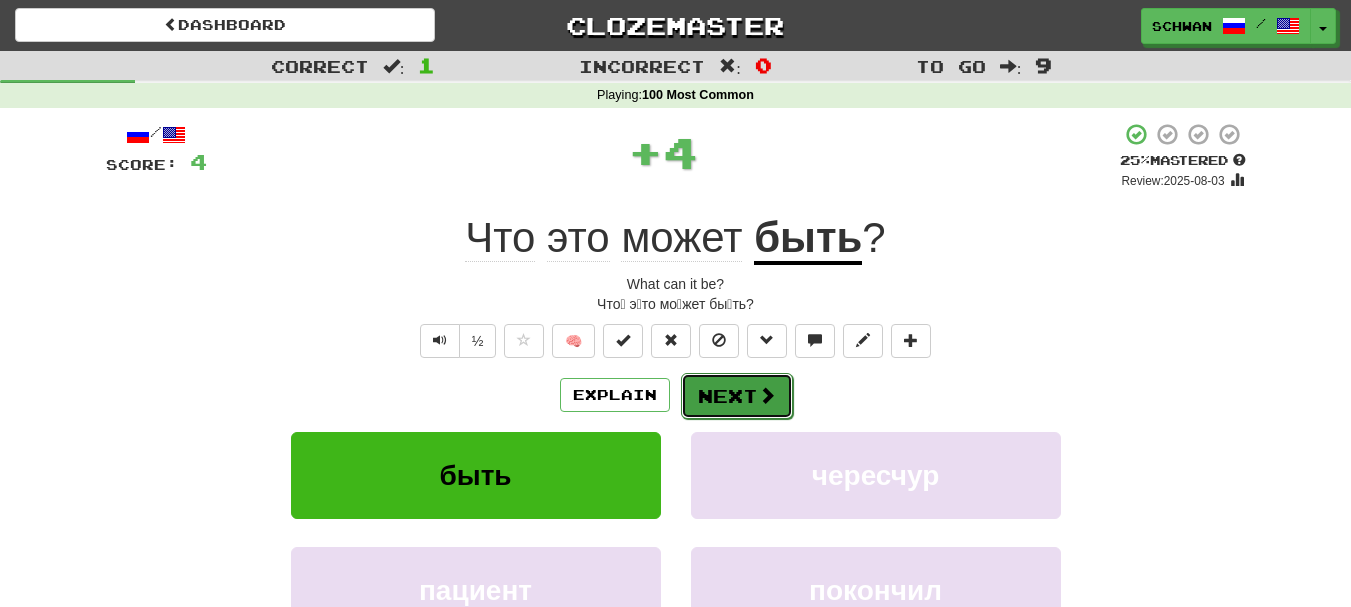 click on "Next" at bounding box center (737, 396) 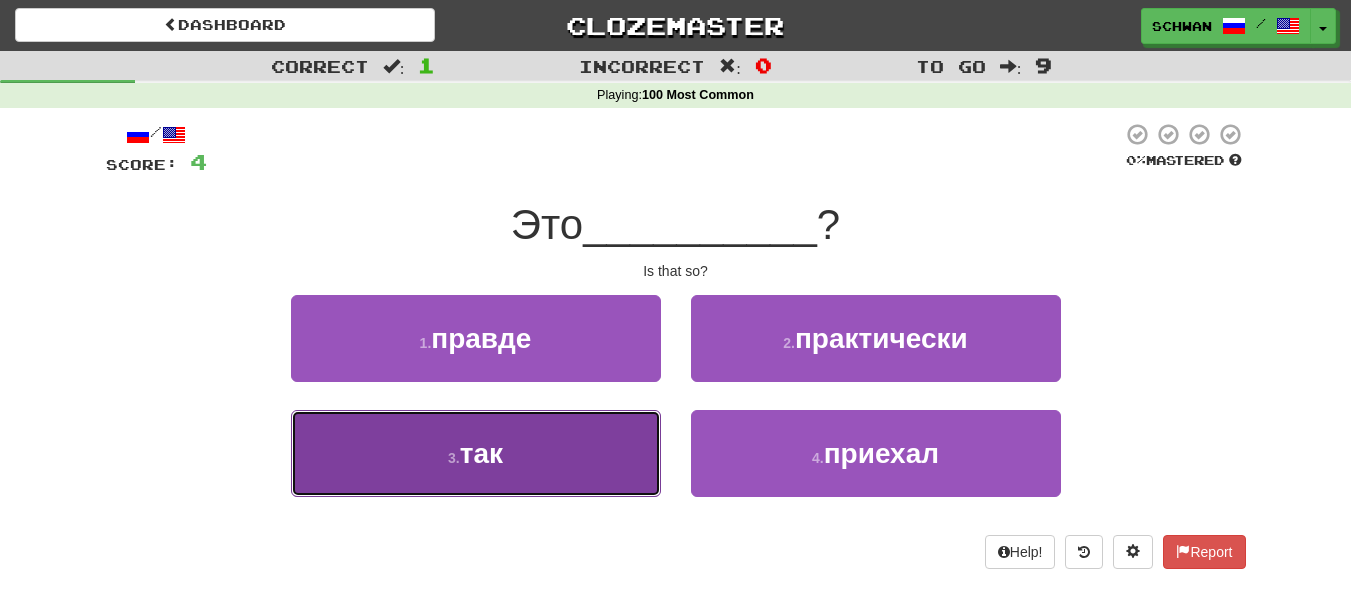 click on "3 .  так" at bounding box center (476, 453) 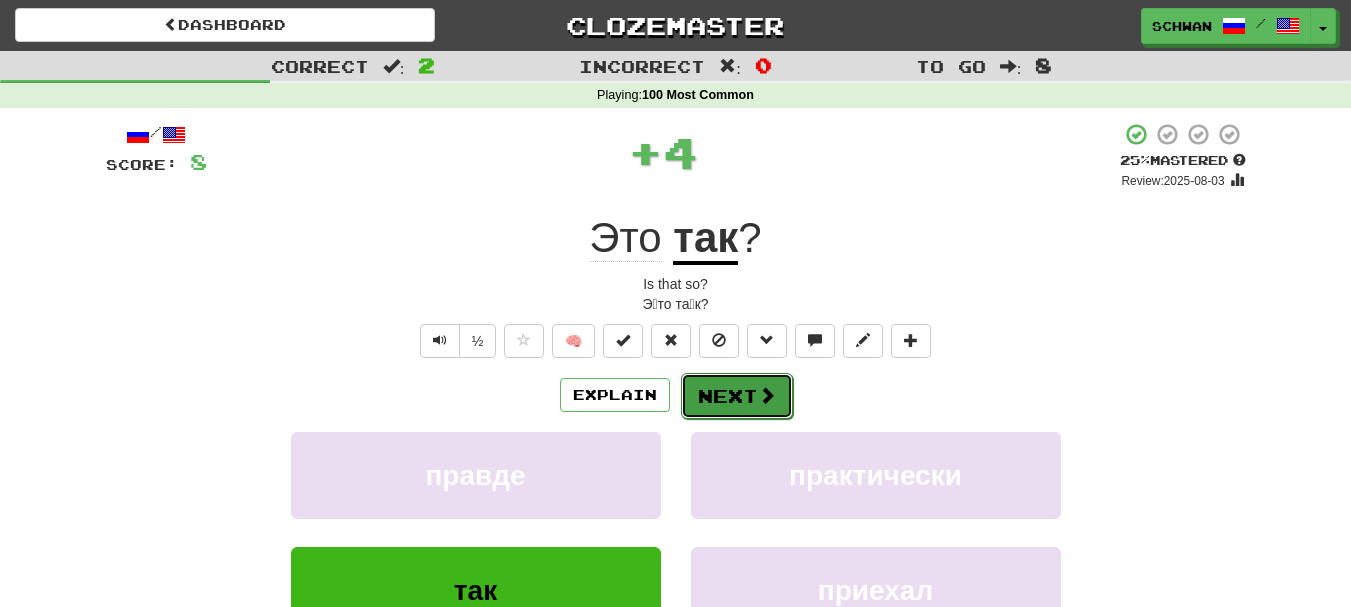 click on "Next" at bounding box center [737, 396] 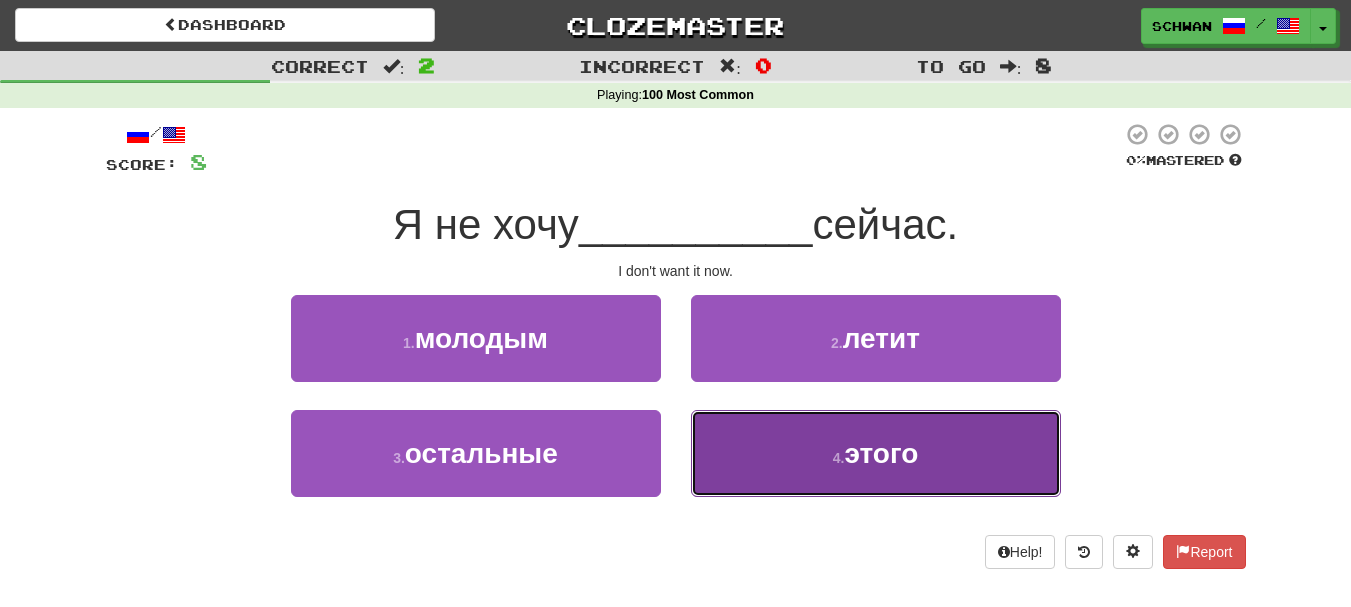 click on "4 .  этого" at bounding box center [876, 453] 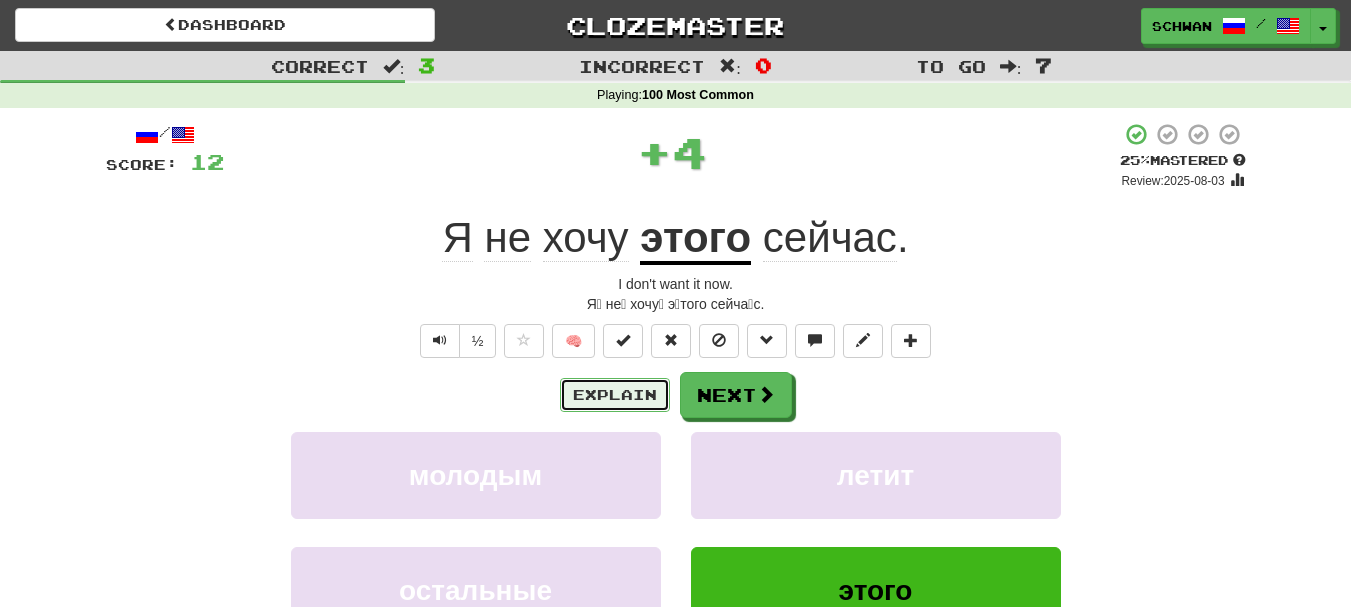 click on "Explain" at bounding box center [615, 395] 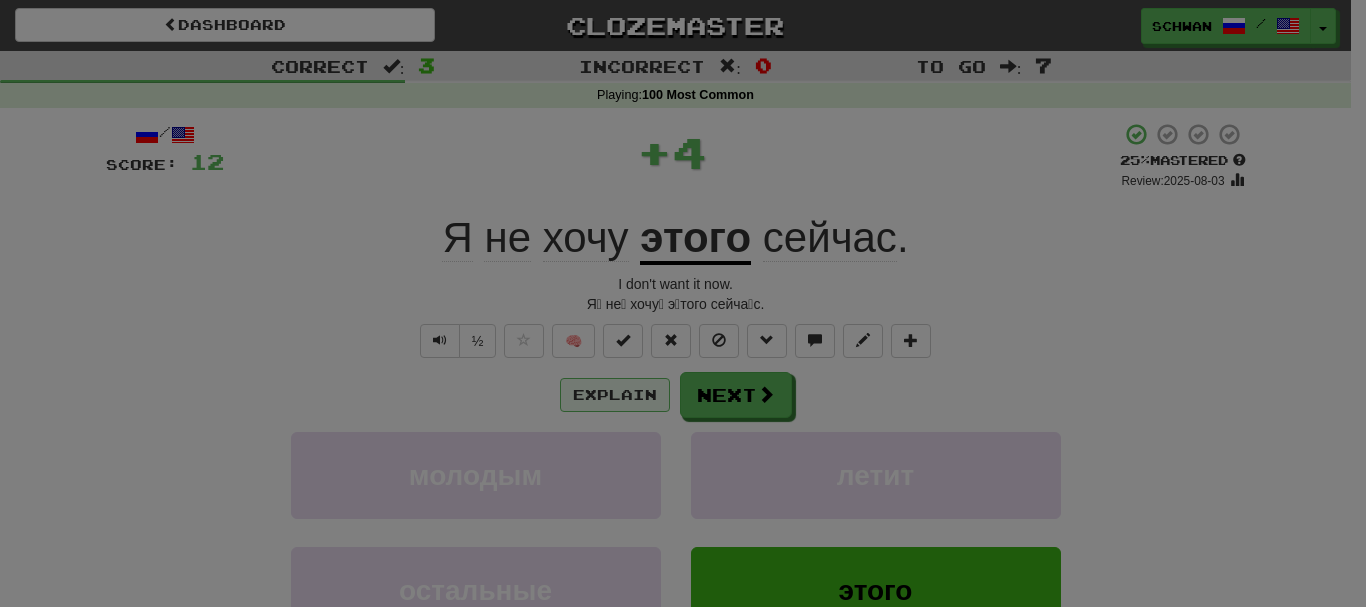 click at bounding box center [683, 303] 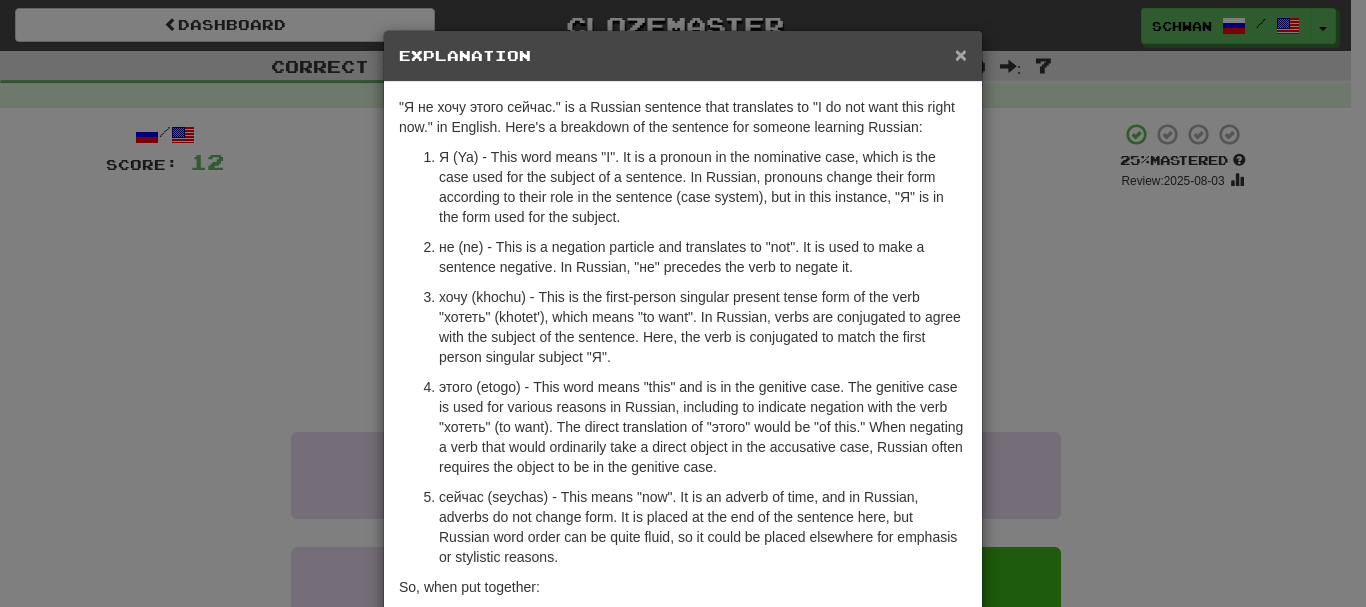 click on "×" at bounding box center [961, 54] 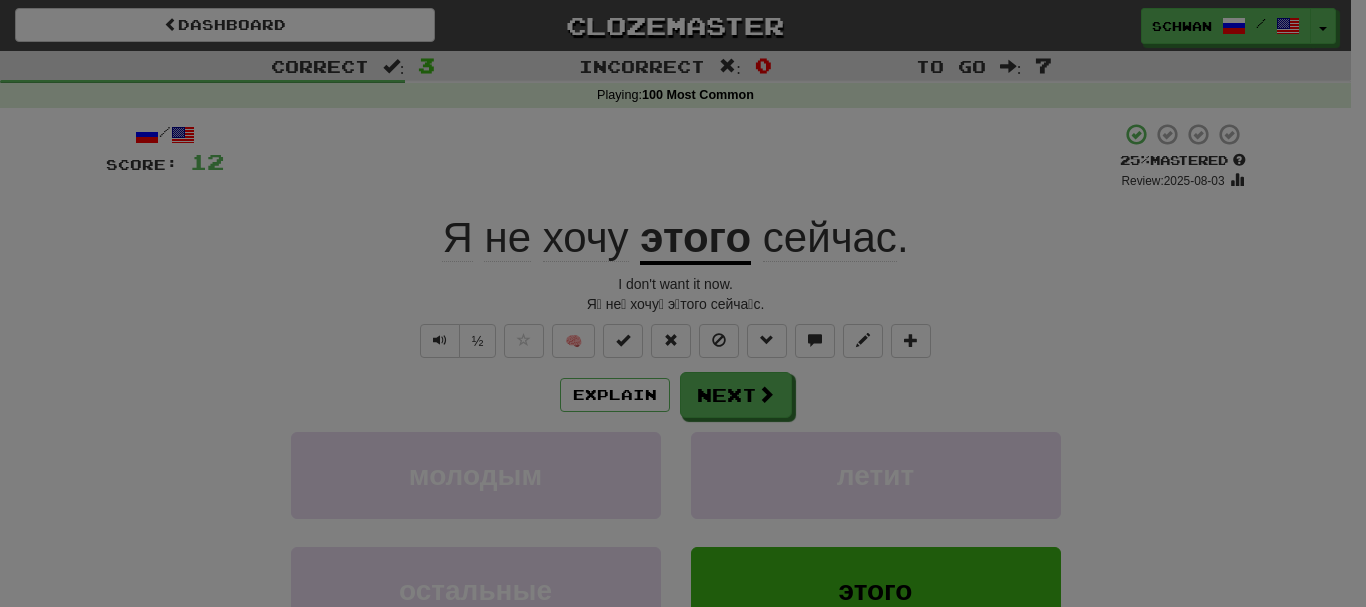 click on ""Я не хочу этого сейчас." is a Russian sentence that translates to "I do not want this right now." in English. Here's a breakdown of the sentence for someone learning Russian:
Я (Ya) - This word means "I". It is a pronoun in the nominative case, which is the case used for the subject of a sentence. In Russian, pronouns change their form according to their role in the sentence (case system), but in this instance, "Я" is in the form used for the subject.
не (ne) - This is a negation particle and translates to "not". It is used to make a sentence negative. In Russian, "не" precedes the verb to negate it.
хочу (khochu) - This is the first-person singular present tense form of the verb "хотеть" (khotet'), which means "to want". In Russian, verbs are conjugated to agree with the subject of the sentence. Here, the verb is conjugated to match the first person singular subject "Я".
So, when put together:
"Я" is the subject (I)." at bounding box center [683, 228] 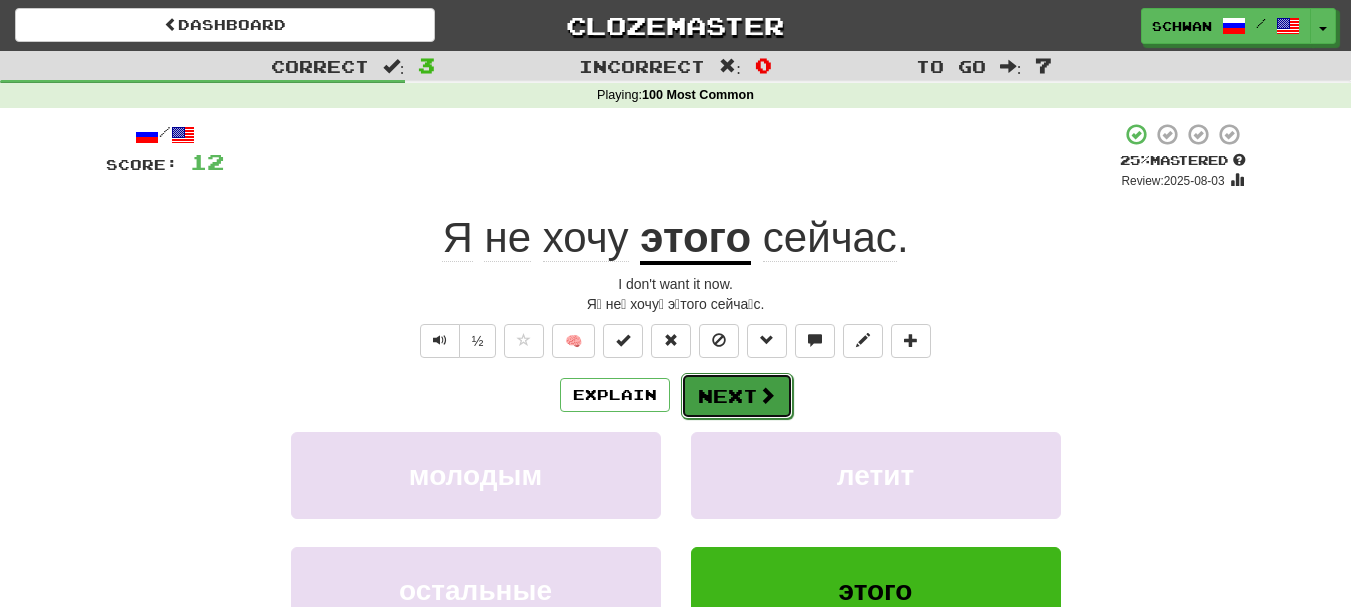 click on "Next" at bounding box center [737, 396] 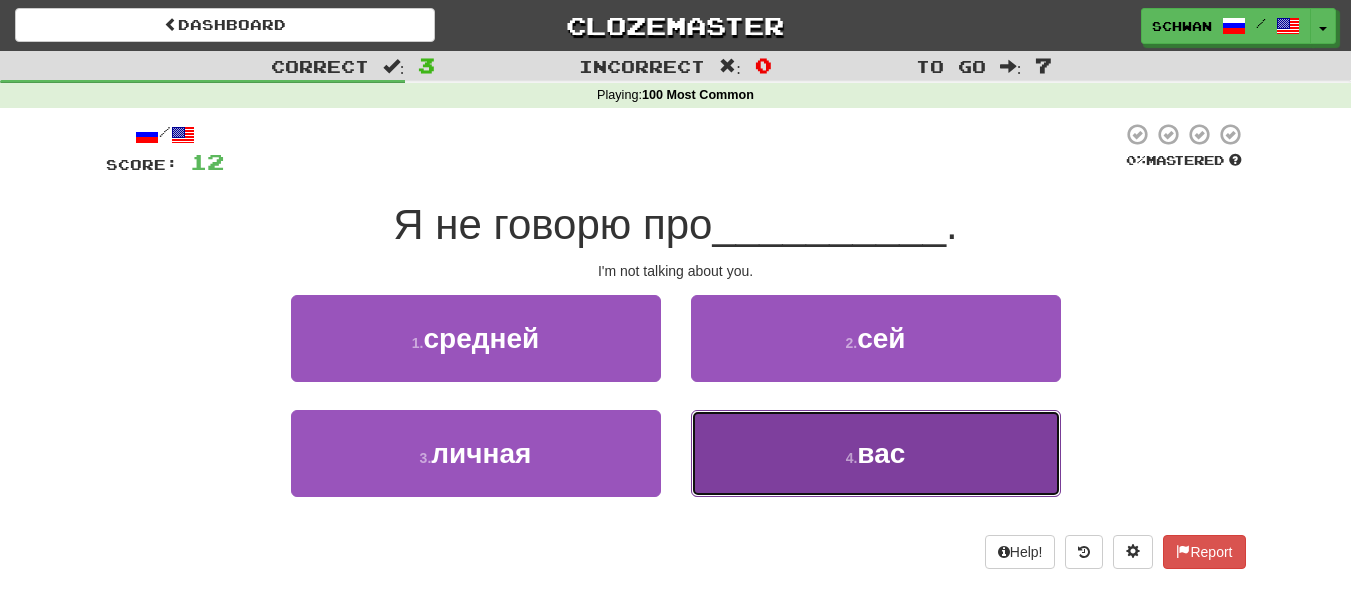 click on "4 .  вас" at bounding box center [876, 453] 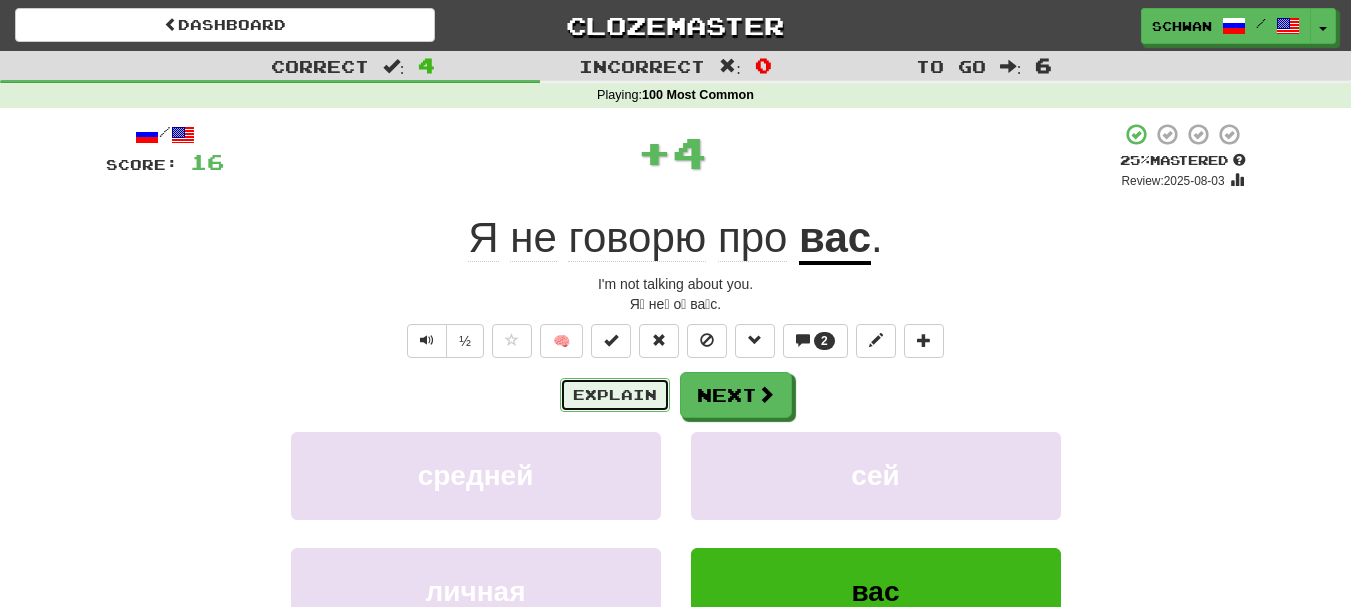 click on "Explain" at bounding box center [615, 395] 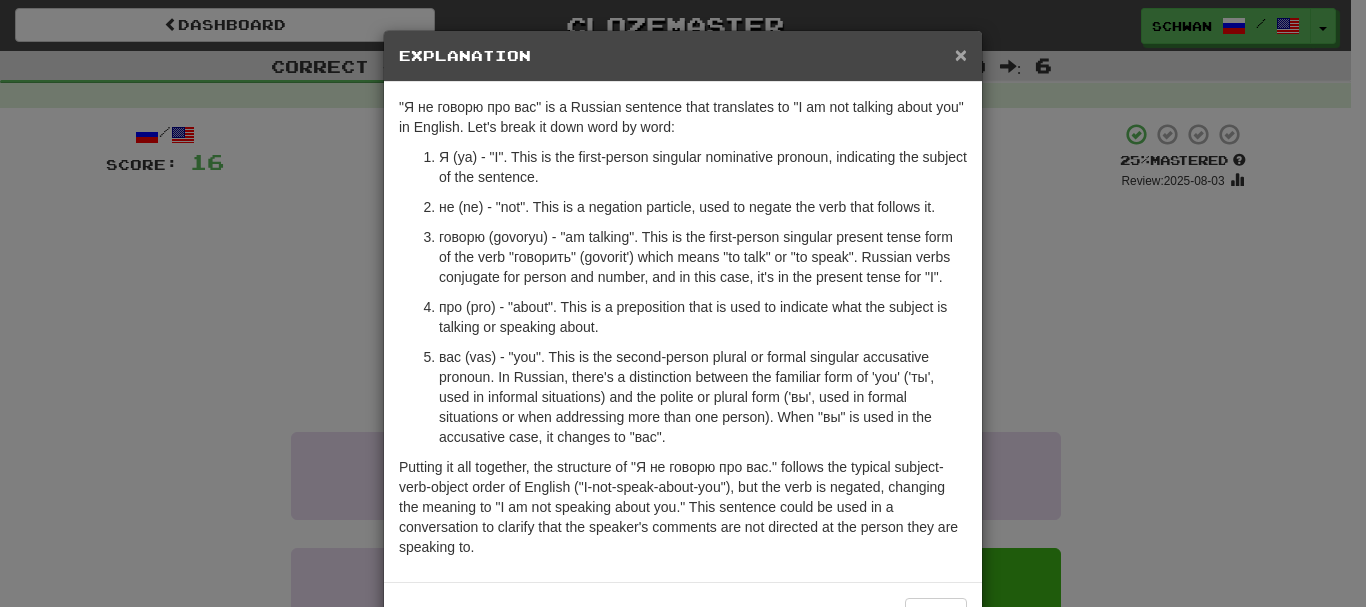 click on "×" at bounding box center [961, 54] 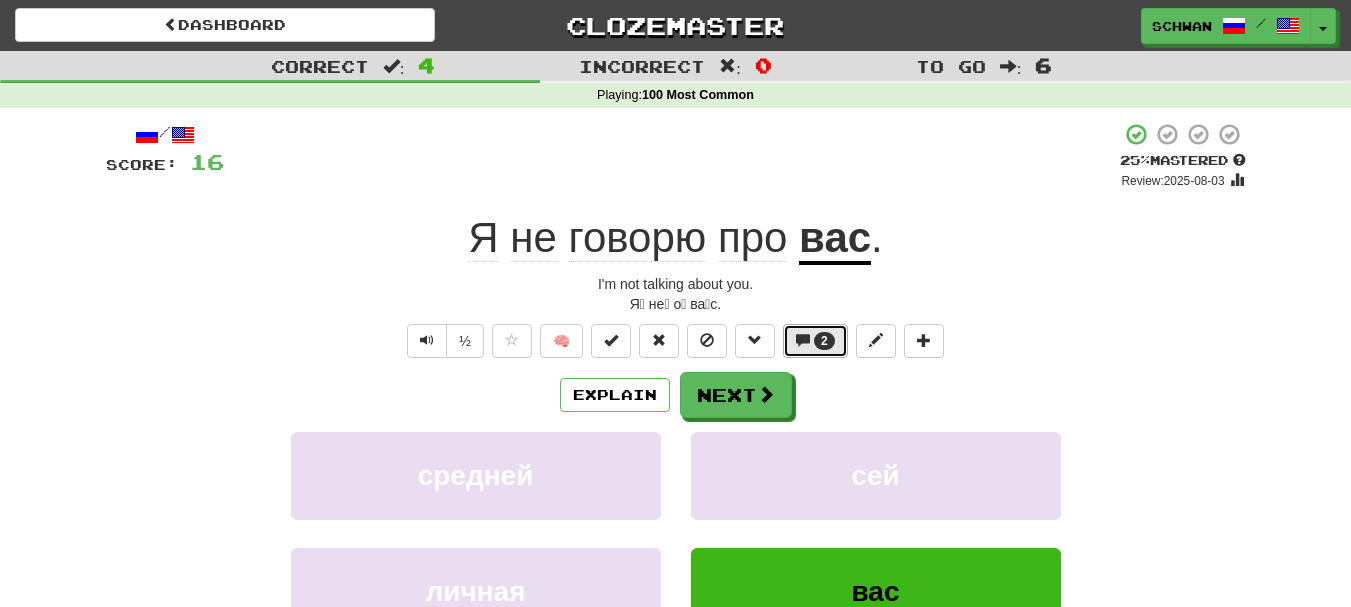 click at bounding box center (803, 340) 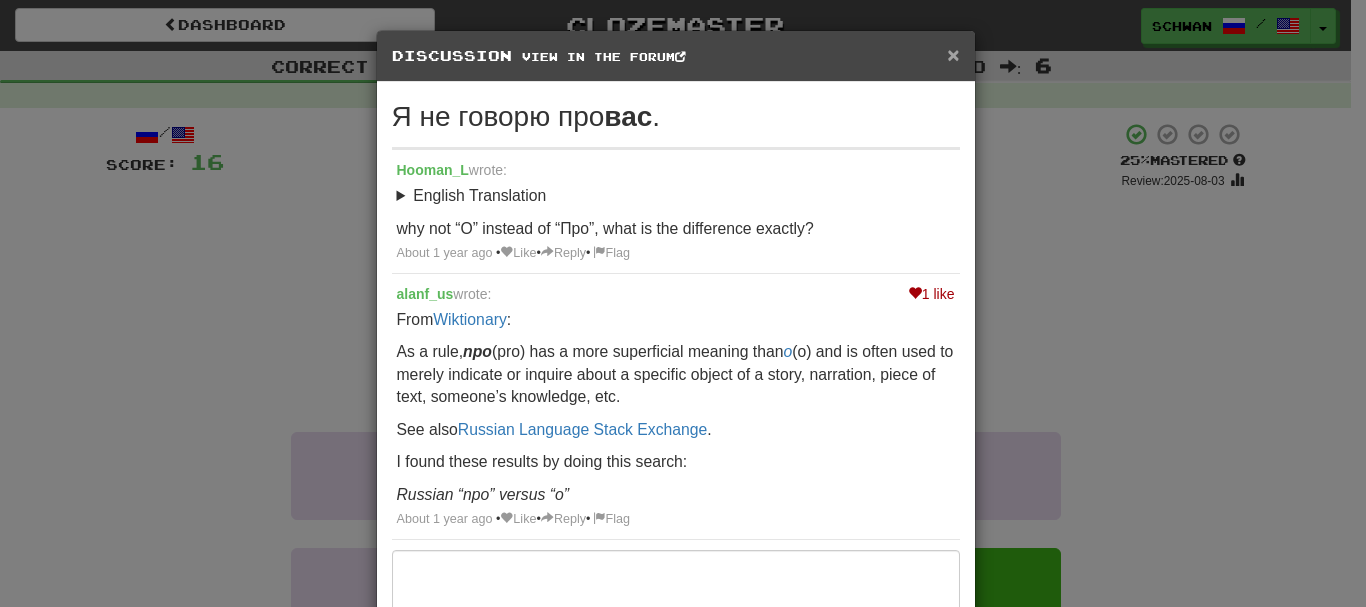 click on "×" at bounding box center (953, 54) 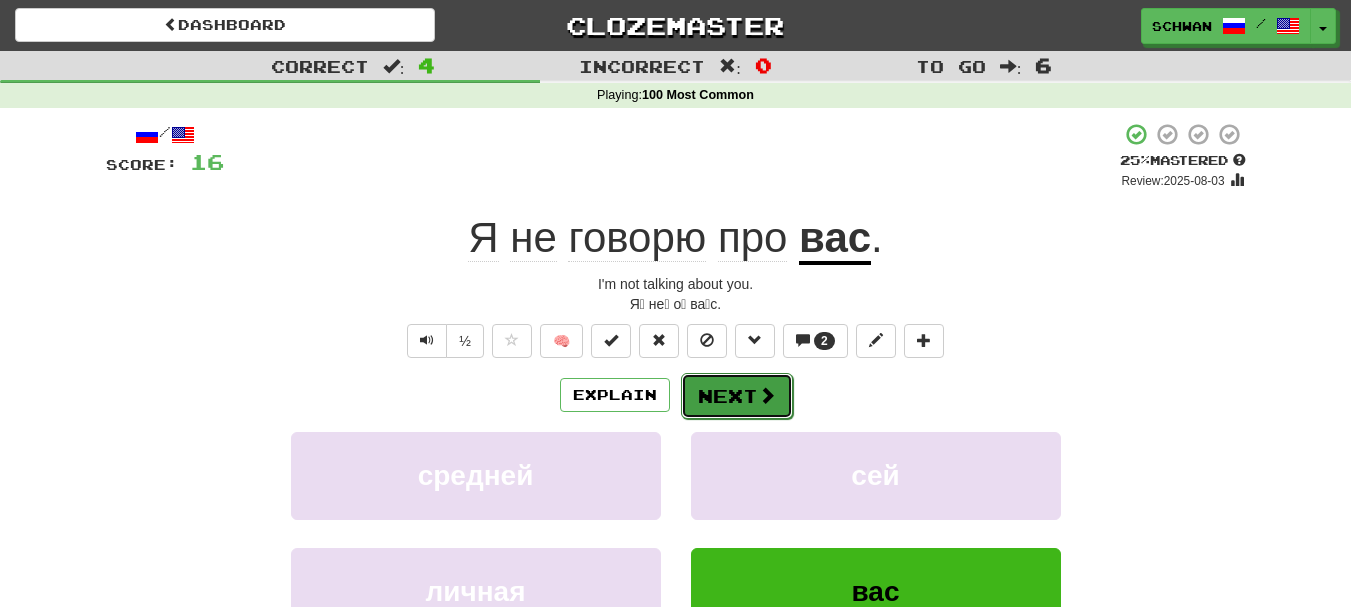 click on "Next" at bounding box center (737, 396) 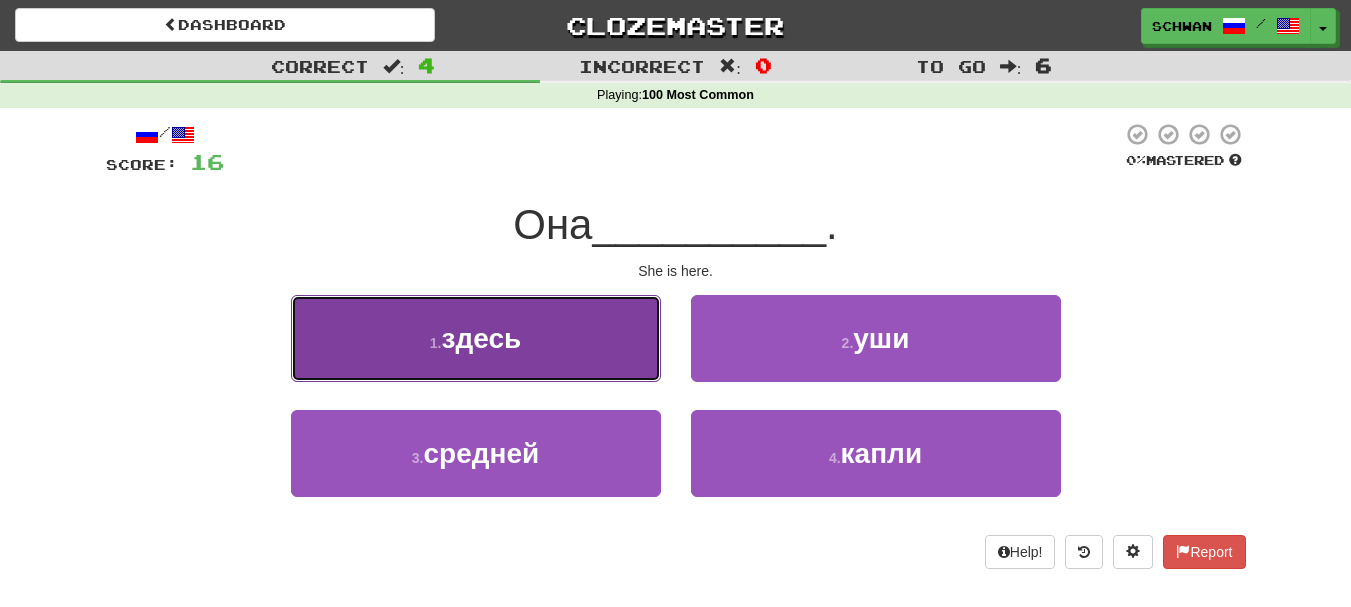click on "здесь" at bounding box center (482, 338) 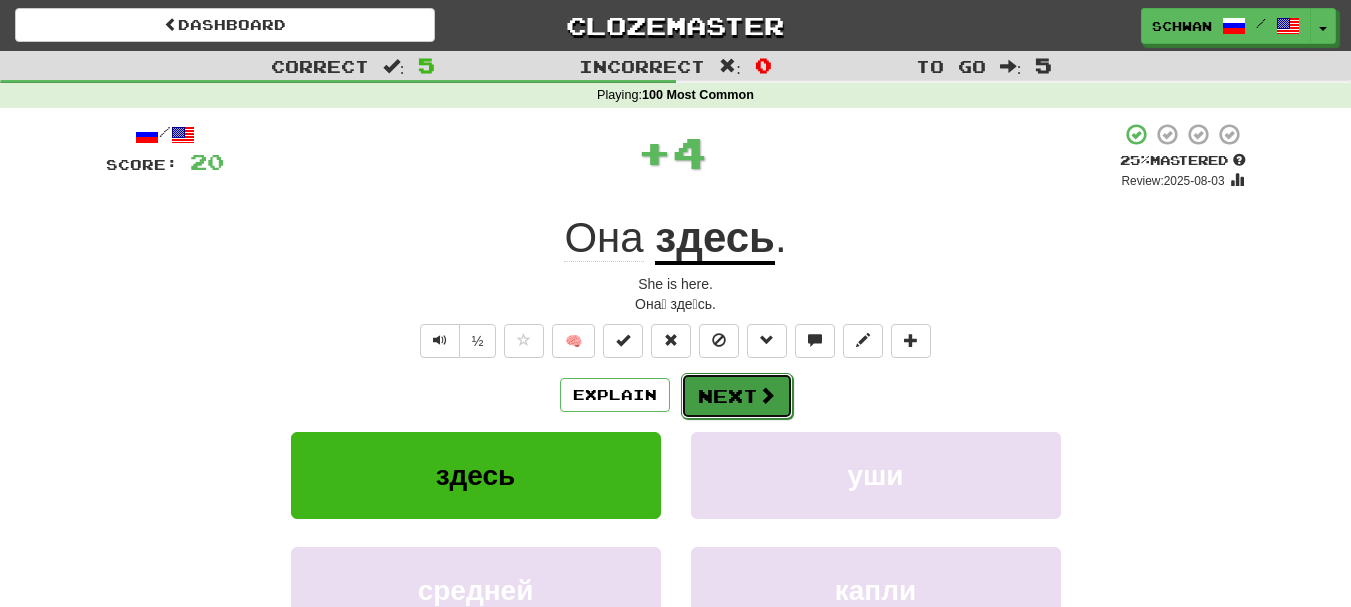 click on "Next" at bounding box center (737, 396) 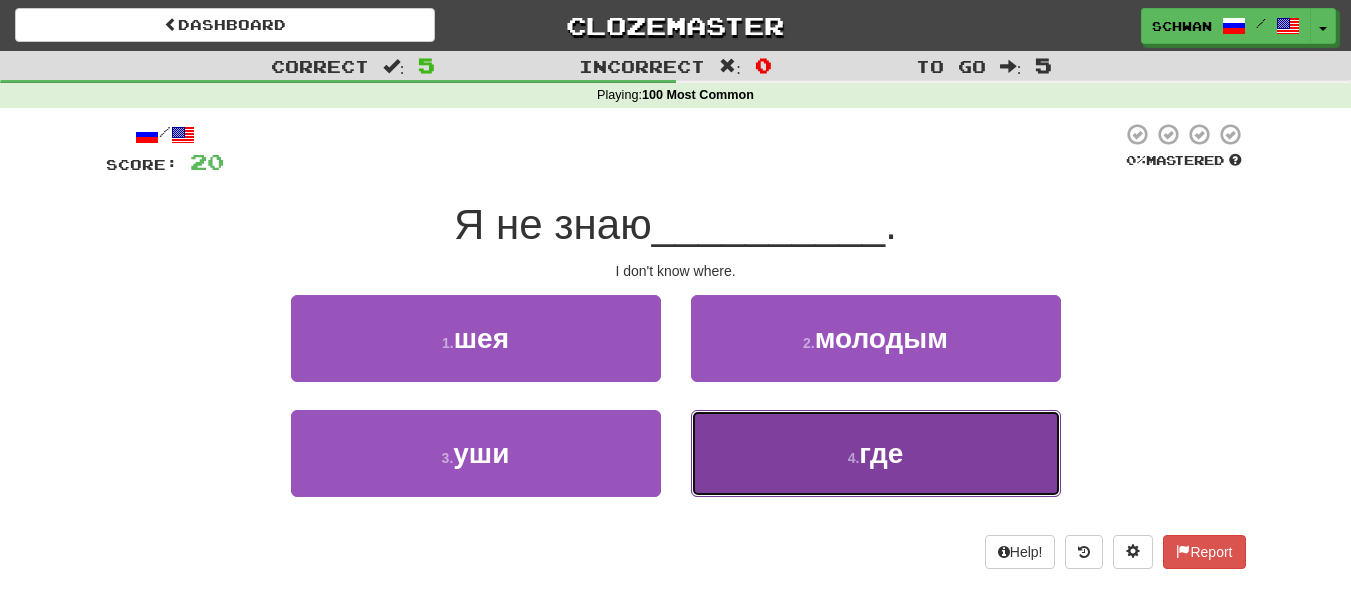 click on "4 .  где" at bounding box center [876, 453] 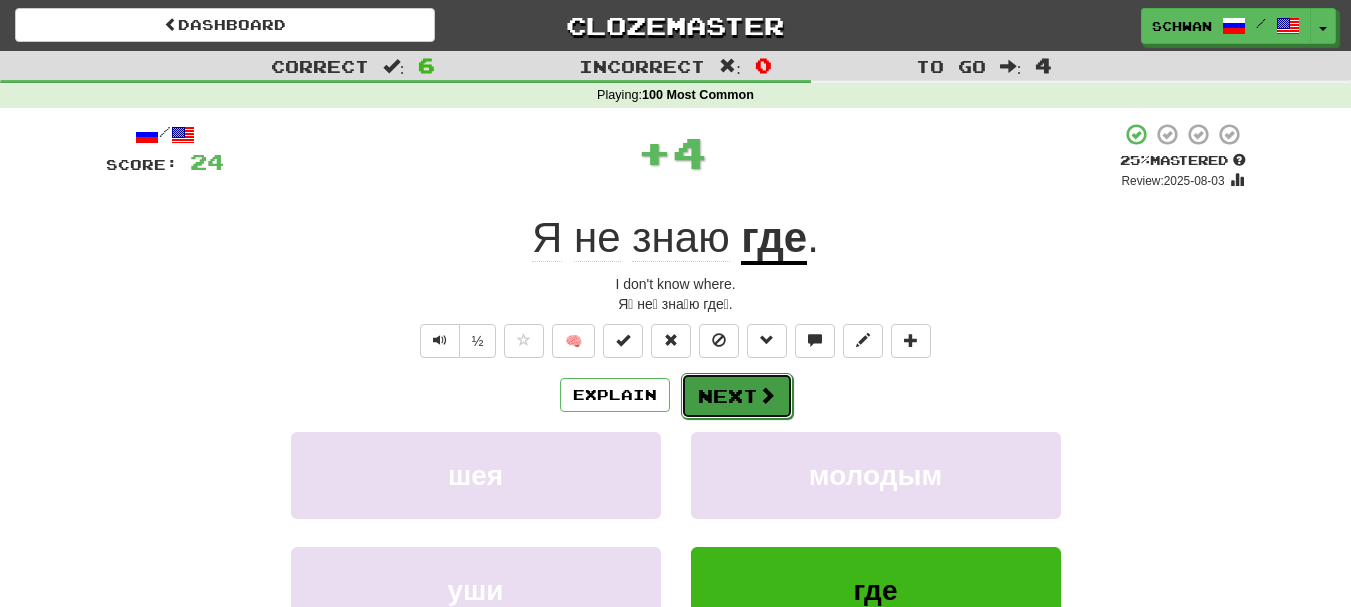 click on "Next" at bounding box center [737, 396] 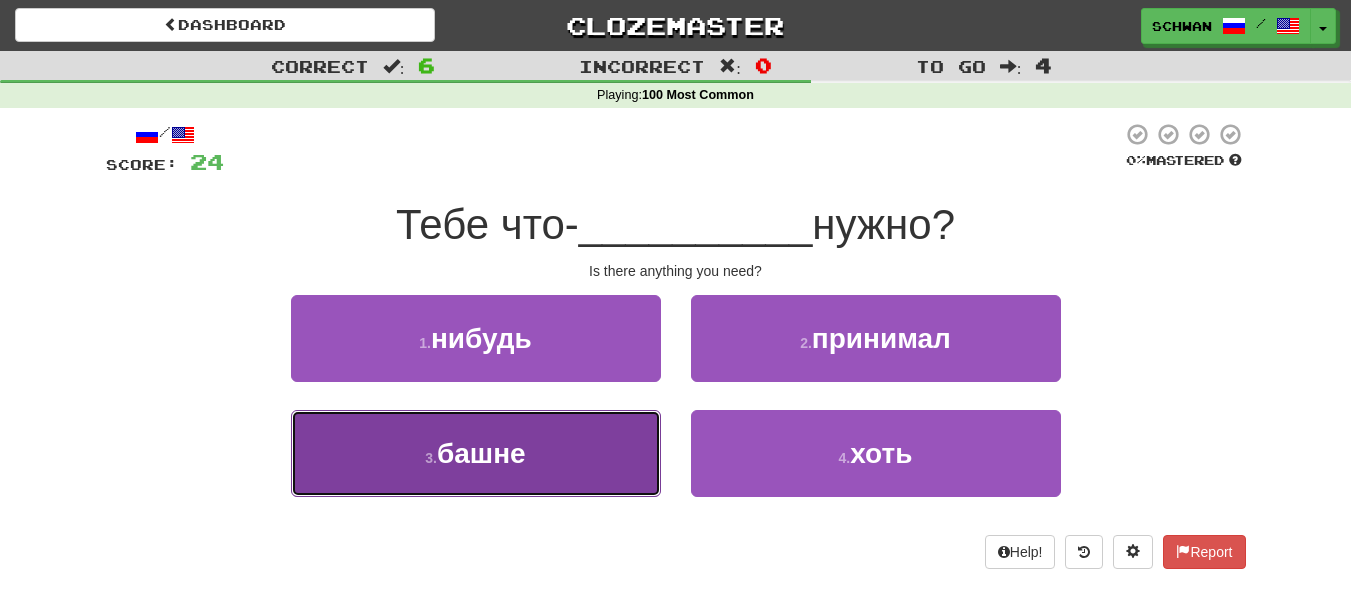 click on "3 .  башне" at bounding box center (476, 453) 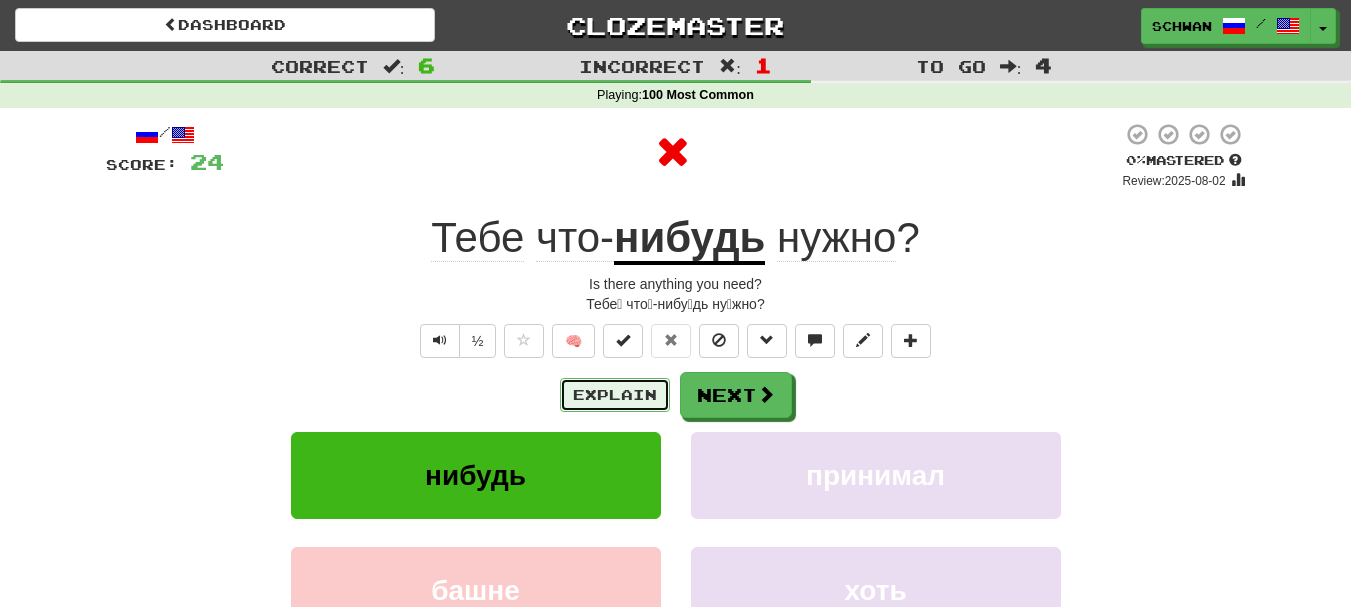 click on "Explain" at bounding box center (615, 395) 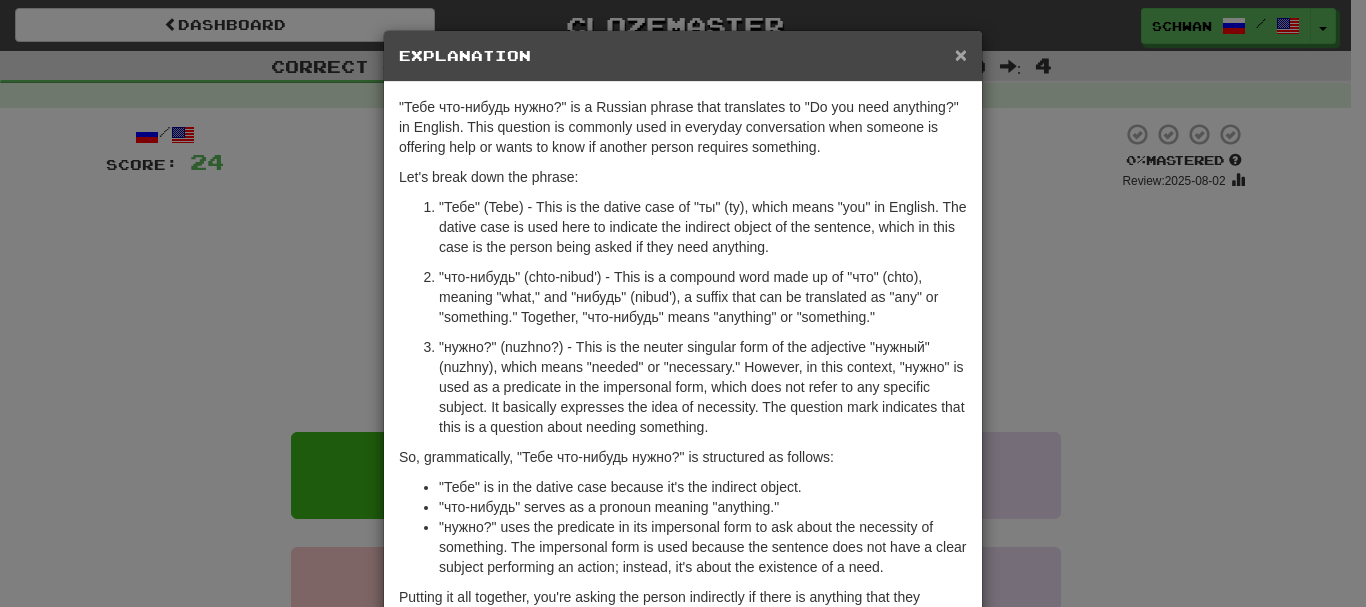 click on "×" at bounding box center (961, 54) 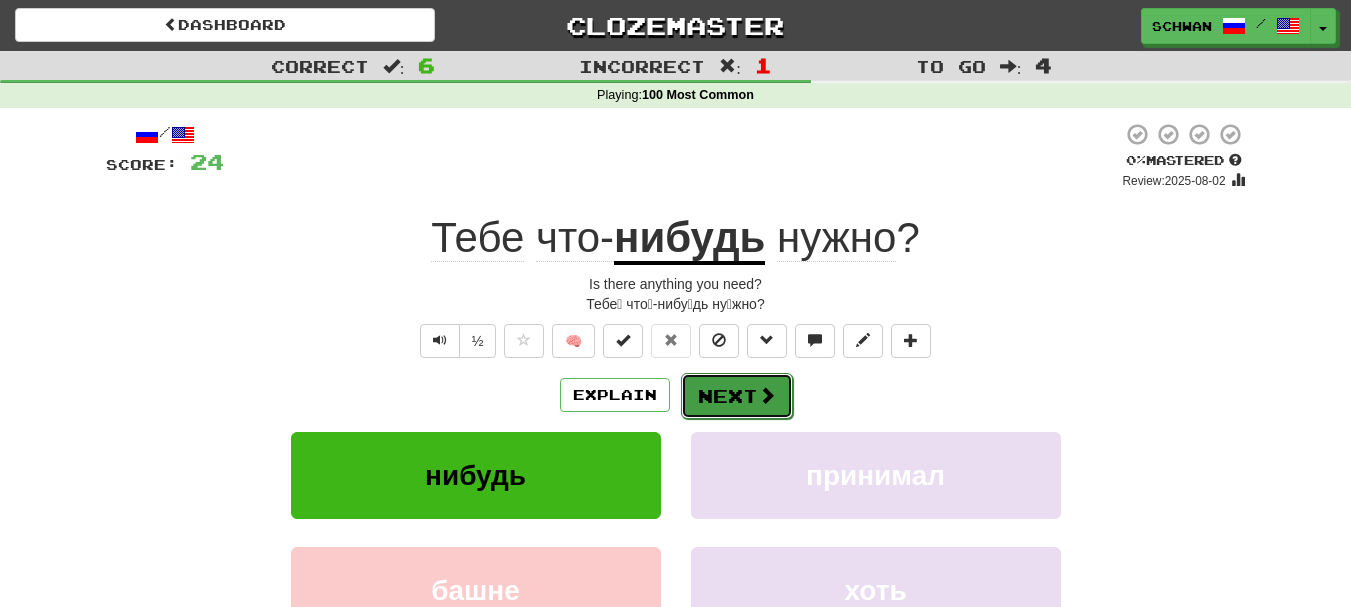 click on "Next" at bounding box center [737, 396] 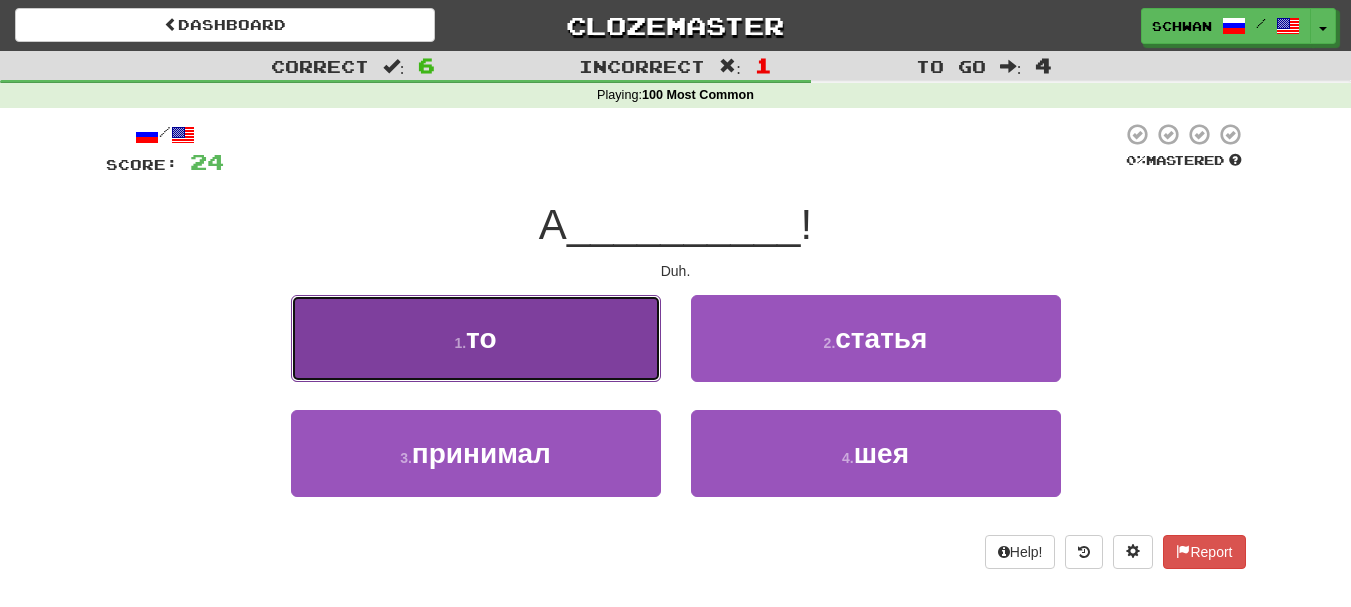 click on "1 .  то" at bounding box center (476, 338) 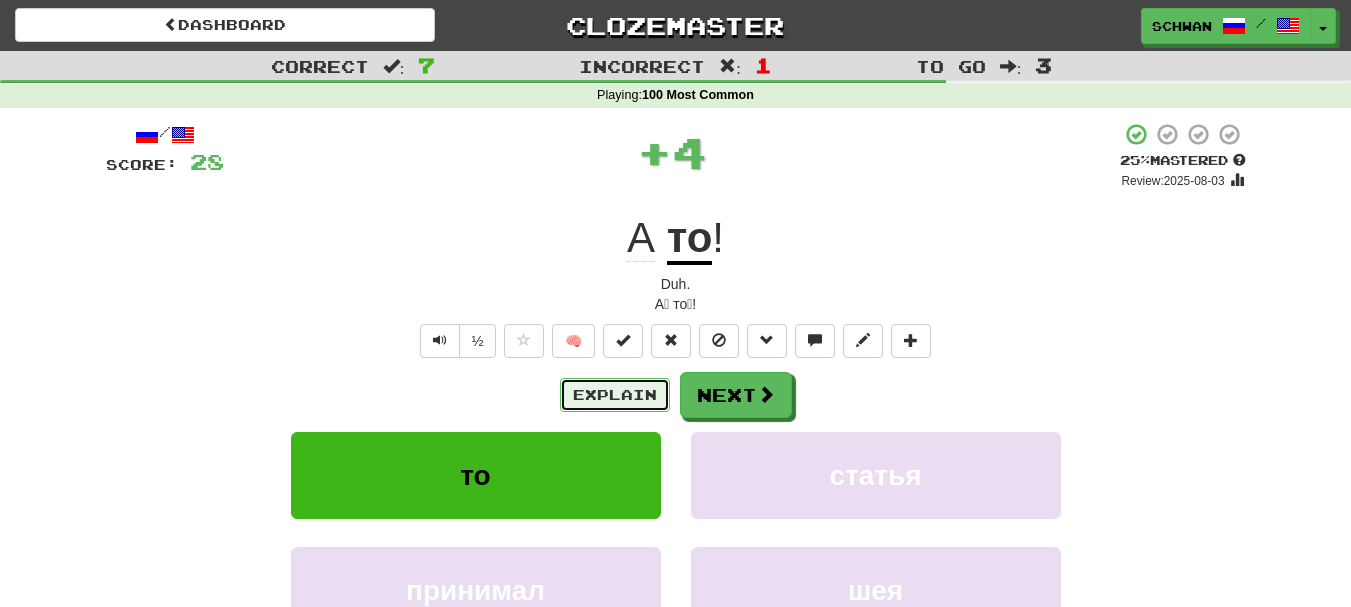 click on "Explain" at bounding box center [615, 395] 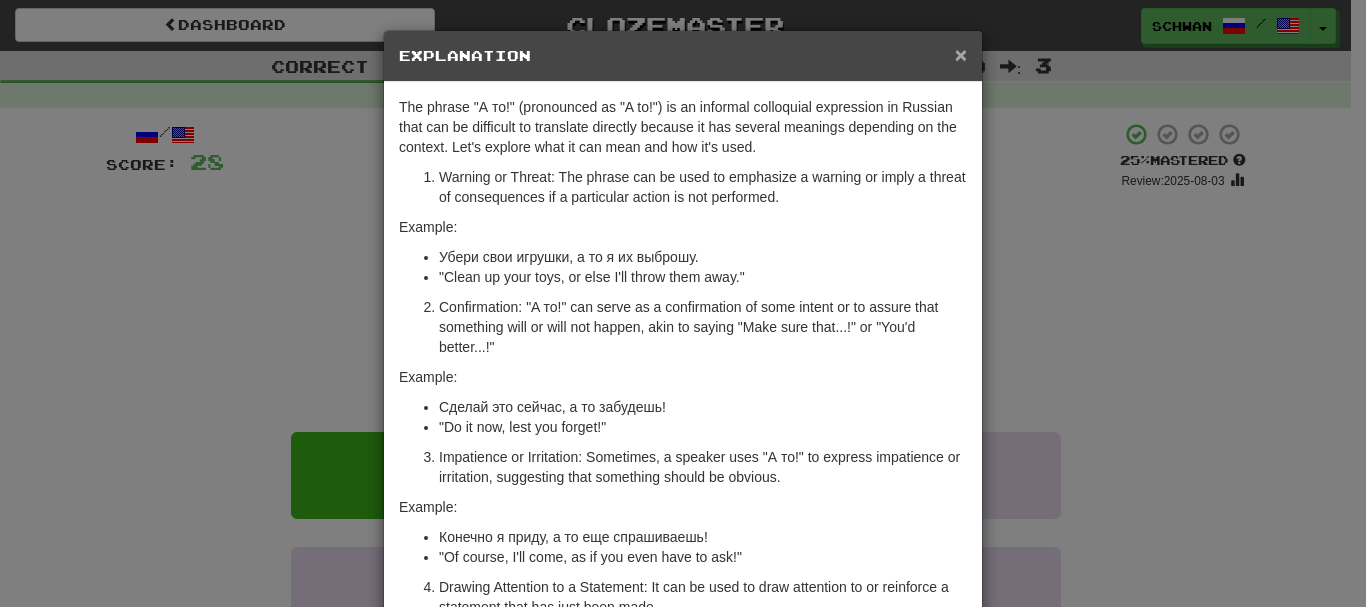 click on "×" at bounding box center (961, 54) 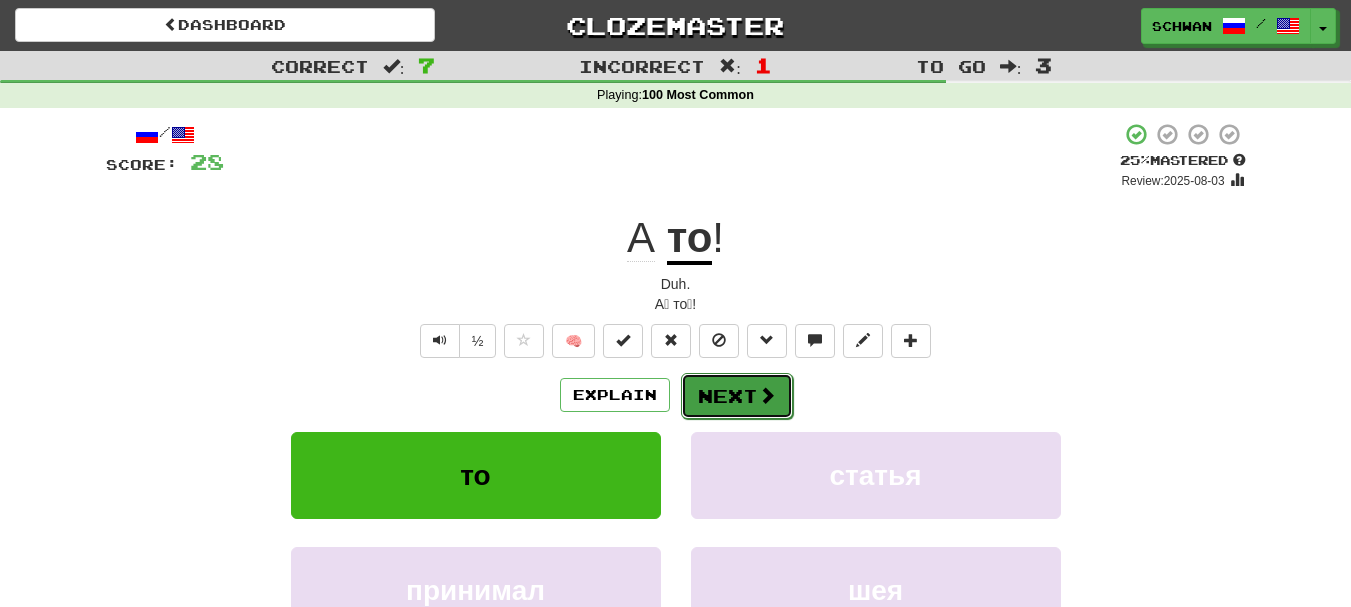 click at bounding box center (767, 395) 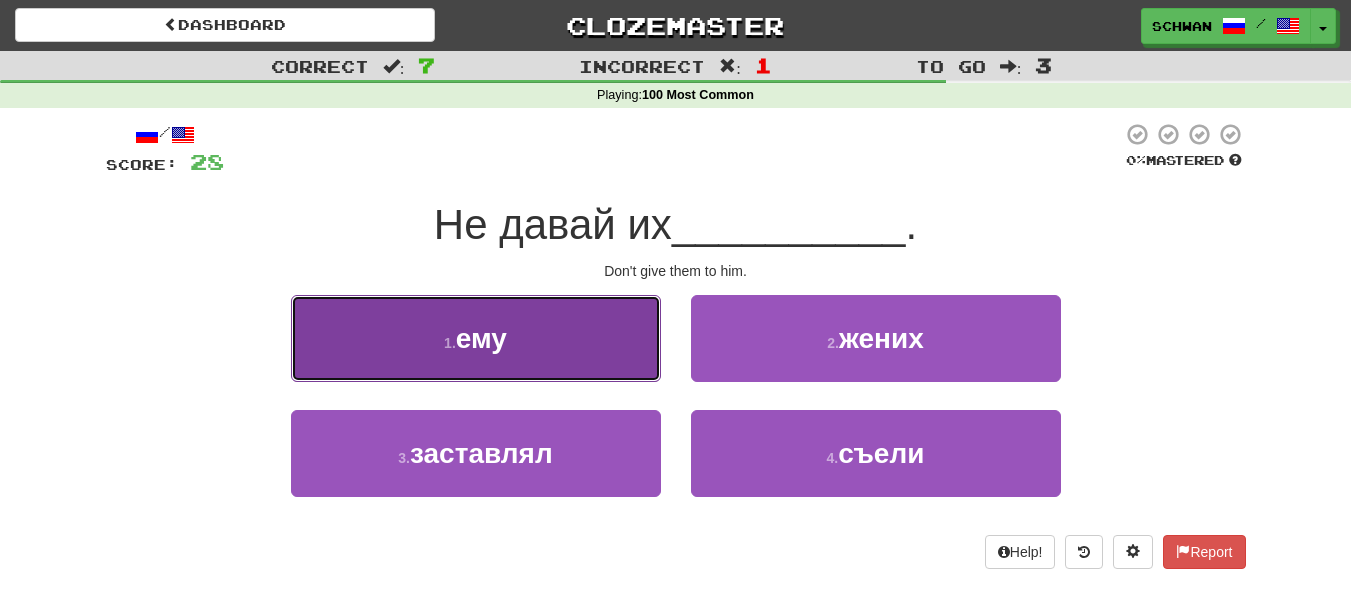 click on "1 .  ему" at bounding box center (476, 338) 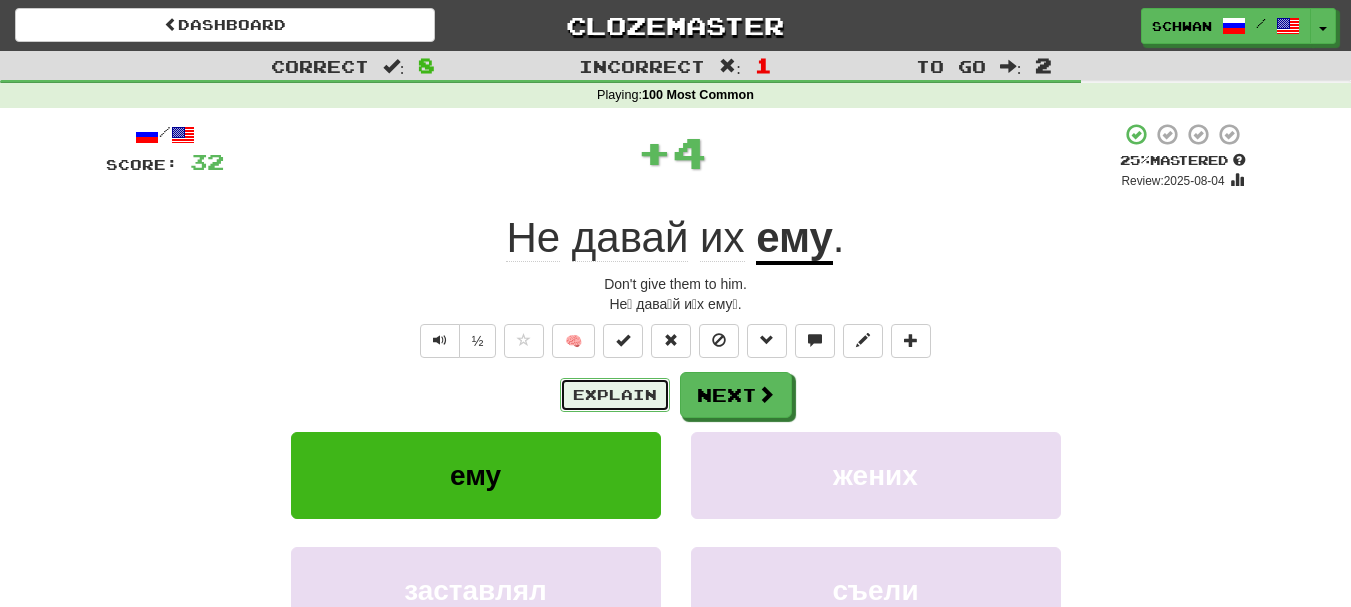 click on "Explain" at bounding box center (615, 395) 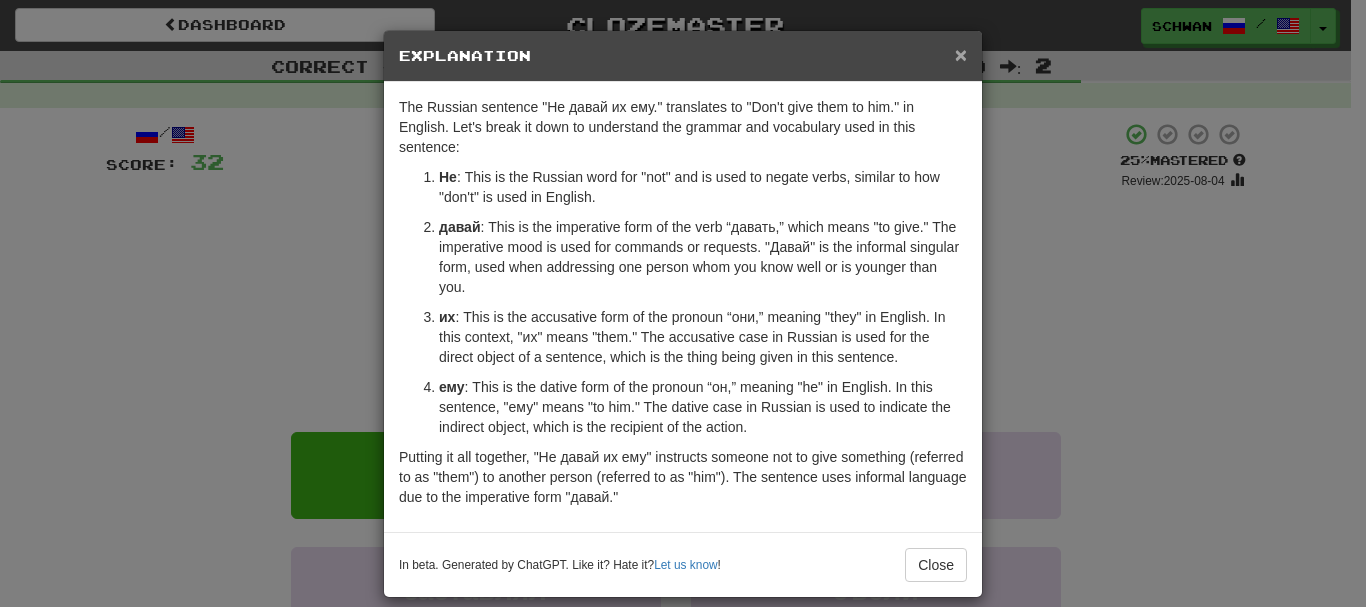 click on "×" at bounding box center (961, 54) 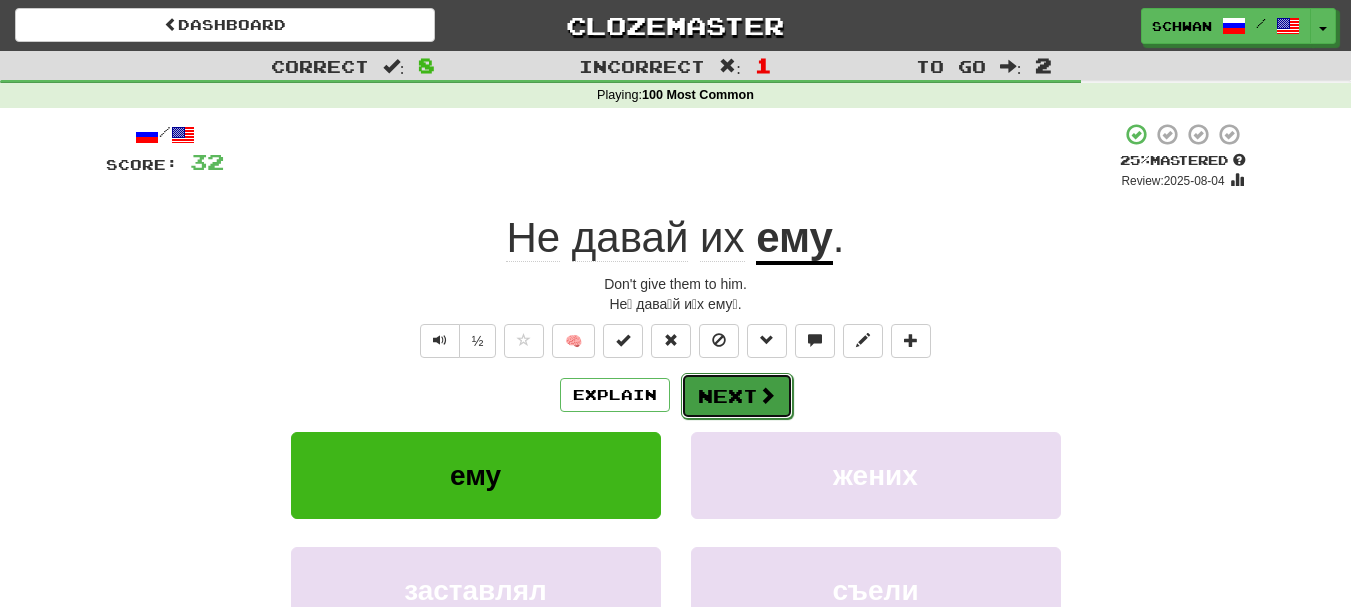 click on "Next" at bounding box center (737, 396) 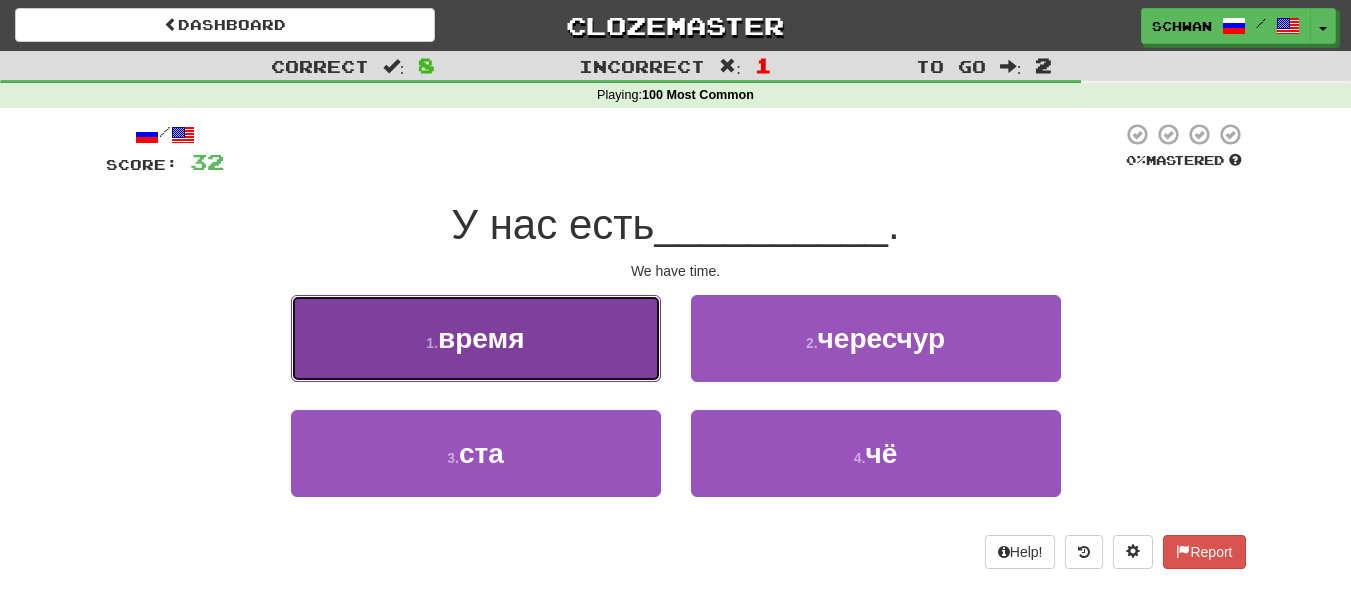 click on "1 .  время" at bounding box center (476, 338) 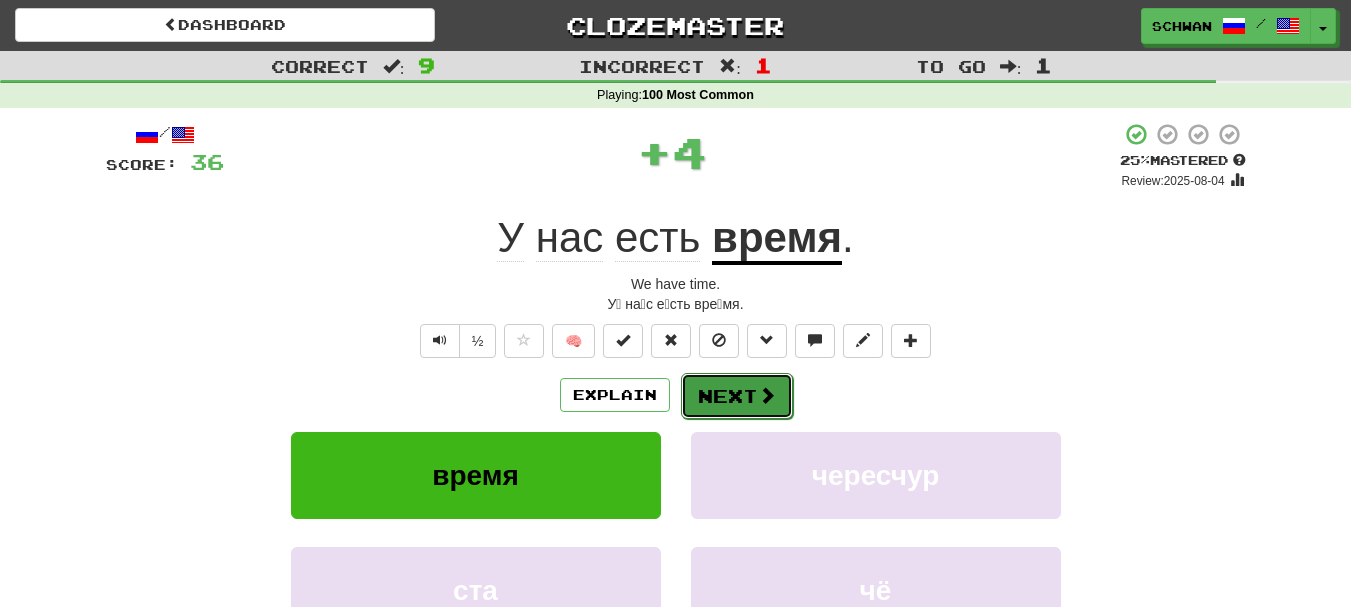 click on "Next" at bounding box center [737, 396] 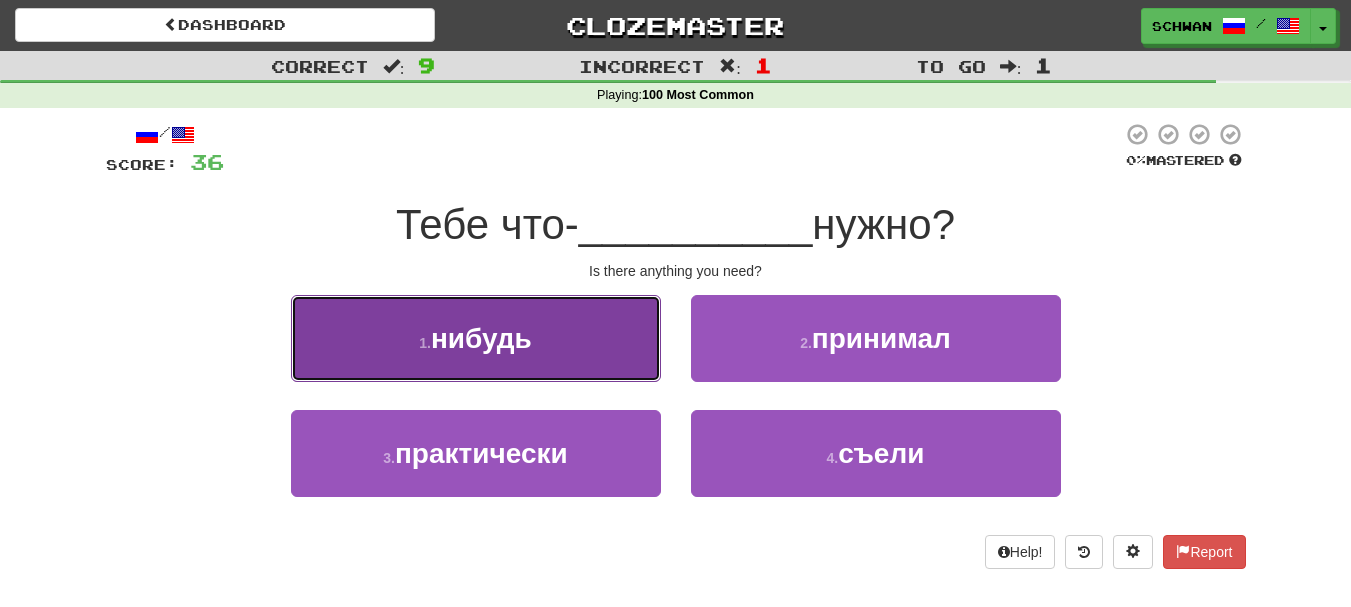 click on "1 .  нибудь" at bounding box center [476, 338] 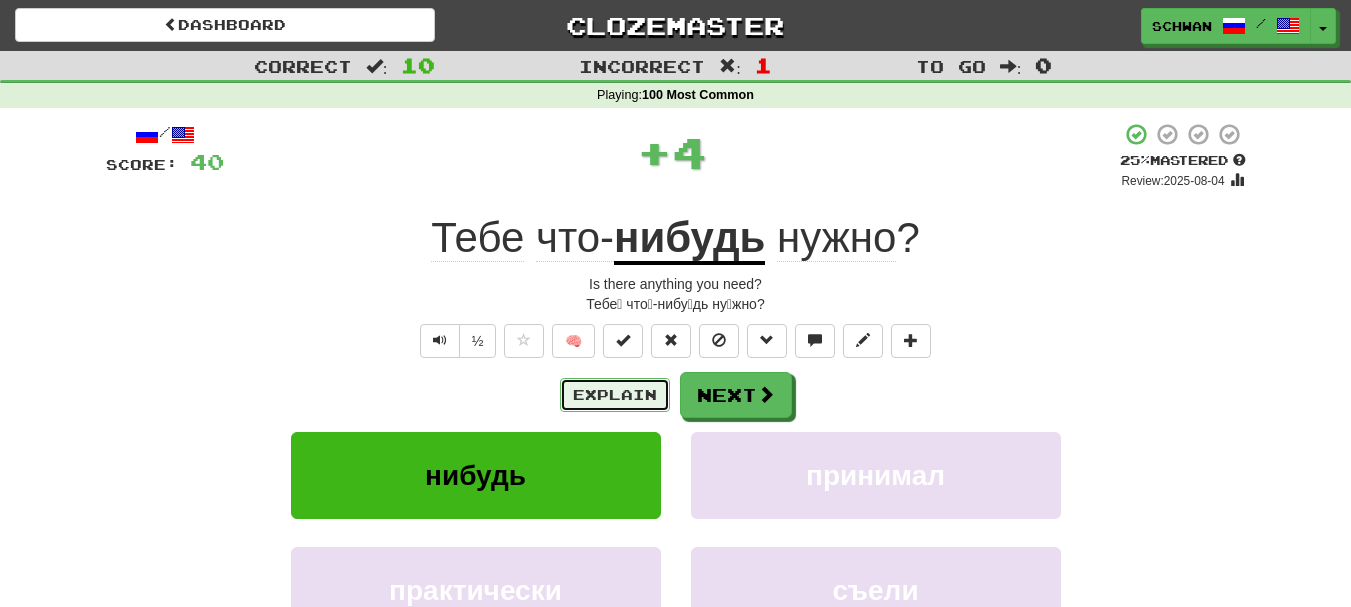 click on "Explain" at bounding box center [615, 395] 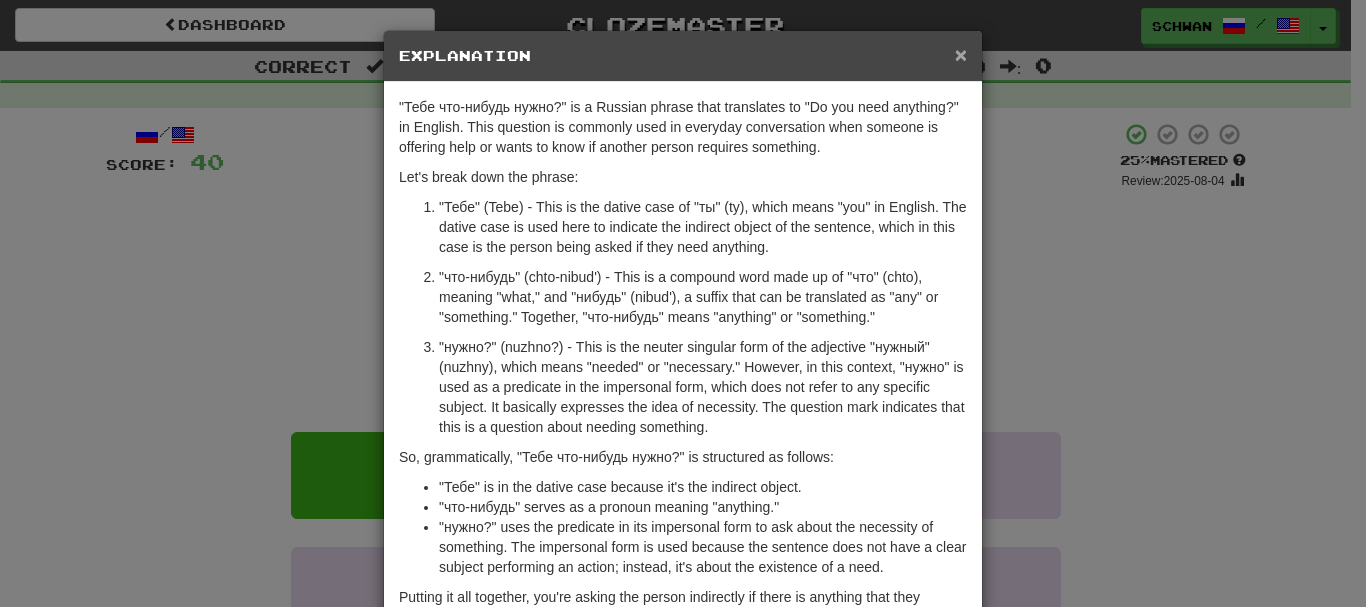 click on "×" at bounding box center [961, 54] 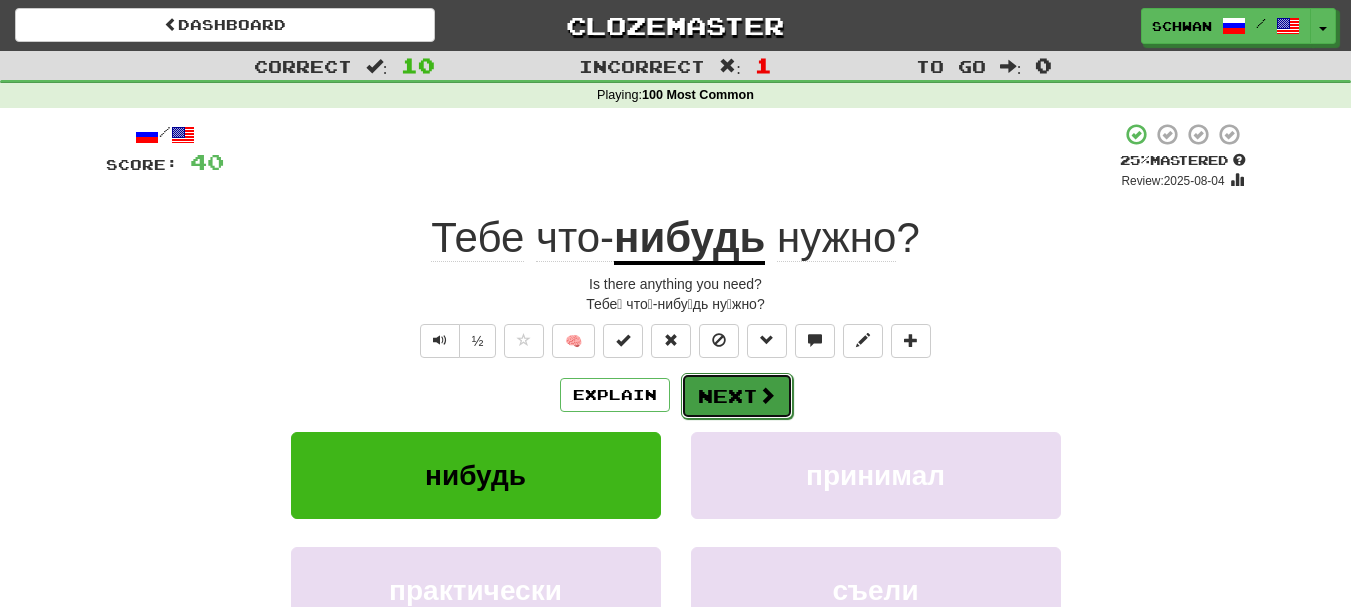 click on "Next" at bounding box center (737, 396) 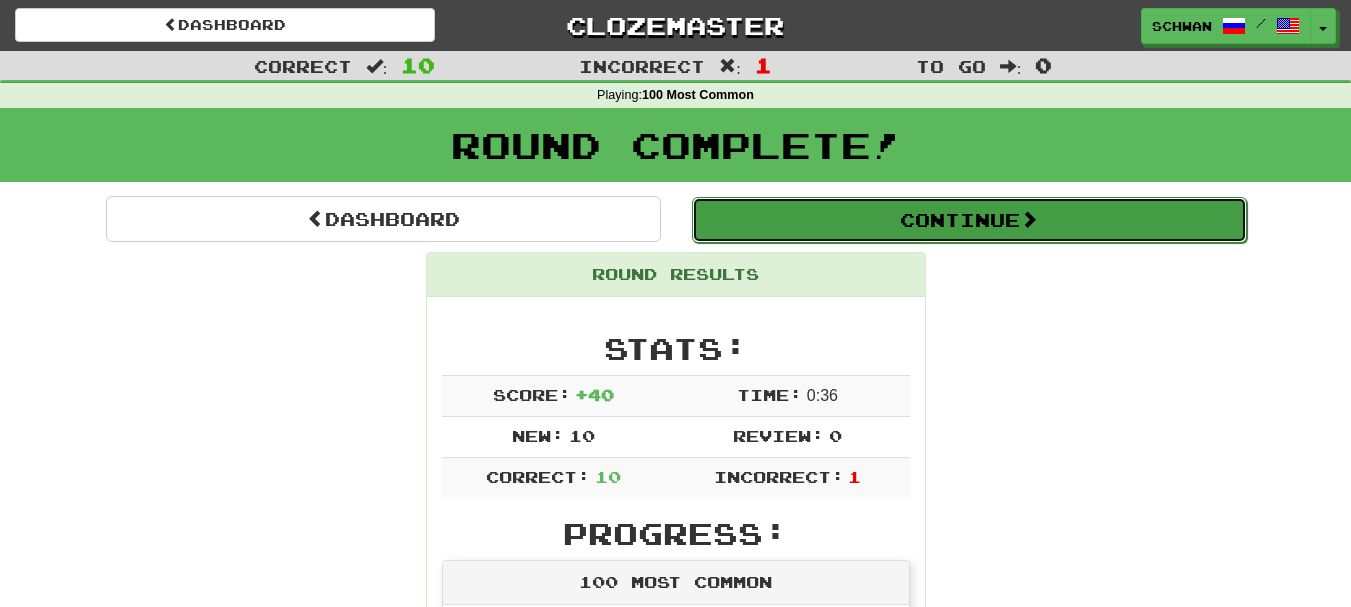 click on "Continue" at bounding box center (969, 220) 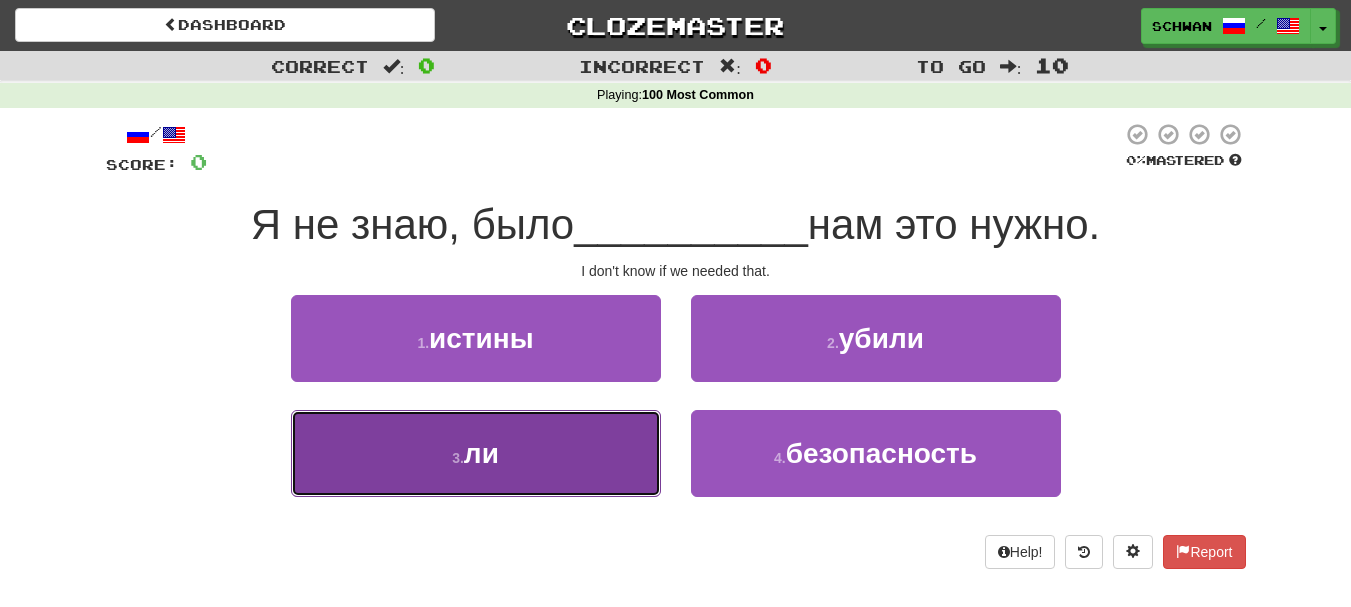 click on "3 .  ли" at bounding box center (476, 453) 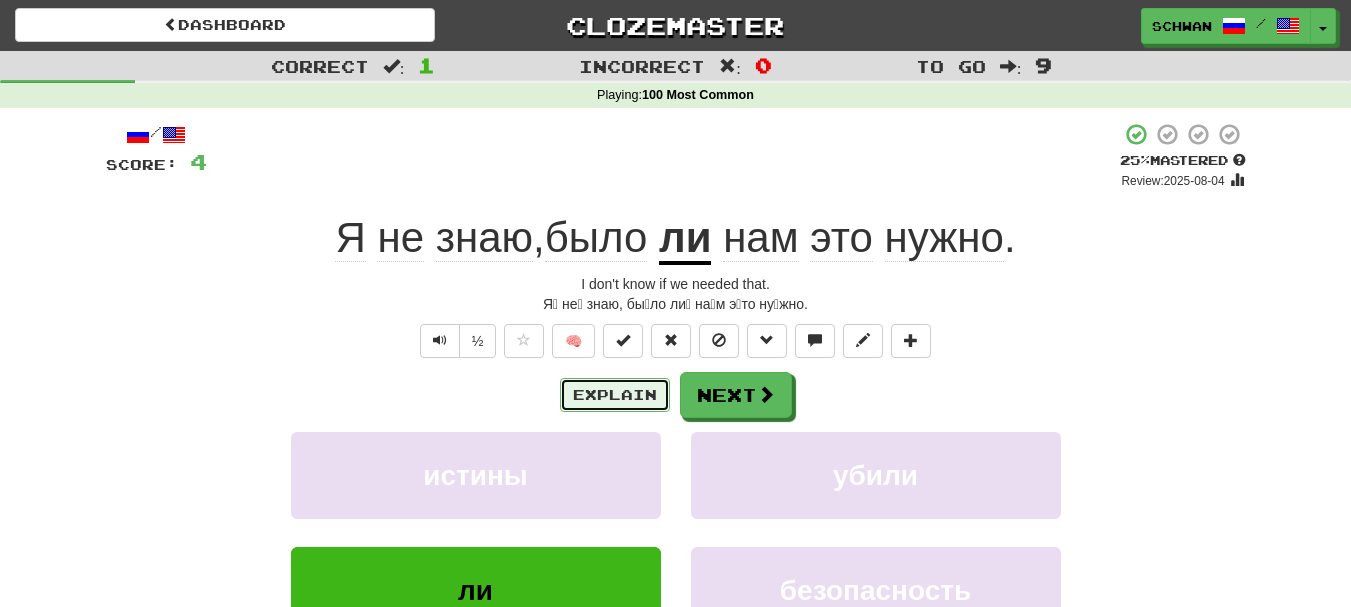 click on "Explain" at bounding box center [615, 395] 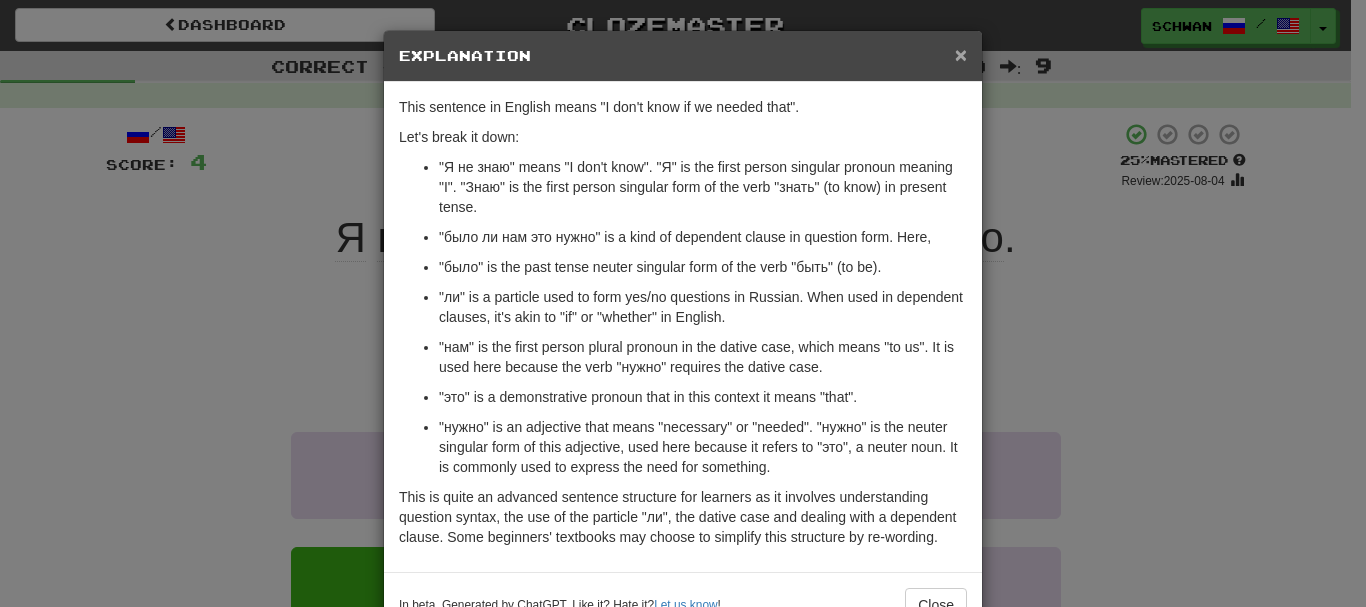 click on "×" at bounding box center (961, 54) 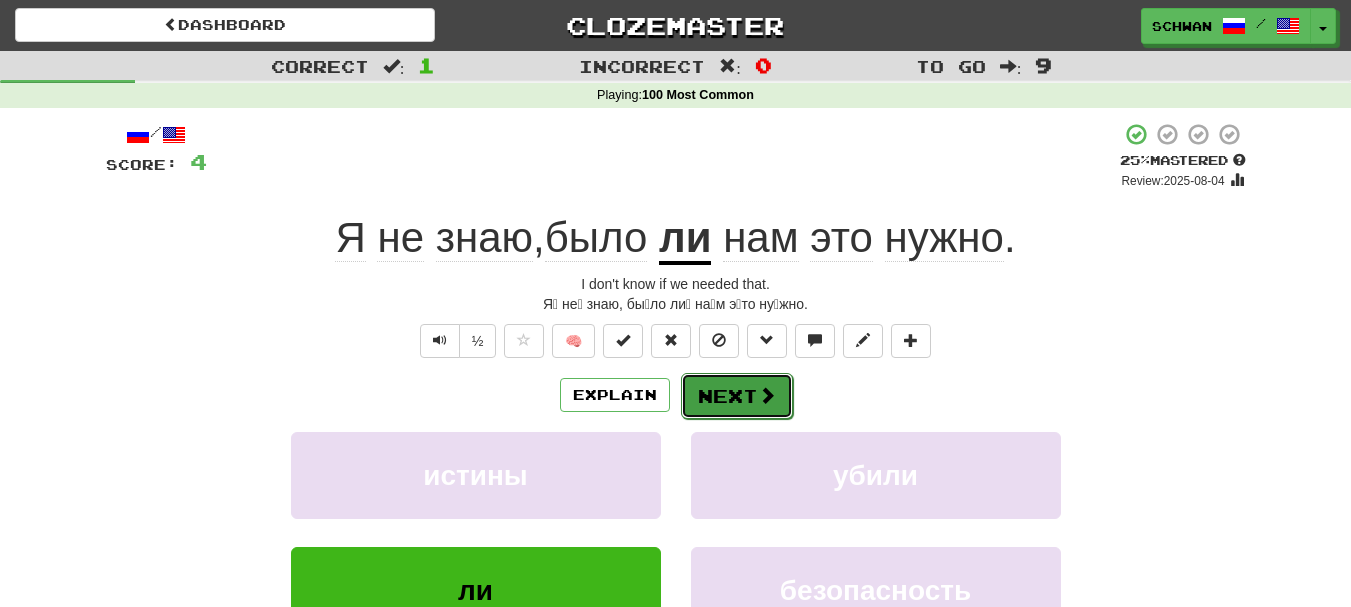 click on "Next" at bounding box center (737, 396) 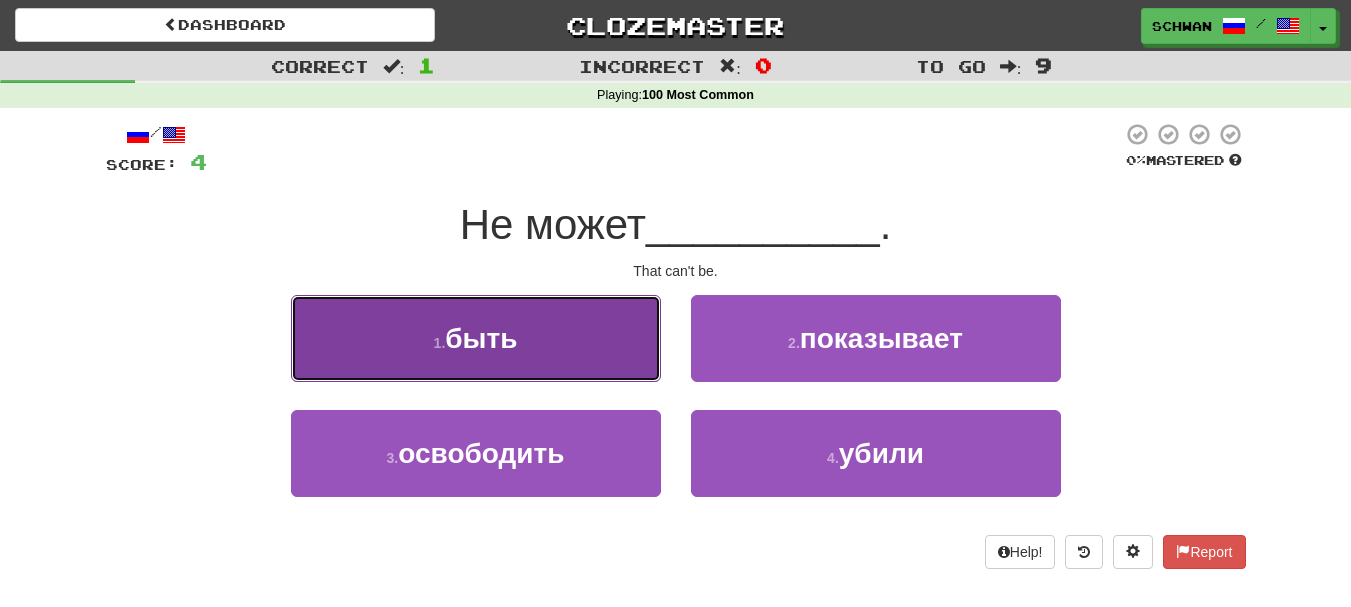 click on "быть" at bounding box center (481, 338) 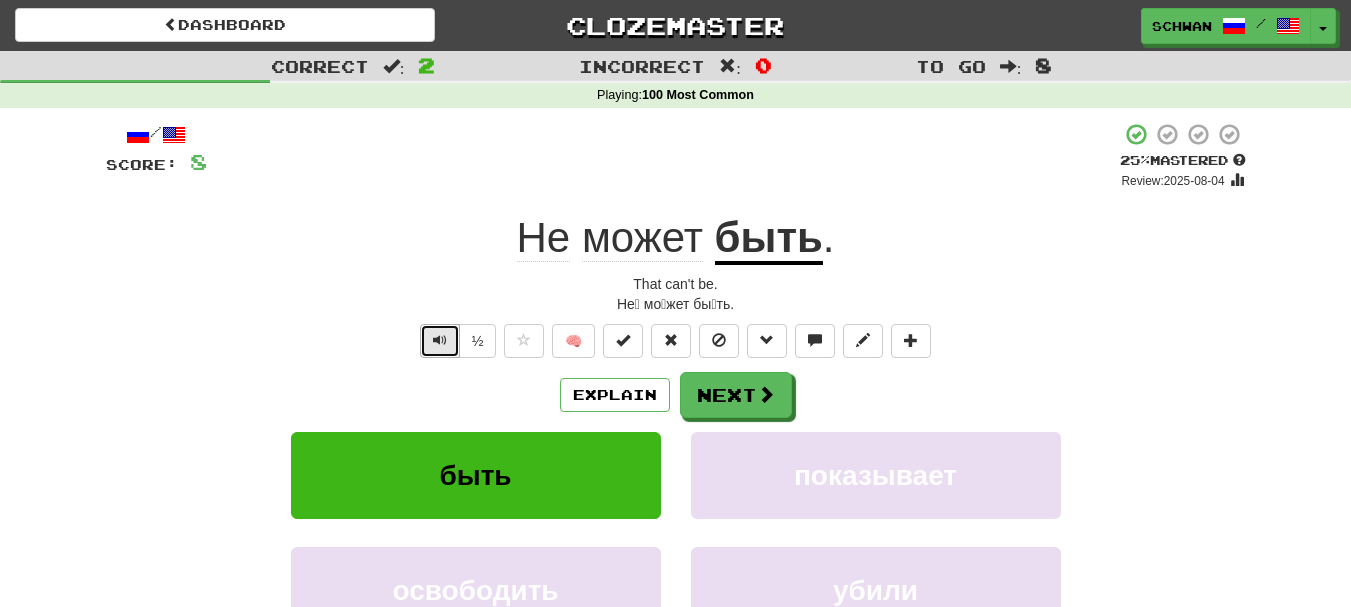 click at bounding box center (440, 341) 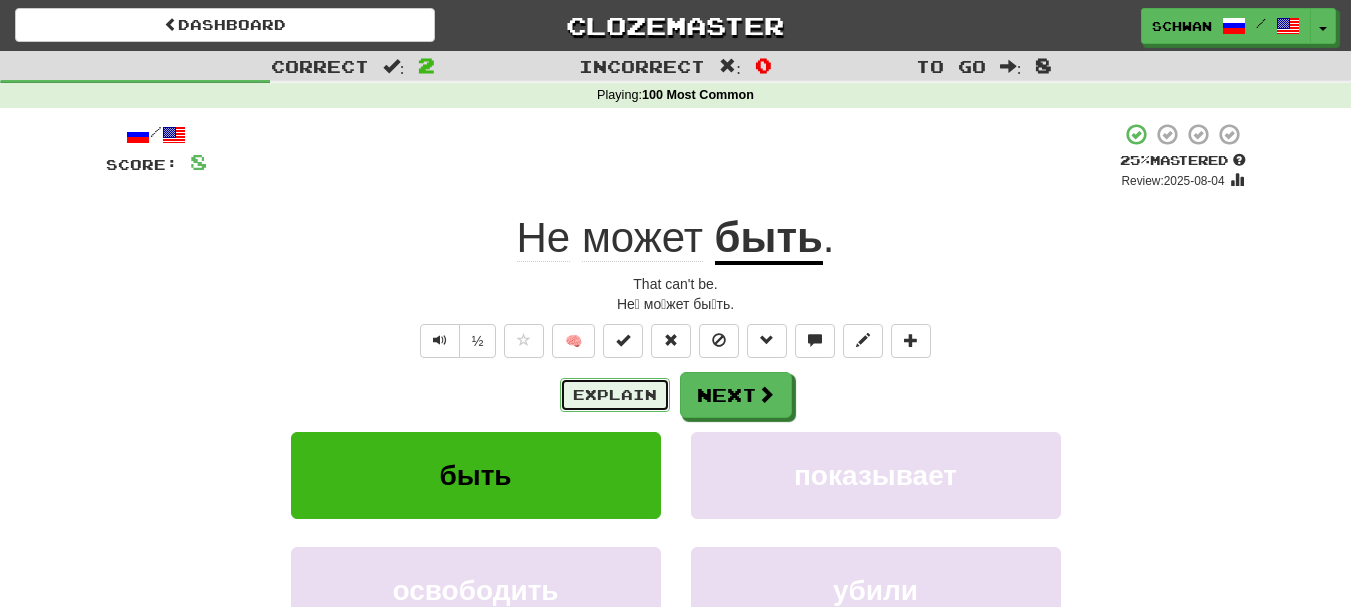 click on "Explain" at bounding box center [615, 395] 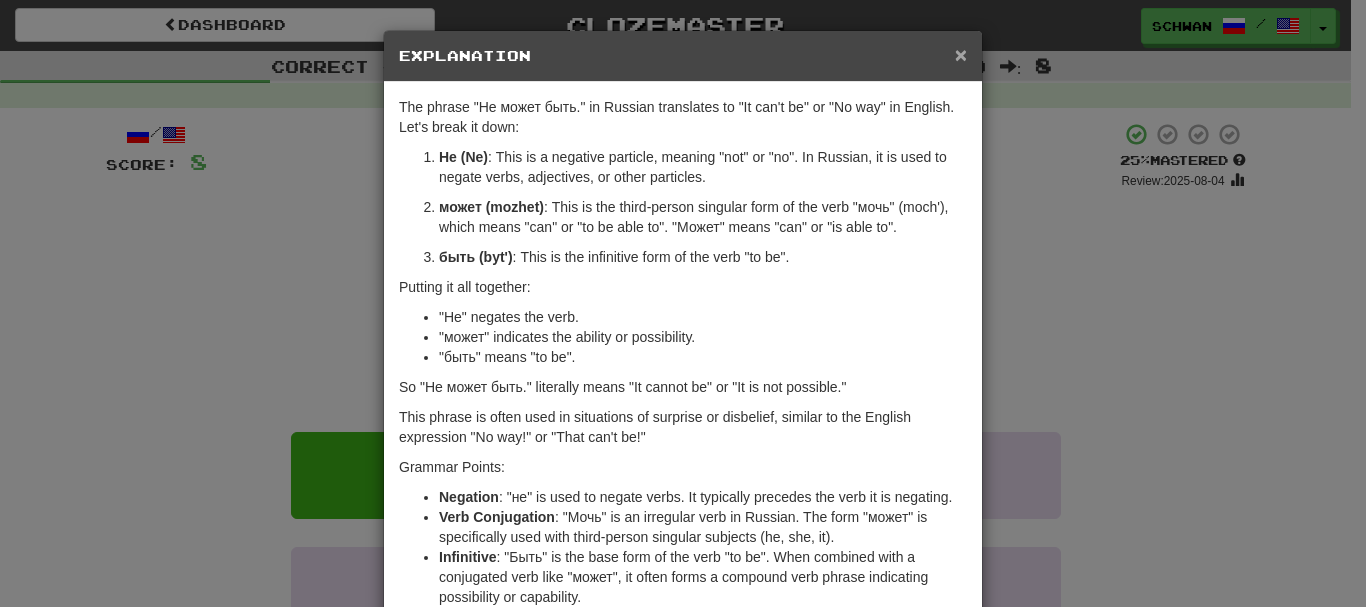 click on "×" at bounding box center (961, 54) 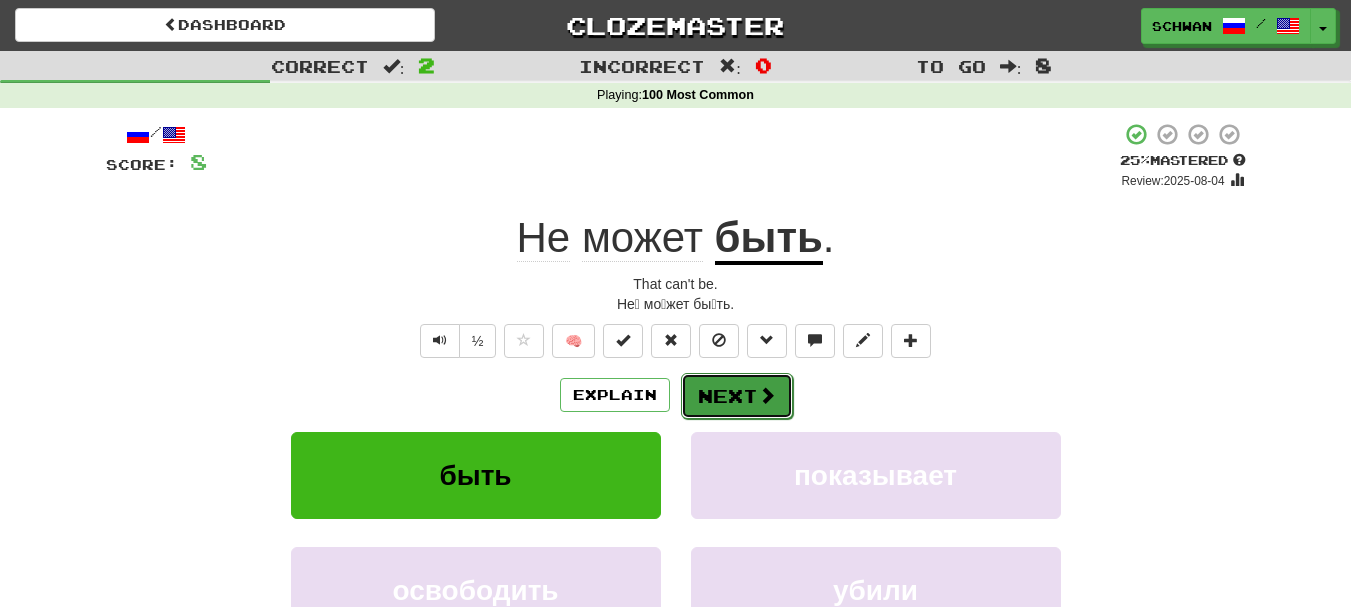 click on "Next" at bounding box center [737, 396] 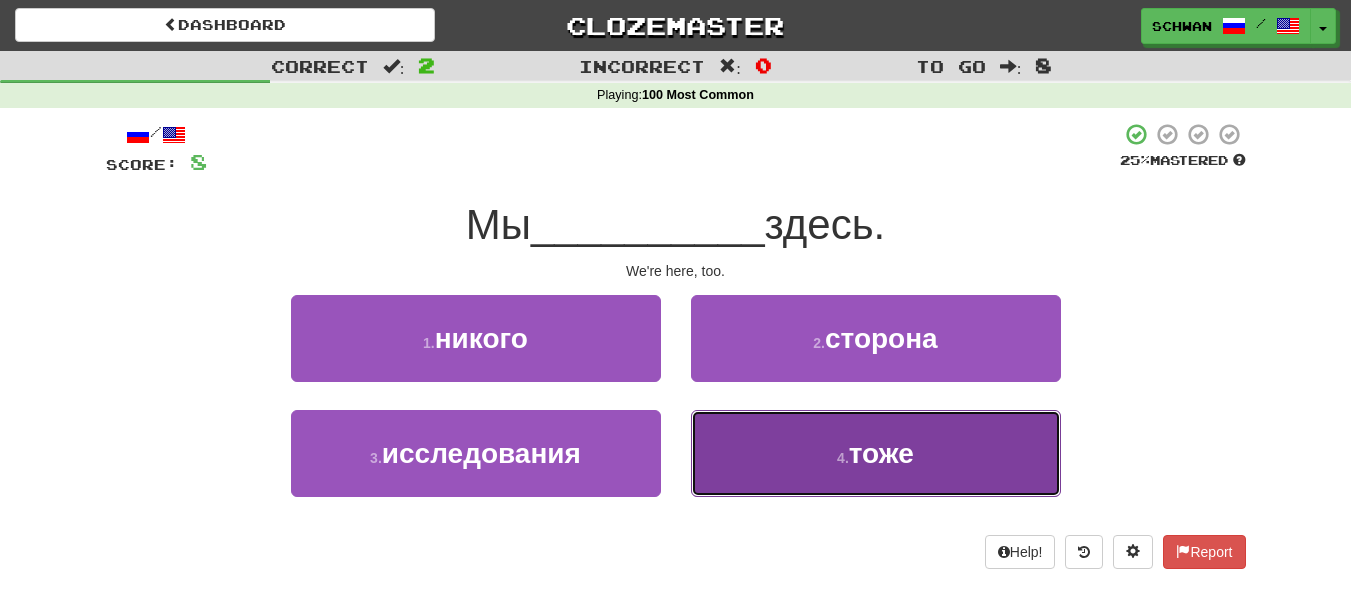 click on "4 .  тоже" at bounding box center [876, 453] 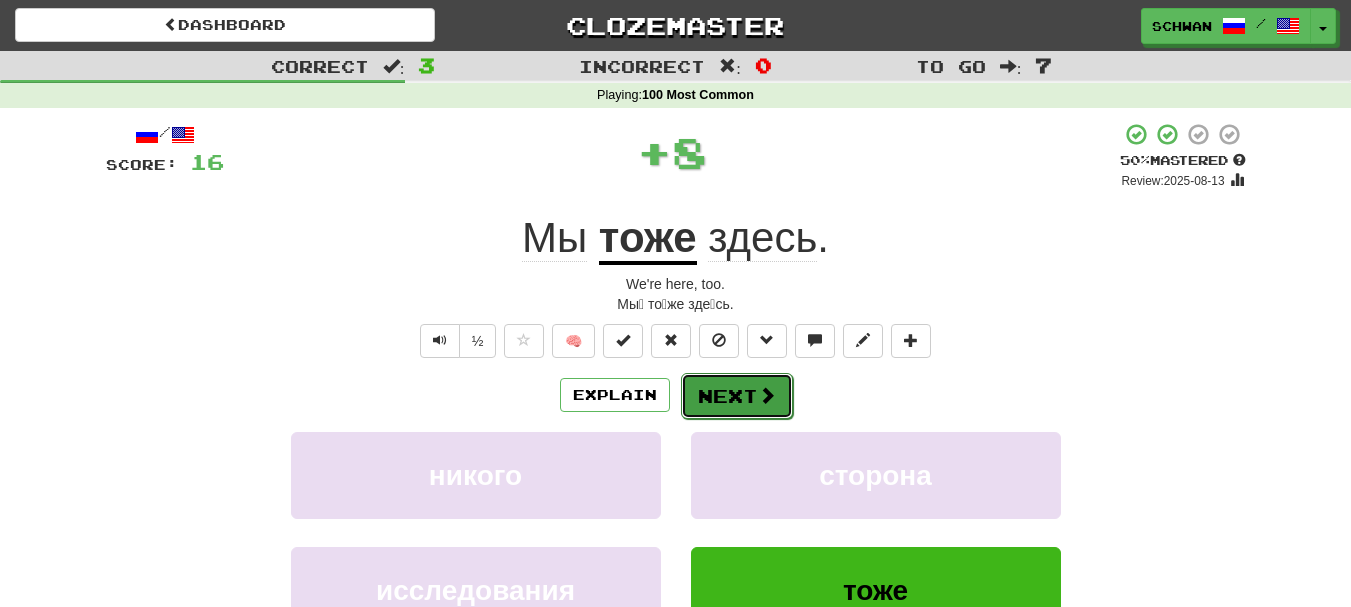 click on "Next" at bounding box center (737, 396) 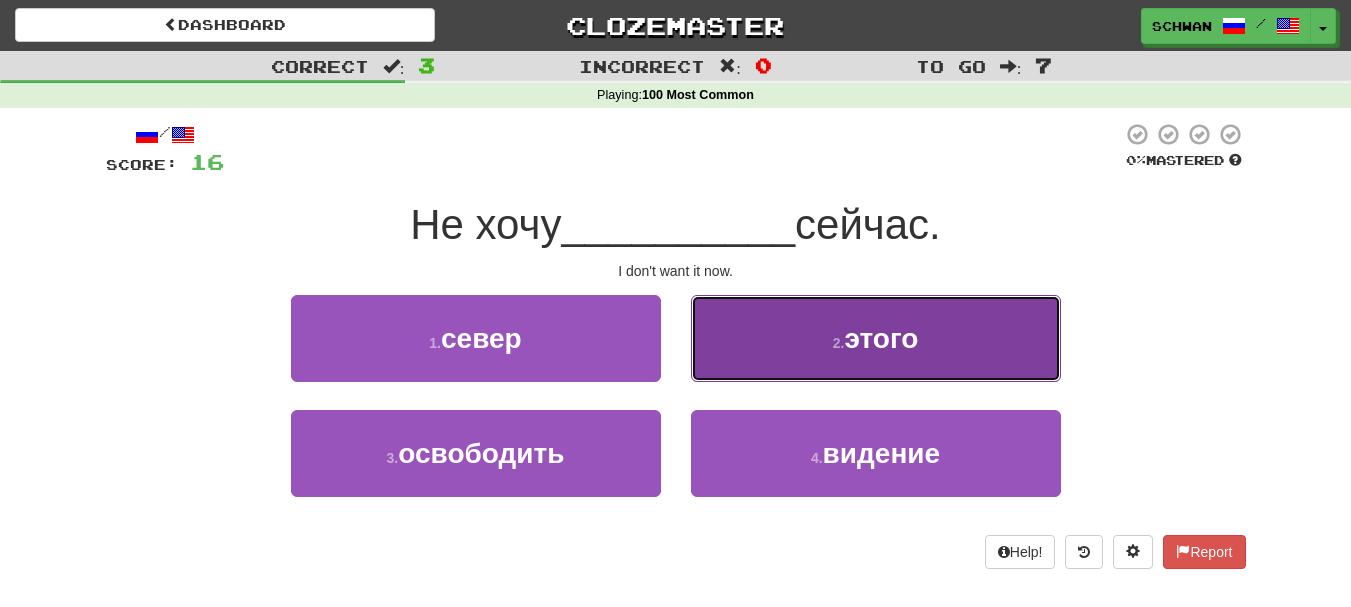 click on "2 .  этого" at bounding box center (876, 338) 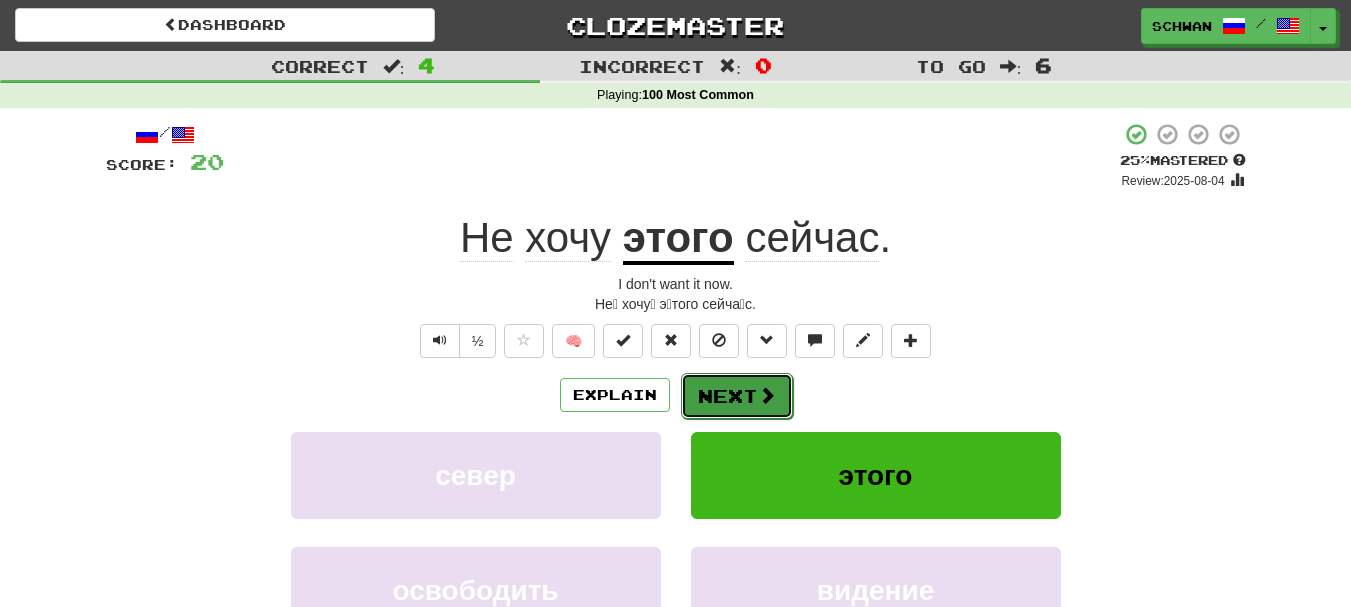 click on "Next" at bounding box center (737, 396) 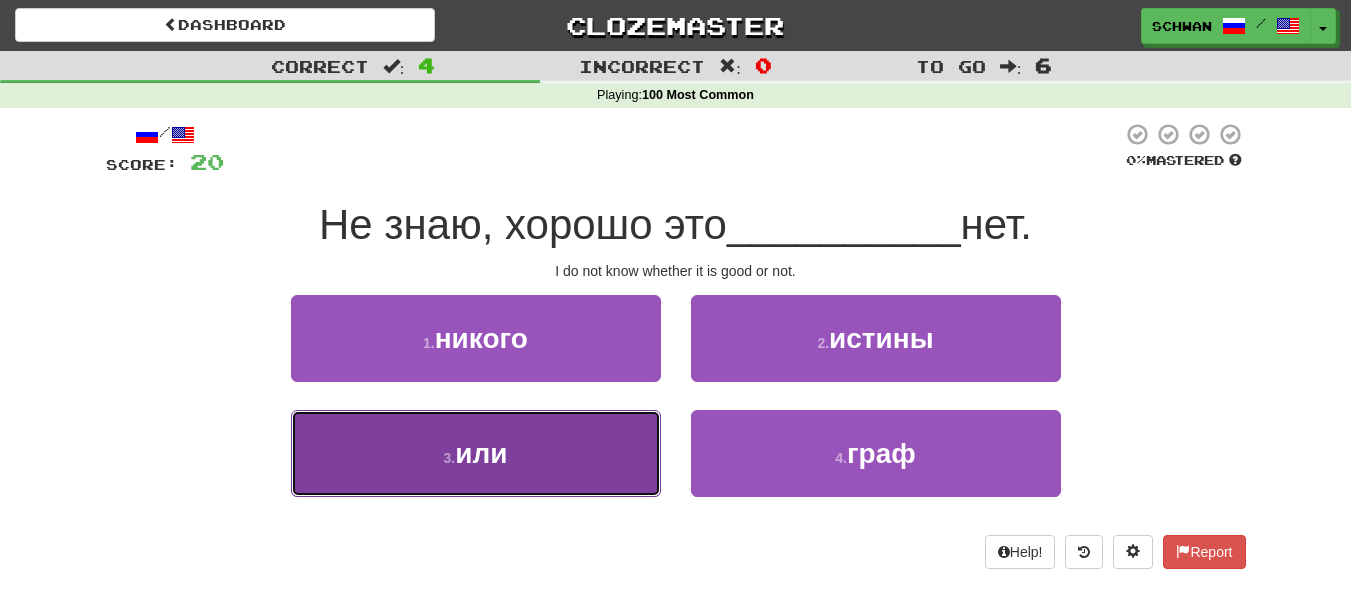click on "3 ." at bounding box center (450, 458) 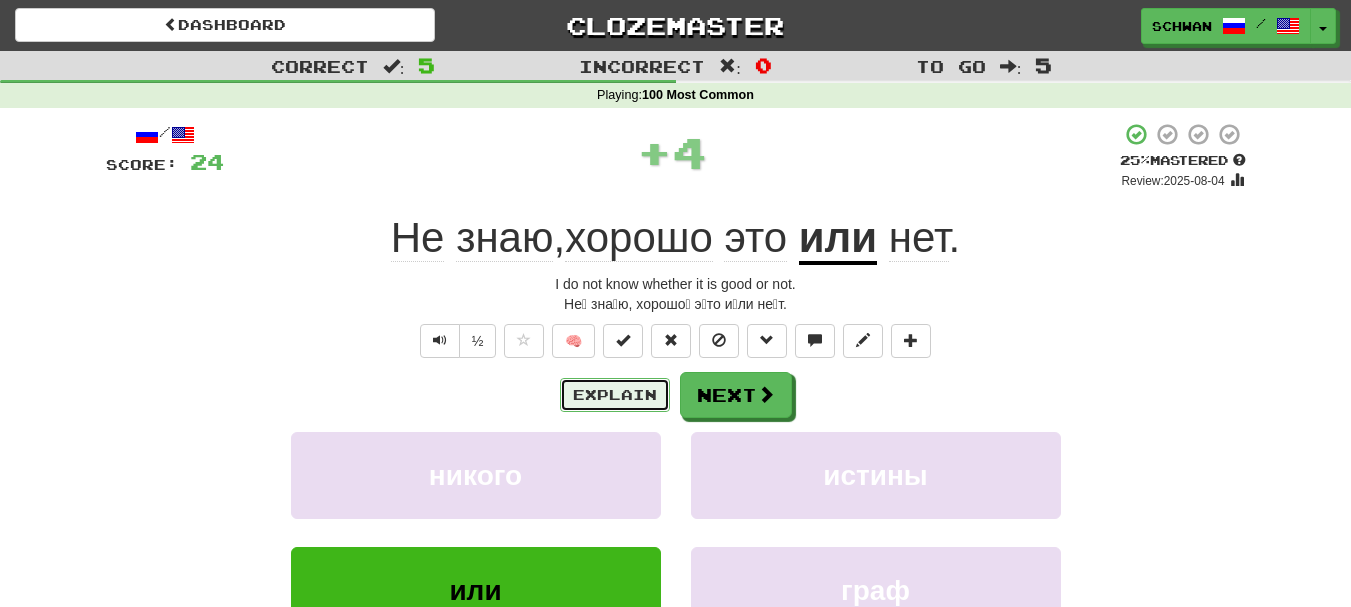 click on "Explain" at bounding box center (615, 395) 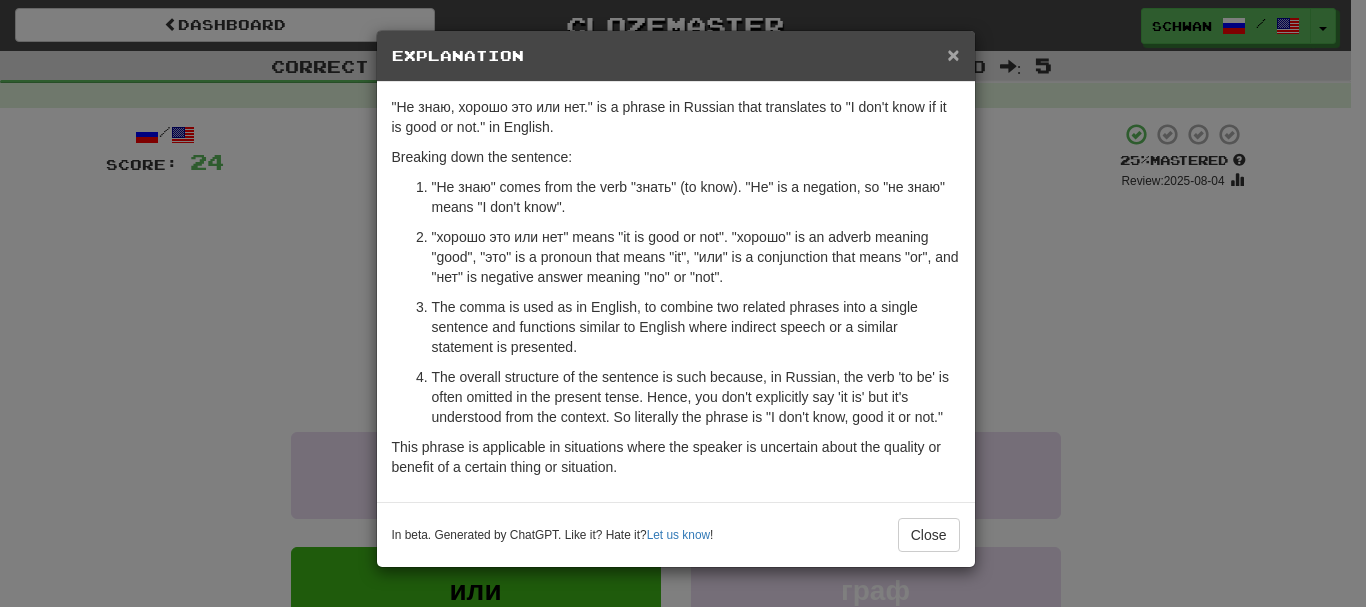 click on "×" at bounding box center (953, 54) 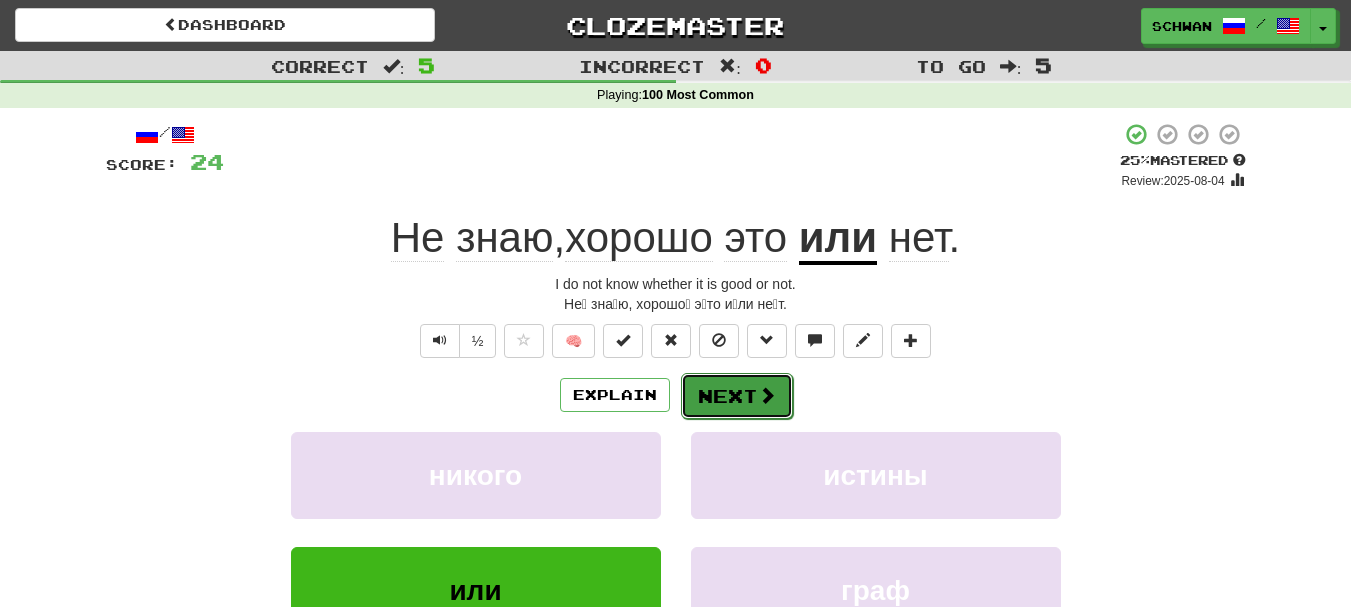 click on "Next" at bounding box center [737, 396] 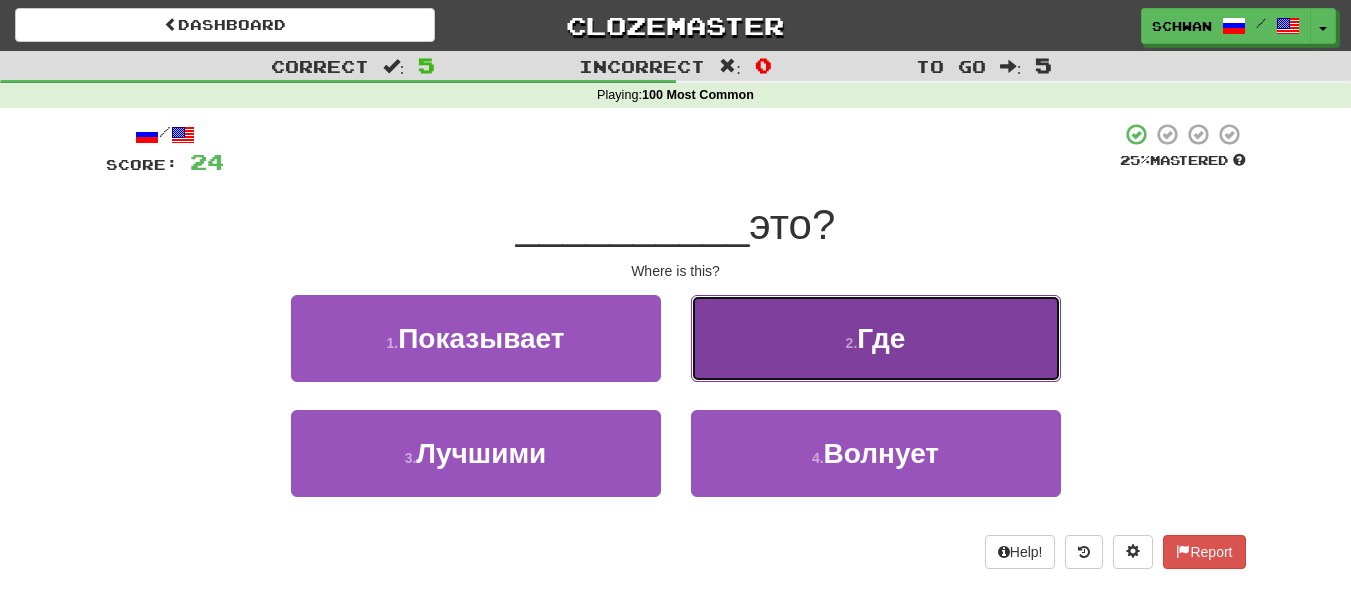 click on "2 .  Где" at bounding box center [876, 338] 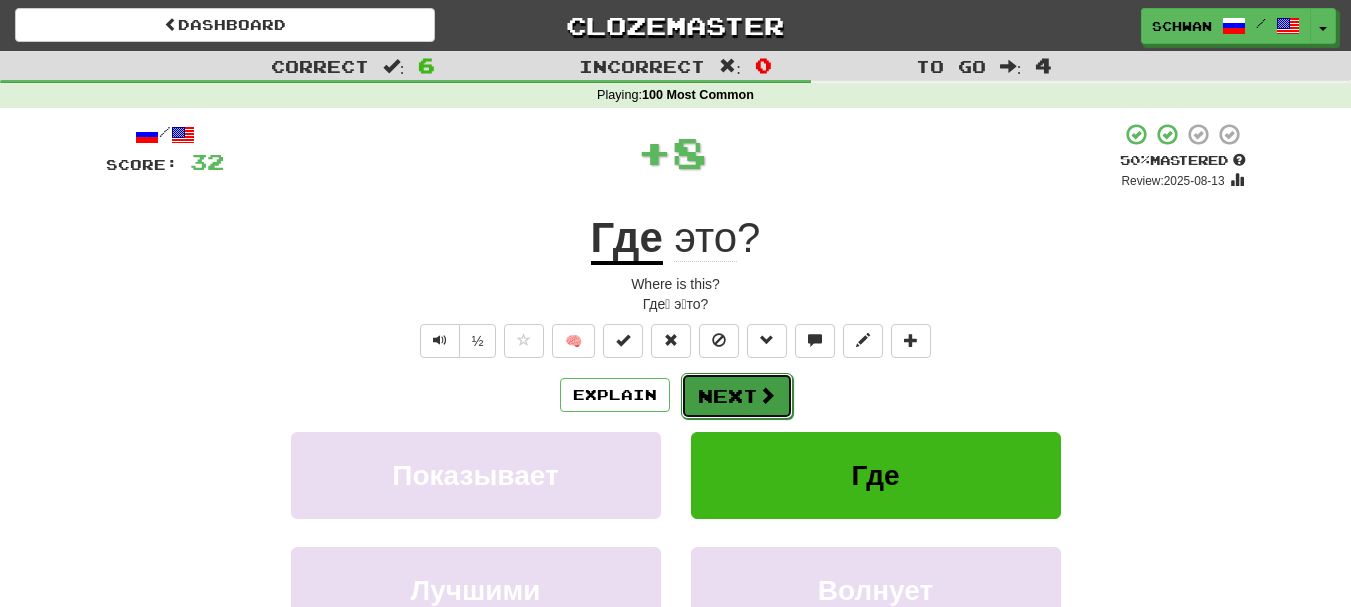 click on "Next" at bounding box center [737, 396] 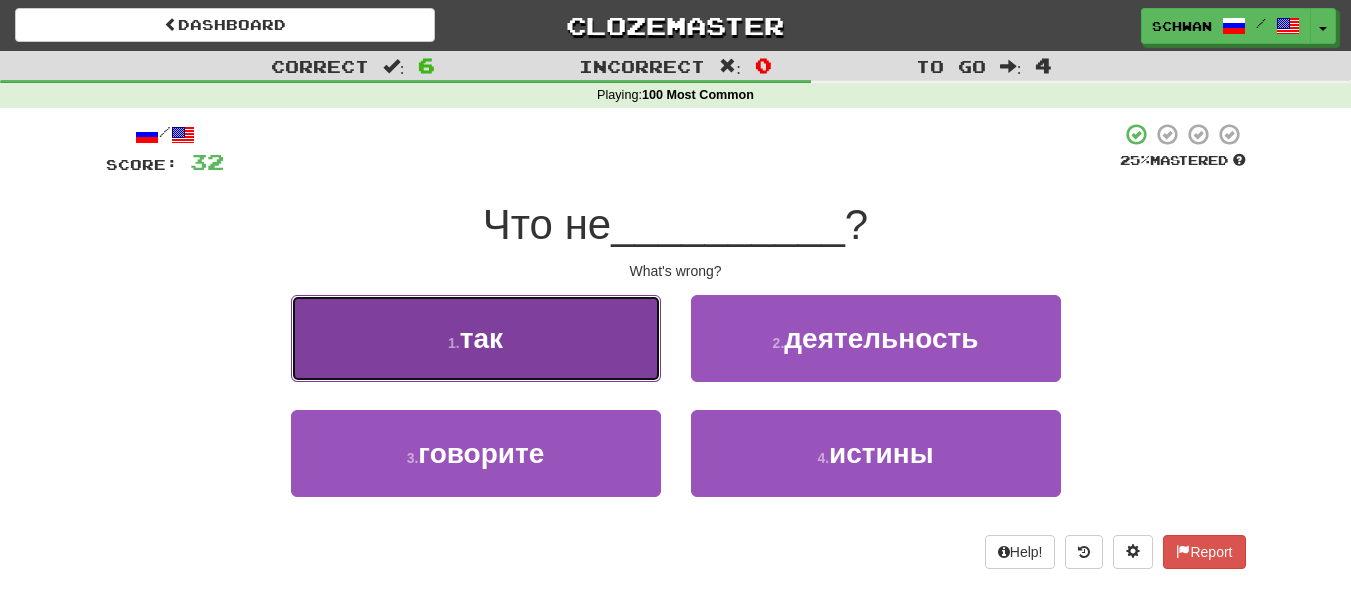 click on "1 .  так" at bounding box center [476, 338] 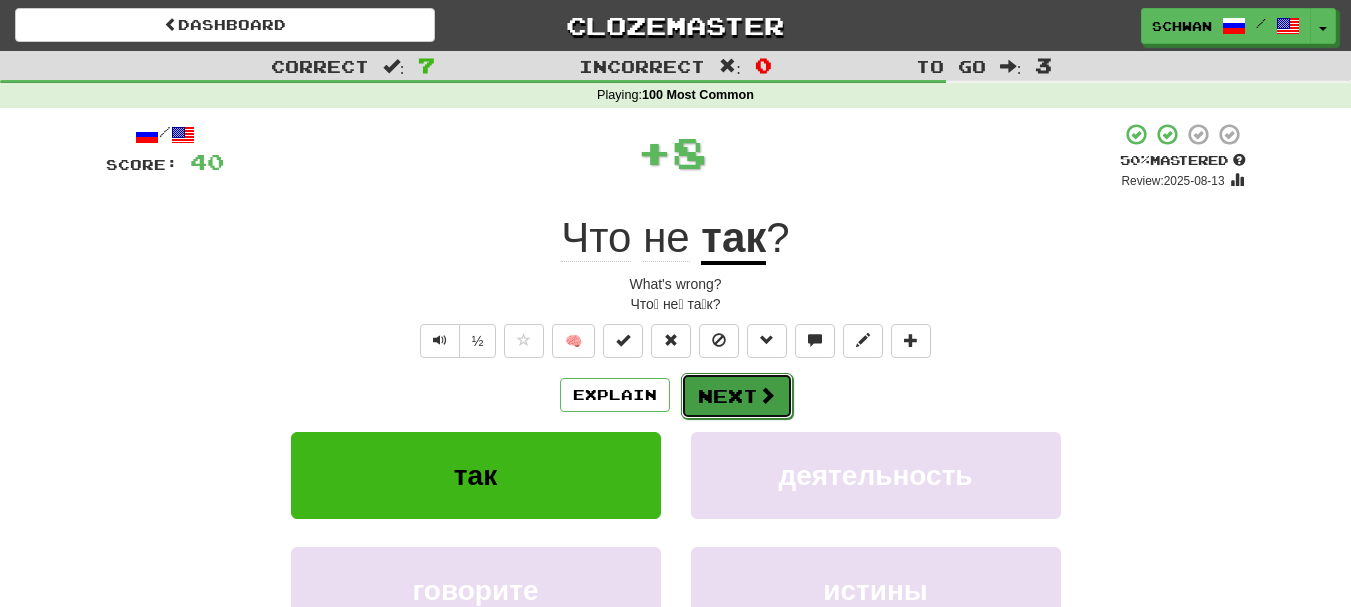 click on "Next" at bounding box center [737, 396] 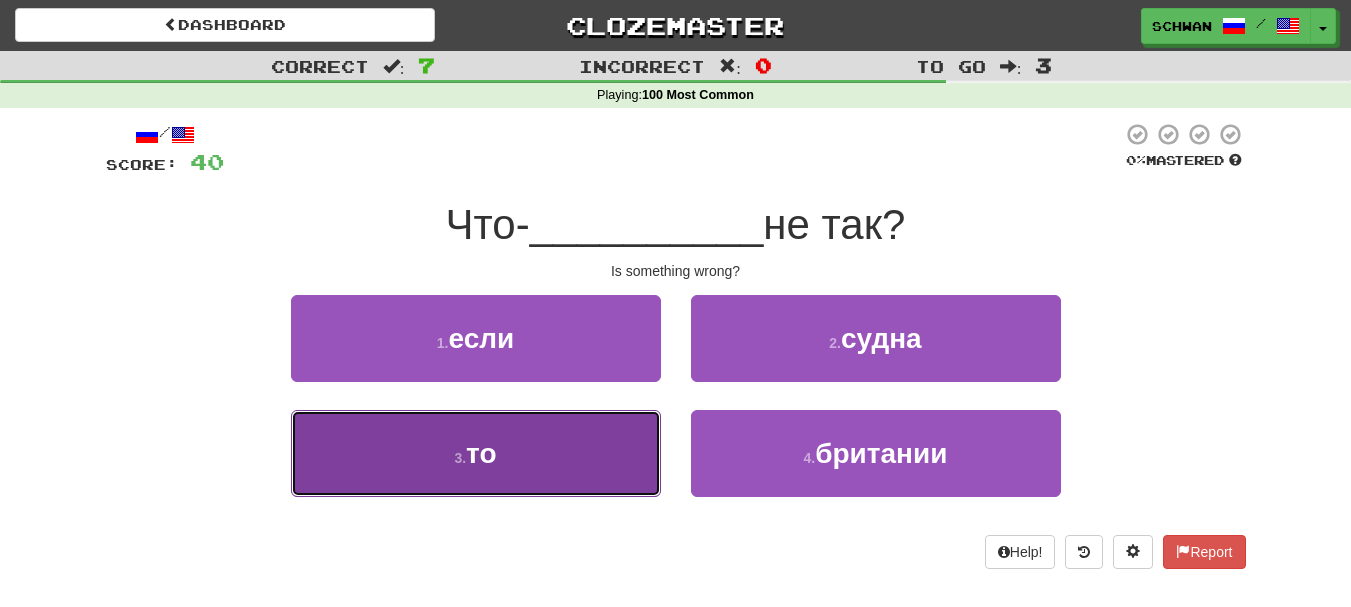 click on "3 .  то" at bounding box center [476, 453] 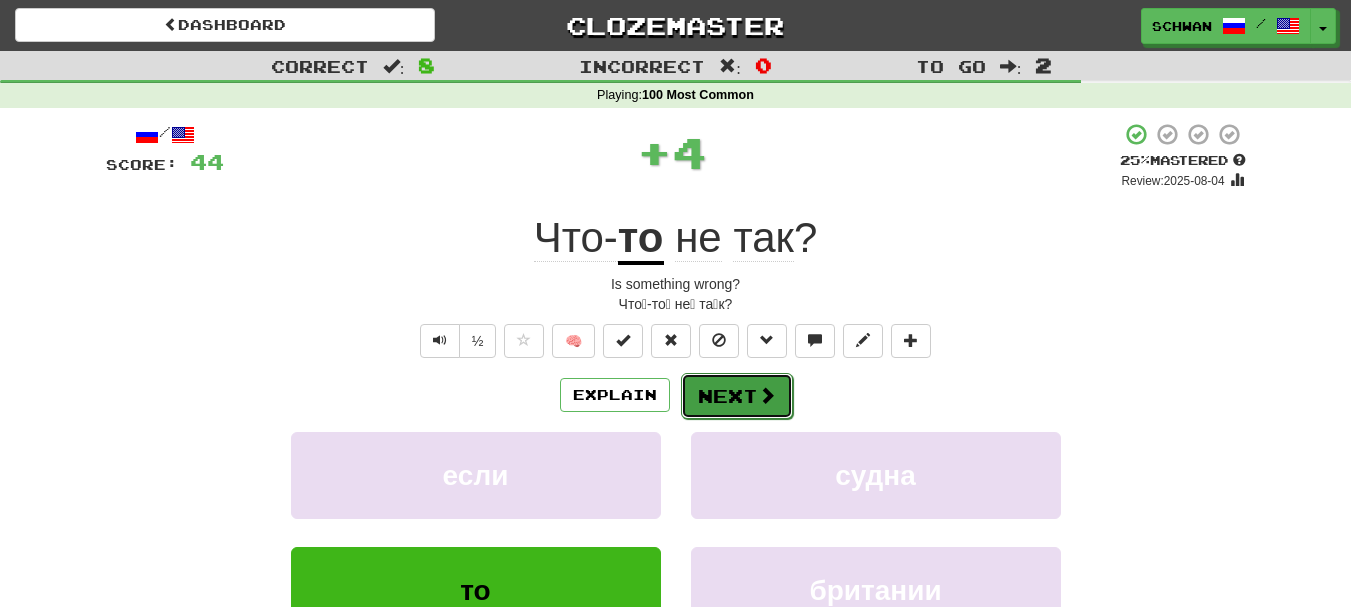 click on "Next" at bounding box center (737, 396) 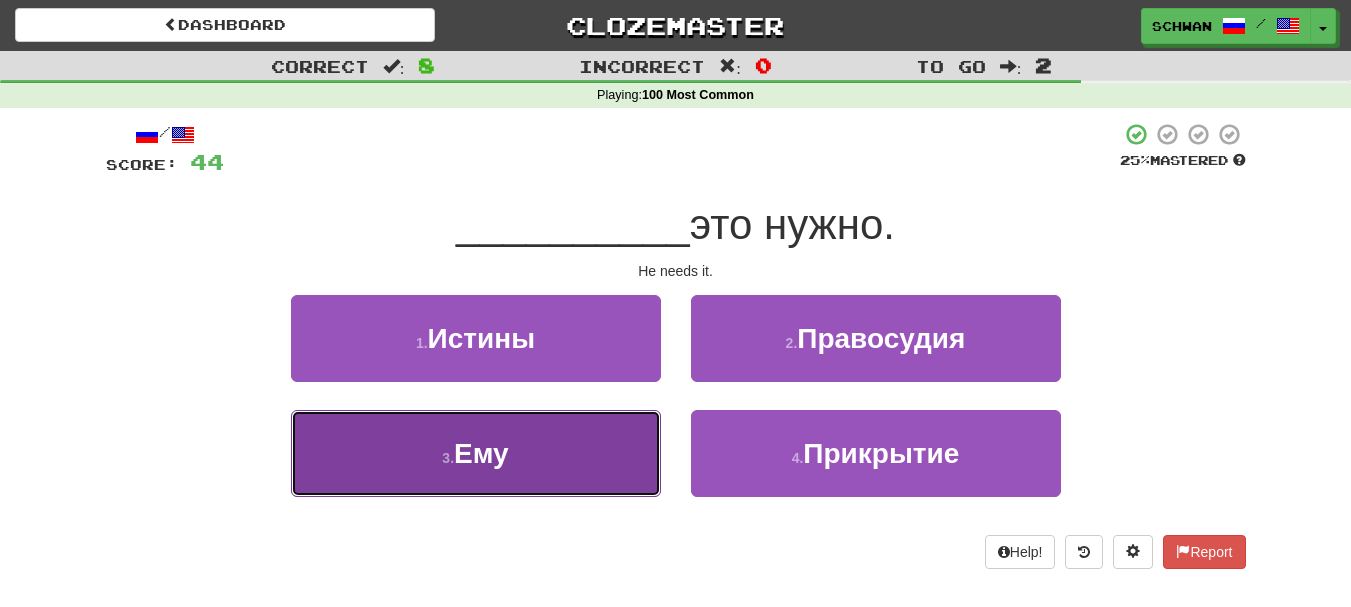click on "3 .  Ему" at bounding box center [476, 453] 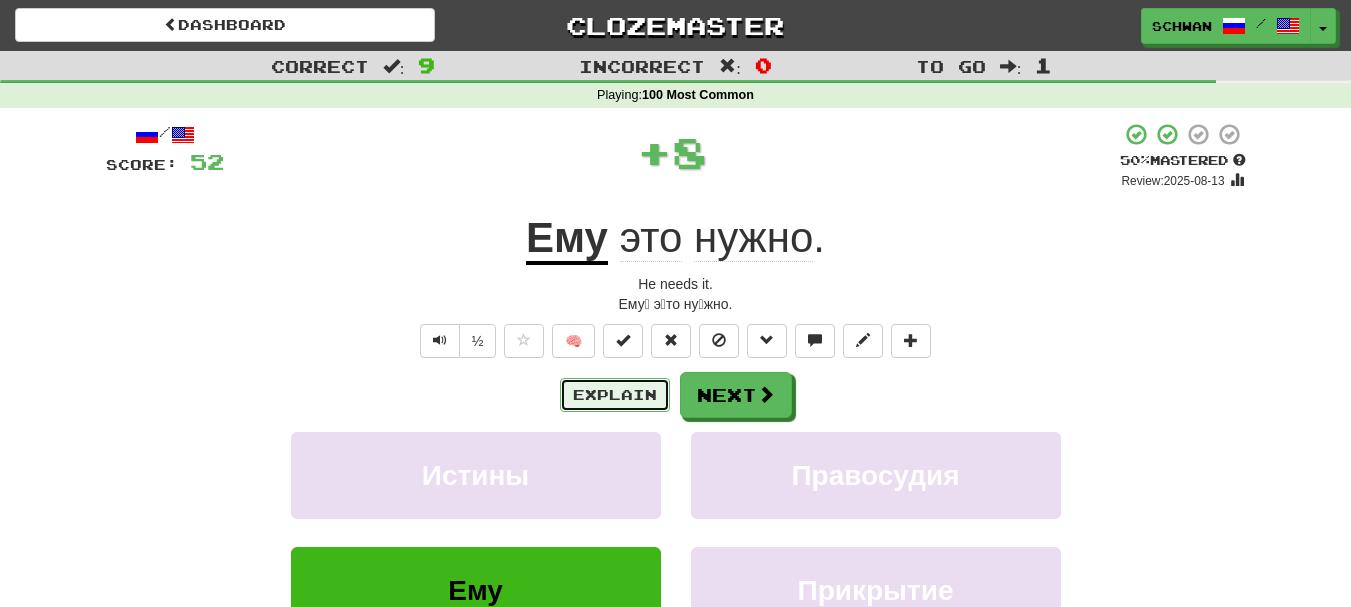 click on "Explain" at bounding box center (615, 395) 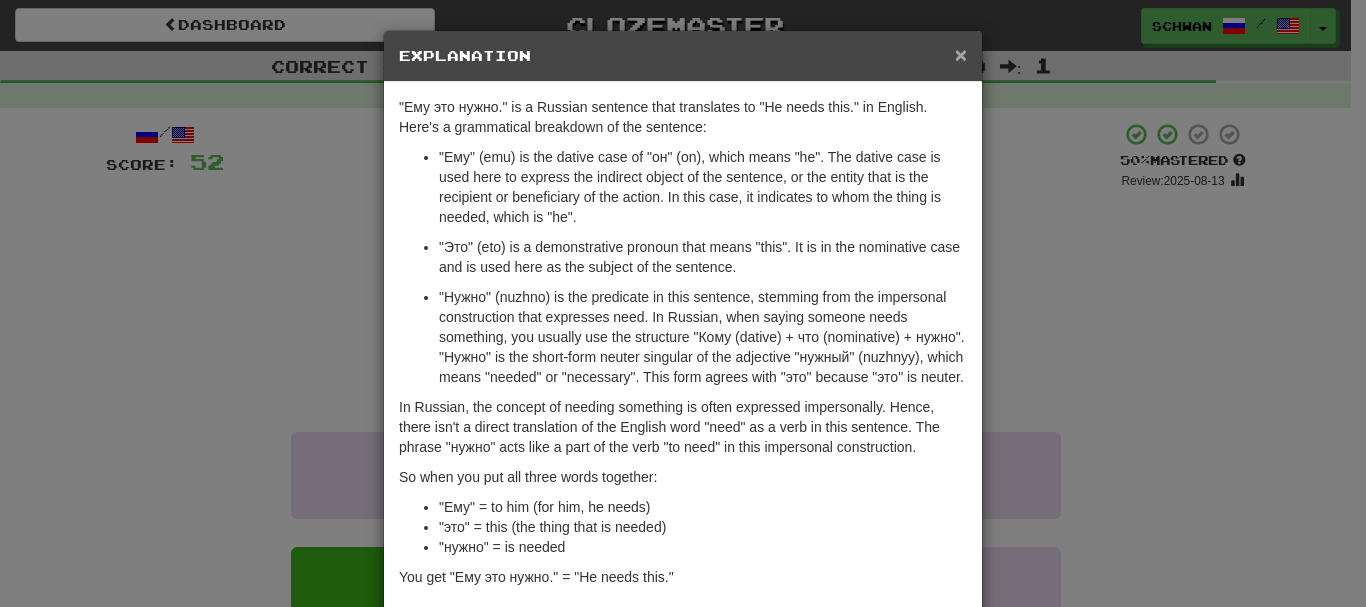 click on "×" at bounding box center [961, 54] 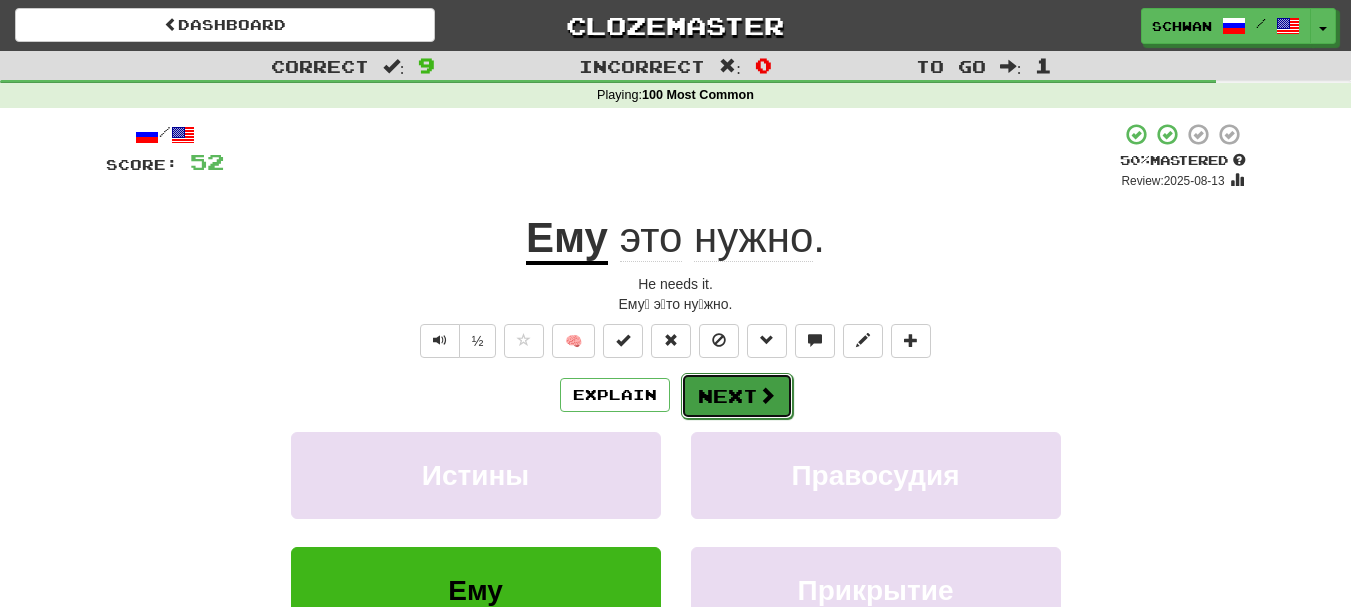click on "Next" at bounding box center (737, 396) 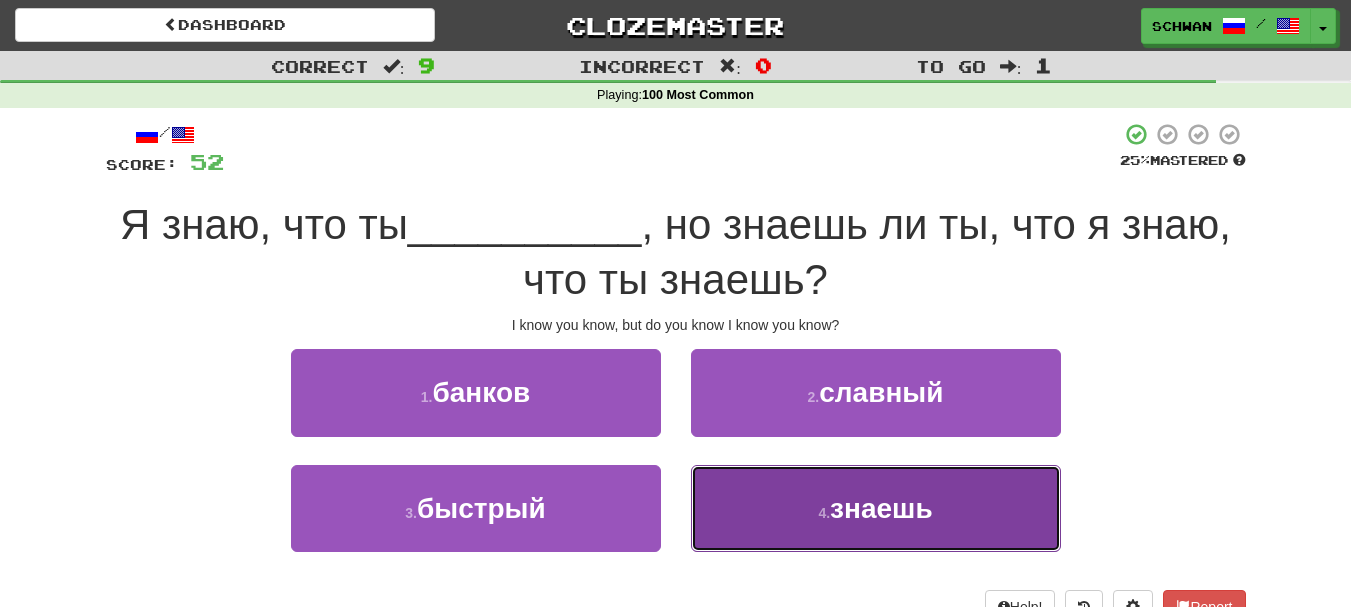 click on "4 .  знаешь" at bounding box center [876, 508] 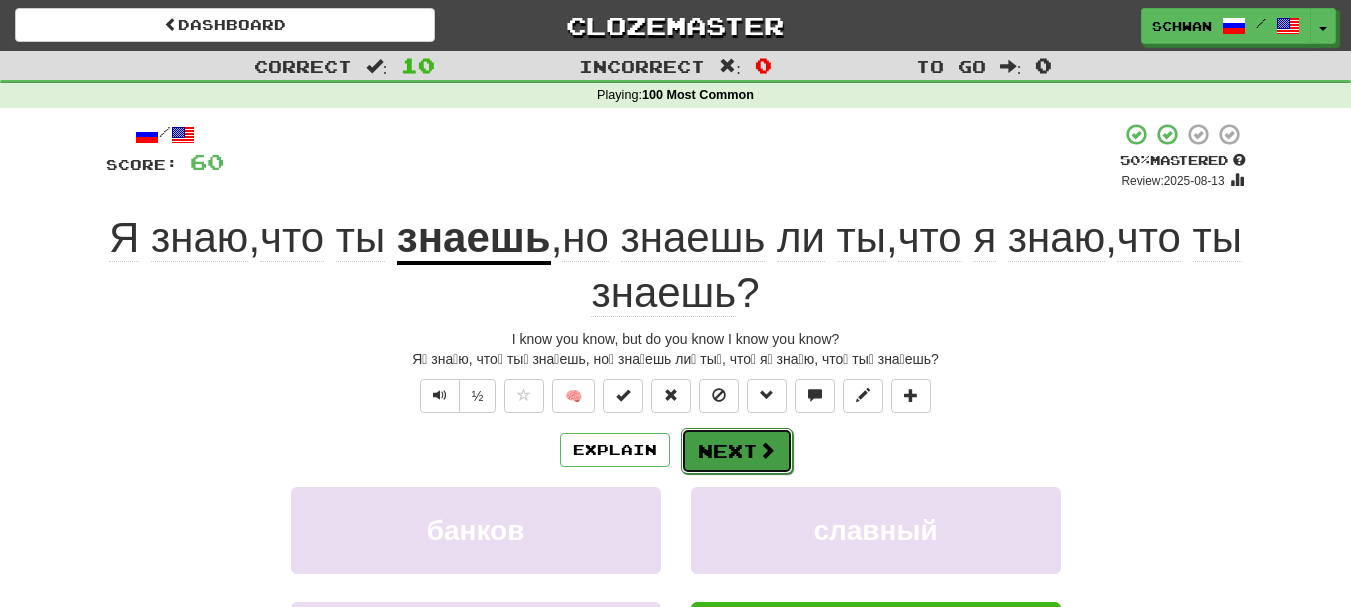 click on "Next" at bounding box center (737, 451) 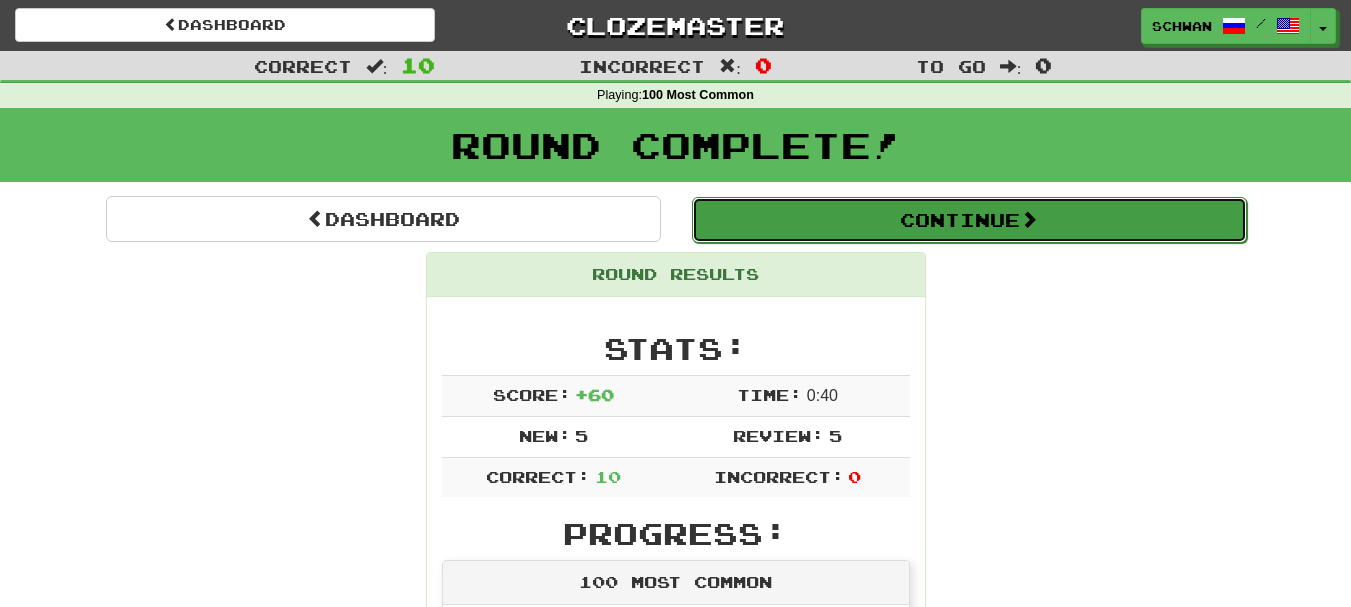 click on "Continue" at bounding box center [969, 220] 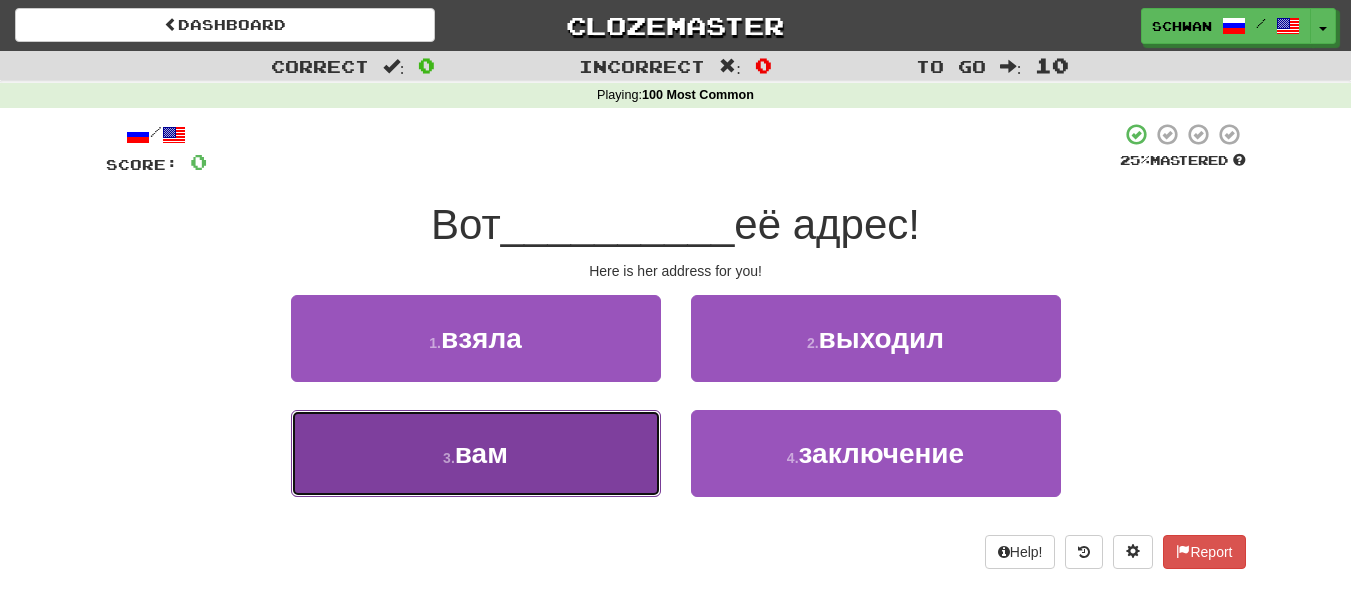 click on "вам" at bounding box center (481, 453) 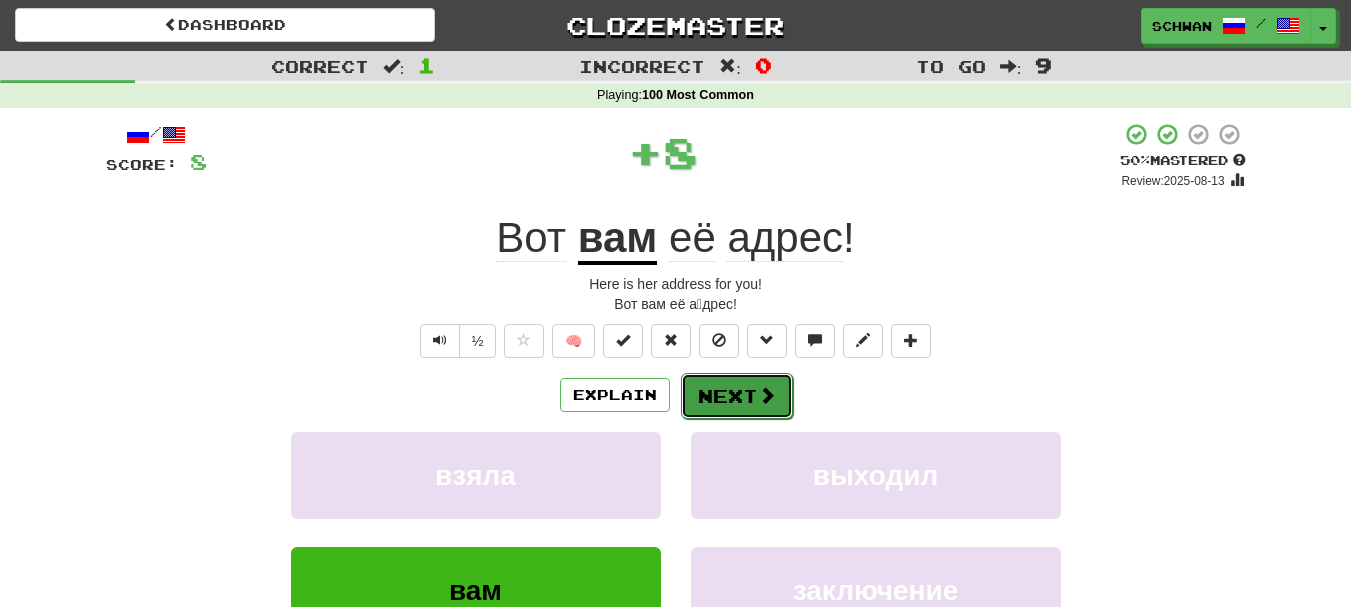 click on "Next" at bounding box center (737, 396) 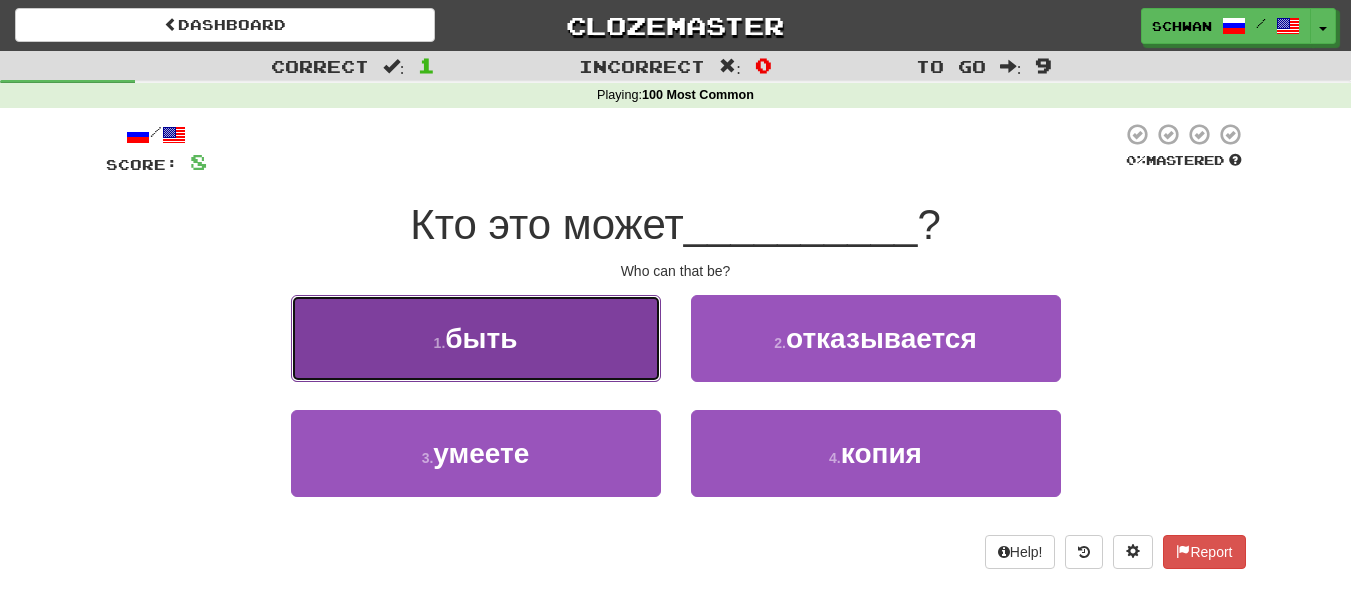 click on "1 .  быть" at bounding box center [476, 338] 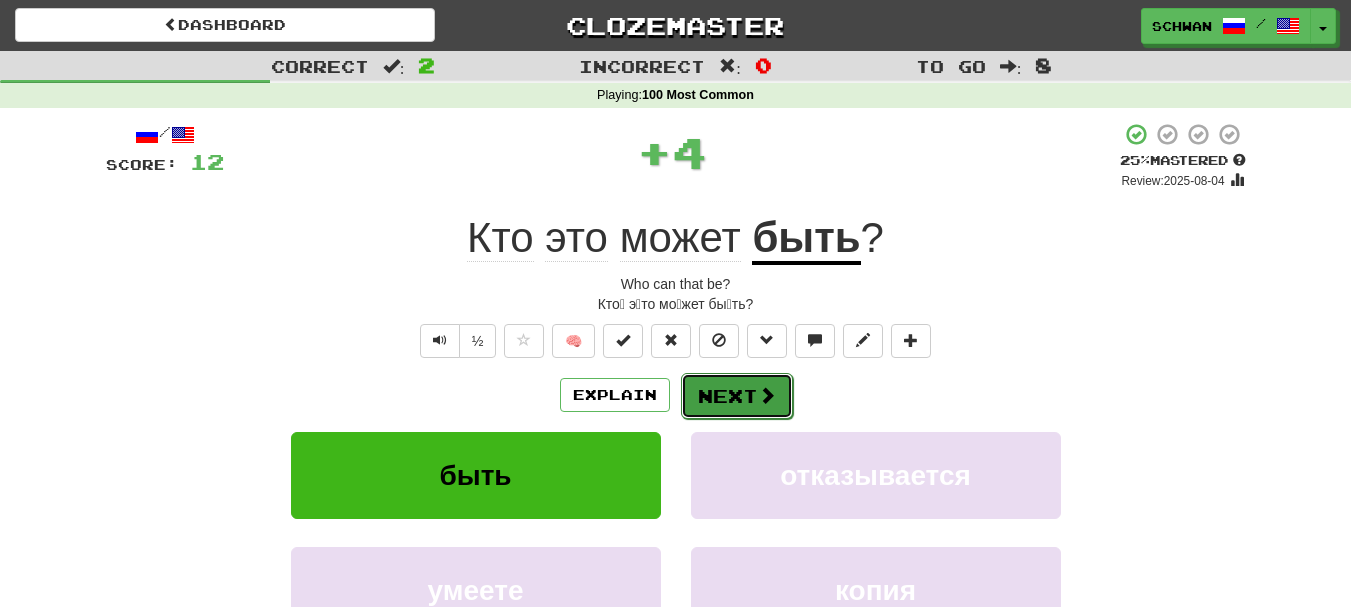click on "Next" at bounding box center [737, 396] 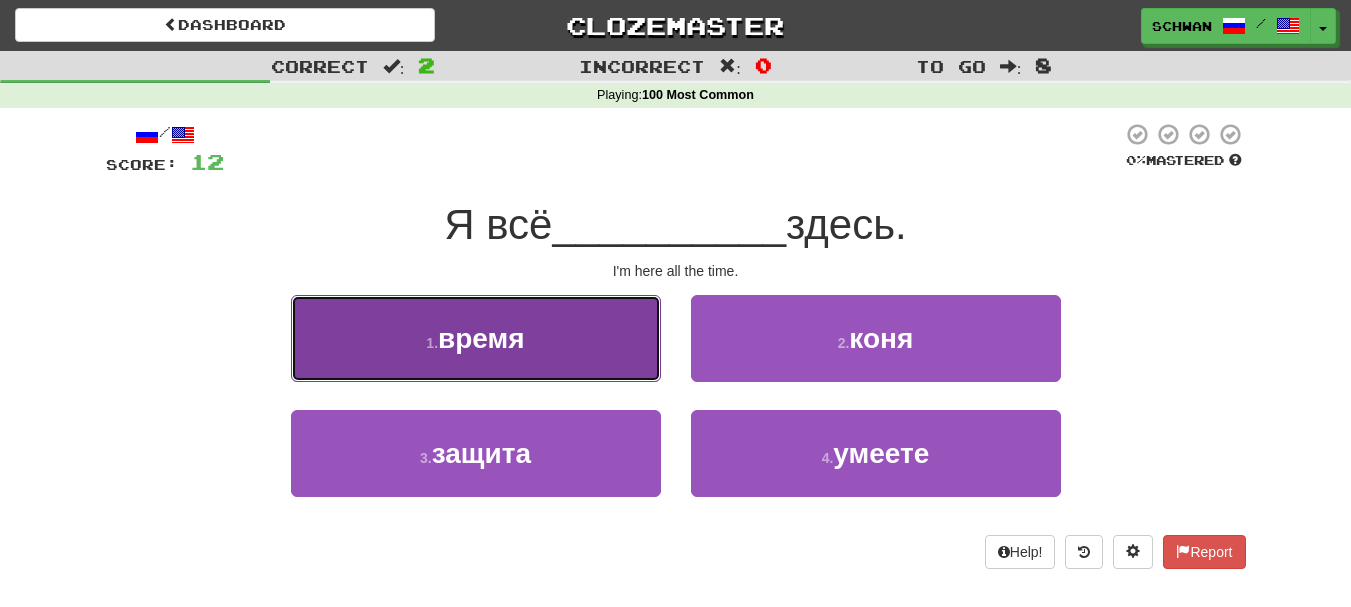 click on "1 .  время" at bounding box center [476, 338] 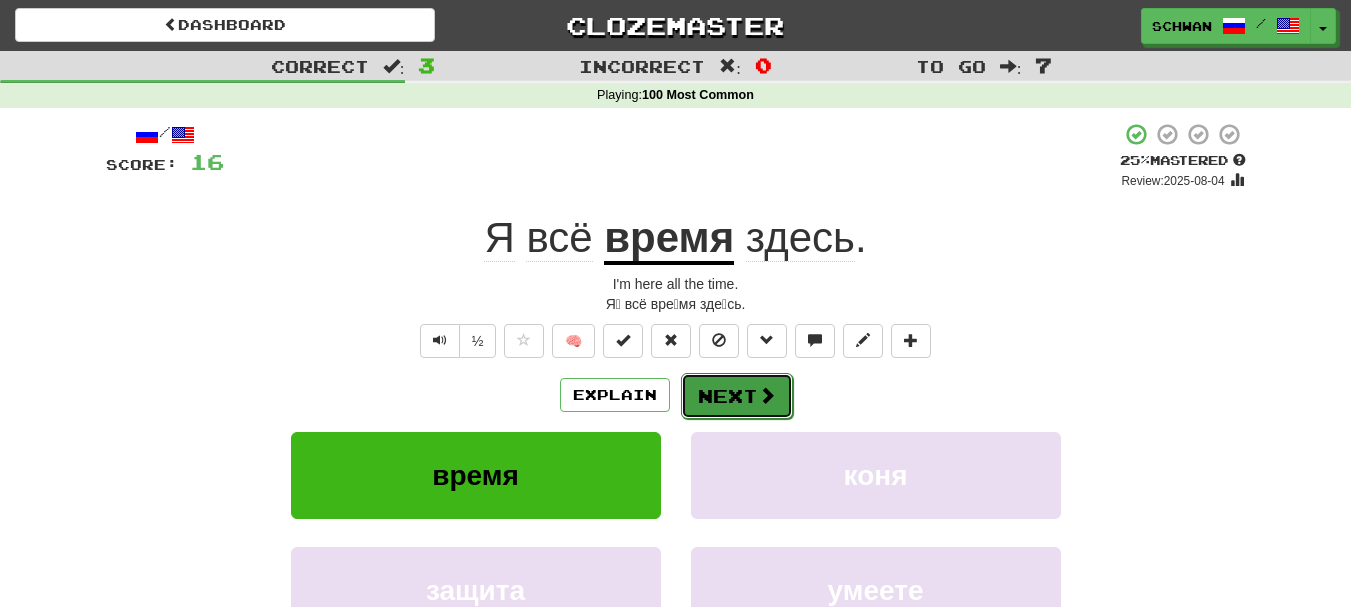click on "Next" at bounding box center [737, 396] 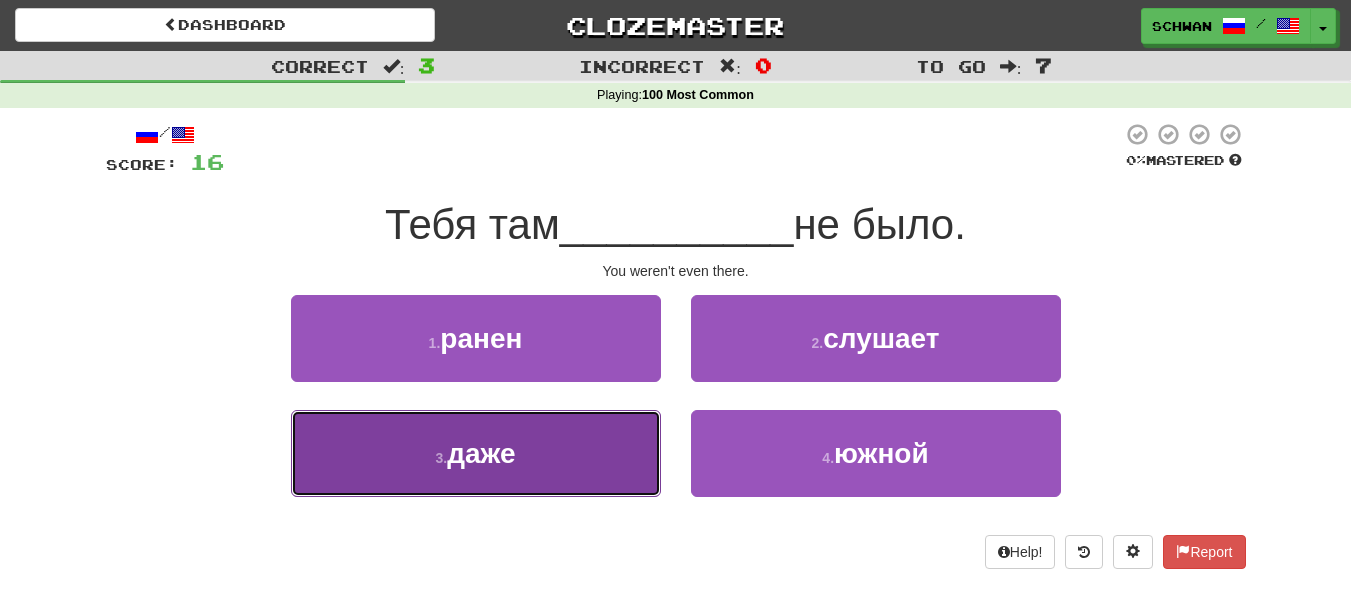 click on "3 .  даже" at bounding box center [476, 453] 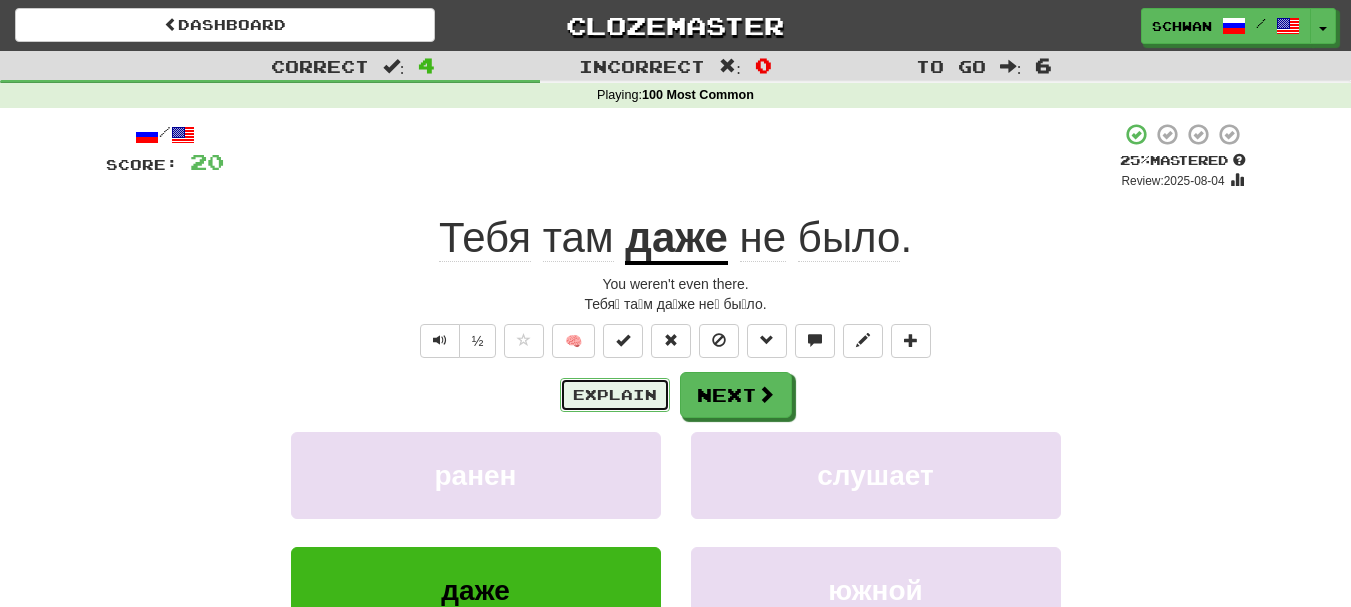 click on "Explain" at bounding box center (615, 395) 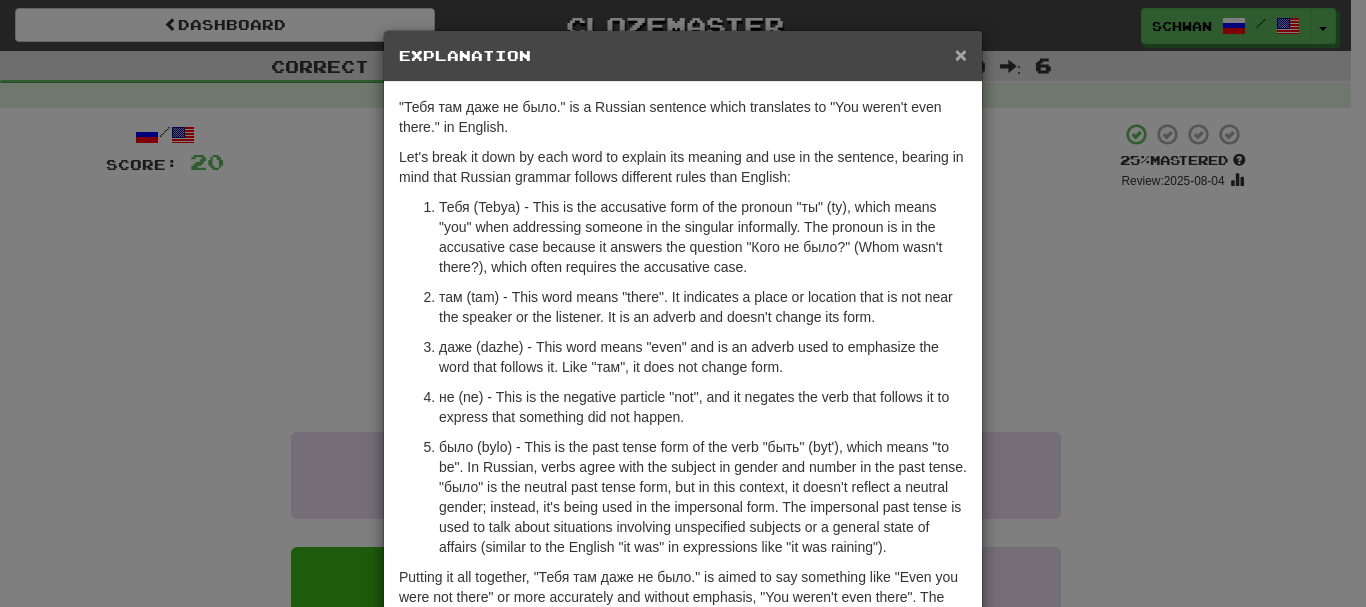 click on "×" at bounding box center (961, 54) 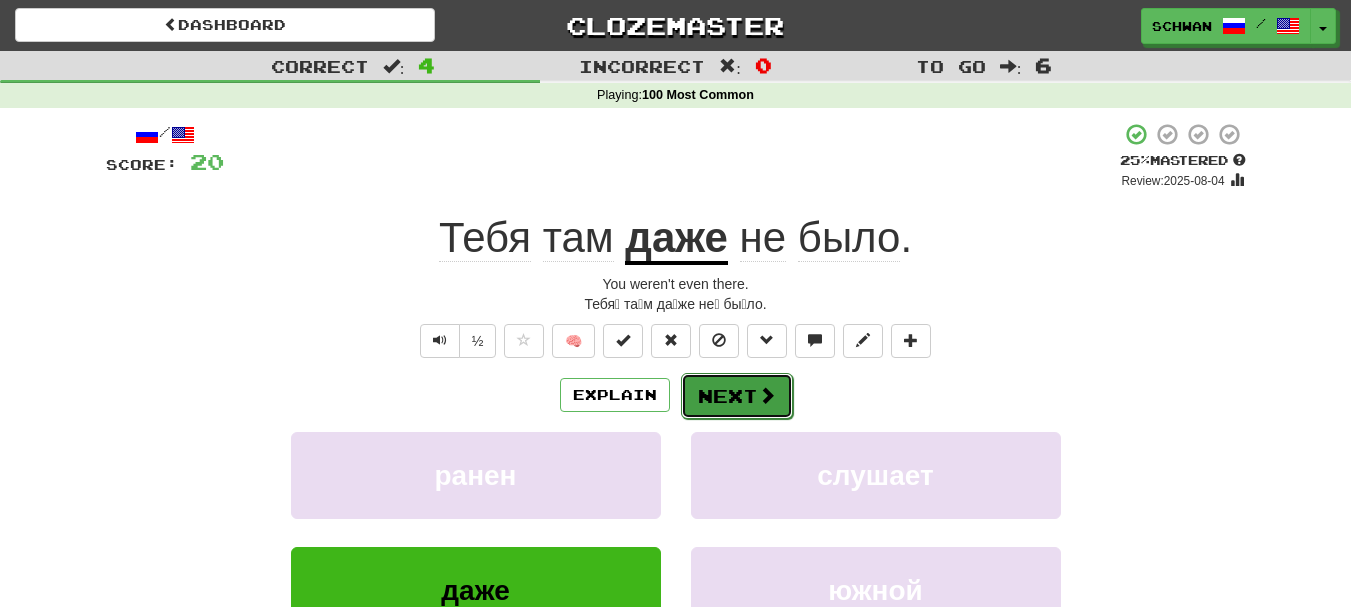 click on "Next" at bounding box center [737, 396] 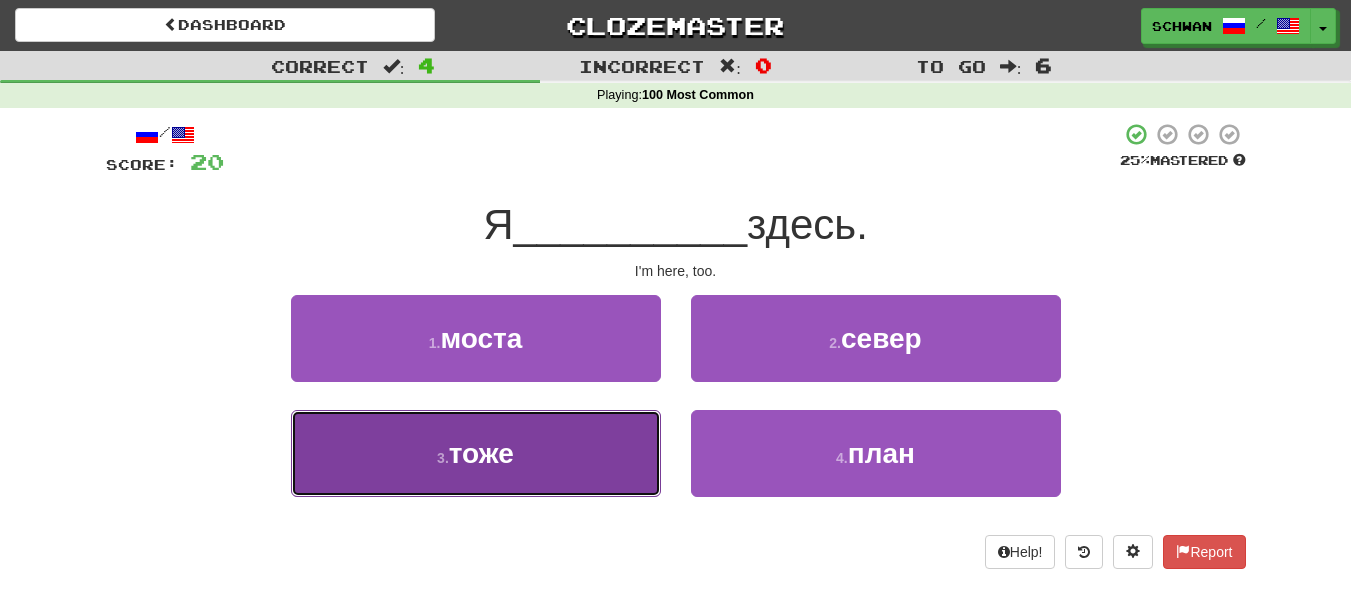 click on "3 .  тоже" at bounding box center [476, 453] 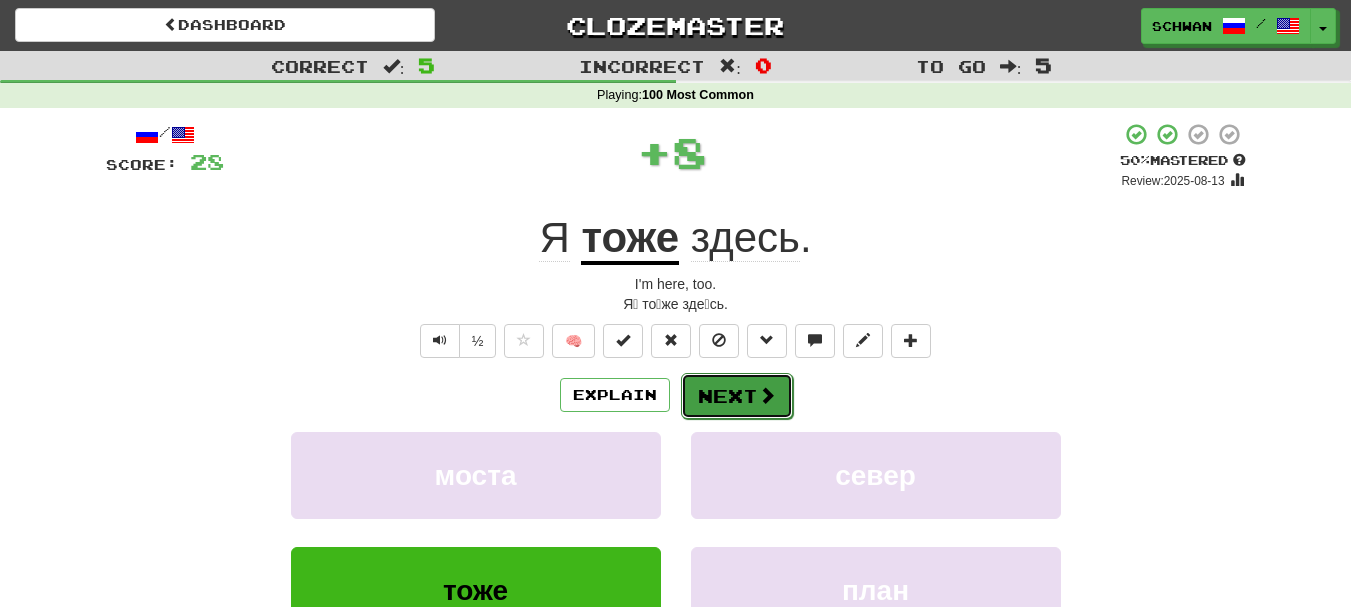 click on "Next" at bounding box center [737, 396] 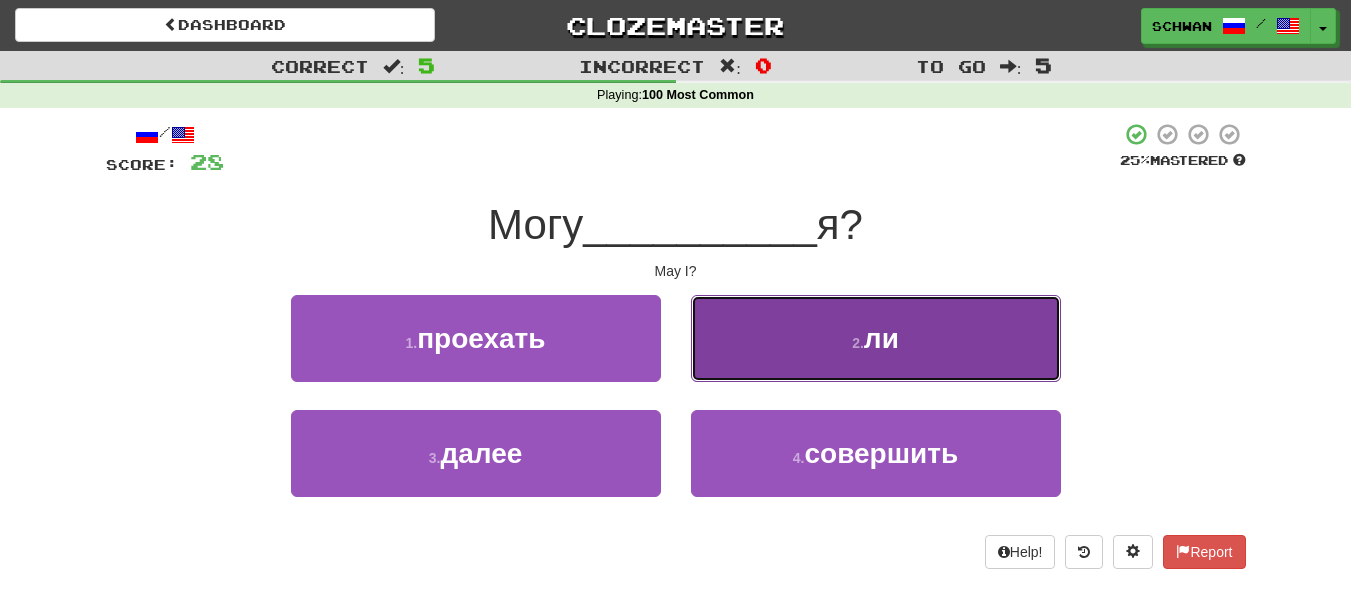 click on "2 .  ли" at bounding box center (876, 338) 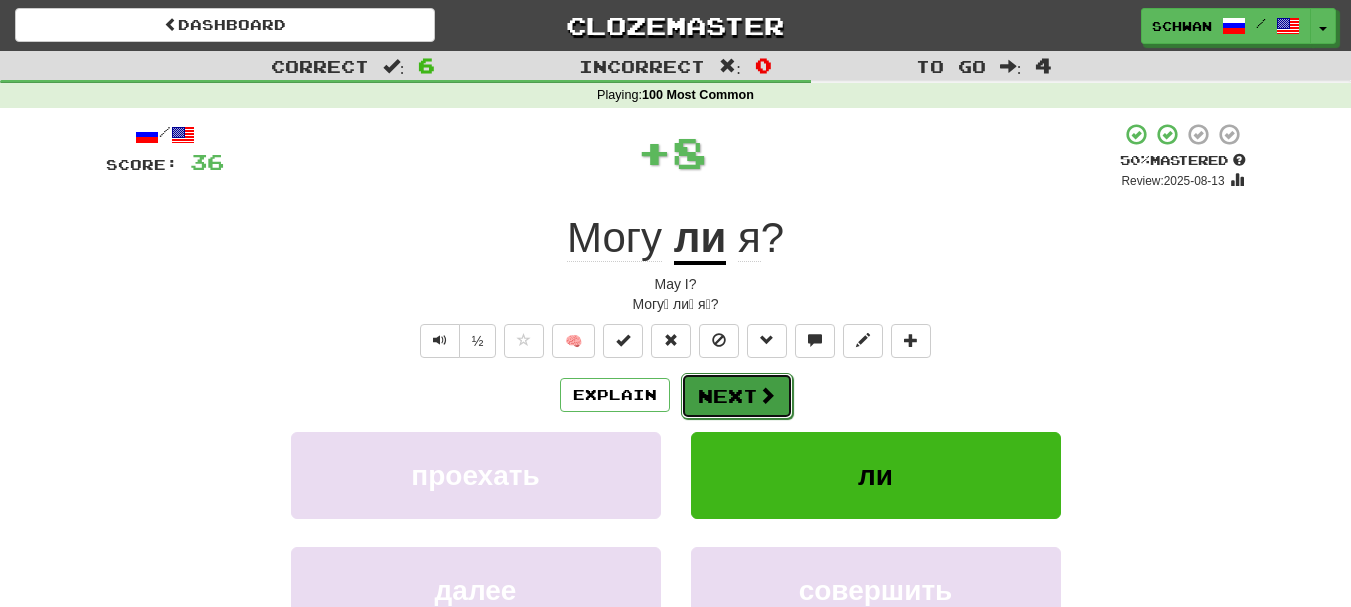 click on "Next" at bounding box center (737, 396) 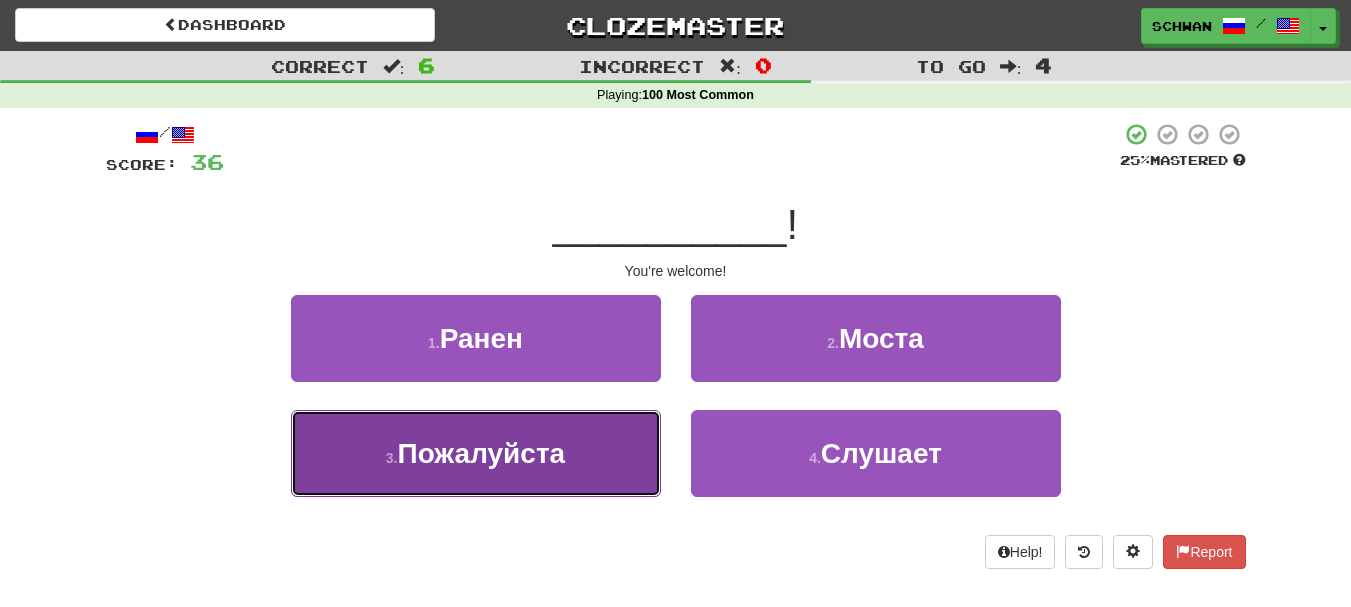 click on "3 .  Пожалуйста" at bounding box center (476, 453) 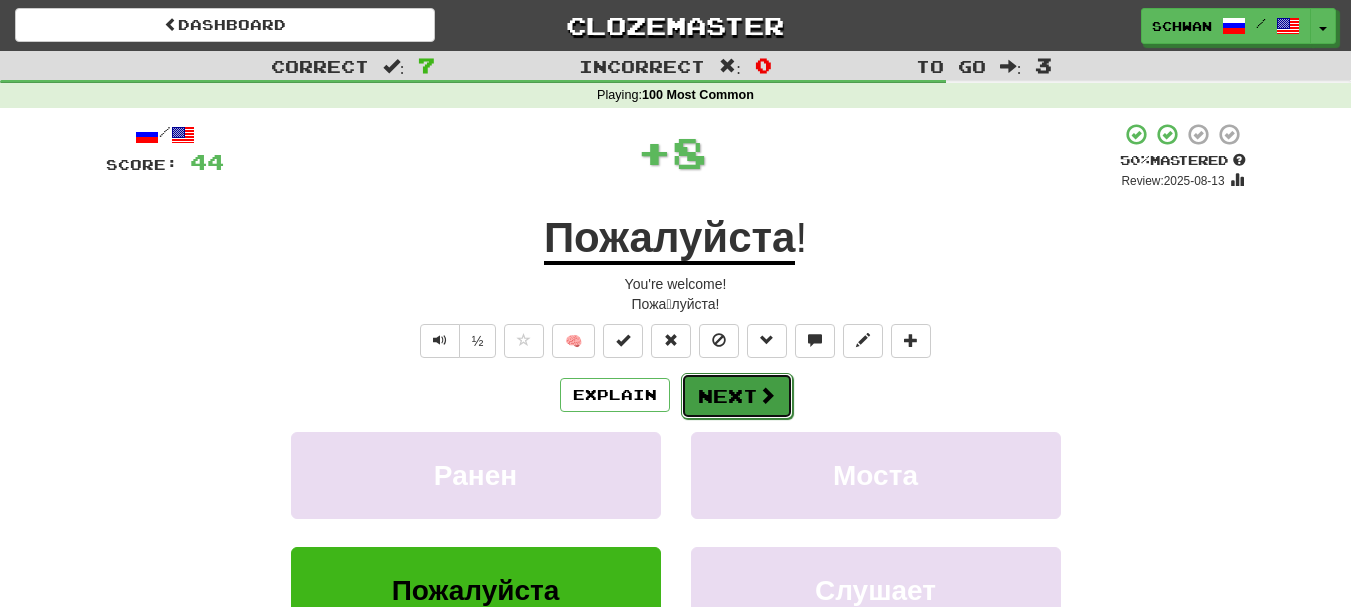 click on "Next" at bounding box center [737, 396] 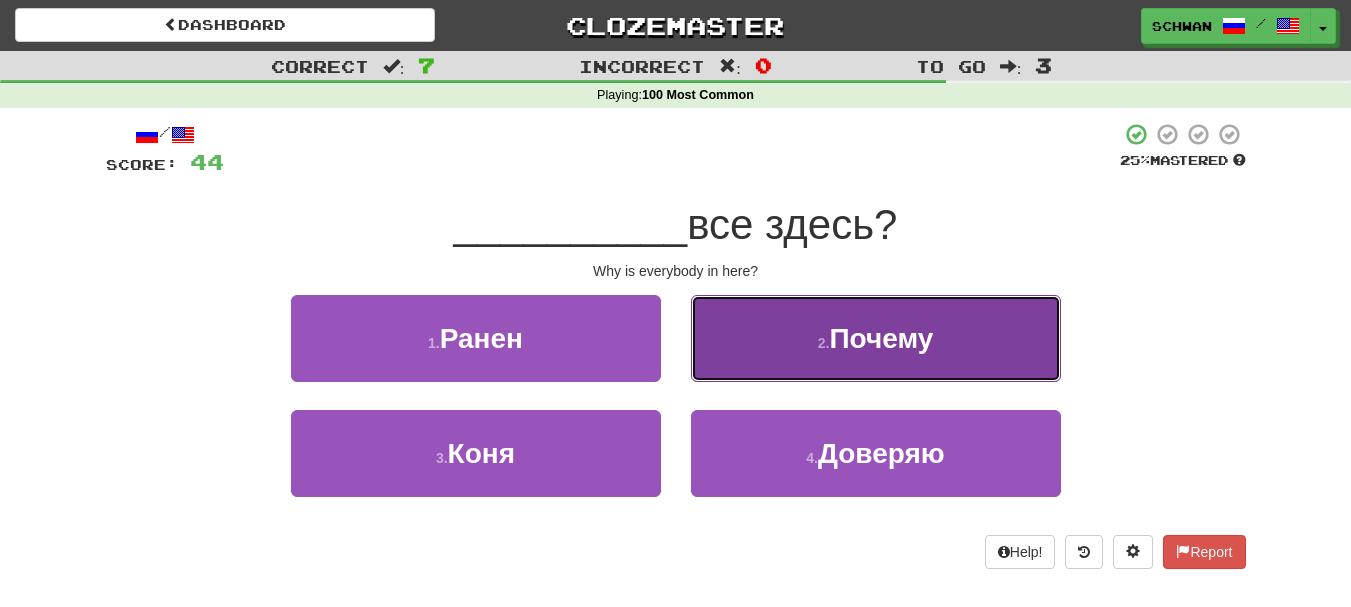 click on "2 .  Почему" at bounding box center [876, 338] 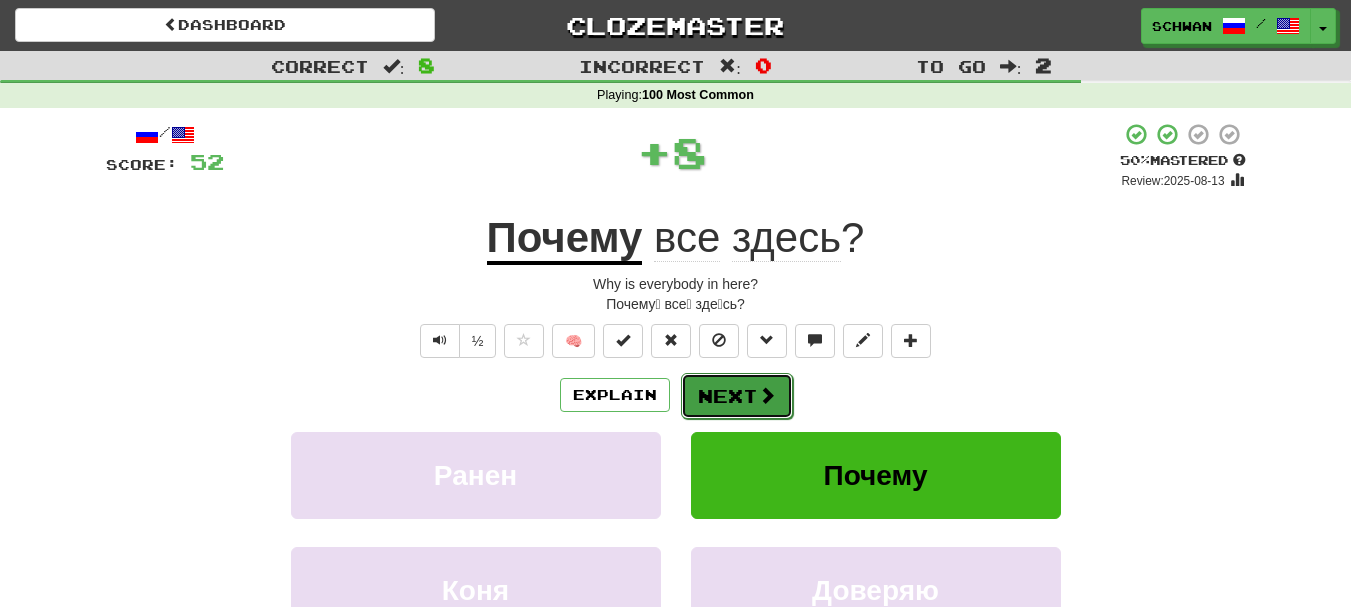 click on "Next" at bounding box center (737, 396) 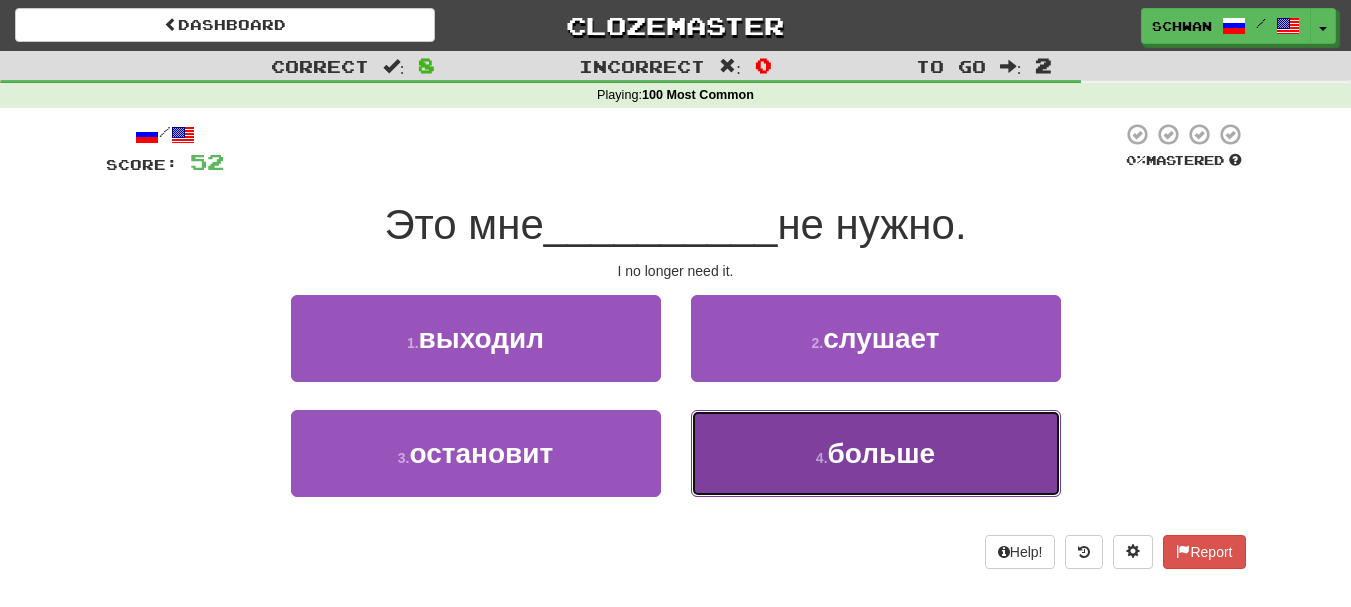 click on "4 .  больше" at bounding box center [876, 453] 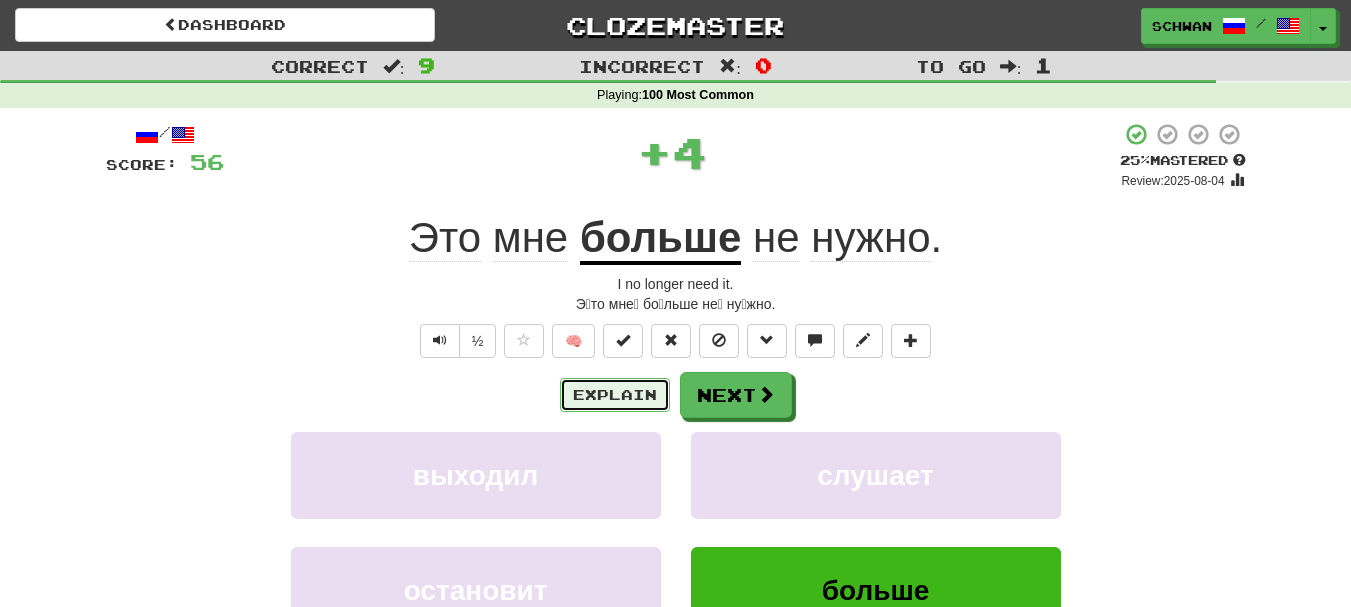 click on "Explain" at bounding box center (615, 395) 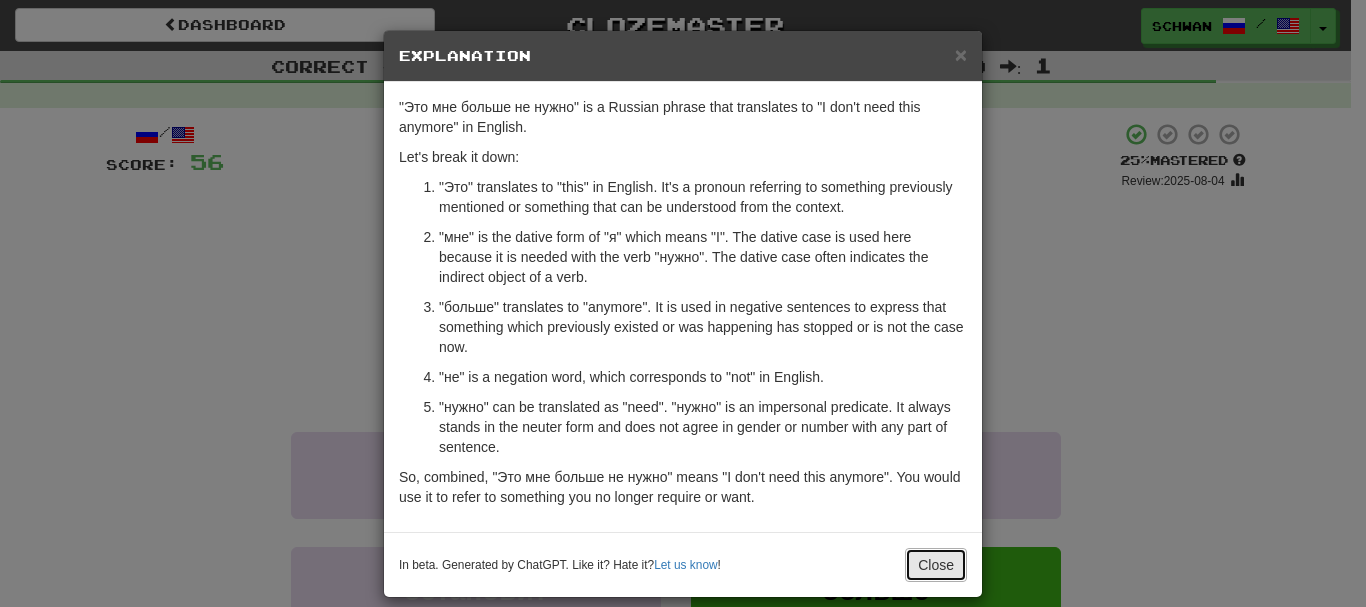 click on "Close" at bounding box center (936, 565) 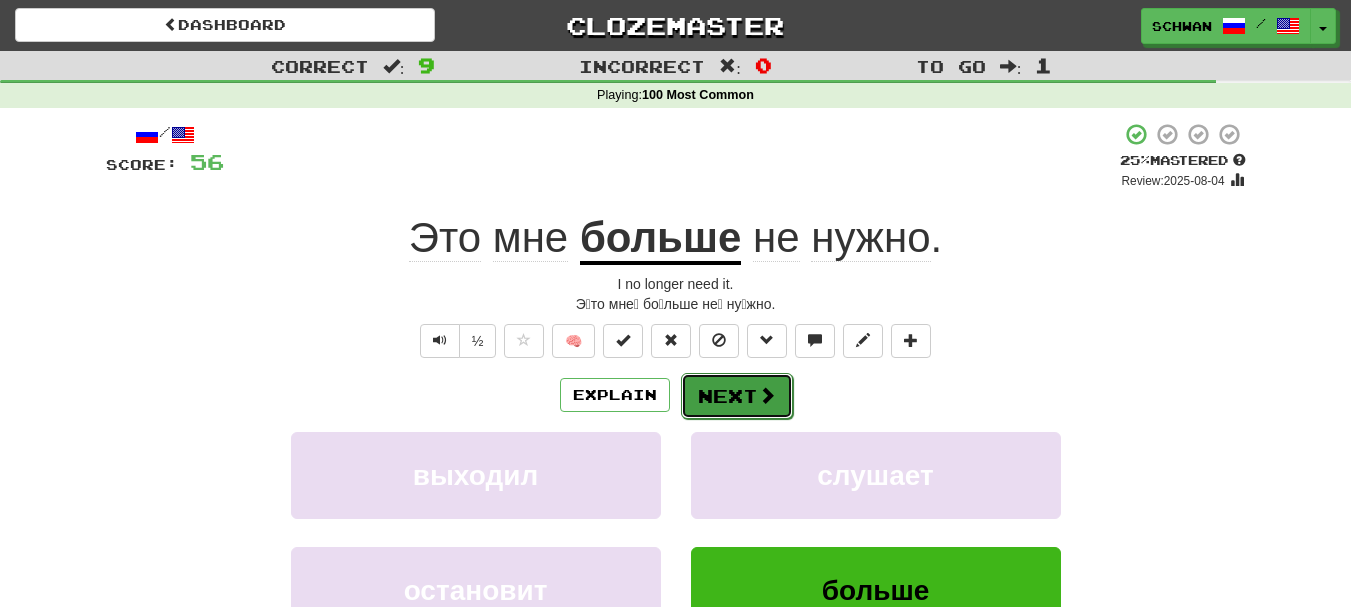 click on "Next" at bounding box center (737, 396) 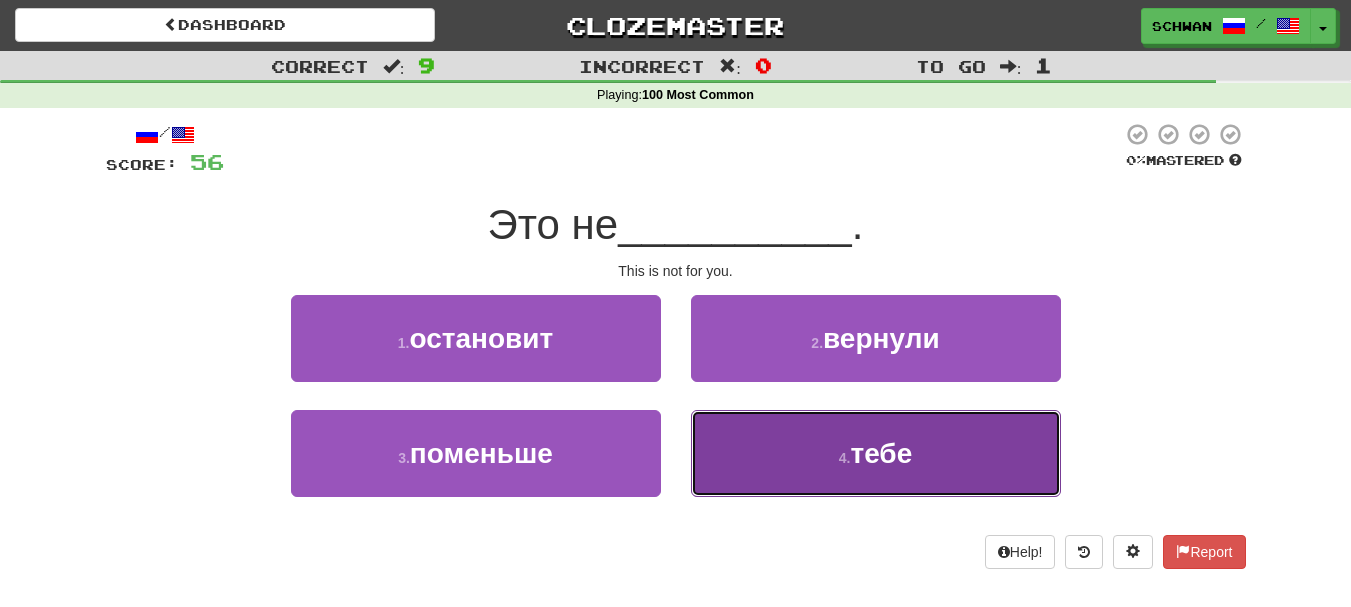 click on "4 .  тебе" at bounding box center [876, 453] 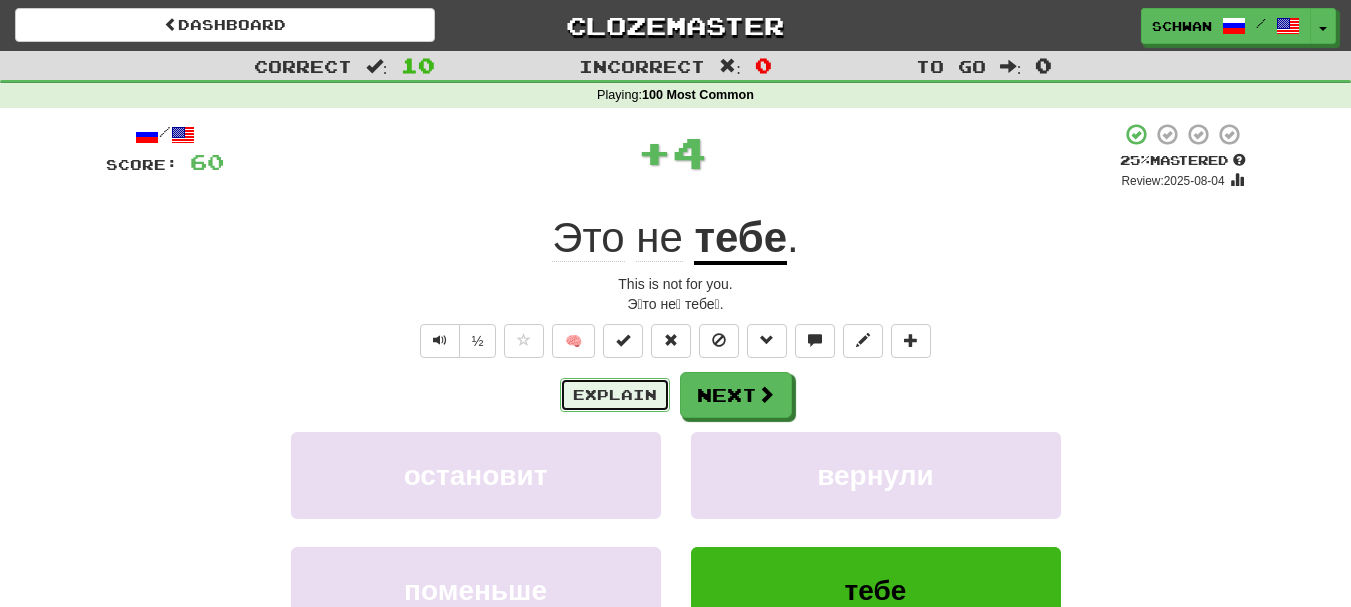 click on "Explain" at bounding box center [615, 395] 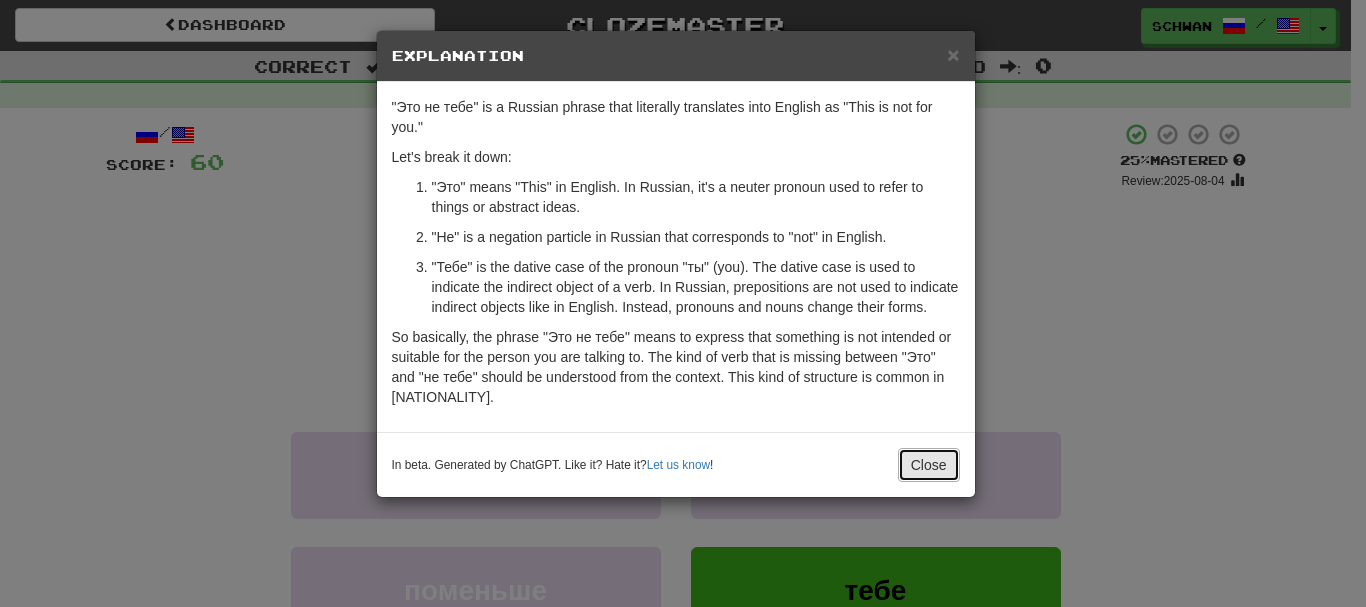 click on "Close" at bounding box center [929, 465] 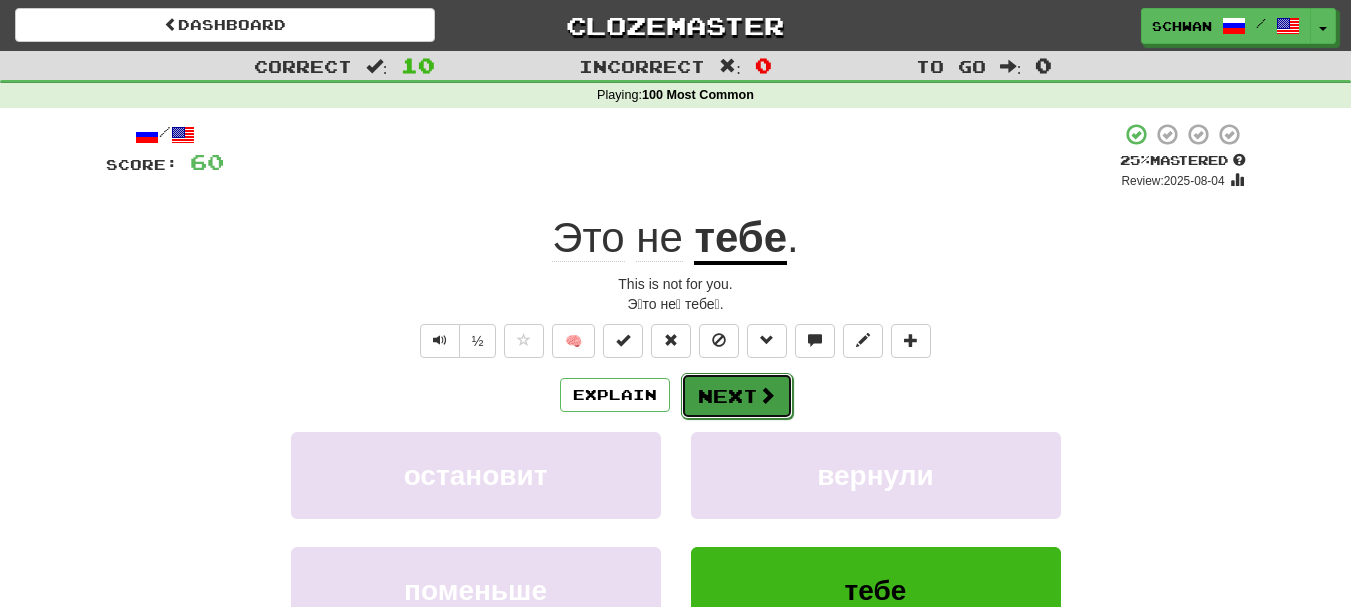 click on "Next" at bounding box center [737, 396] 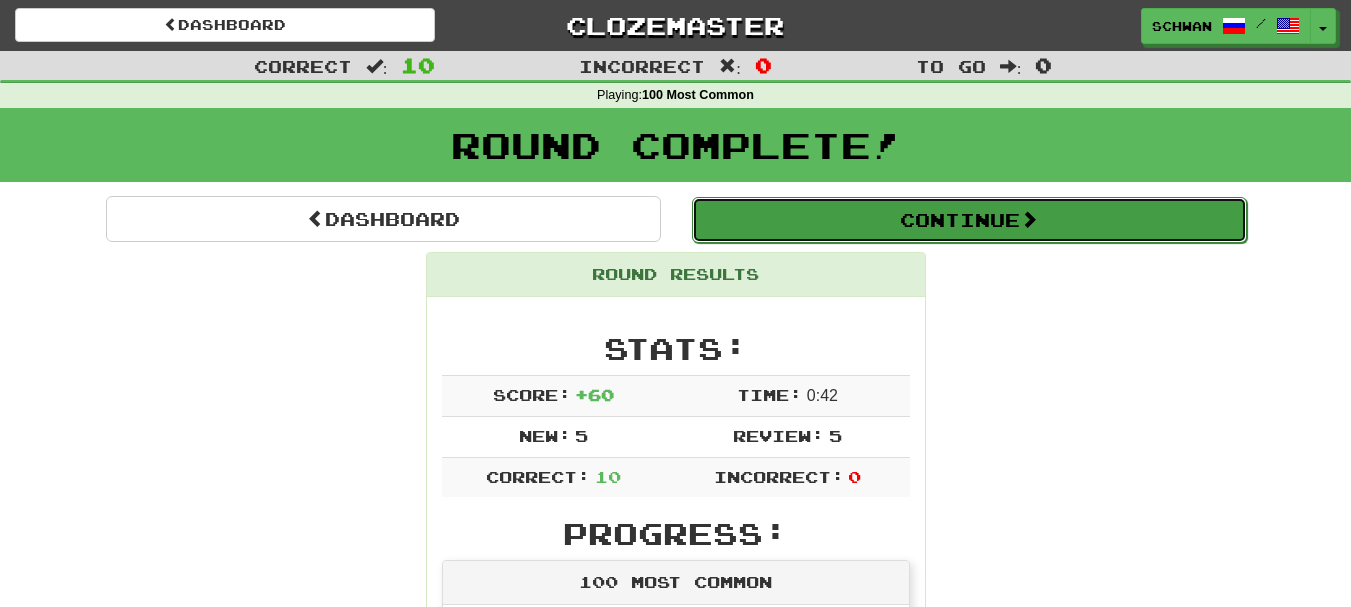 click on "Continue" at bounding box center [969, 220] 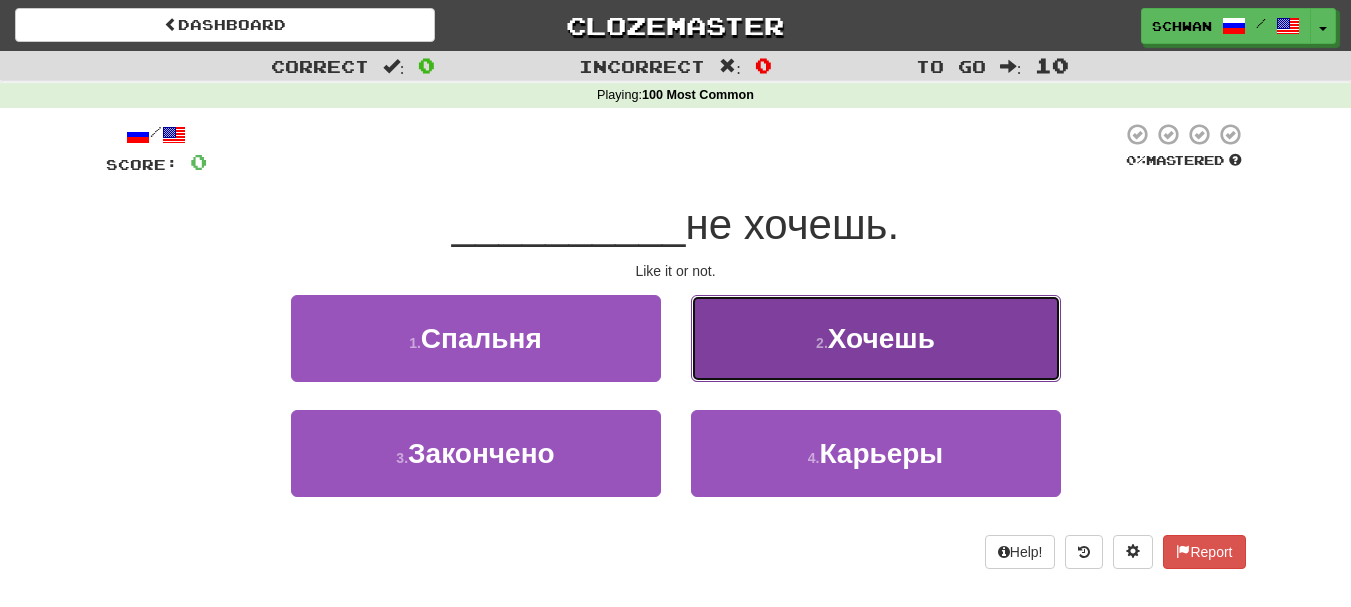 click on "2 .  Хочешь" at bounding box center (876, 338) 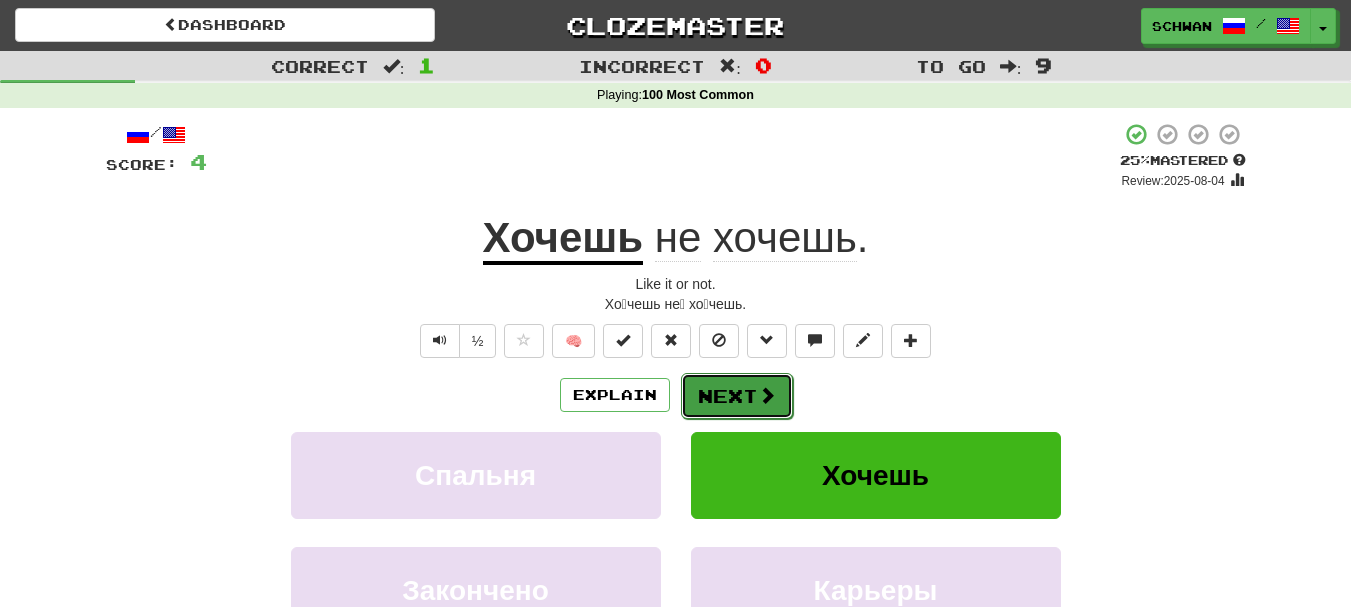 click on "Next" at bounding box center [737, 396] 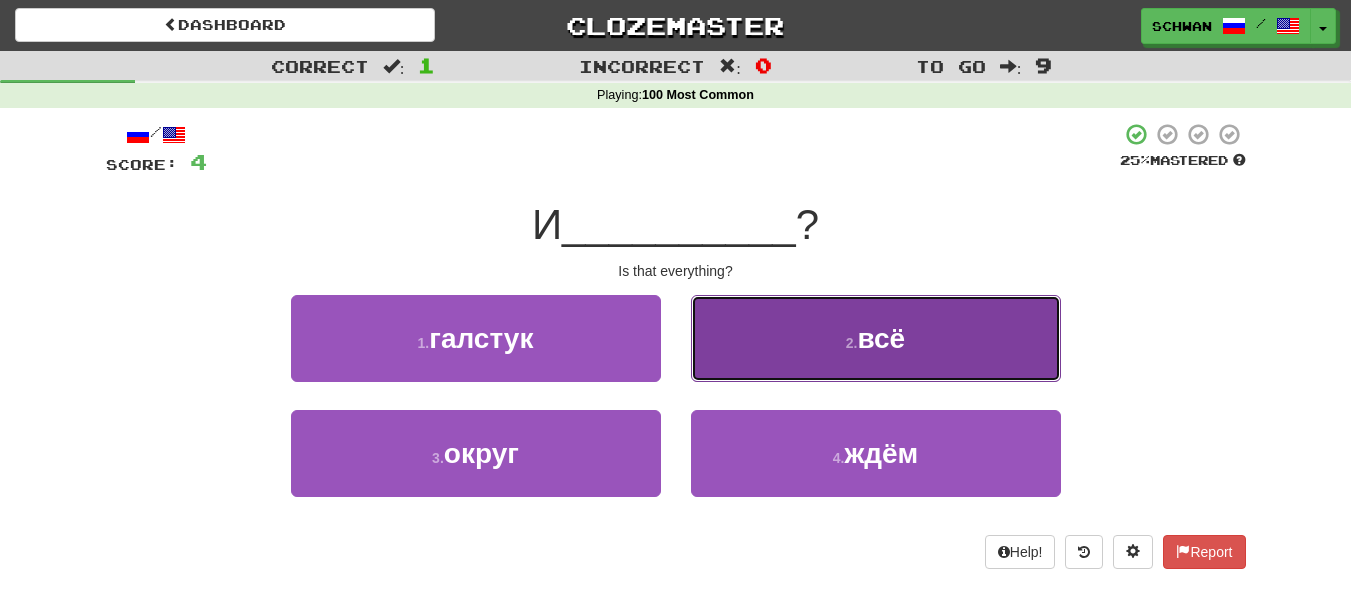 click on "2 .  всё" at bounding box center [876, 338] 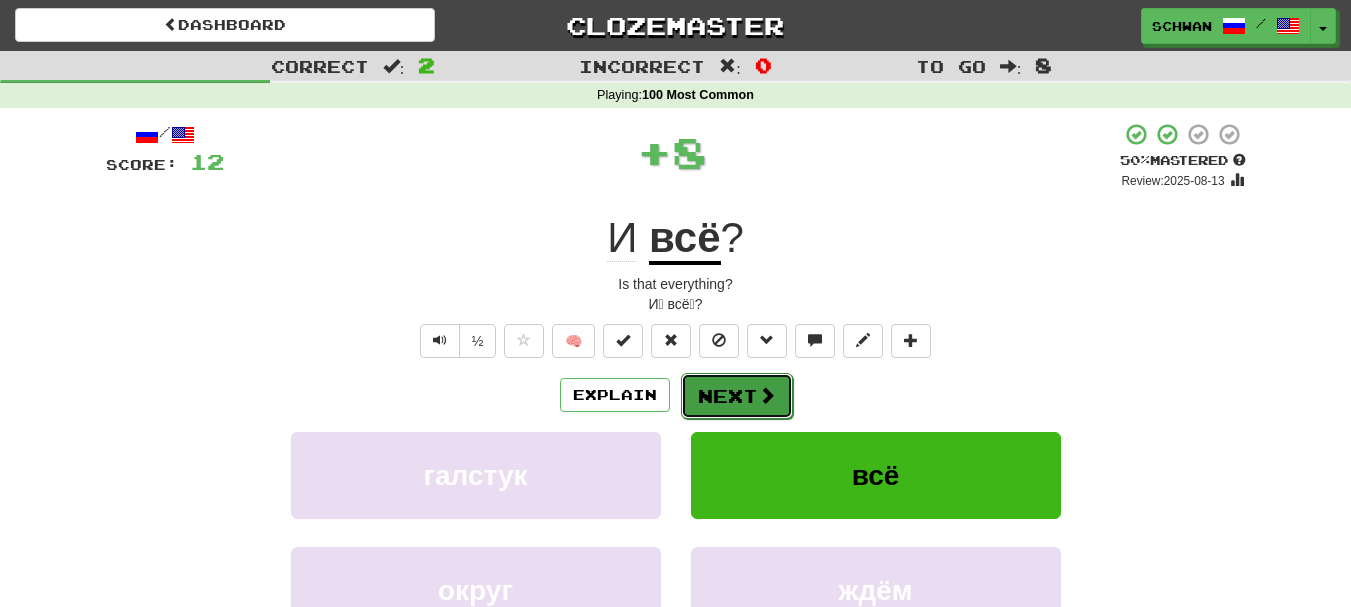 click on "Next" at bounding box center [737, 396] 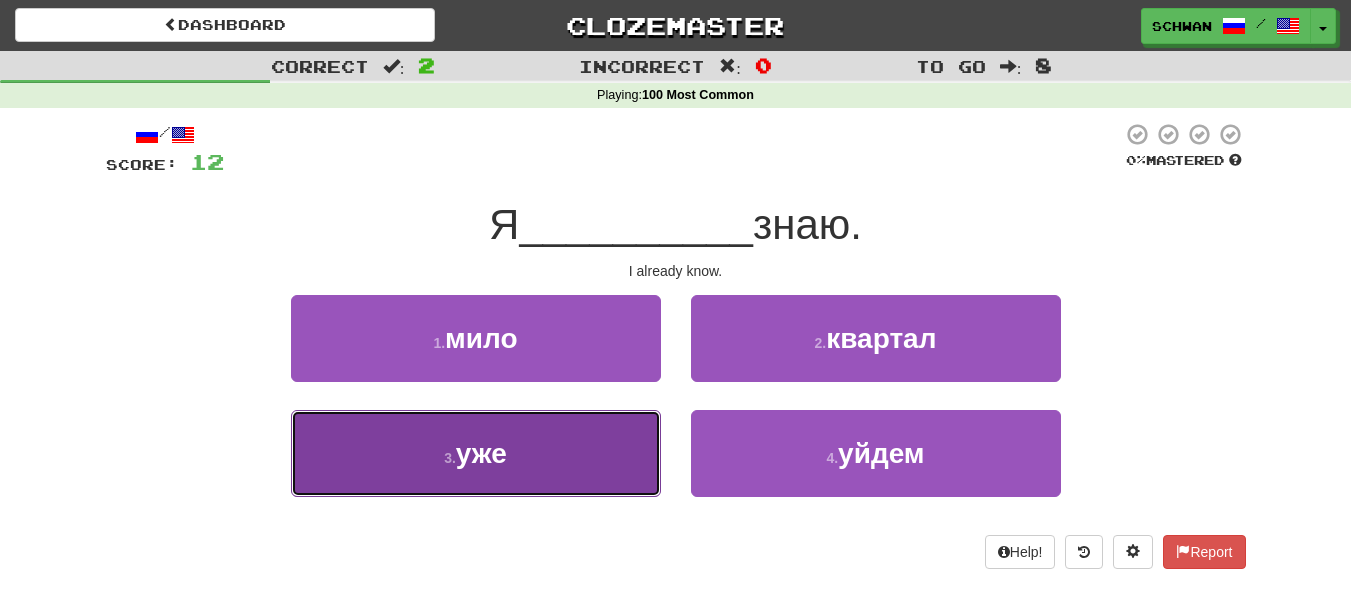click on "3 .  уже" at bounding box center [476, 453] 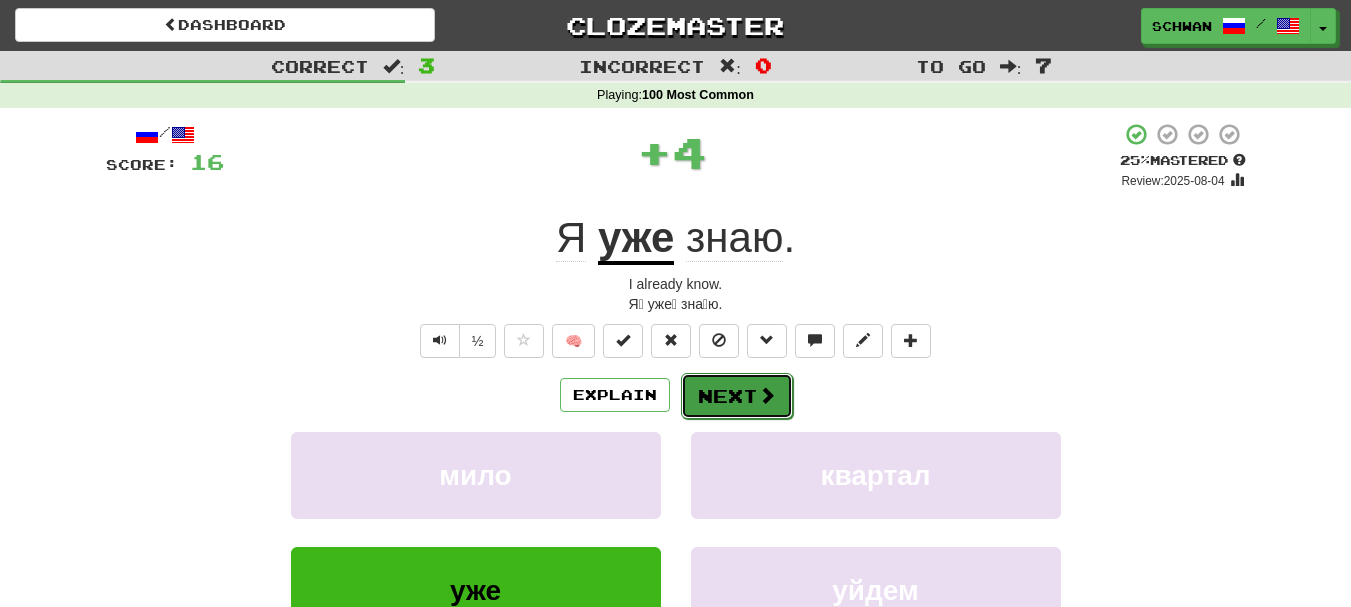 click on "Next" at bounding box center (737, 396) 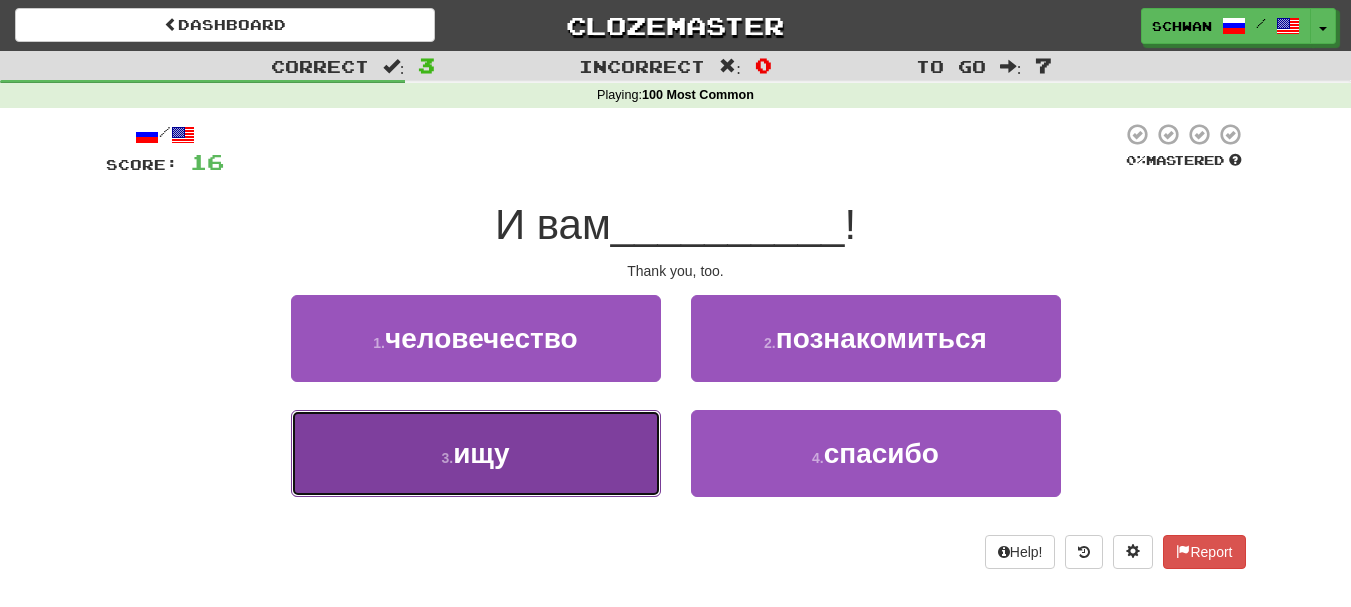 click on "3 .  ищу" at bounding box center [476, 453] 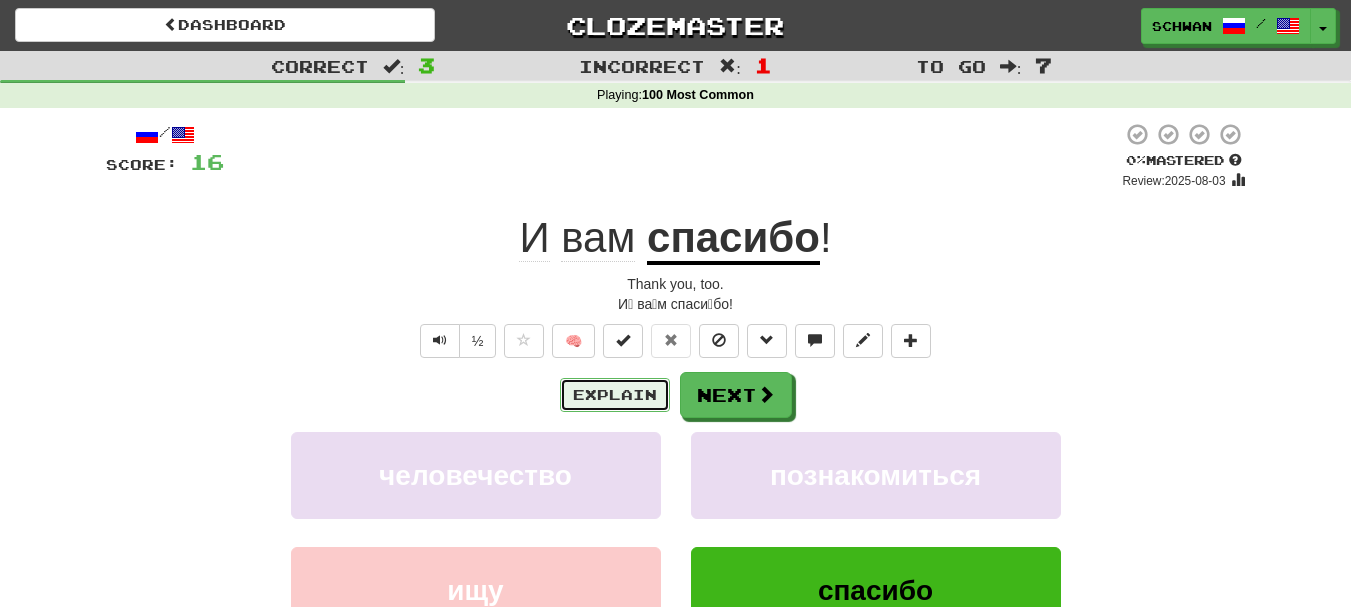 click on "Explain" at bounding box center [615, 395] 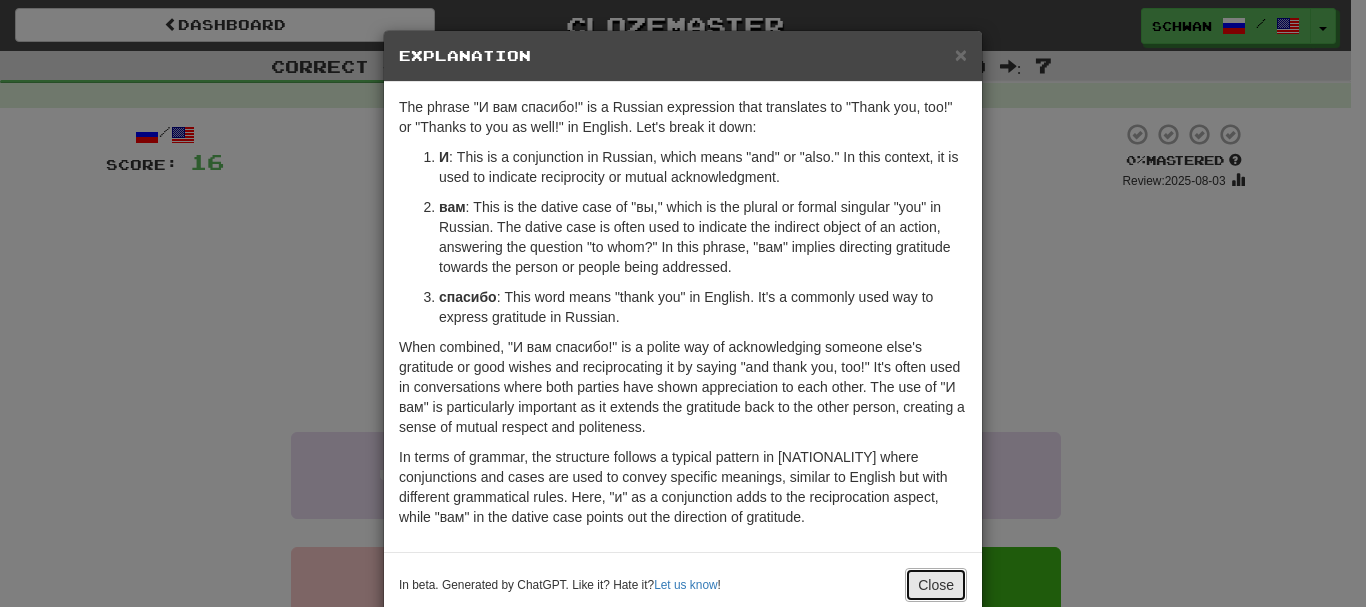 click on "Close" at bounding box center (936, 585) 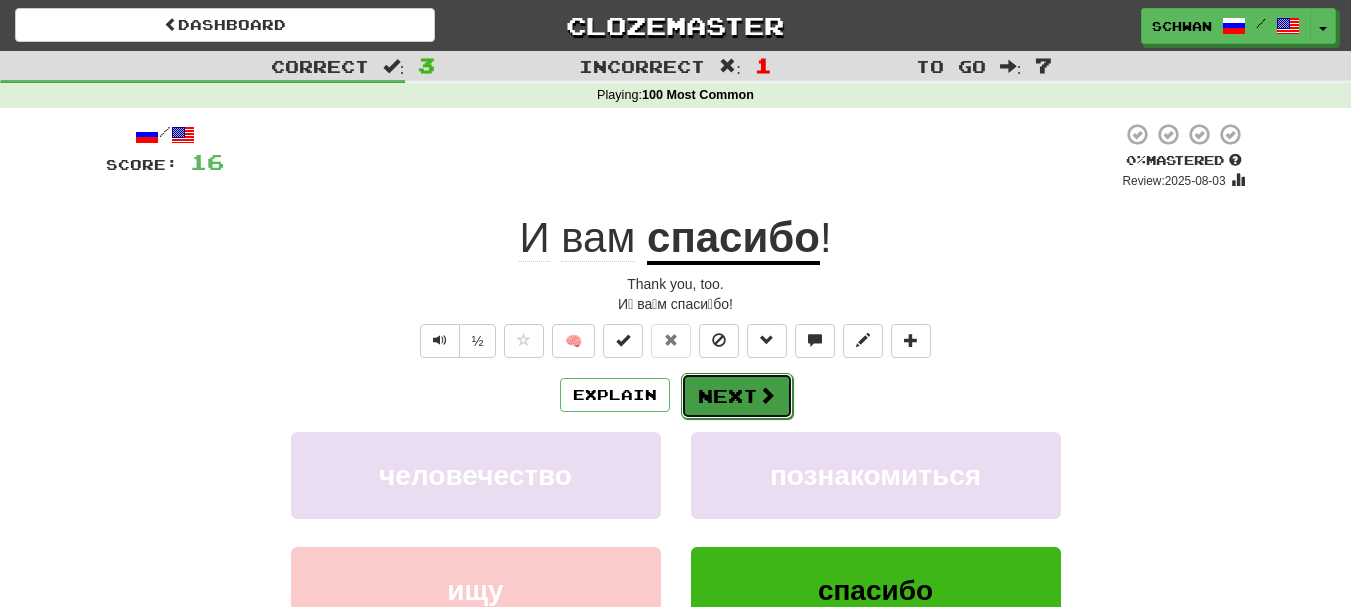 click on "Next" at bounding box center (737, 396) 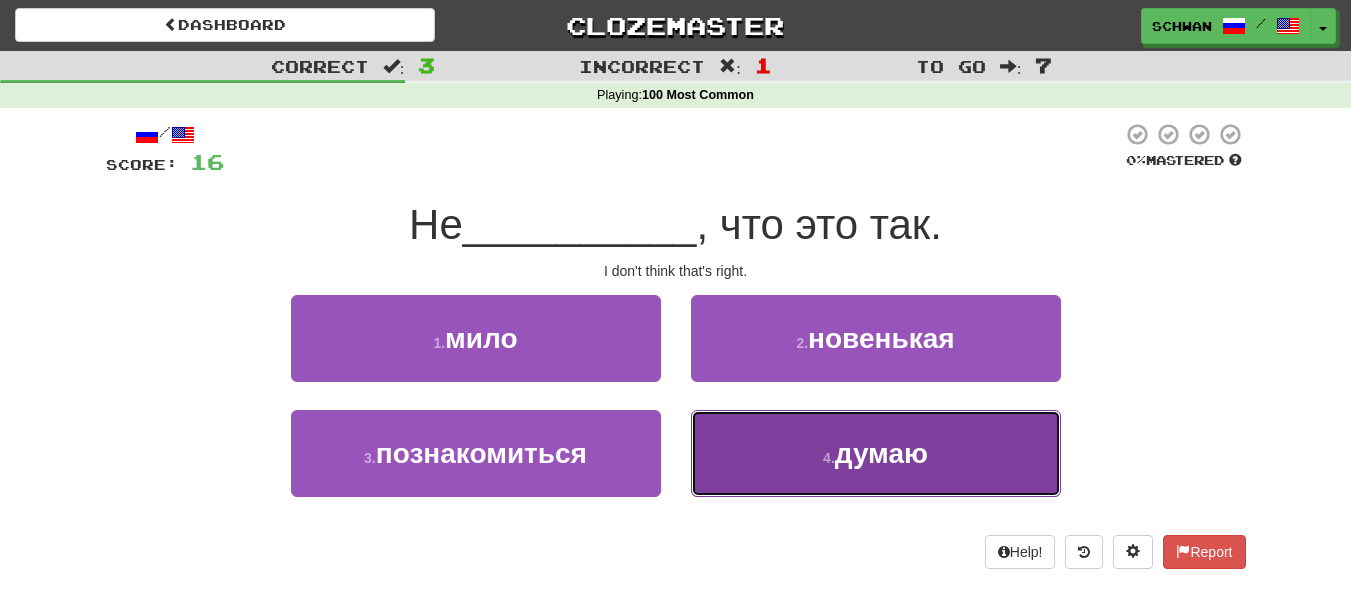 click on "4 .  думаю" at bounding box center (876, 453) 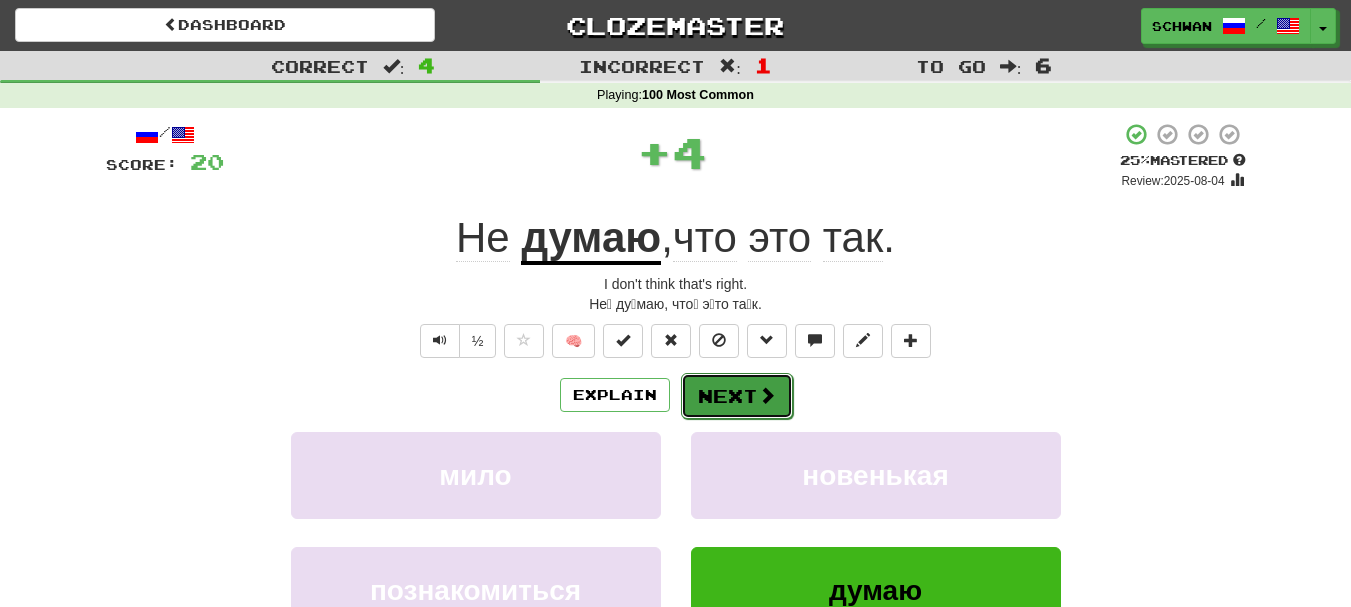 click on "Next" at bounding box center [737, 396] 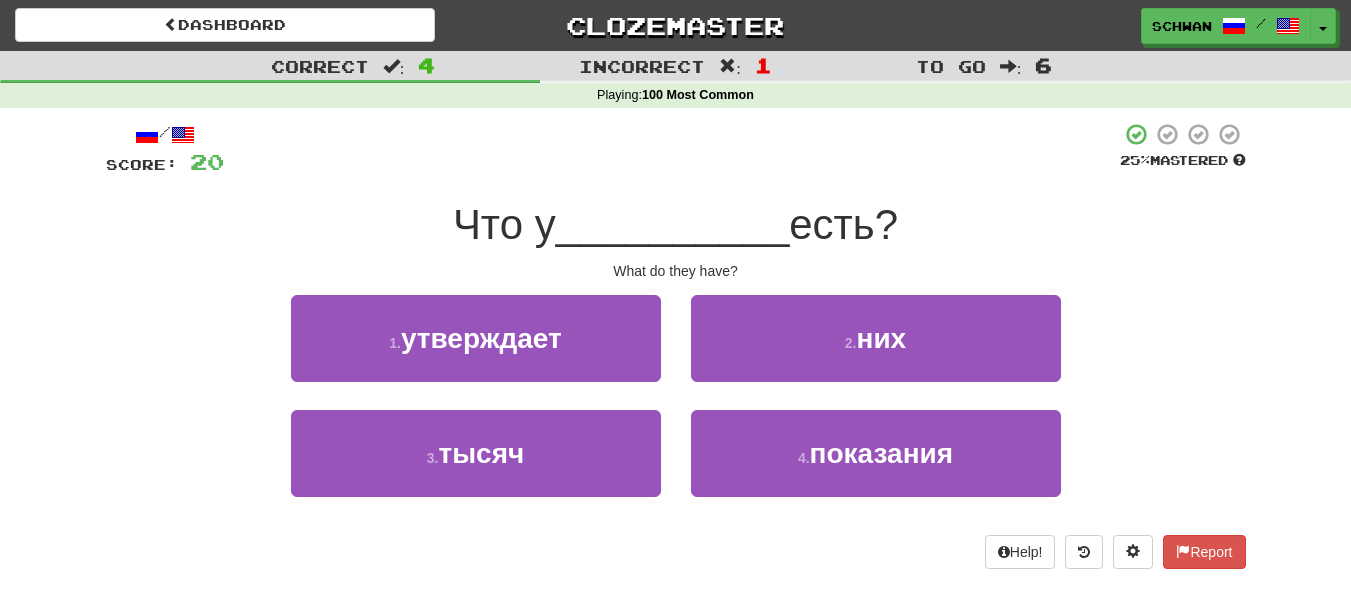 click on ". "них"" at bounding box center (876, 352) 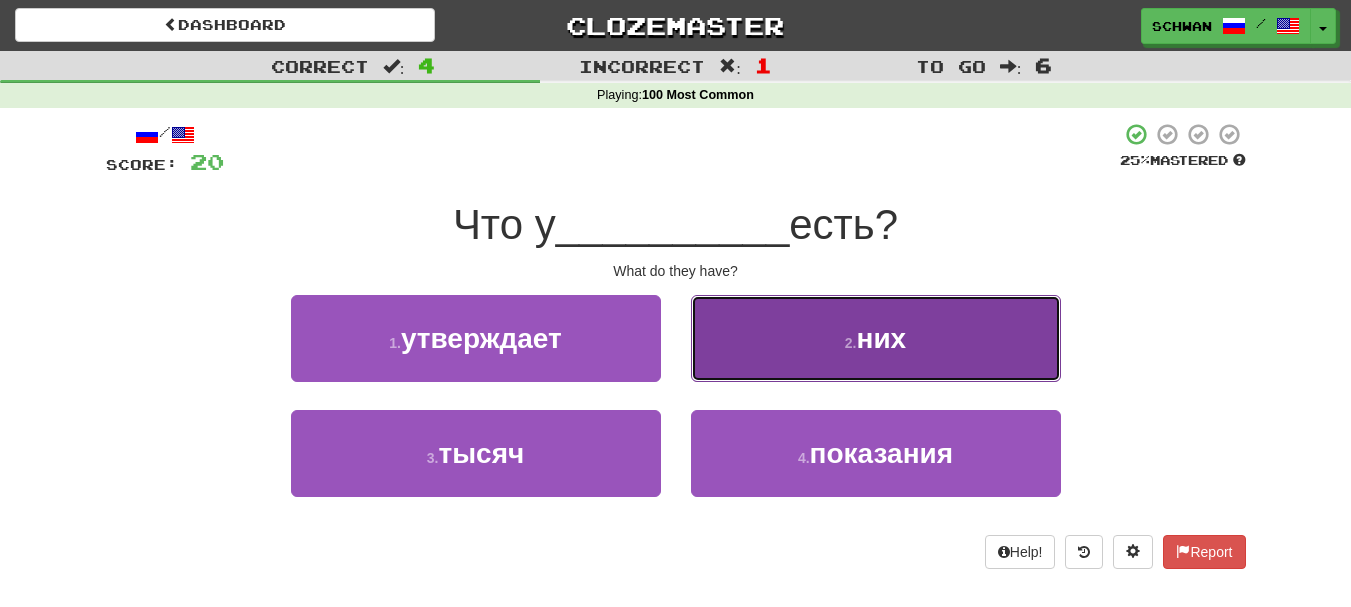 click on ". "них"" at bounding box center [876, 338] 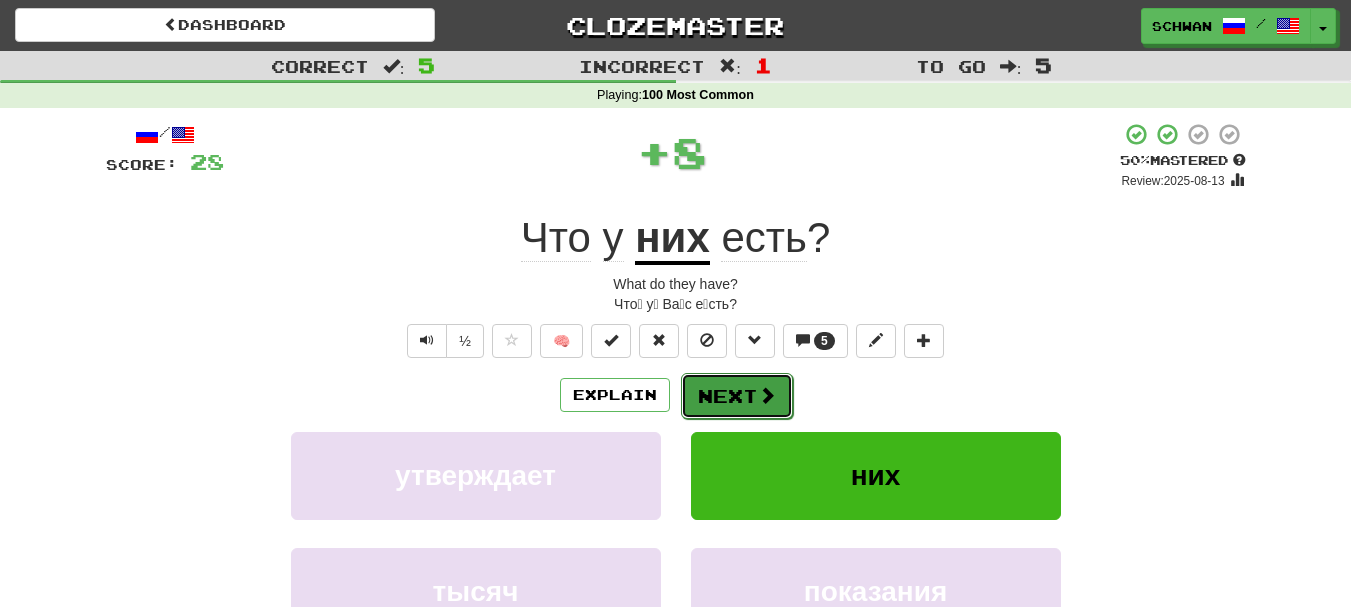 click at bounding box center [767, 395] 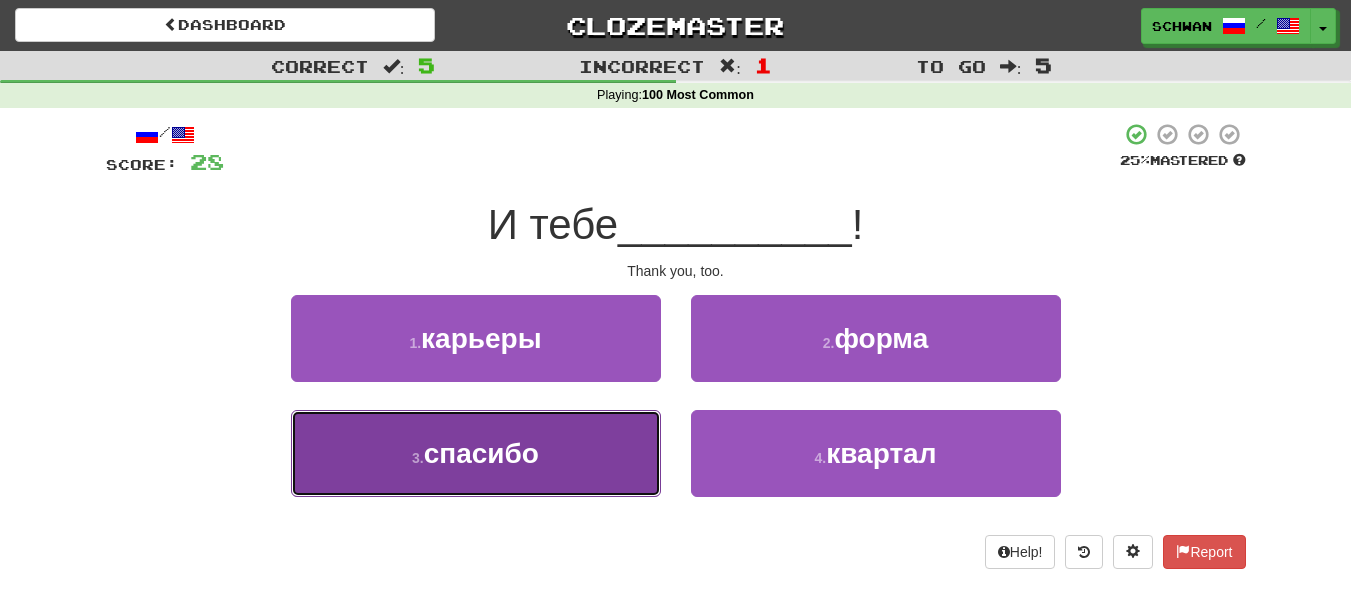 click on "3 .  спасибо" at bounding box center (476, 453) 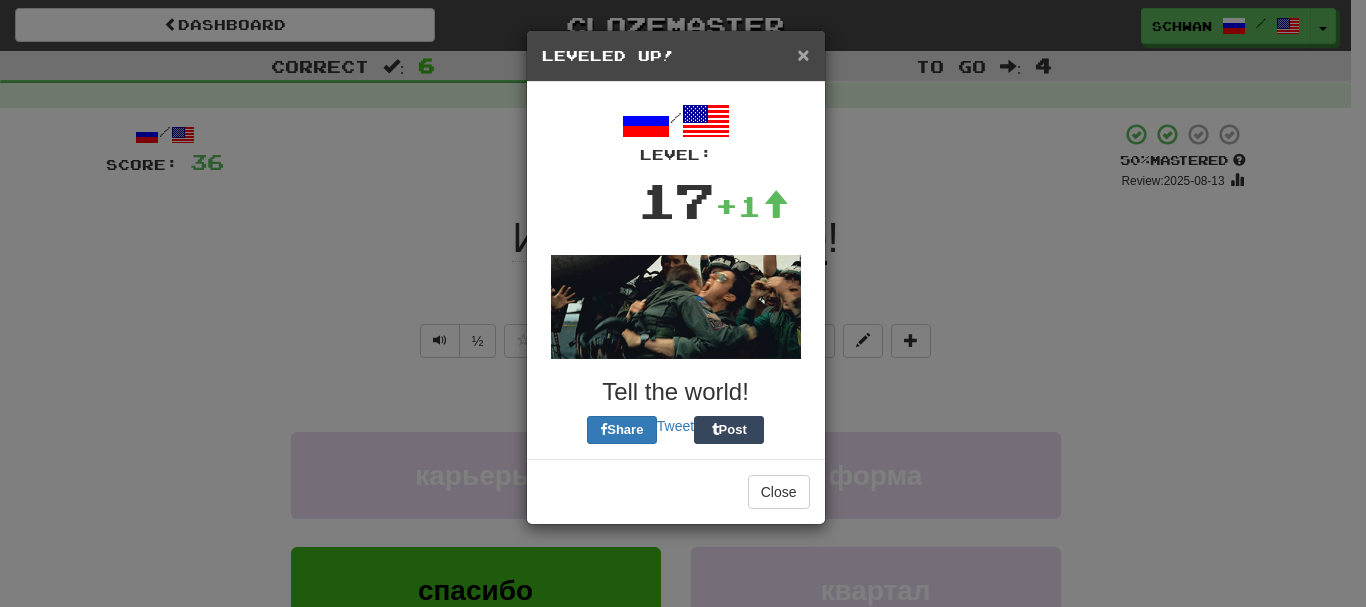 click on "×" at bounding box center [803, 54] 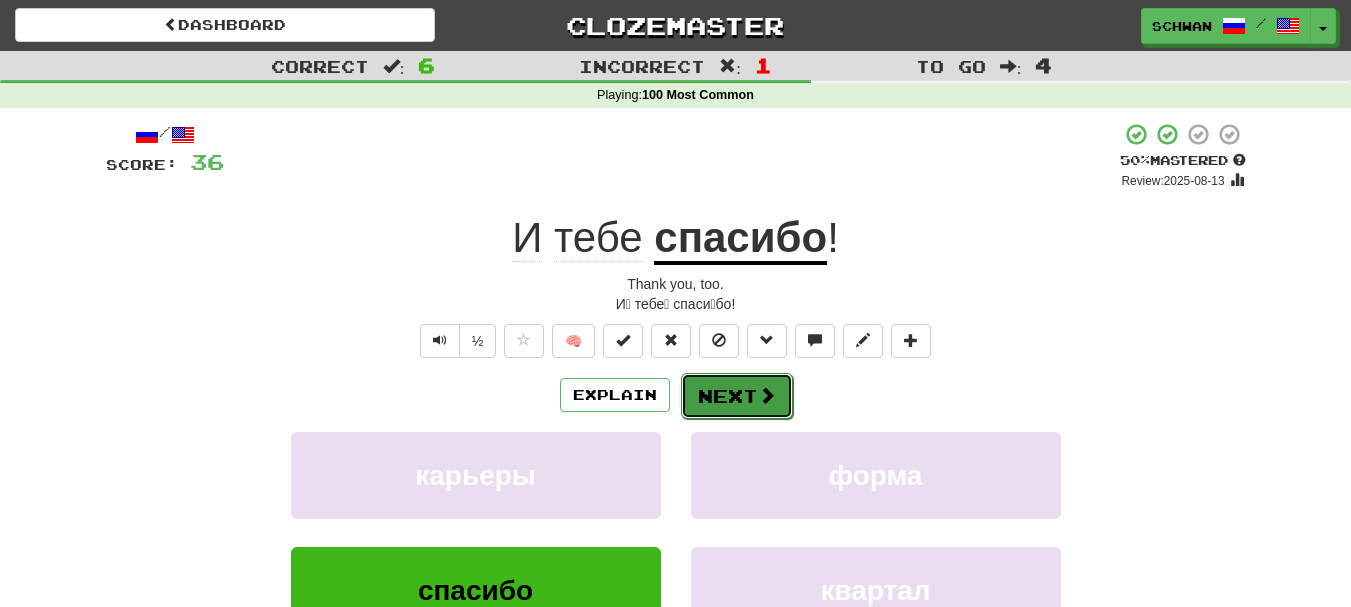 click on "Next" at bounding box center [737, 396] 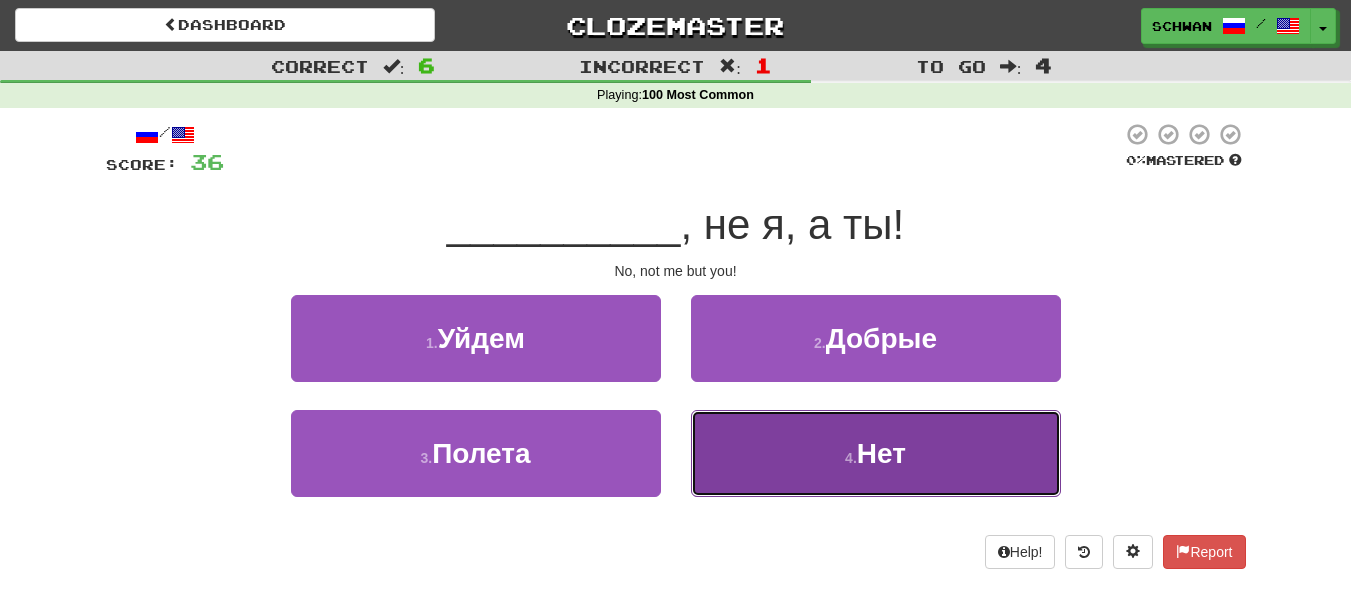 click on "4 .  Нет" at bounding box center [876, 453] 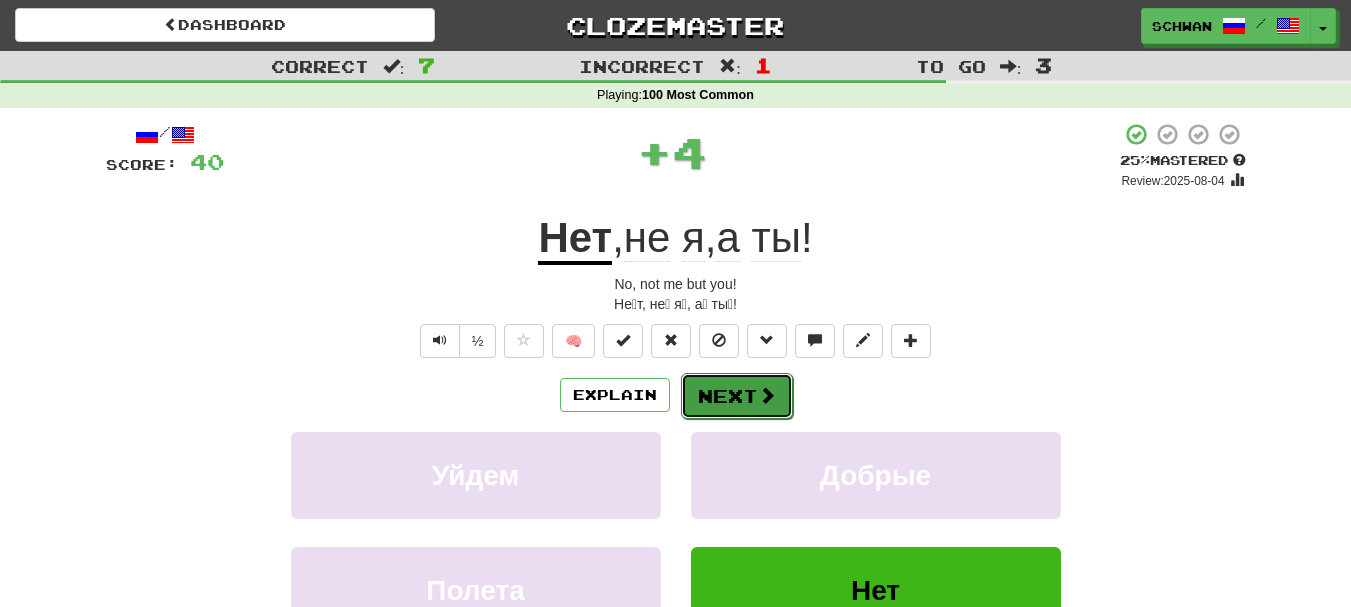 click on "Next" at bounding box center (737, 396) 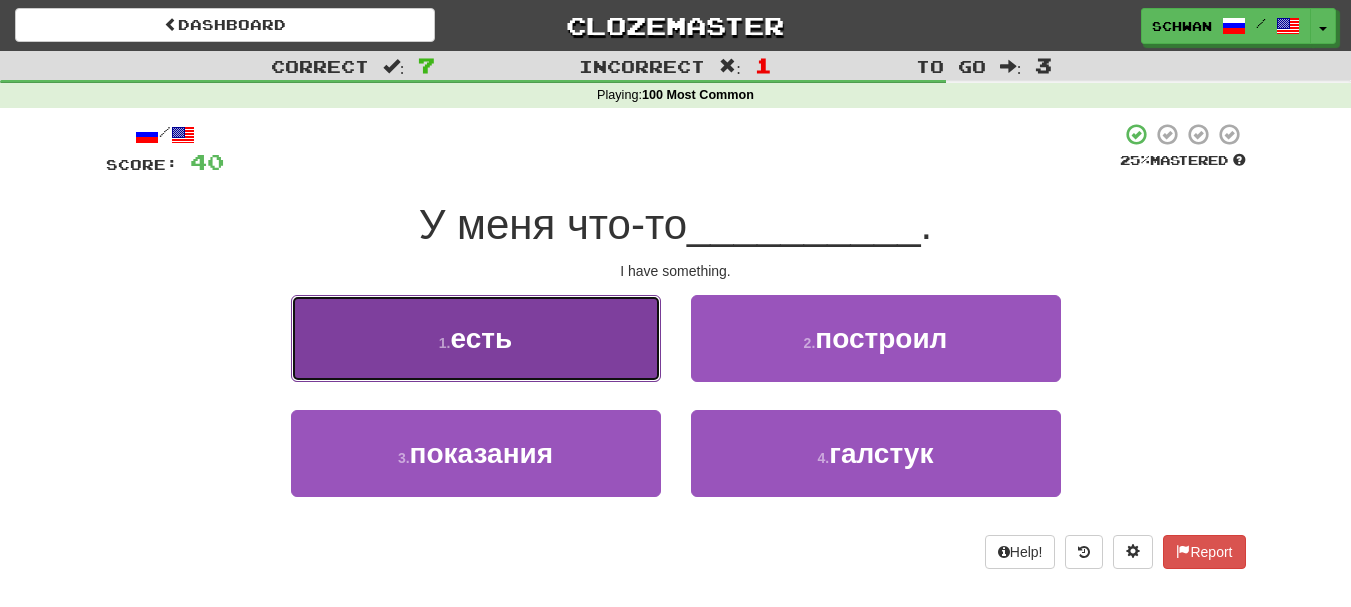 click on "1 .  есть" at bounding box center (476, 338) 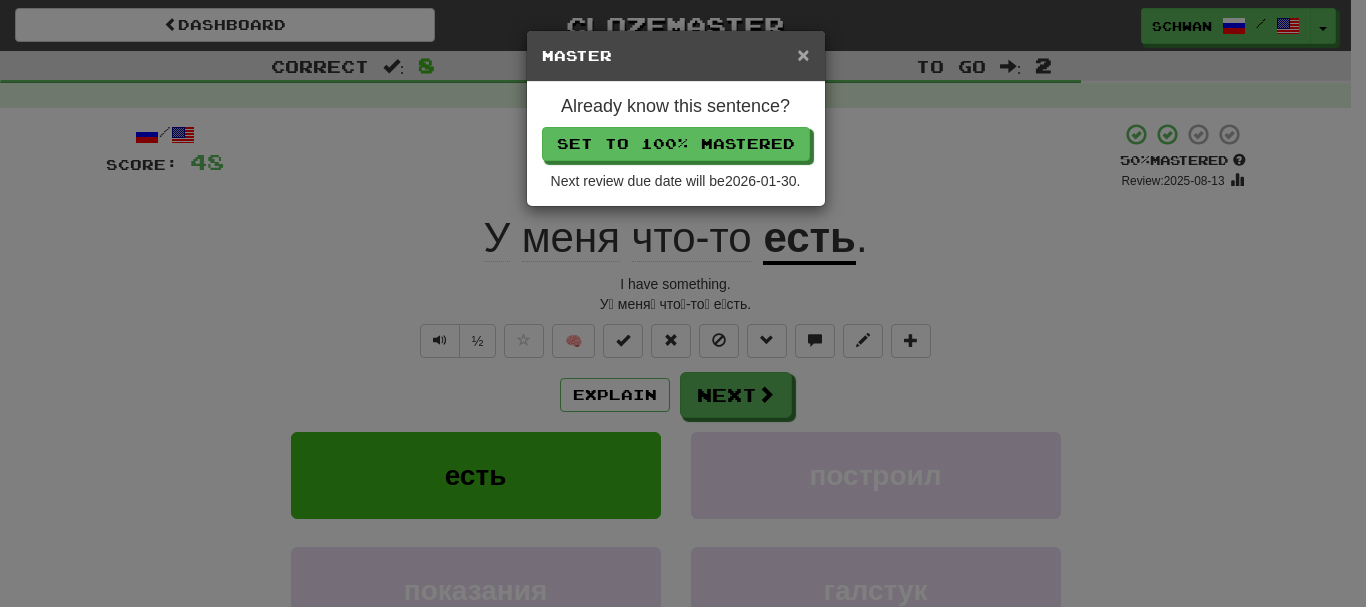 click on "×" at bounding box center (803, 54) 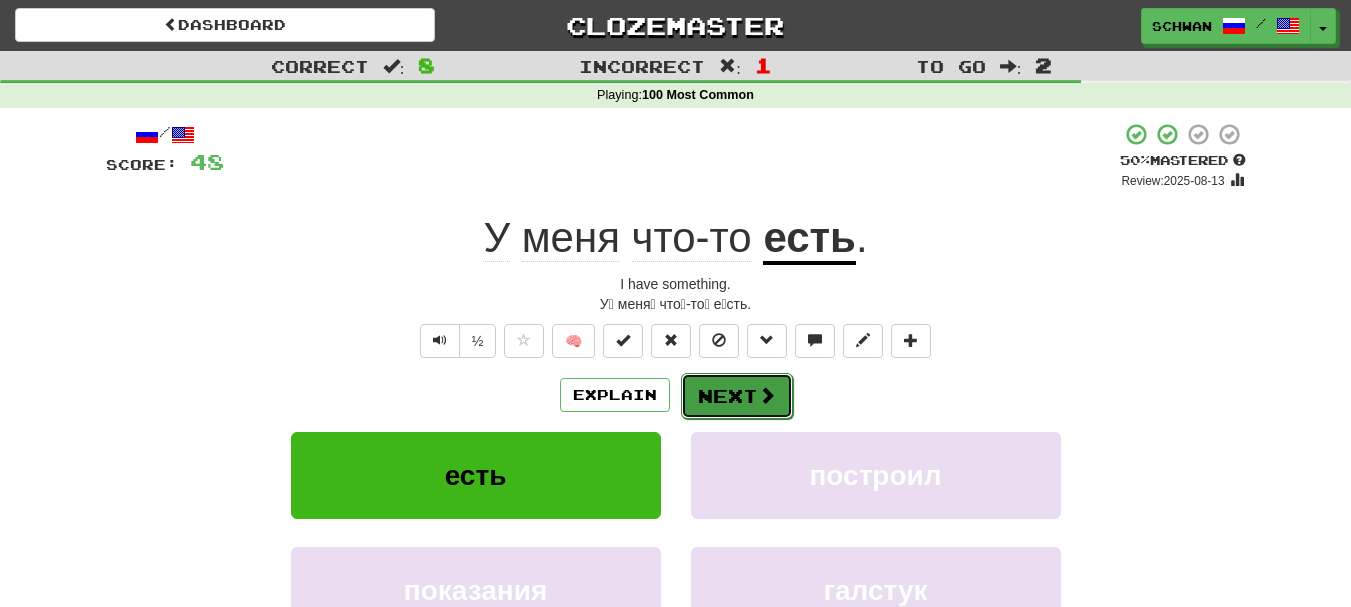 click on "Next" at bounding box center (737, 396) 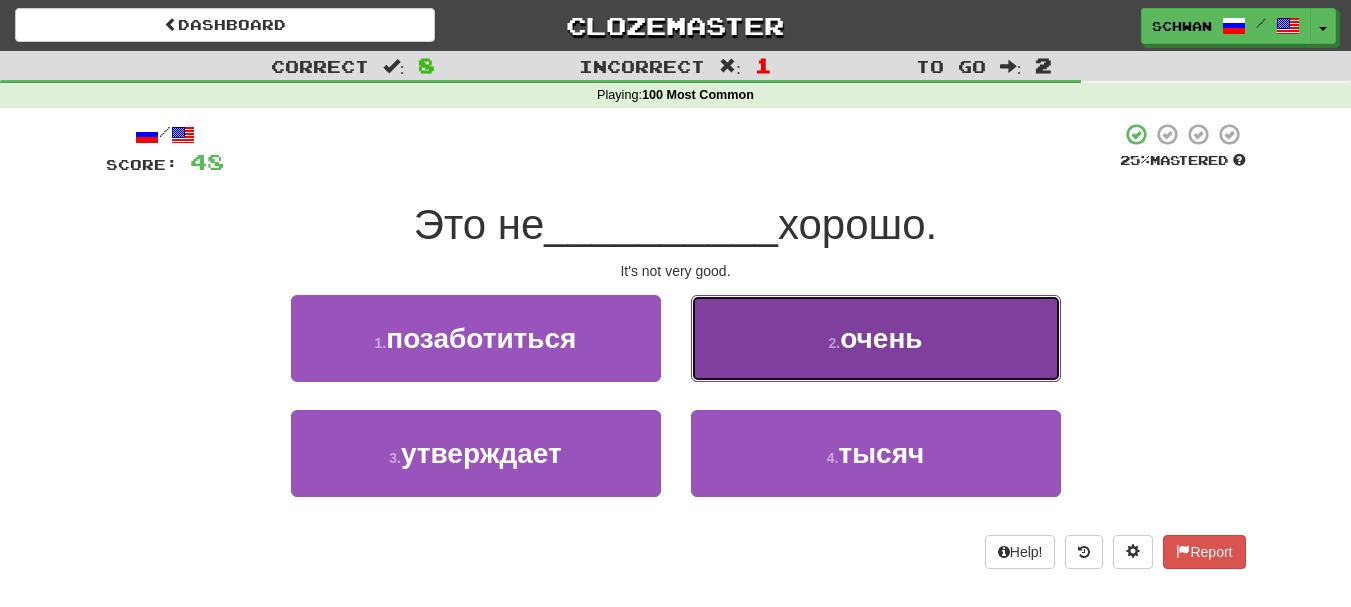 click on "2 .  очень" at bounding box center [876, 338] 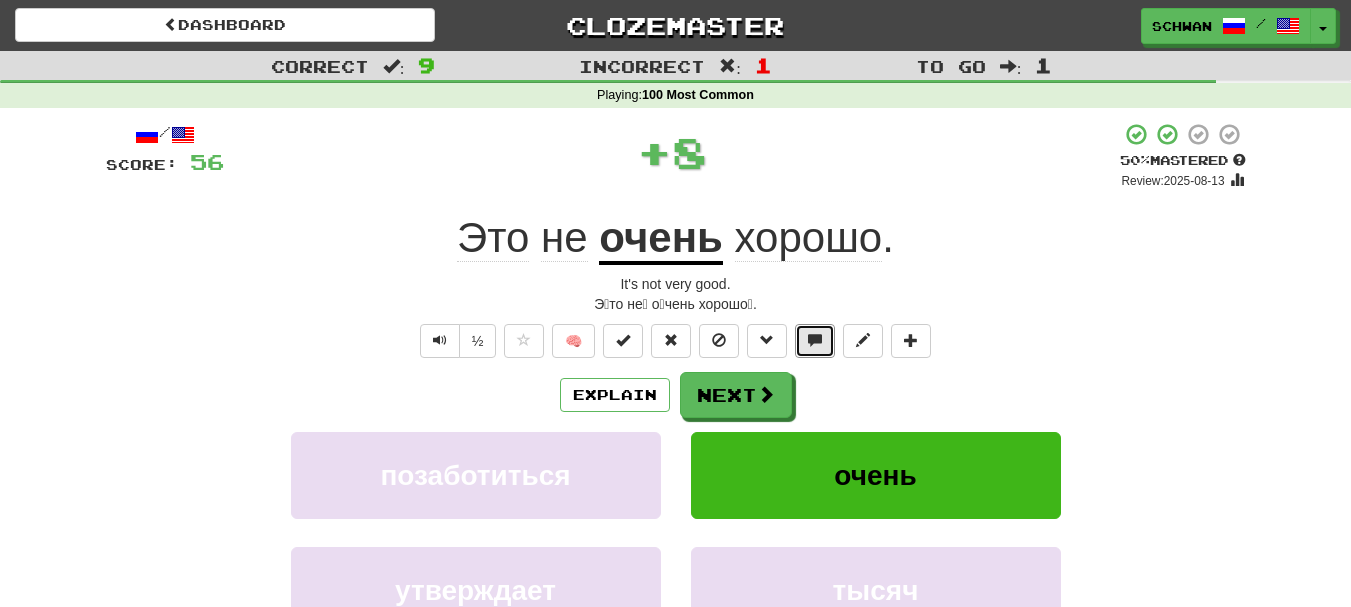 click at bounding box center (815, 340) 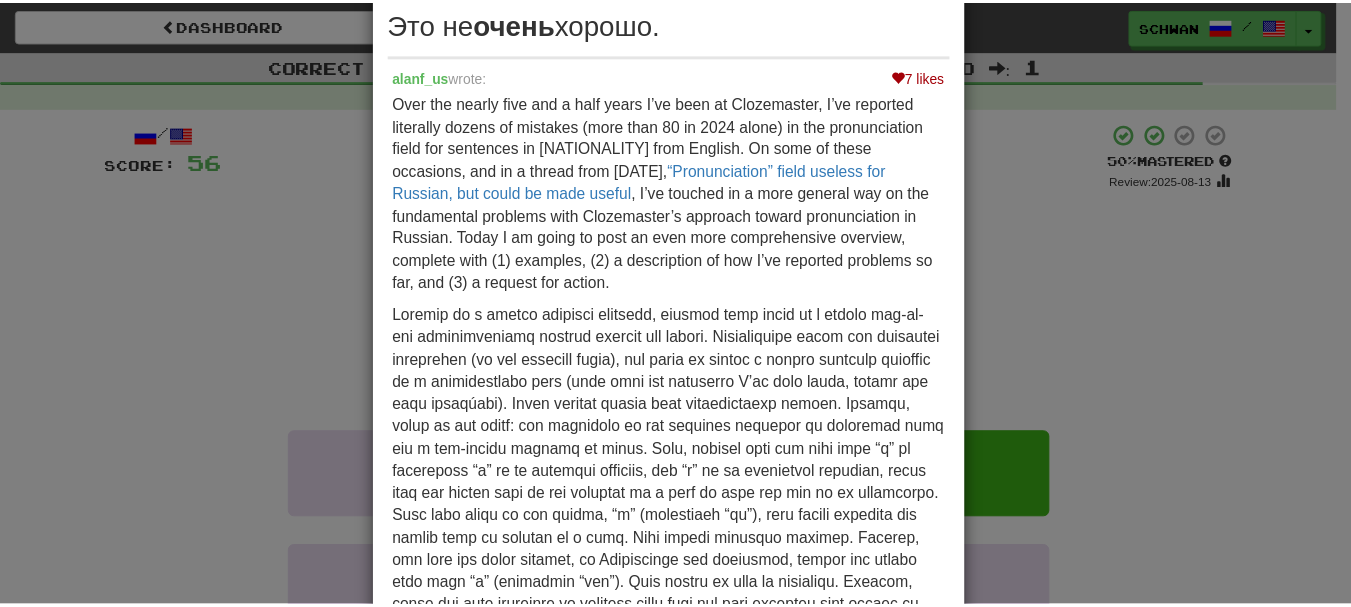 scroll, scrollTop: 0, scrollLeft: 0, axis: both 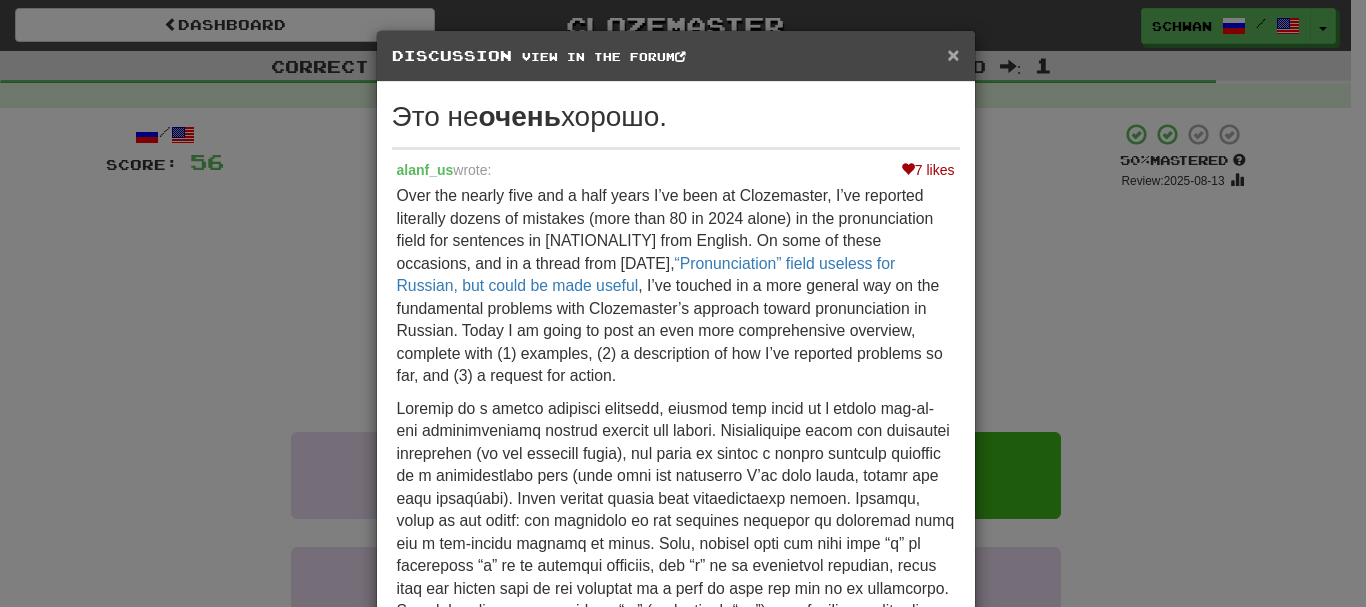 click on "×" at bounding box center [953, 54] 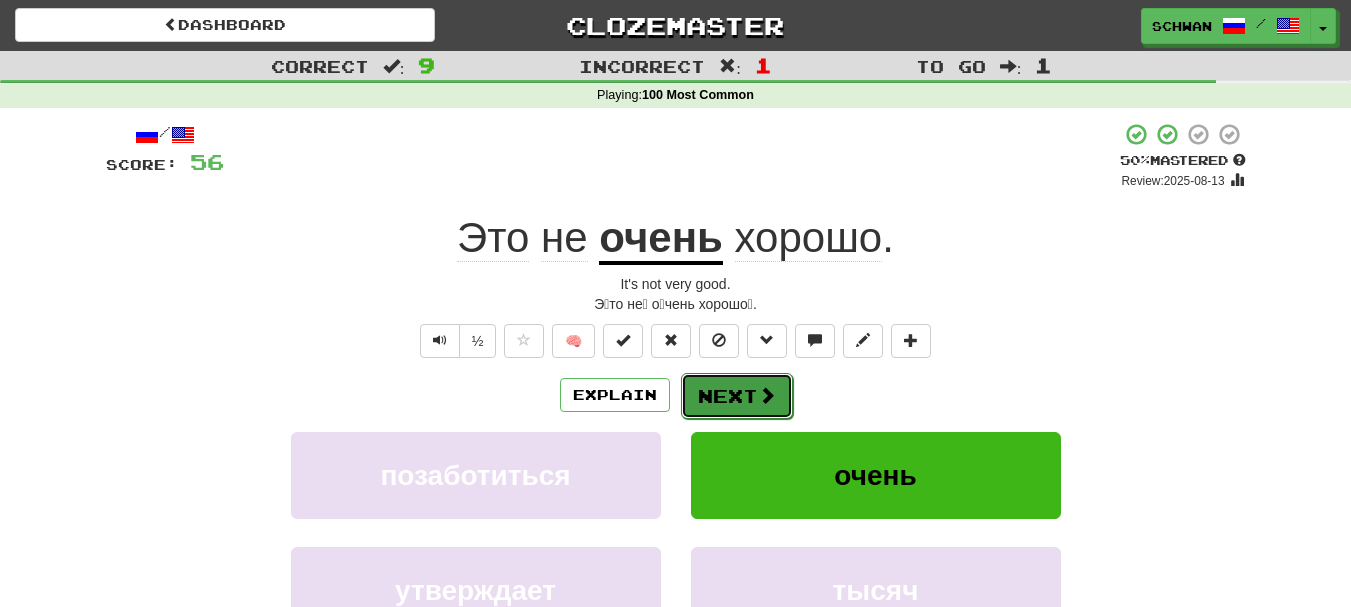 click on "Next" at bounding box center (737, 396) 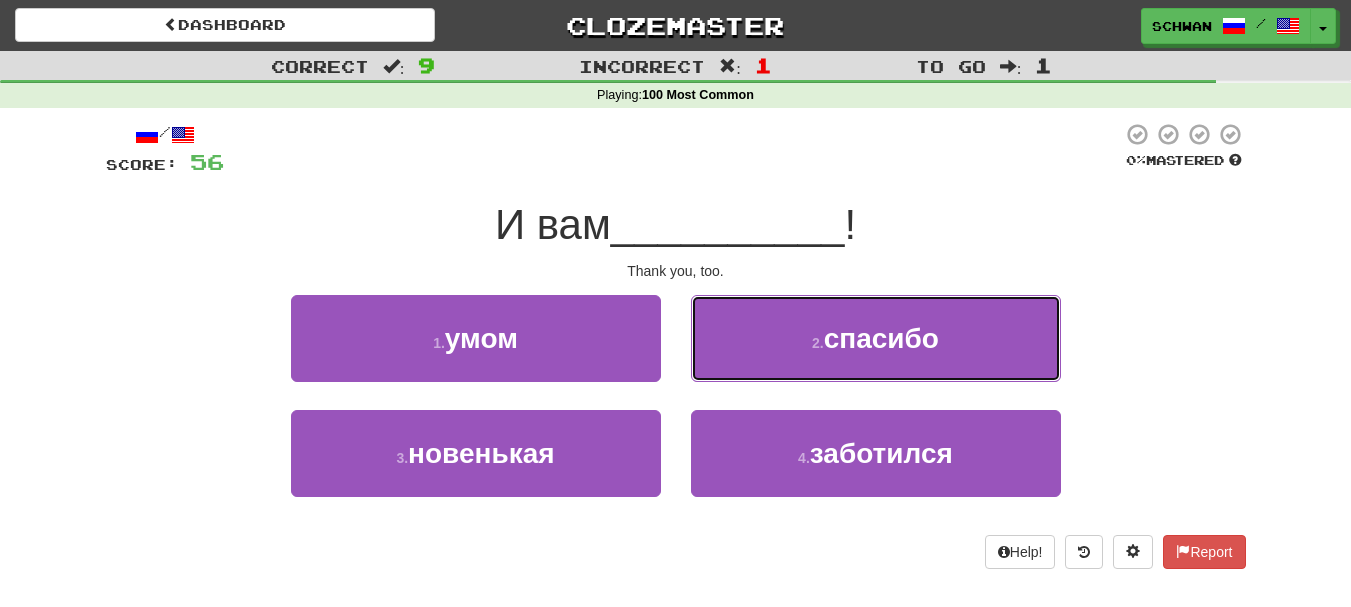 click on "2 .  спасибо" at bounding box center (876, 338) 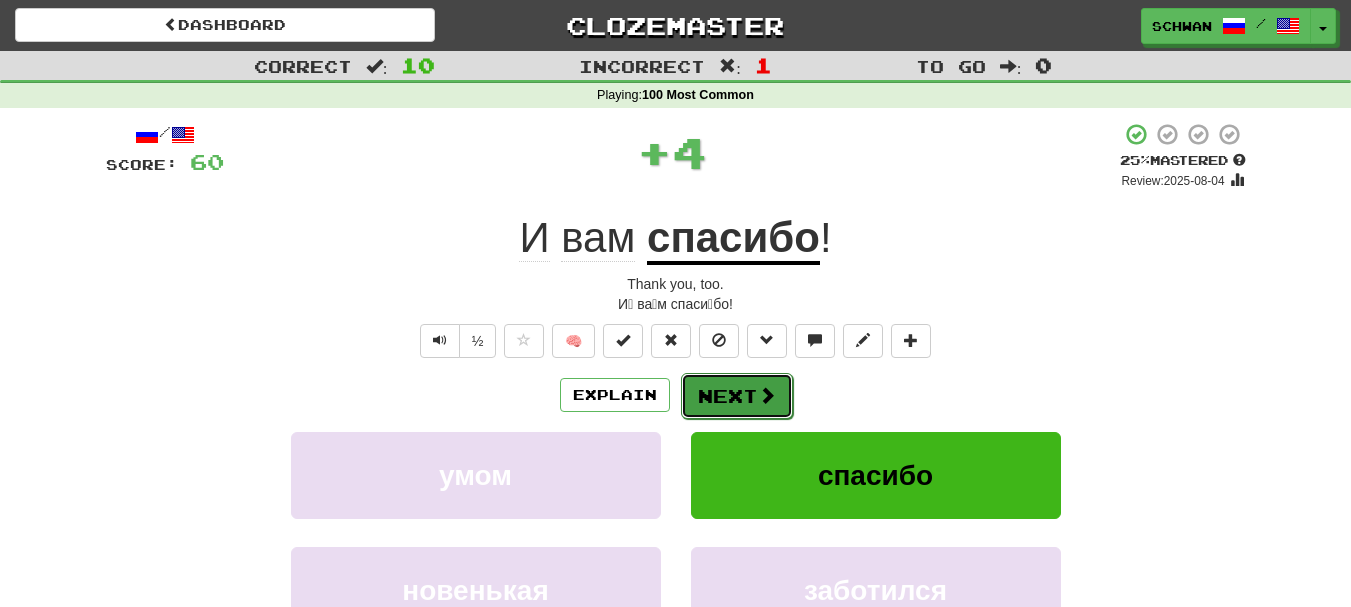 click on "Next" at bounding box center [737, 396] 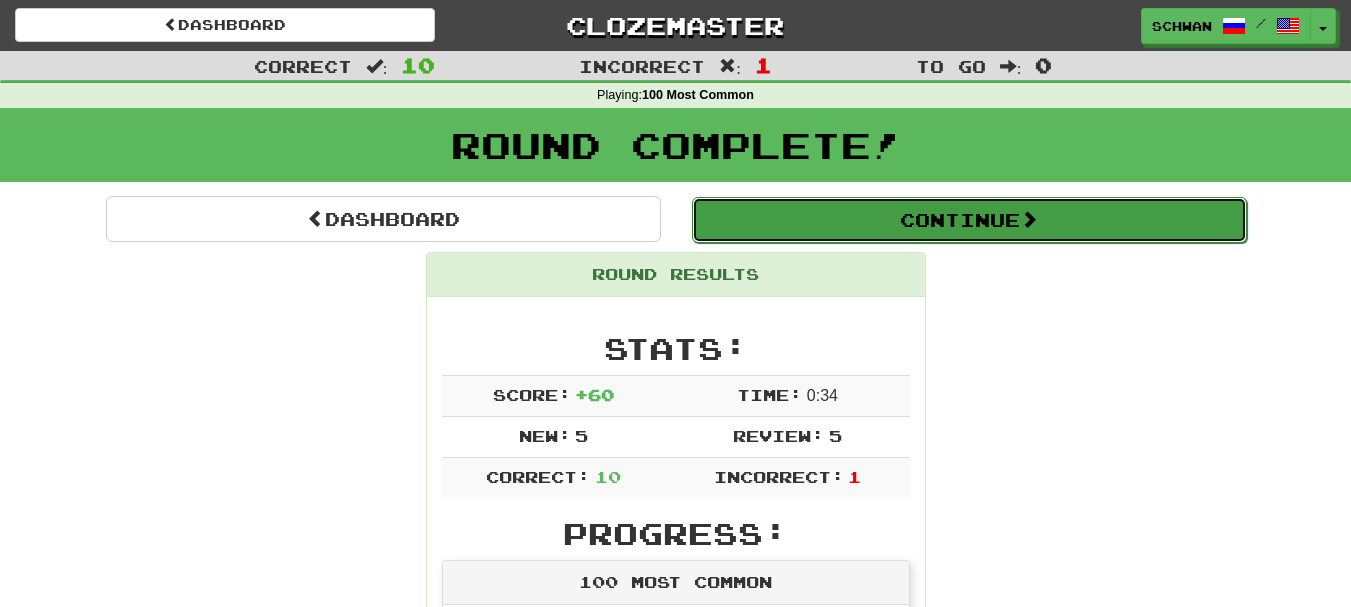 click on "Continue" at bounding box center (969, 220) 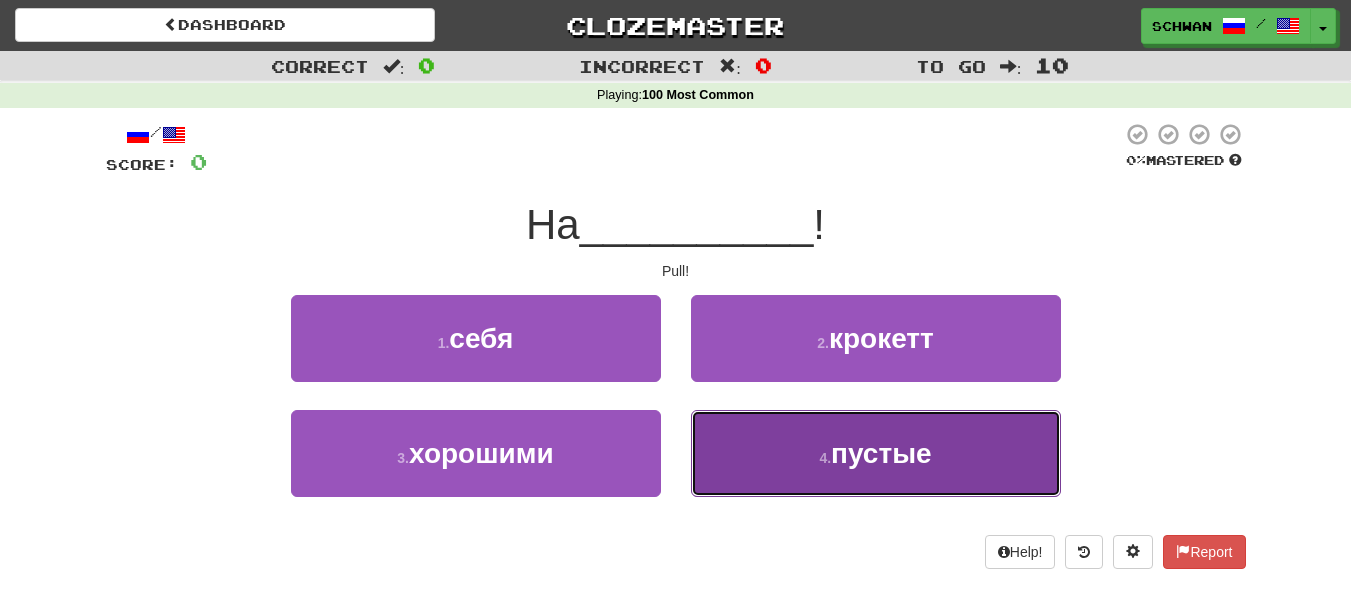 click on "4 . пустые" at bounding box center (876, 453) 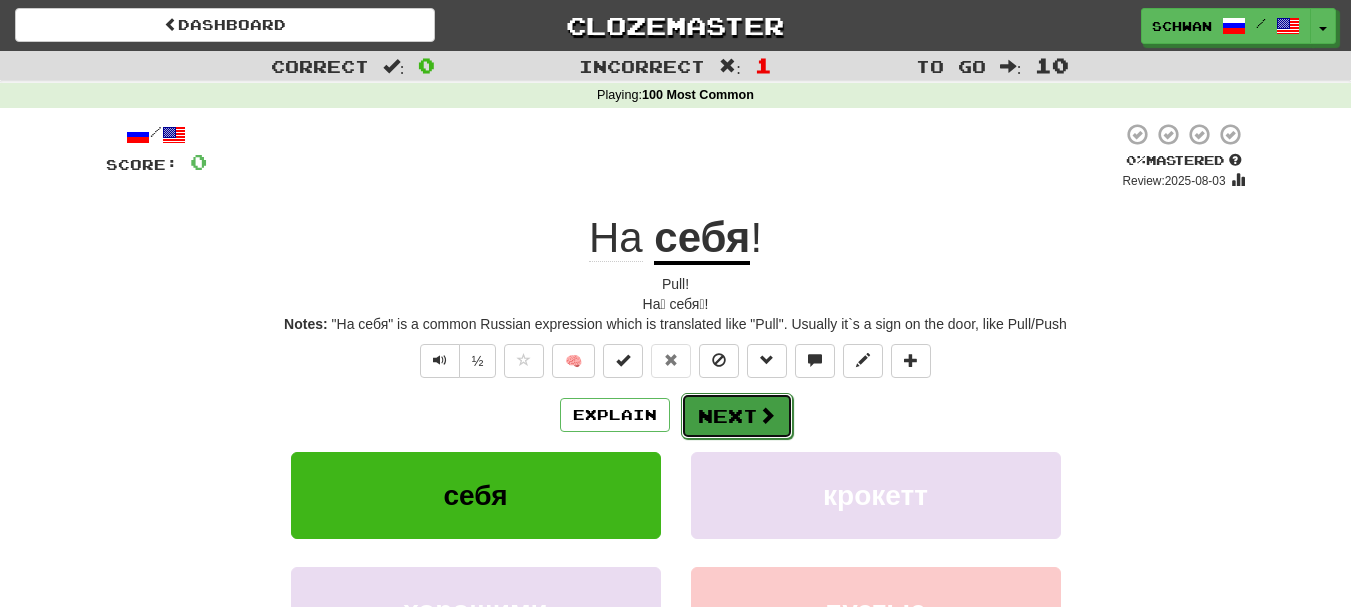 click on "Next" at bounding box center [737, 416] 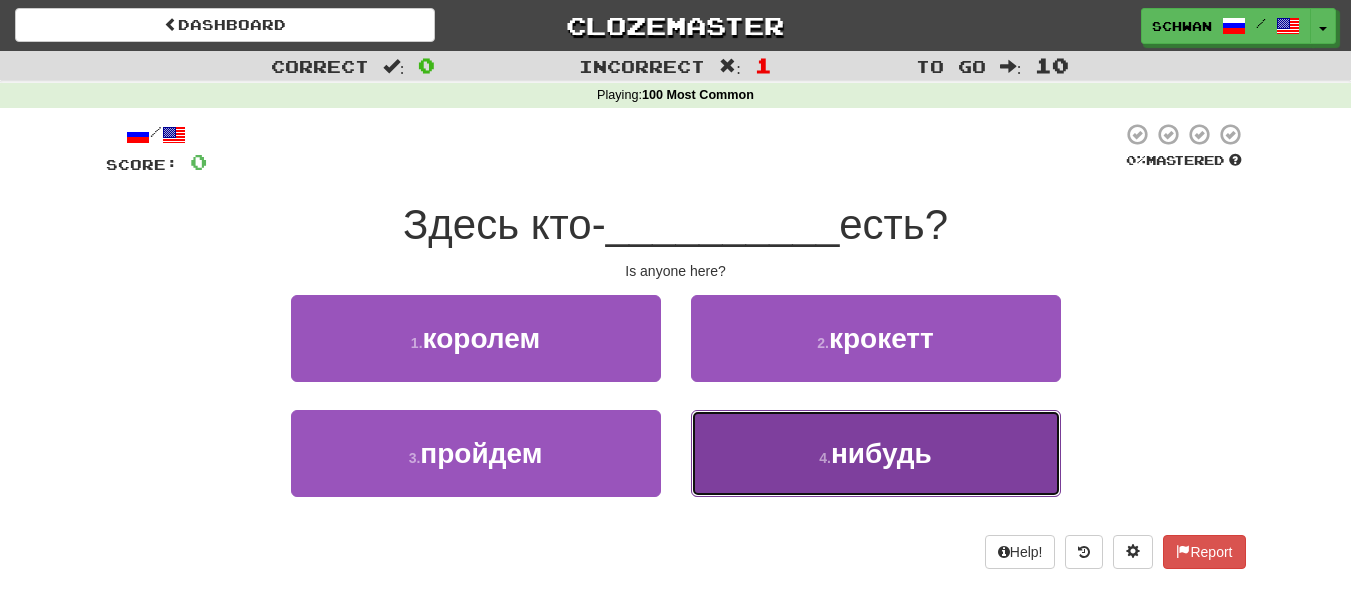 click on "4 .  нибудь" at bounding box center (876, 453) 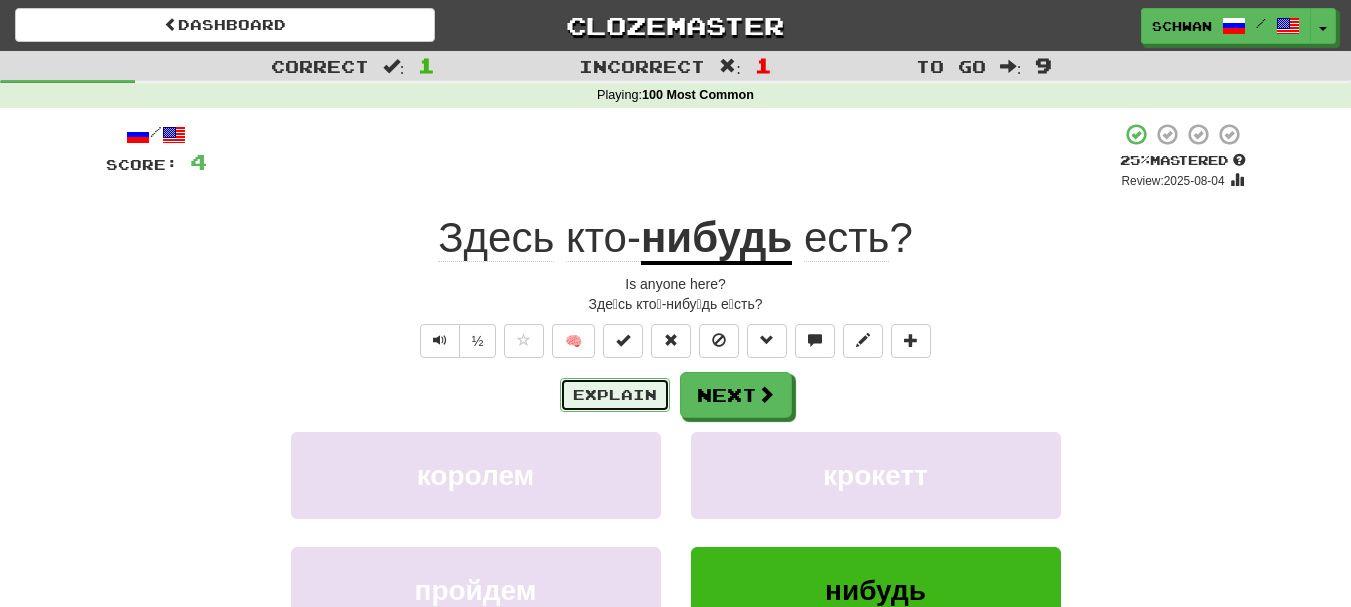 click on "Explain" at bounding box center [615, 395] 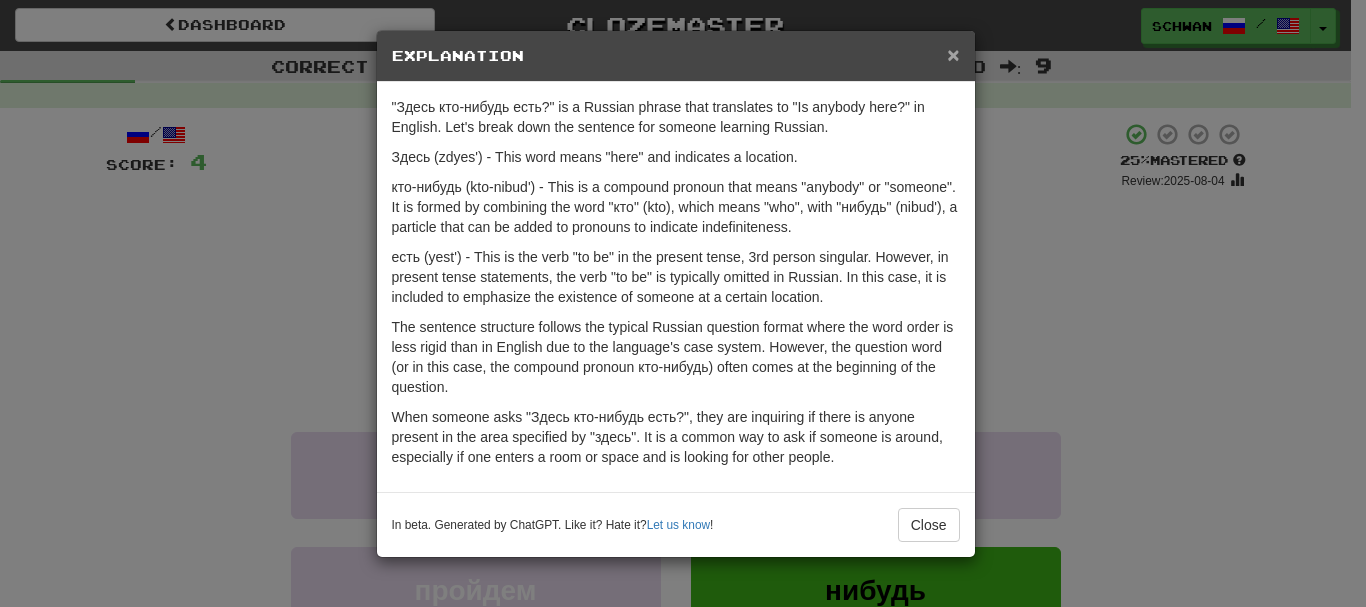 click on "×" at bounding box center (953, 54) 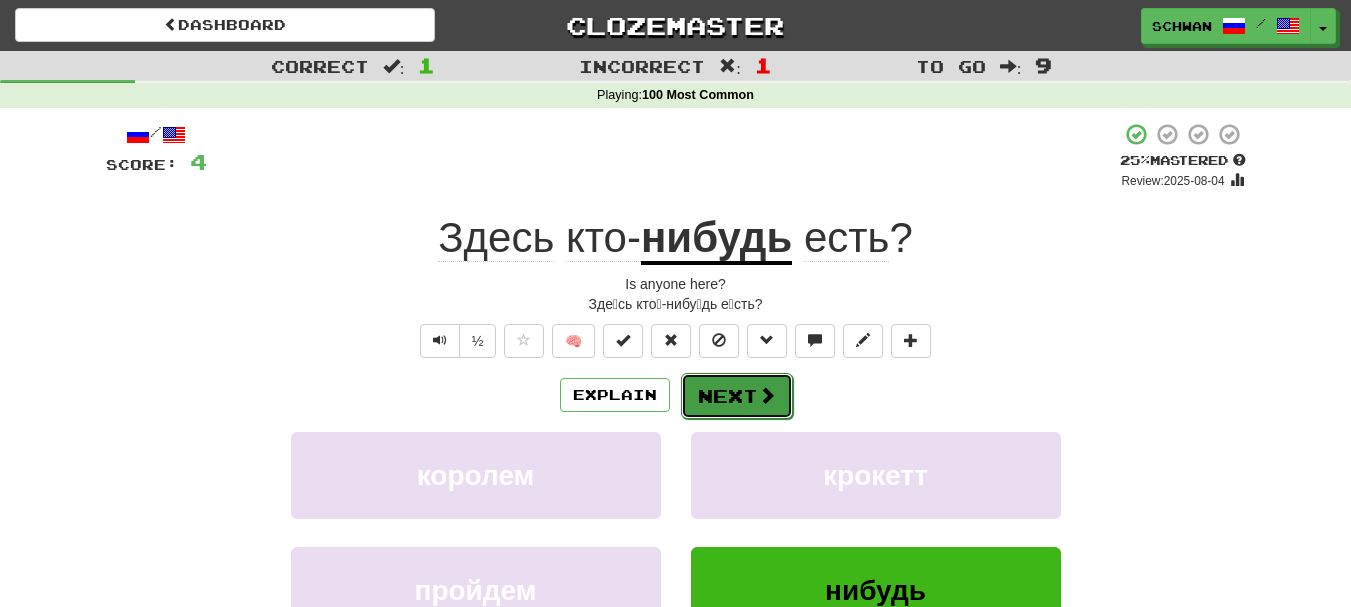 click on "Next" at bounding box center (737, 396) 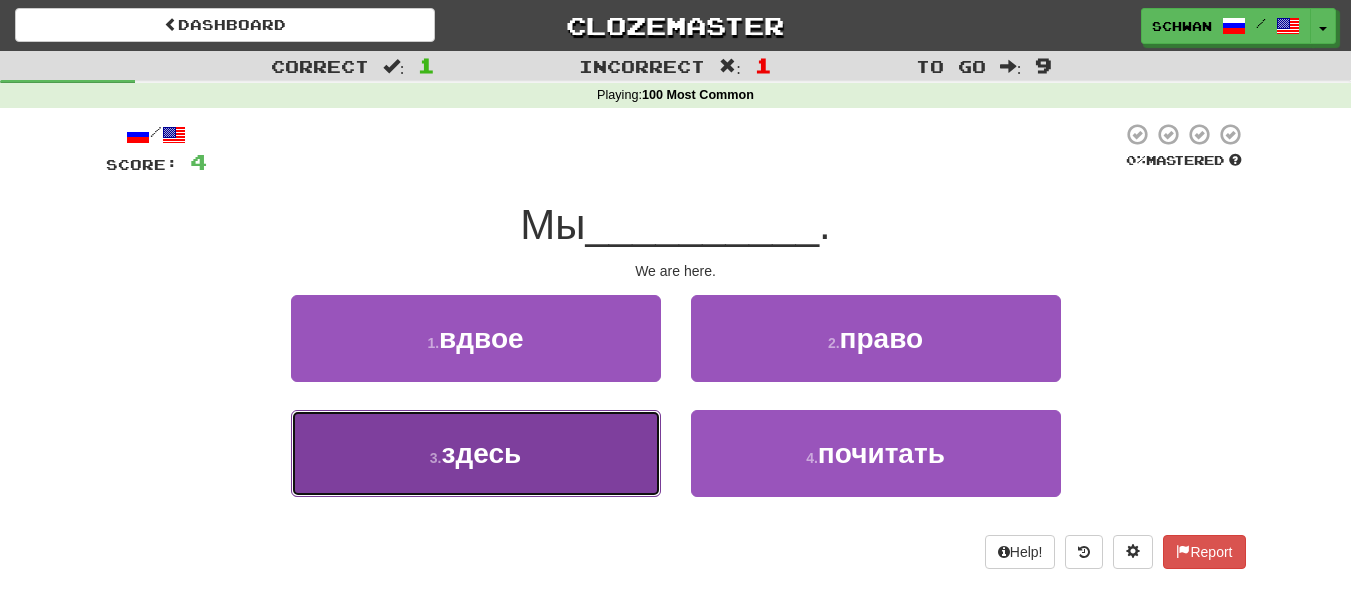 click on "3 .  здесь" at bounding box center (476, 453) 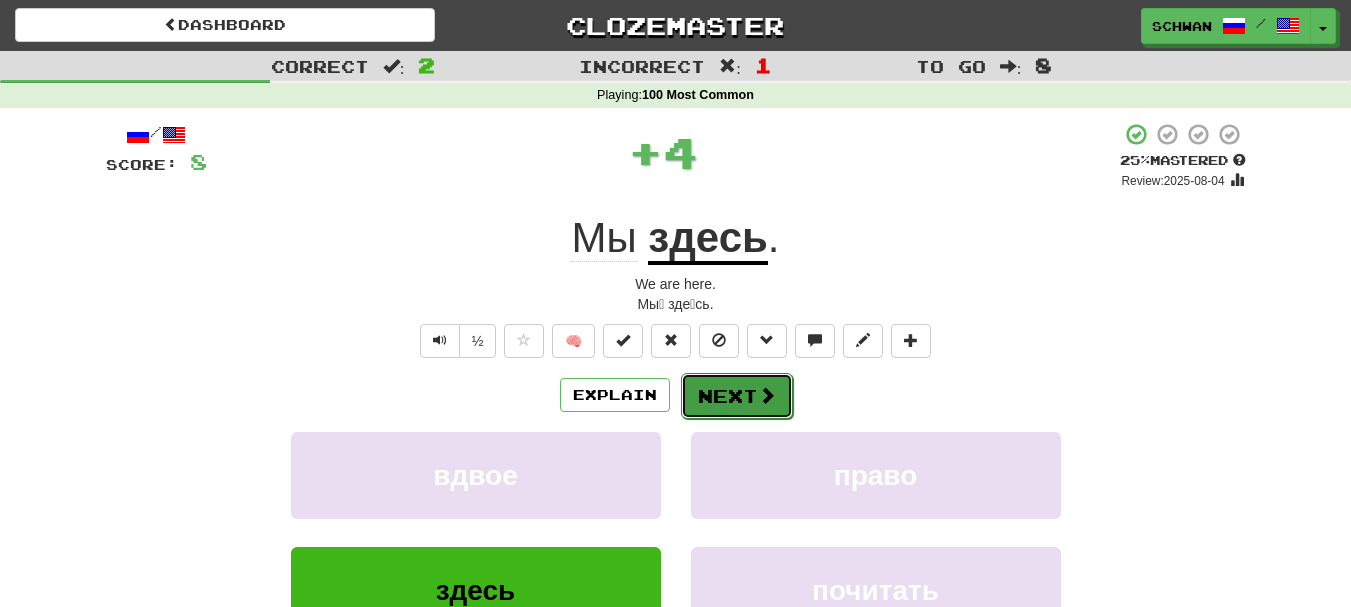 click on "Next" at bounding box center (737, 396) 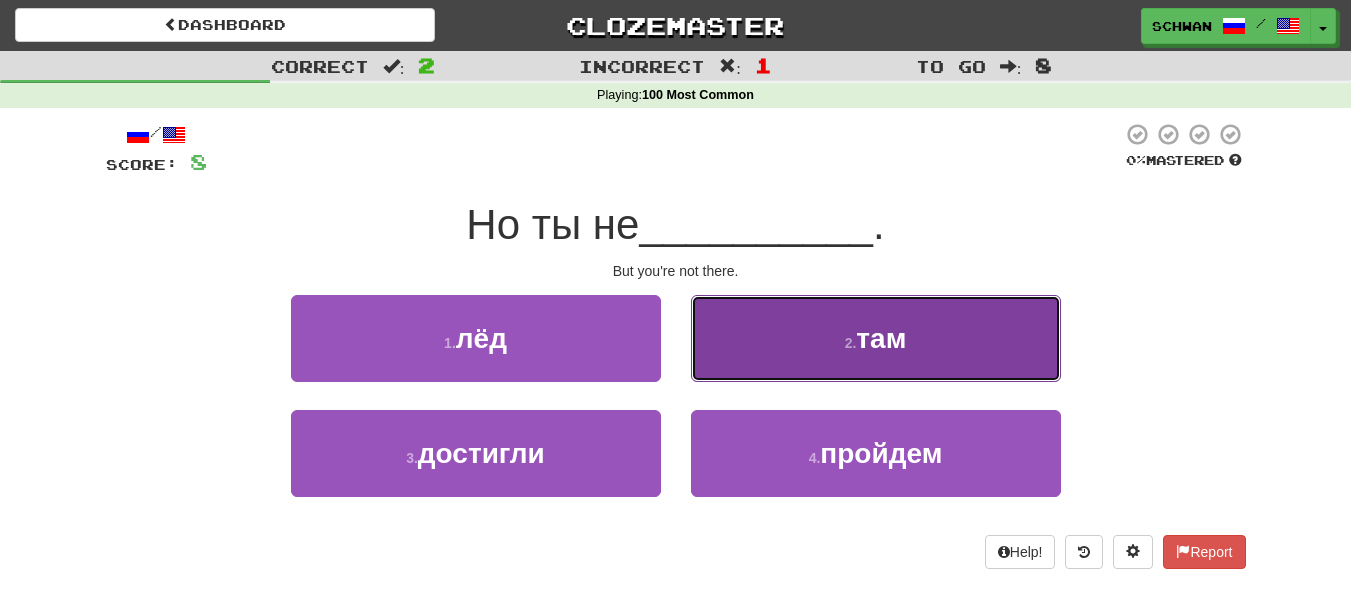 click on "2 .  там" at bounding box center [876, 338] 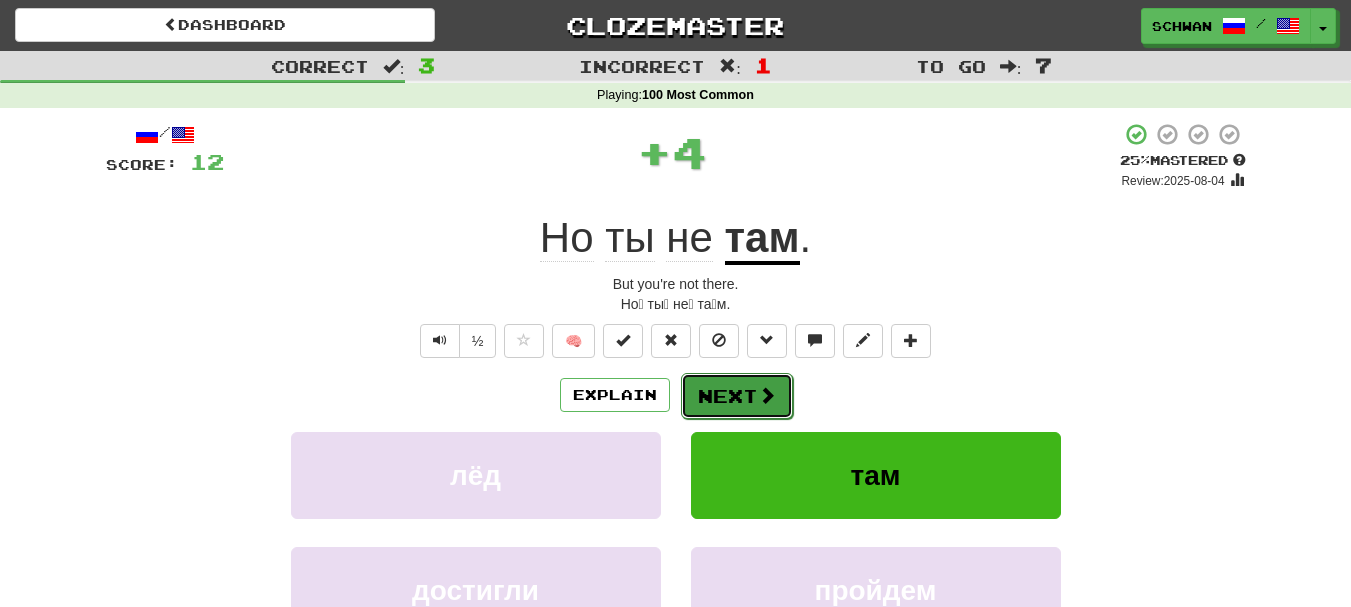 click on "Next" at bounding box center (737, 396) 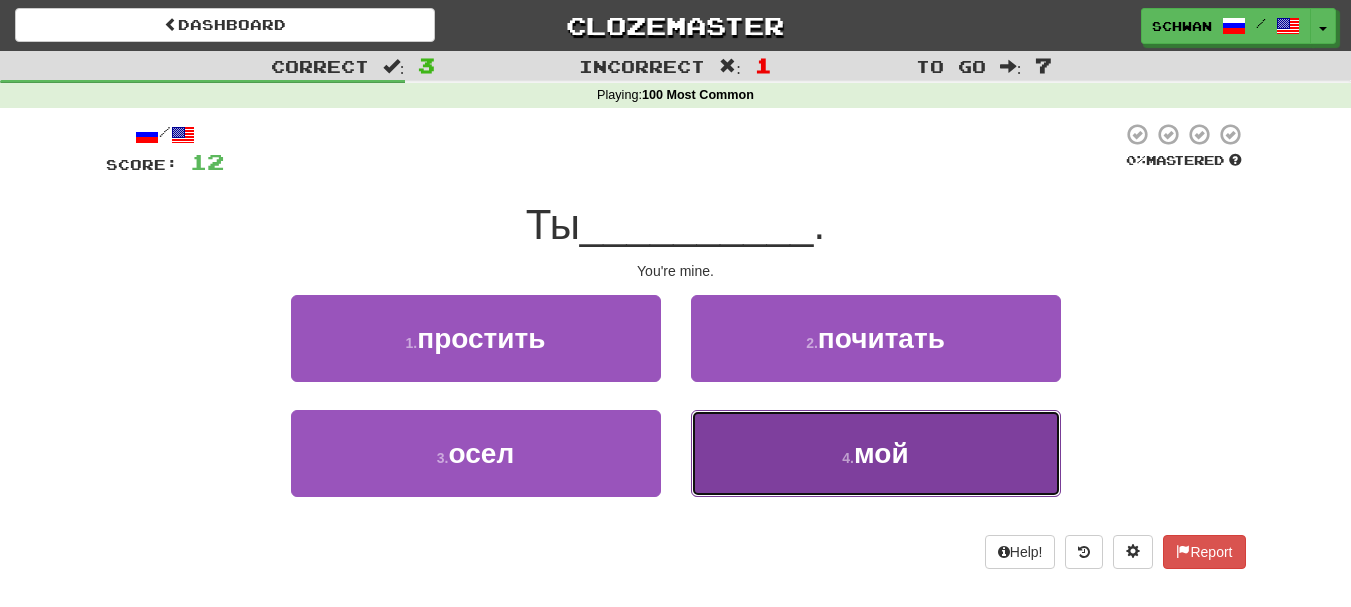 click on "4 .  мой" at bounding box center (876, 453) 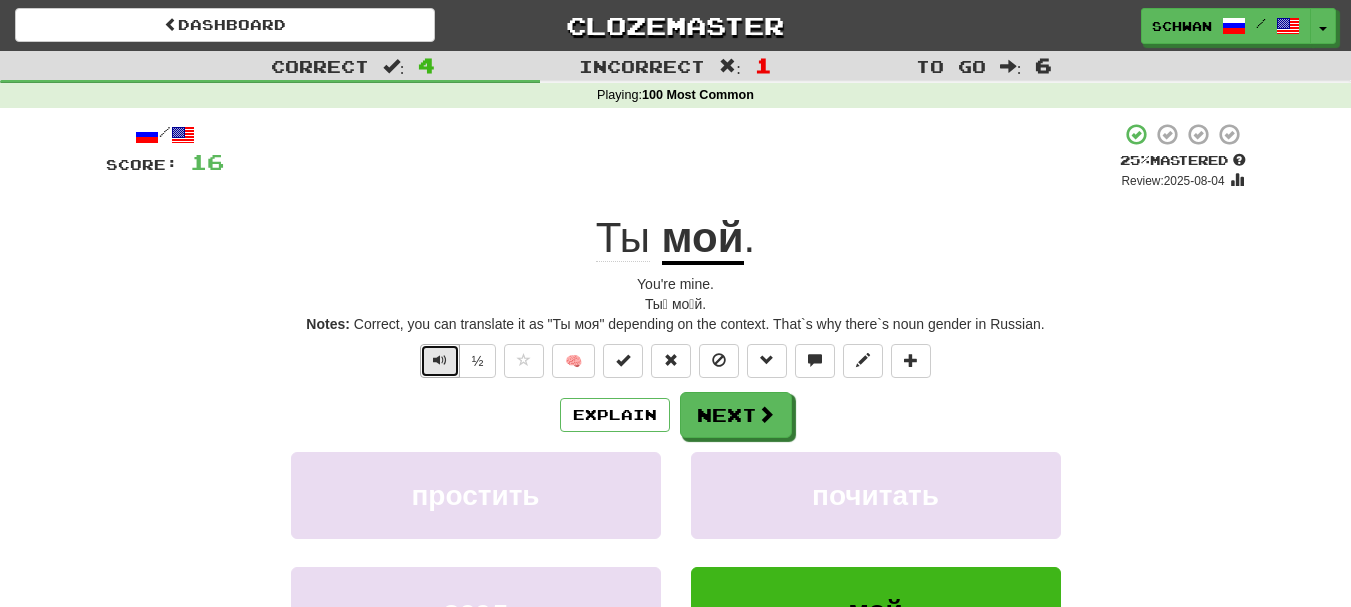 click at bounding box center [440, 361] 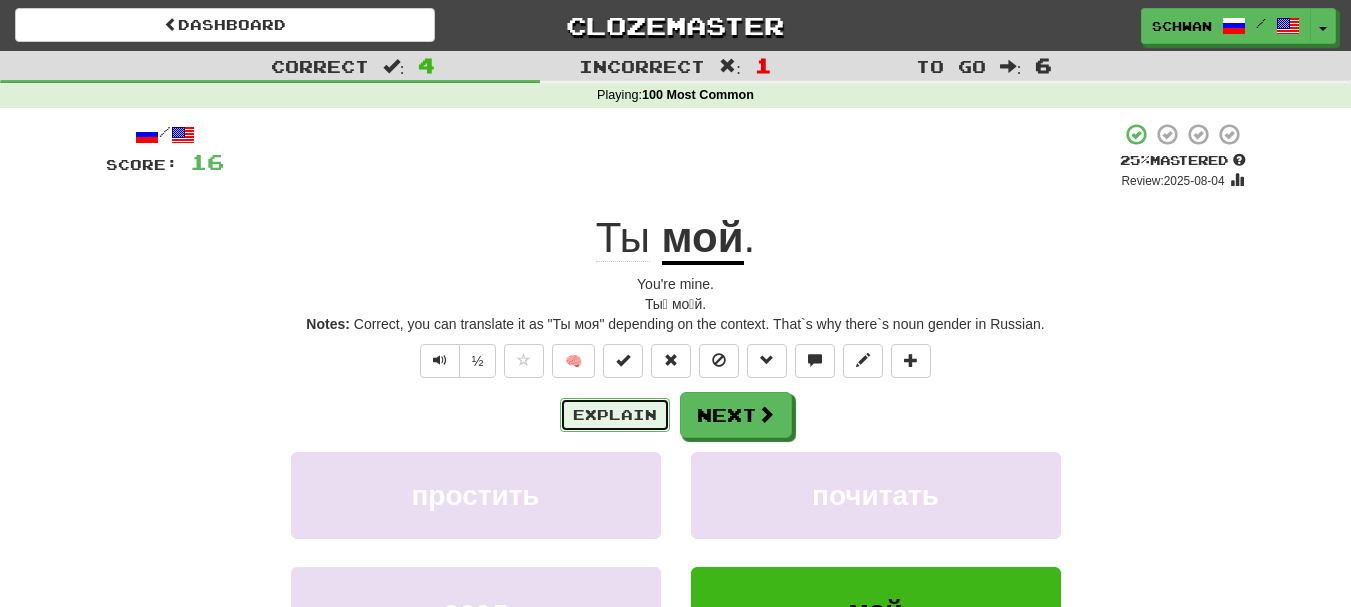 click on "Explain" at bounding box center [615, 415] 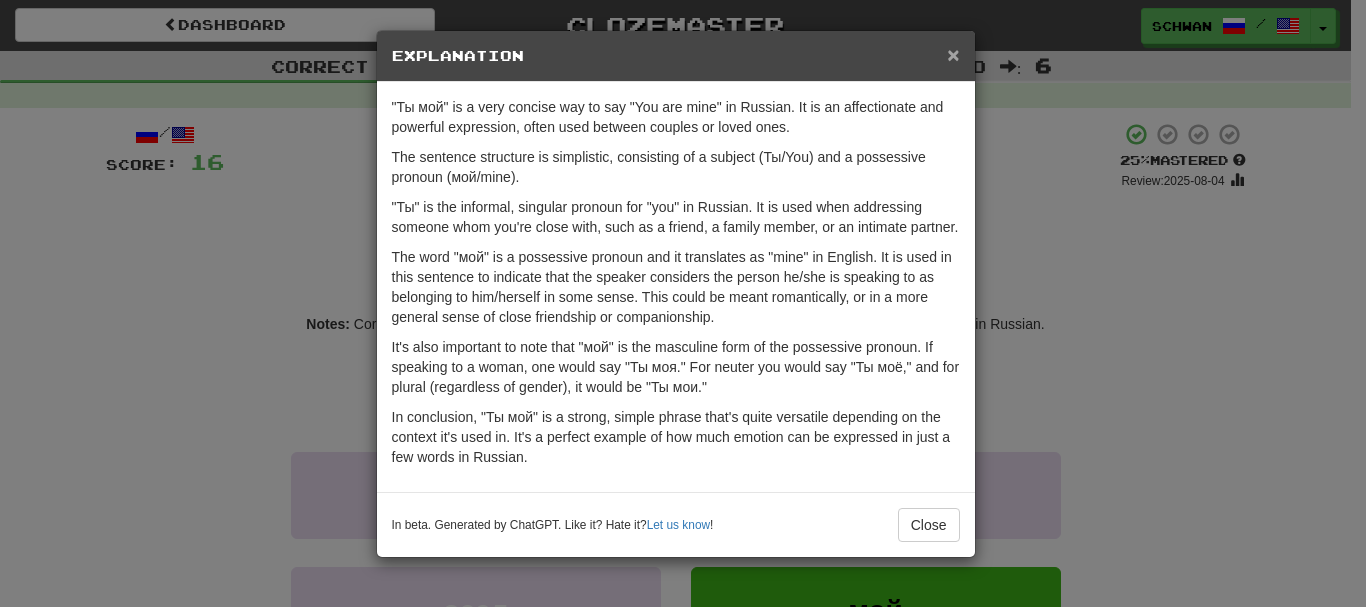click on "×" at bounding box center (953, 54) 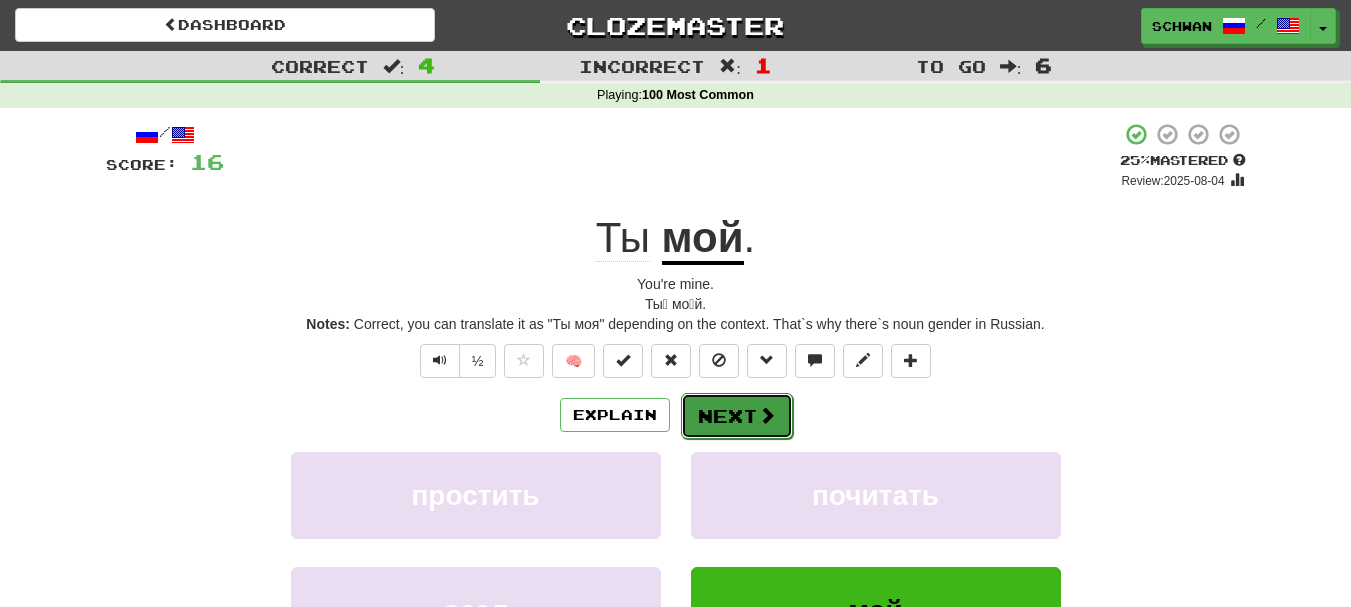 click on "Next" at bounding box center (737, 416) 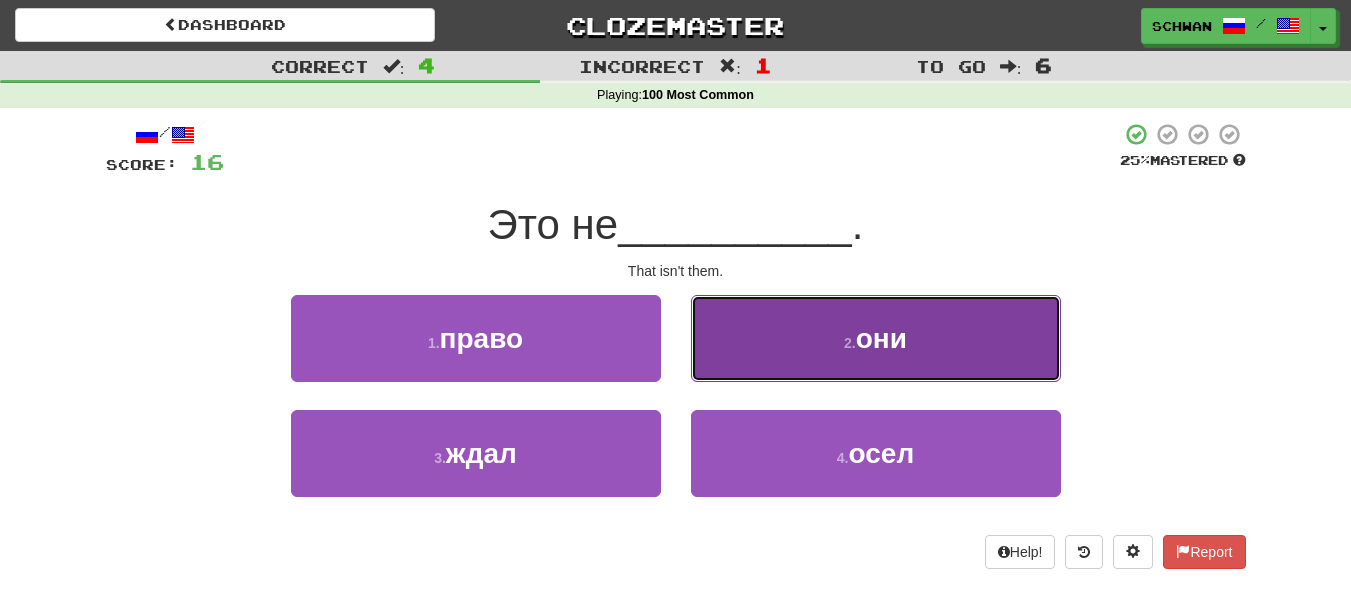 click on "2 .  они" at bounding box center [876, 338] 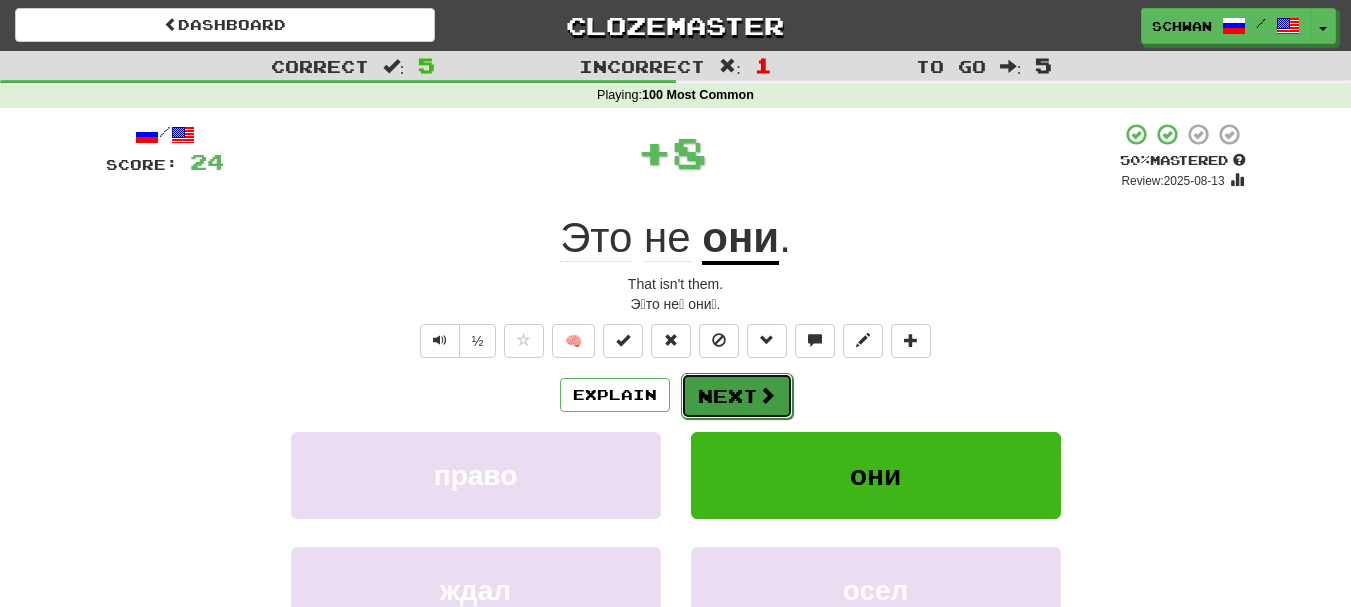 click on "Next" at bounding box center [737, 396] 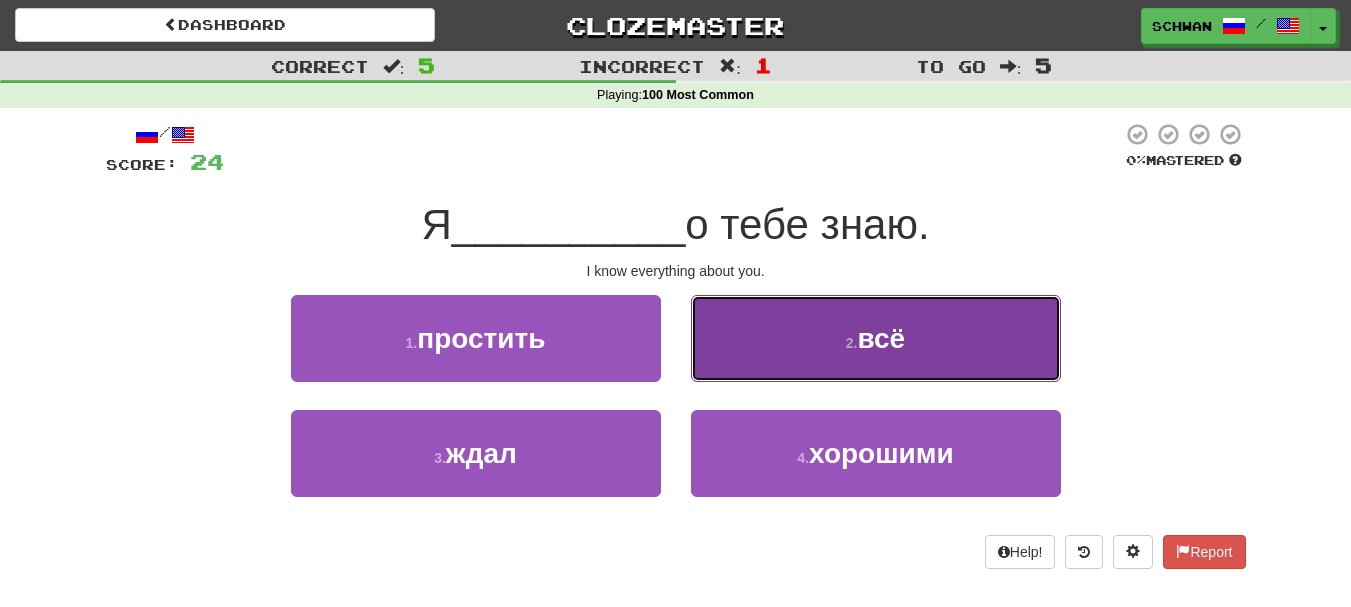 click on "2 .  всё" at bounding box center (876, 338) 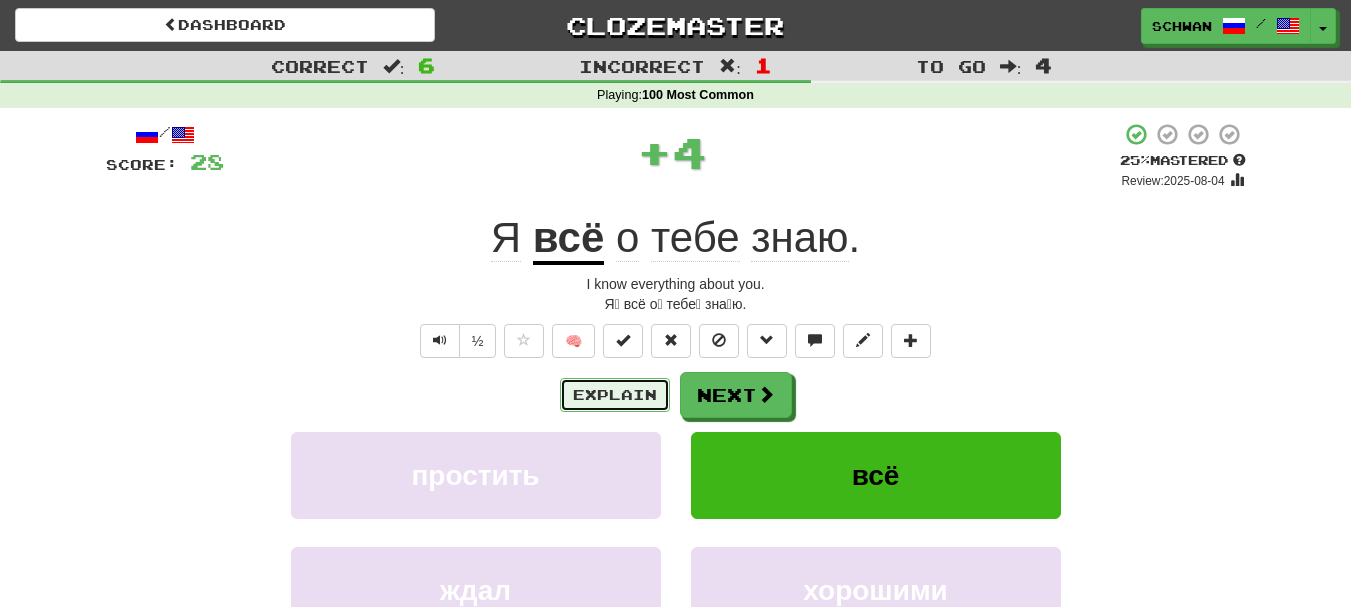 click on "Explain" at bounding box center [615, 395] 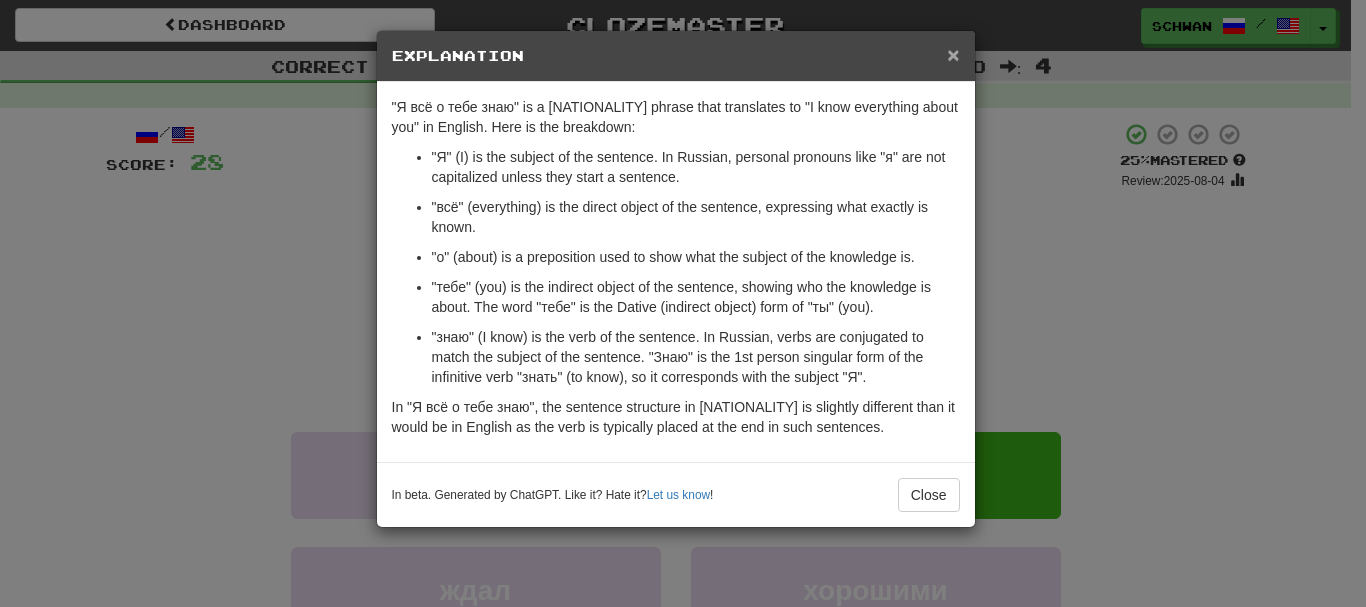 click on "×" at bounding box center [953, 54] 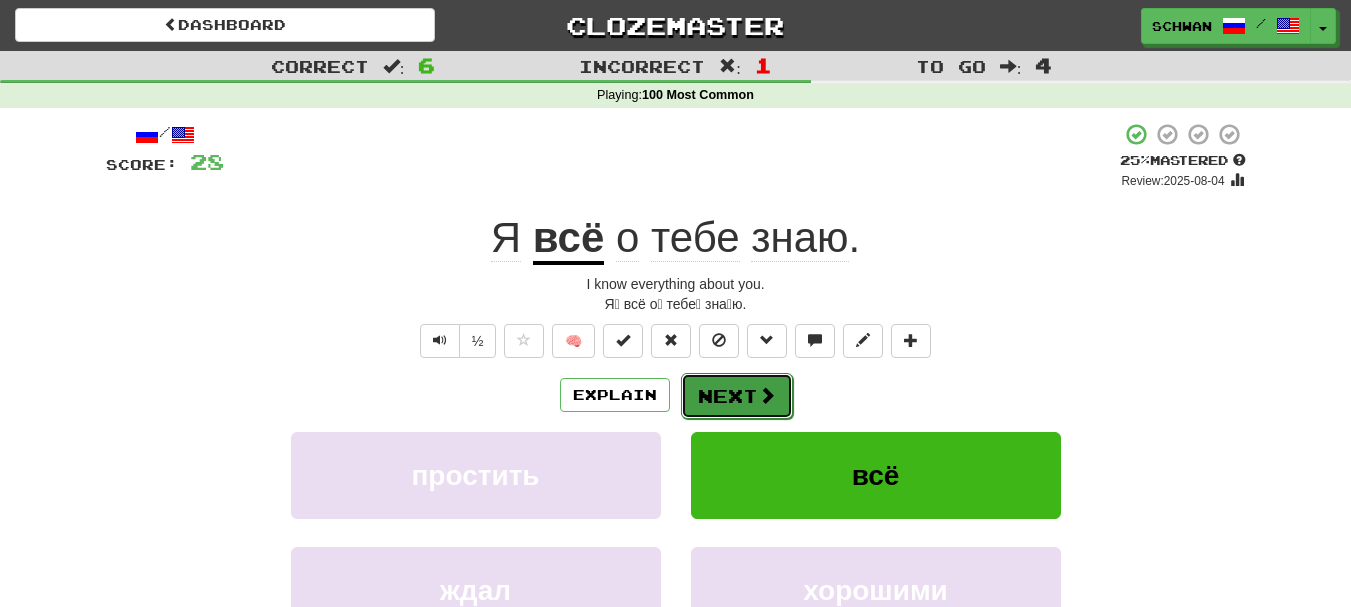 click on "Next" at bounding box center (737, 396) 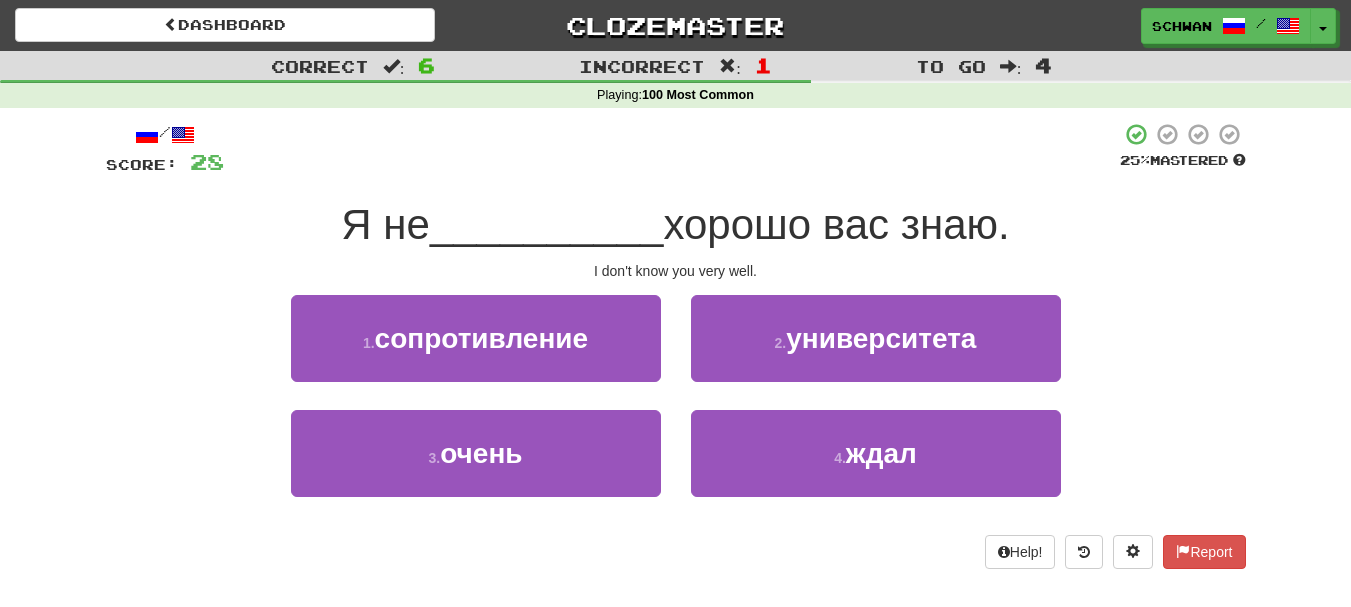 click on "2 . университета" at bounding box center [876, 352] 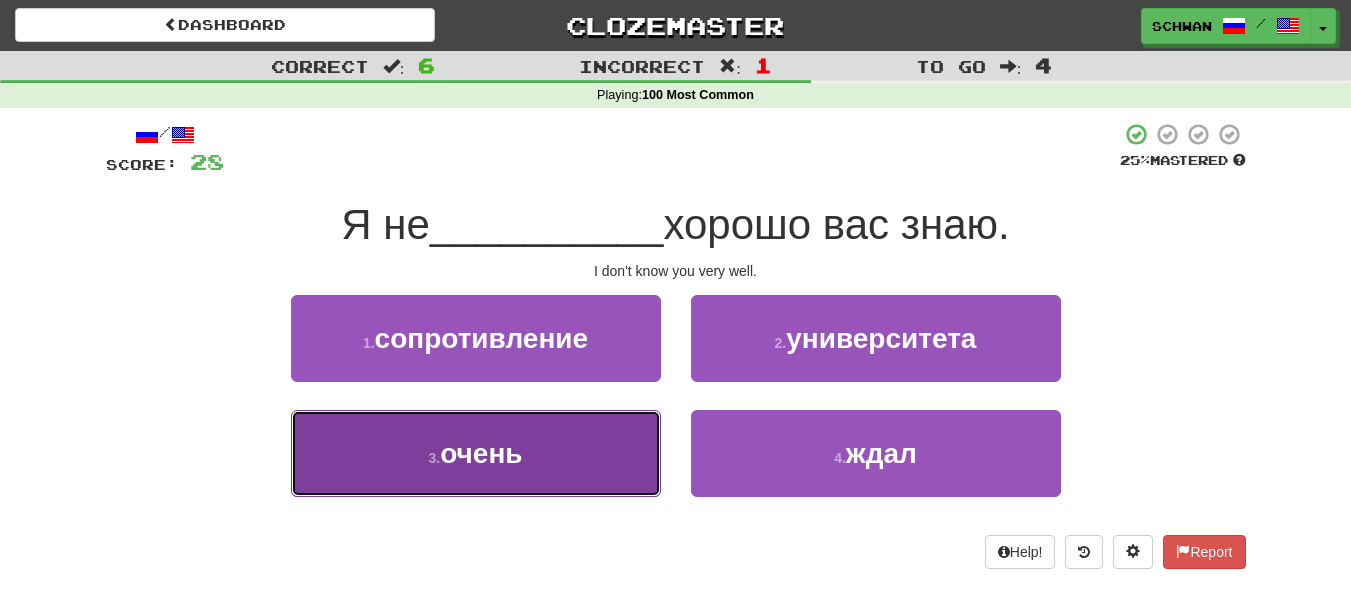 click on "3 .  очень" at bounding box center [476, 453] 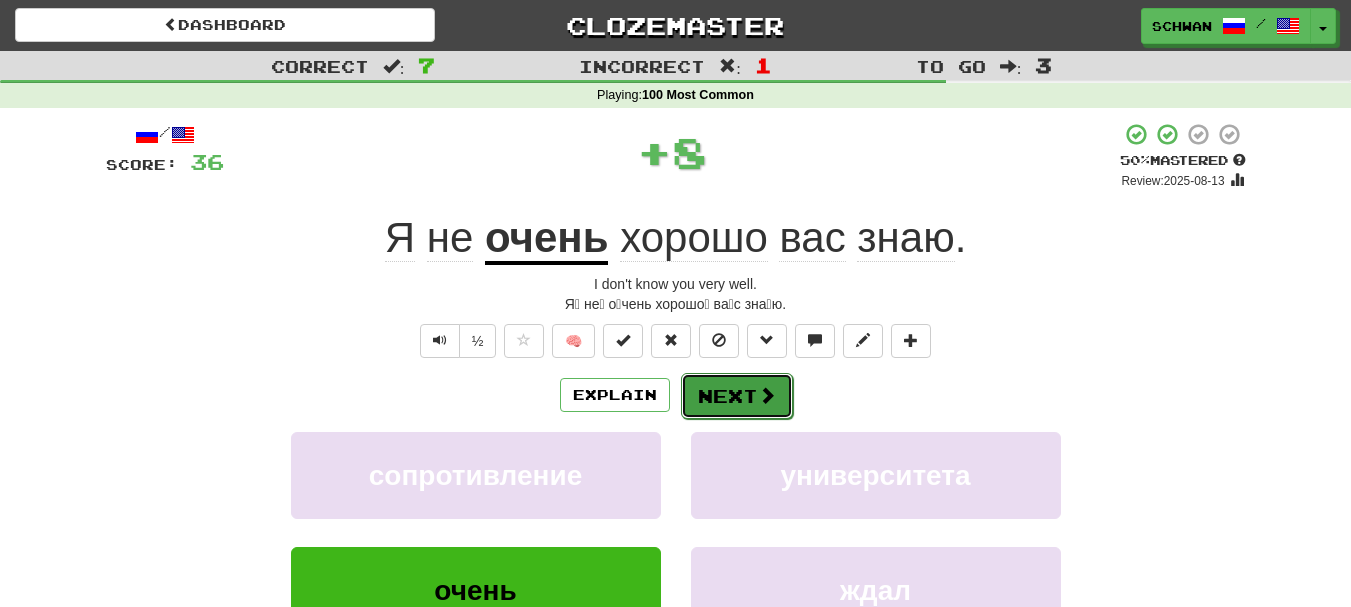 click on "Next" at bounding box center [737, 396] 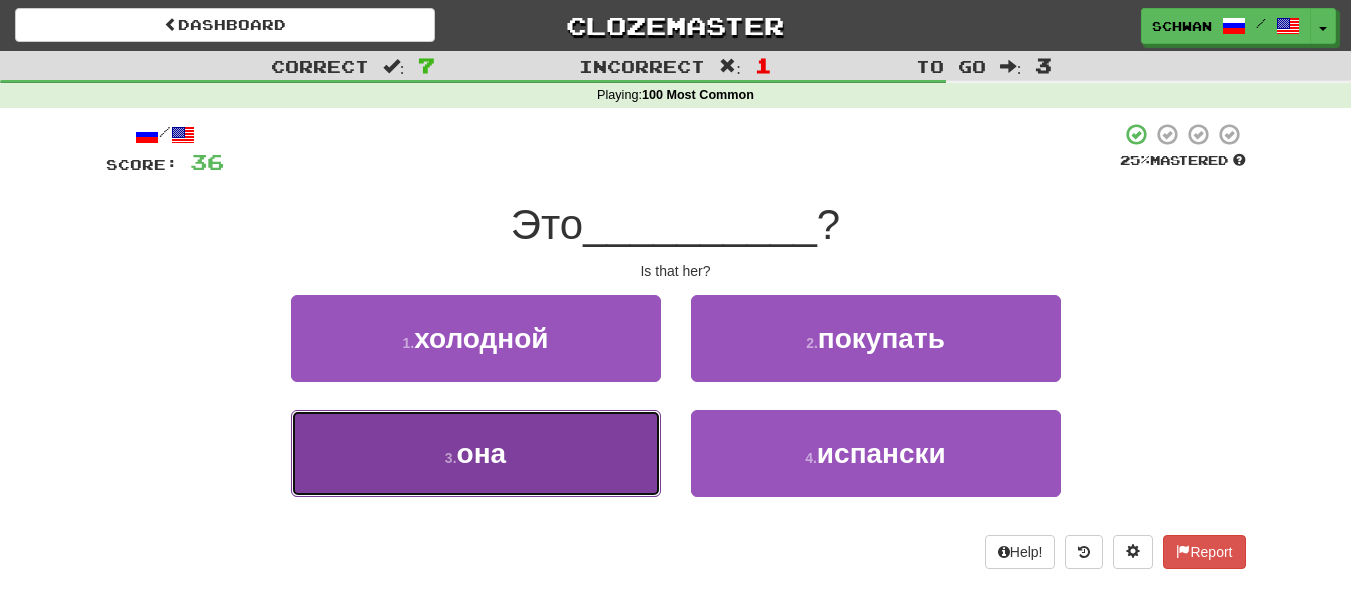 click on "3 .  она" at bounding box center [476, 453] 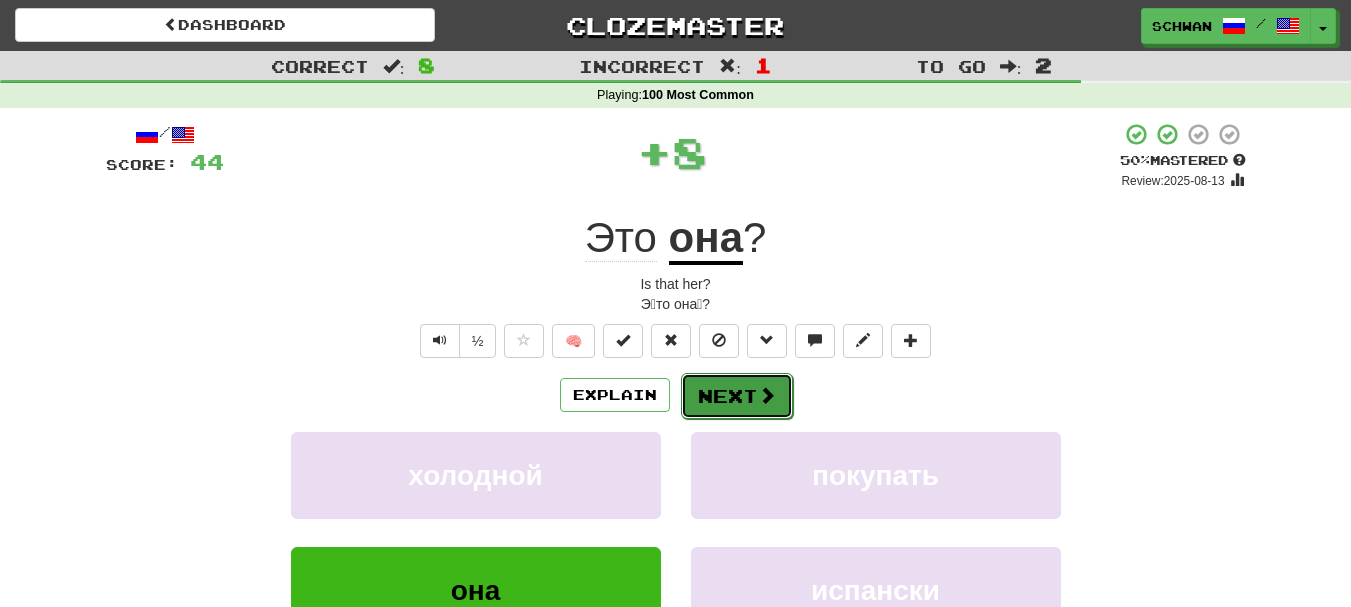 click on "Next" at bounding box center [737, 396] 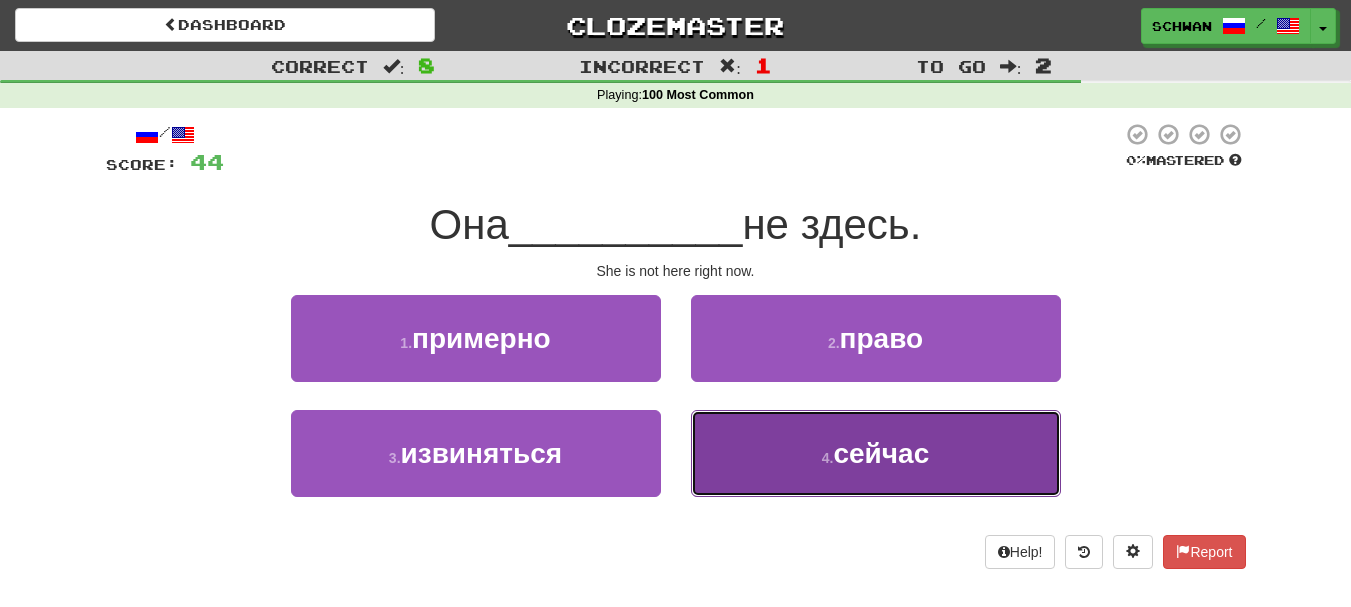 click on "4 .  сейчас" at bounding box center (876, 453) 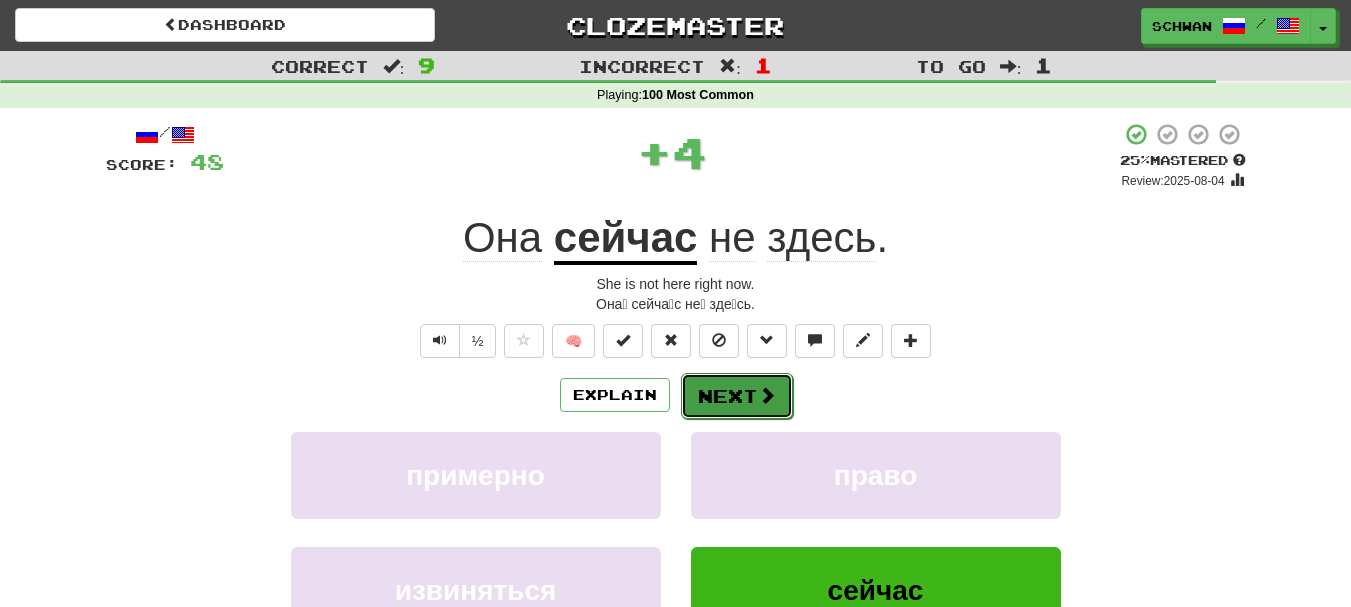 click on "Next" at bounding box center [737, 396] 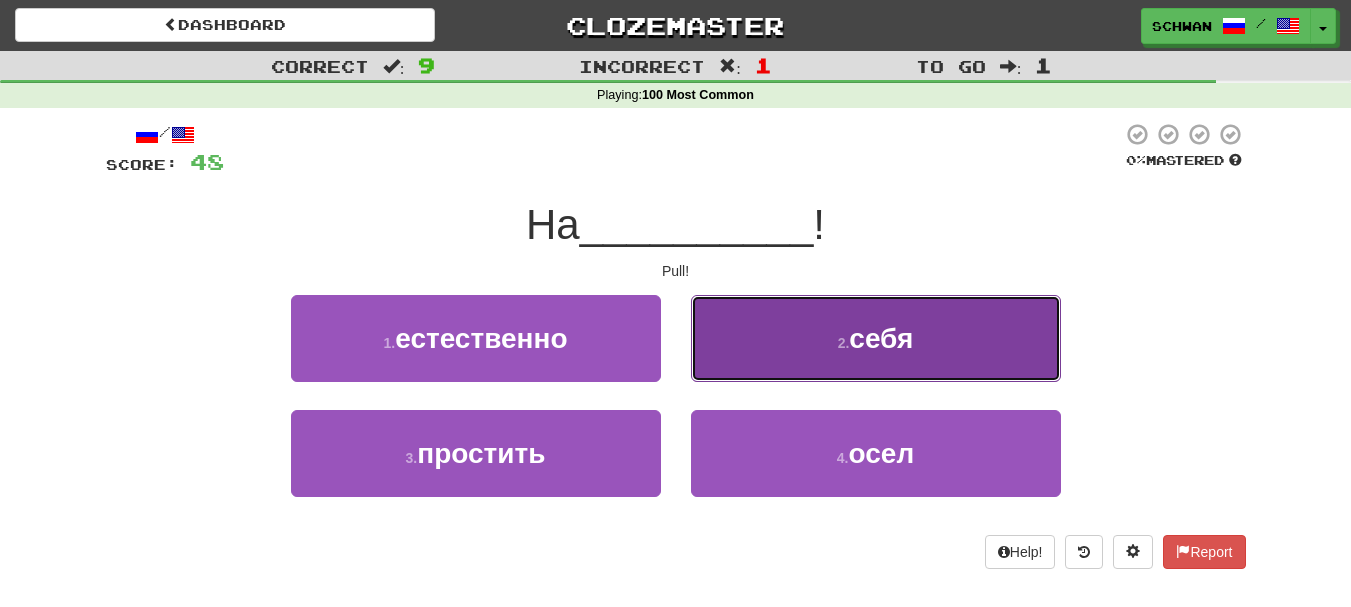 click on "2 .  себя" at bounding box center [876, 338] 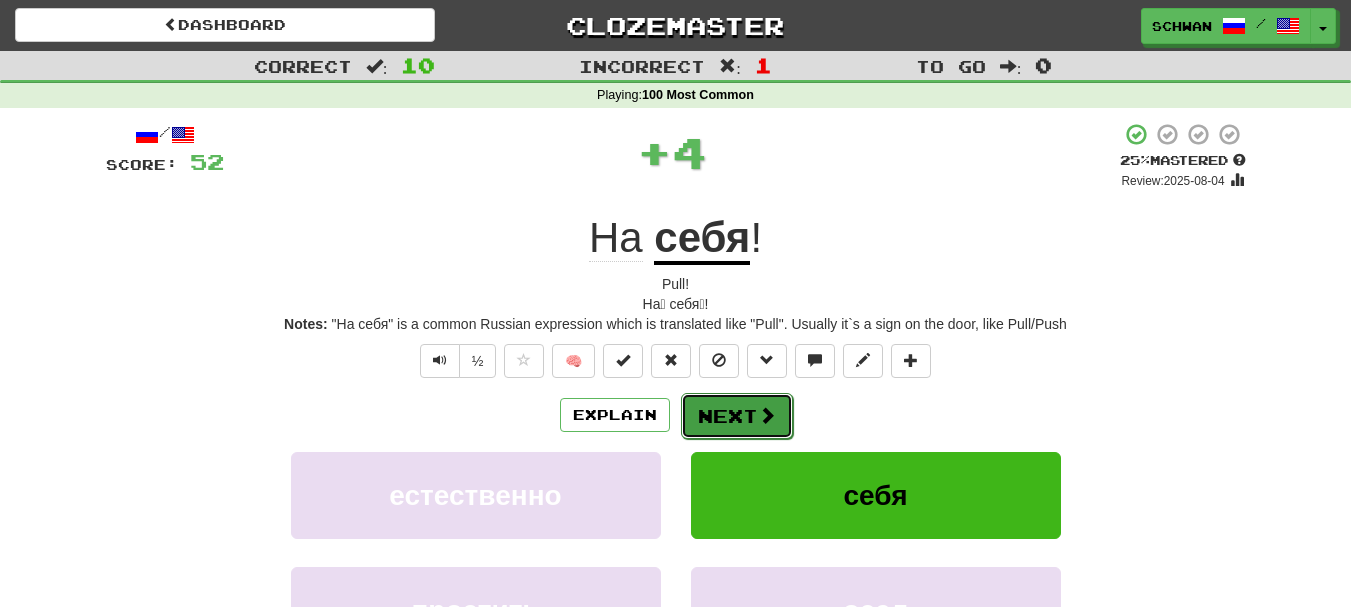 click on "Next" at bounding box center (737, 416) 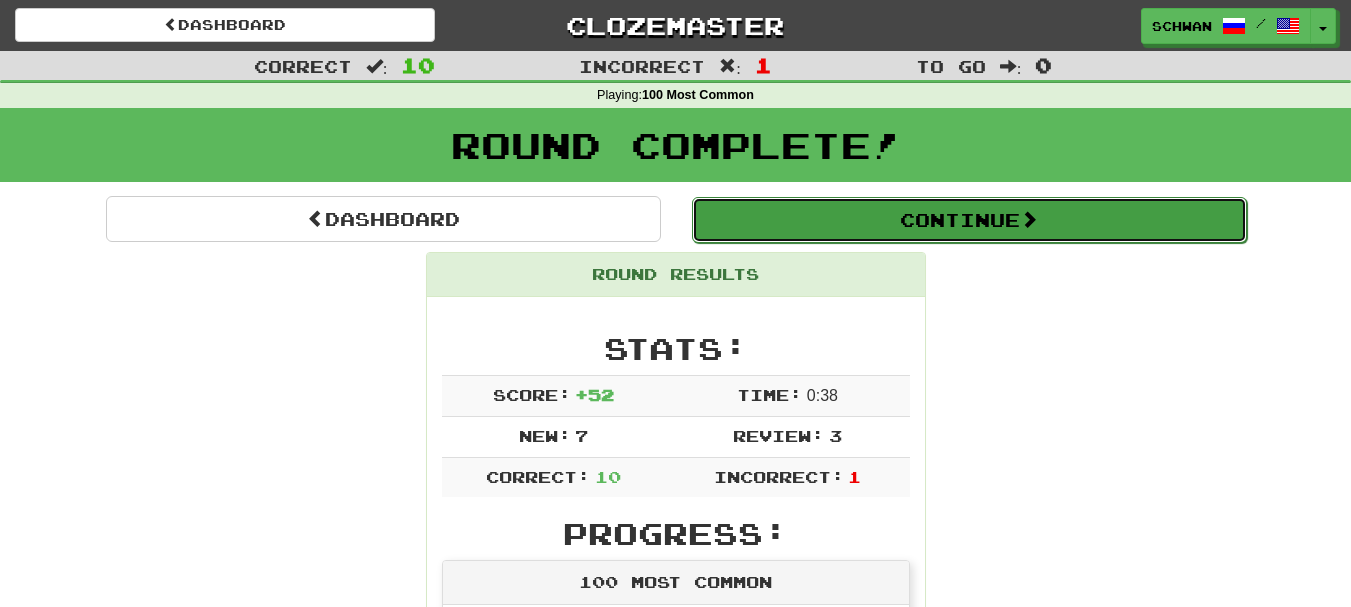 click on "Continue" at bounding box center (969, 220) 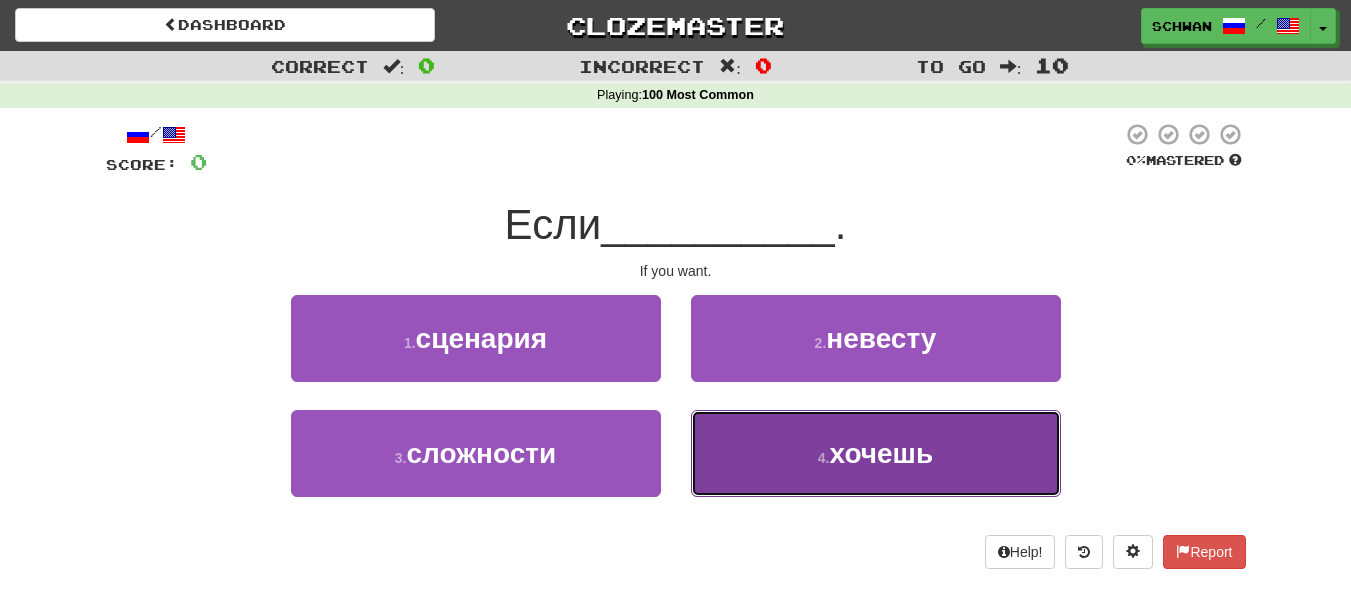 click on "4 ." at bounding box center [824, 458] 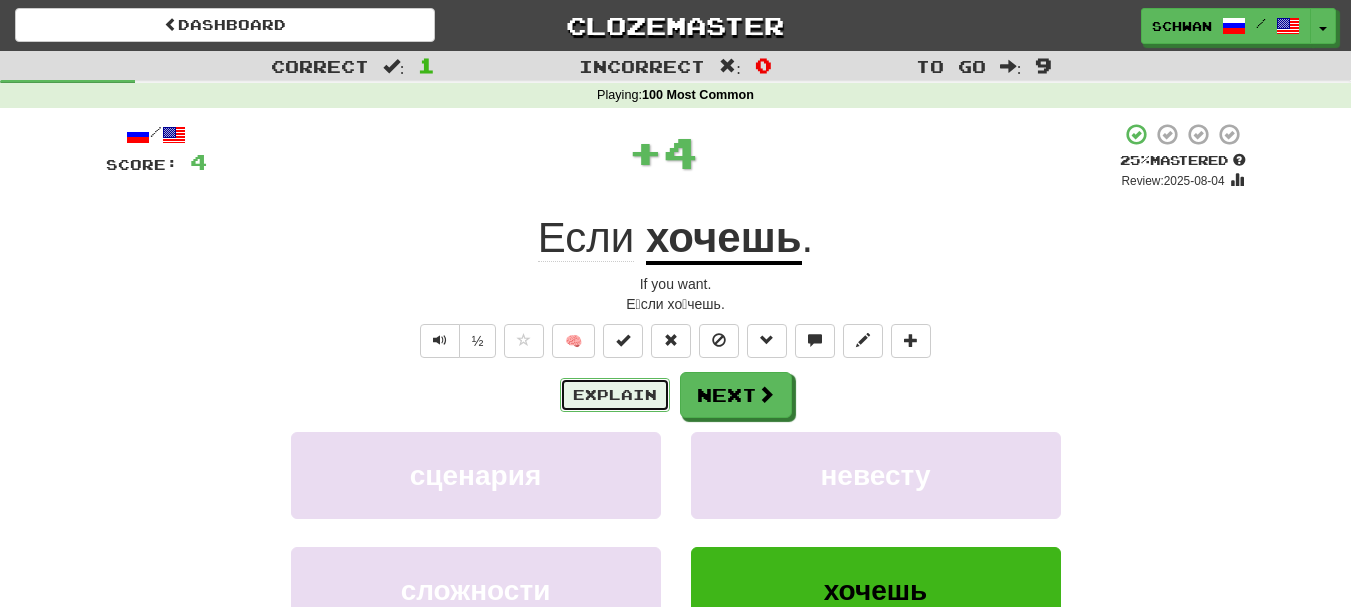 click on "Explain" at bounding box center [615, 395] 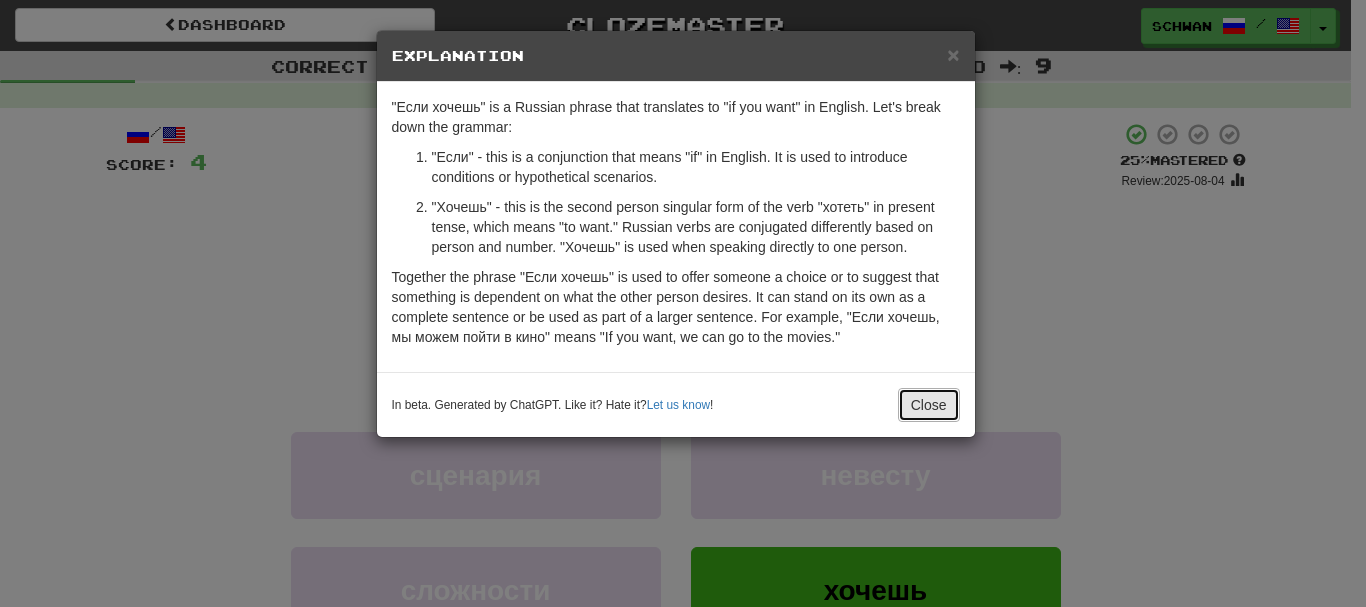 click on "Close" at bounding box center [929, 405] 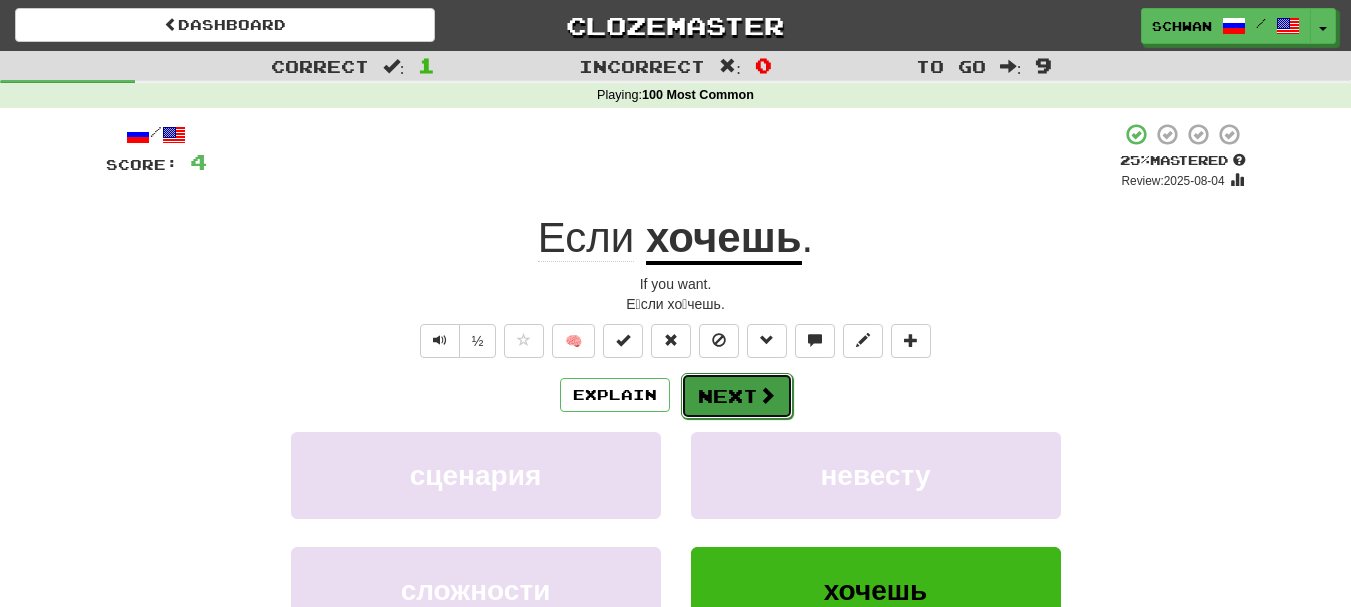 click on "Next" at bounding box center [737, 396] 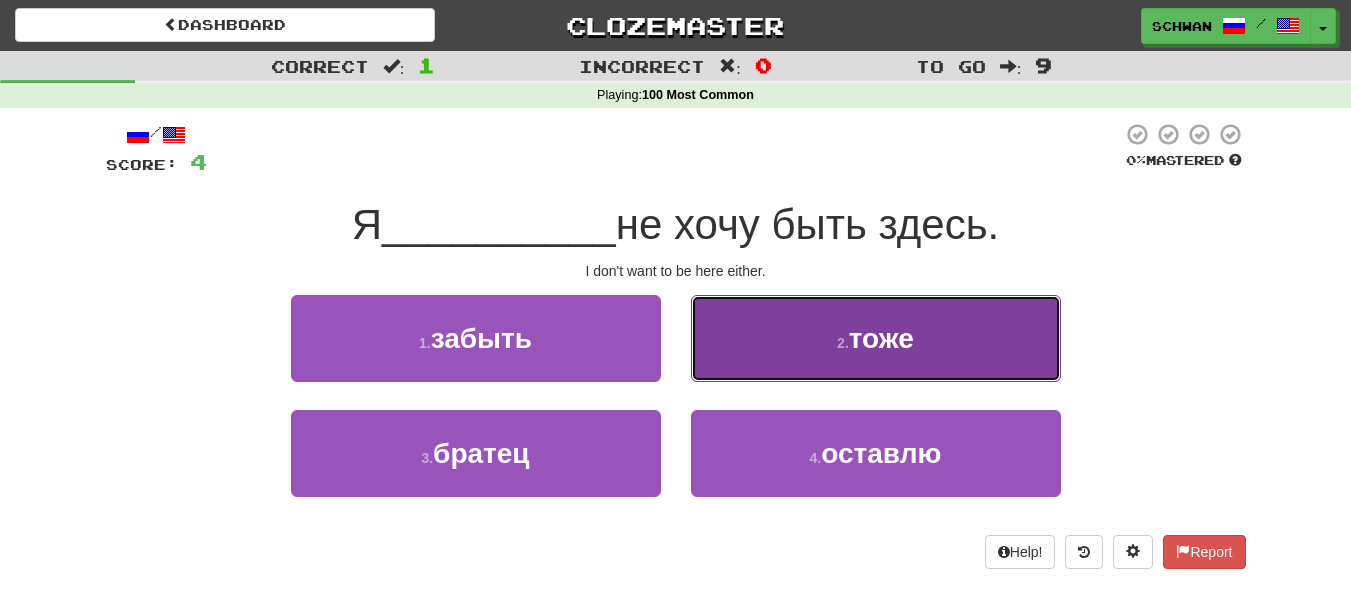click on "2 .  тоже" at bounding box center (876, 338) 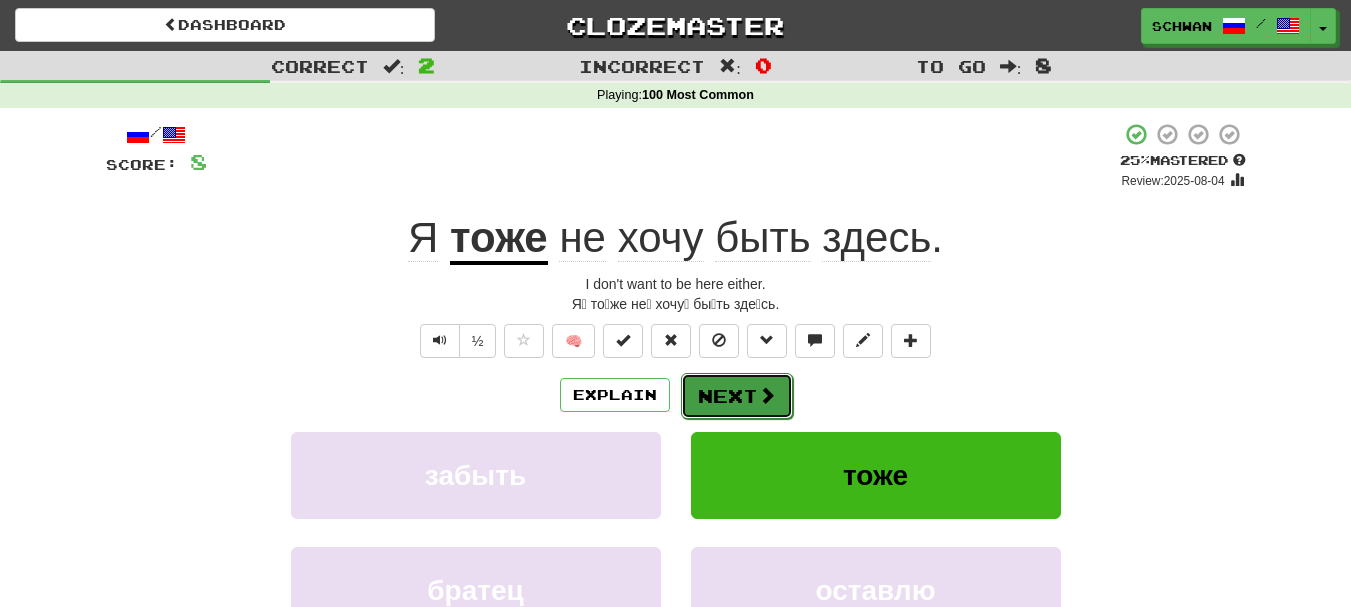 click on "Next" at bounding box center (737, 396) 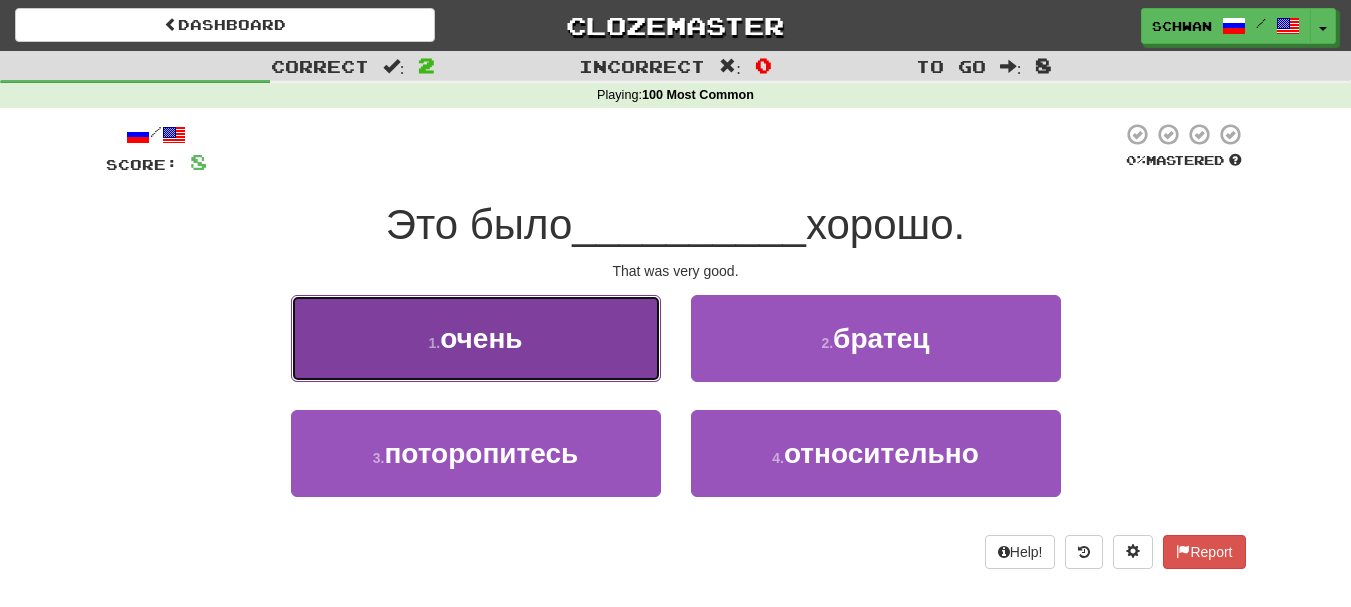 click on "1 .  очень" at bounding box center (476, 338) 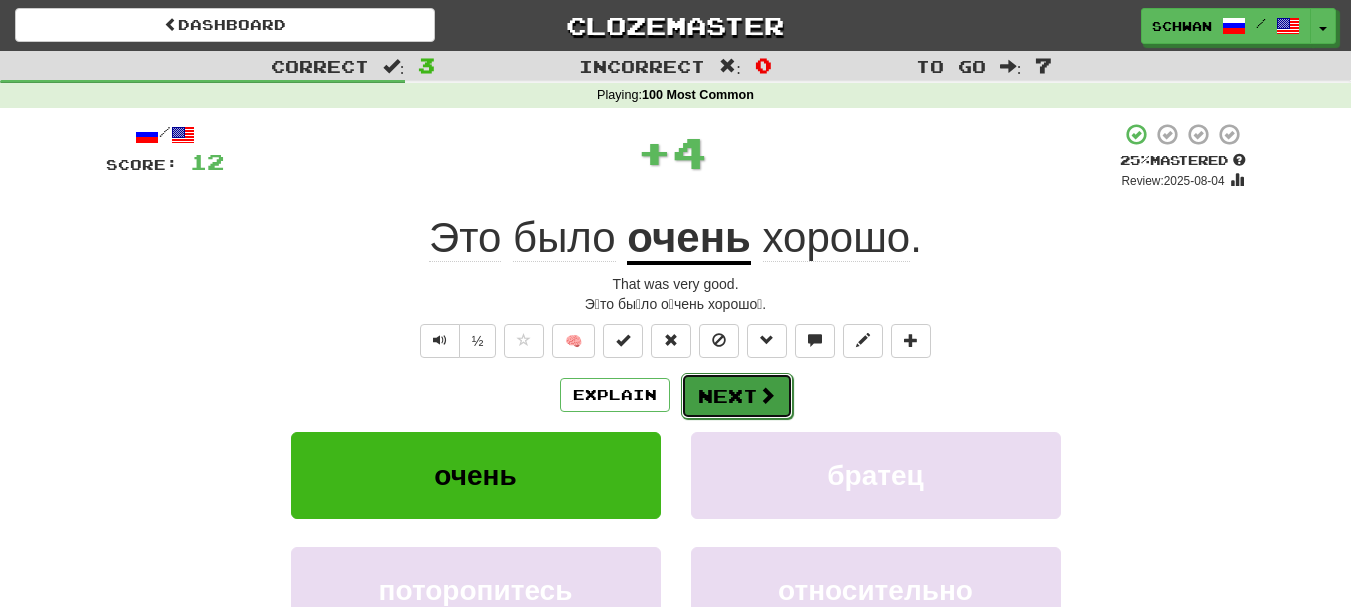 click on "Next" at bounding box center (737, 396) 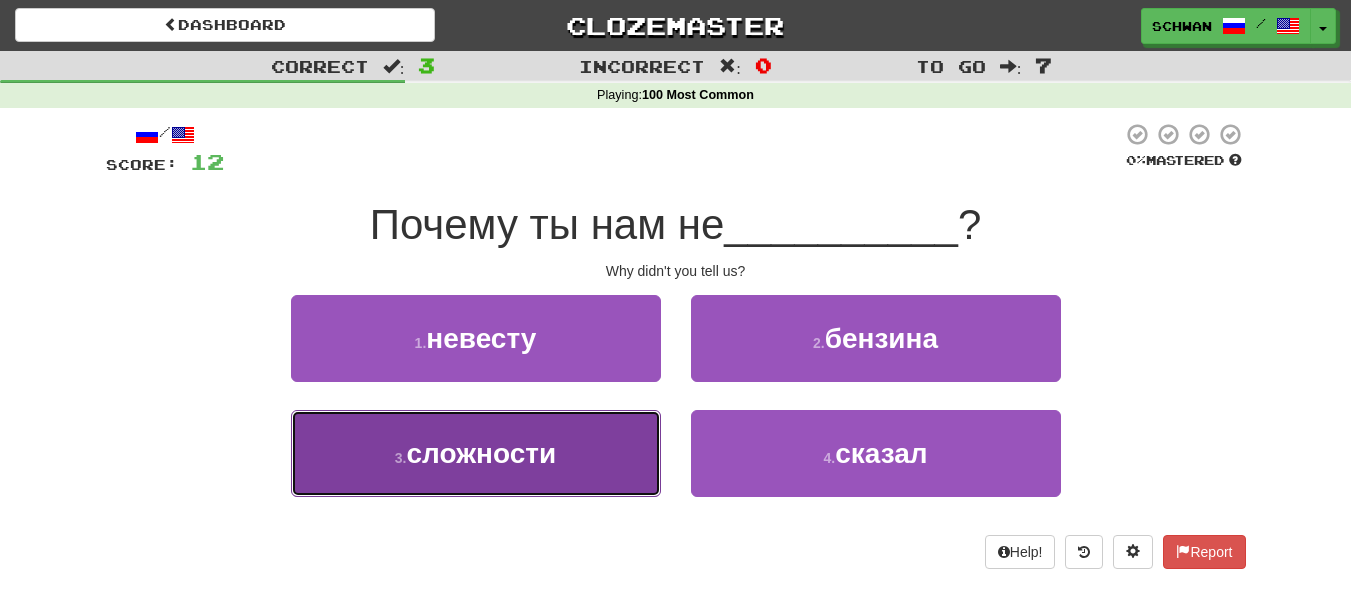 click on "3 ." at bounding box center (401, 458) 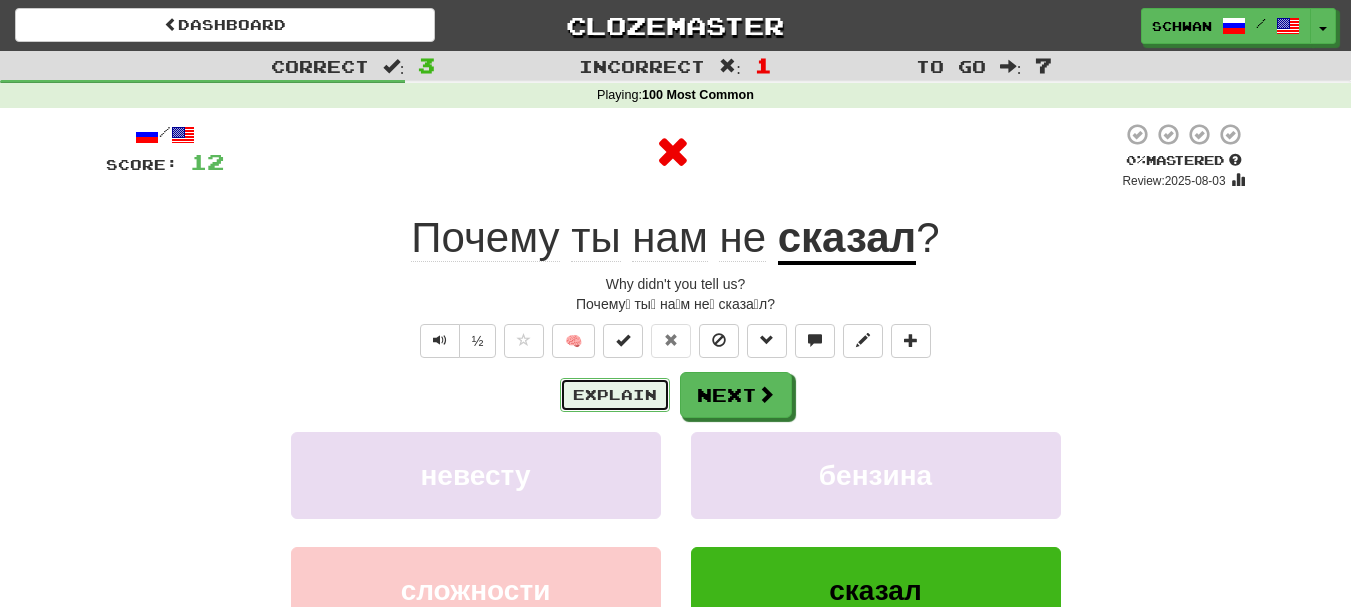 click on "Explain" at bounding box center [615, 395] 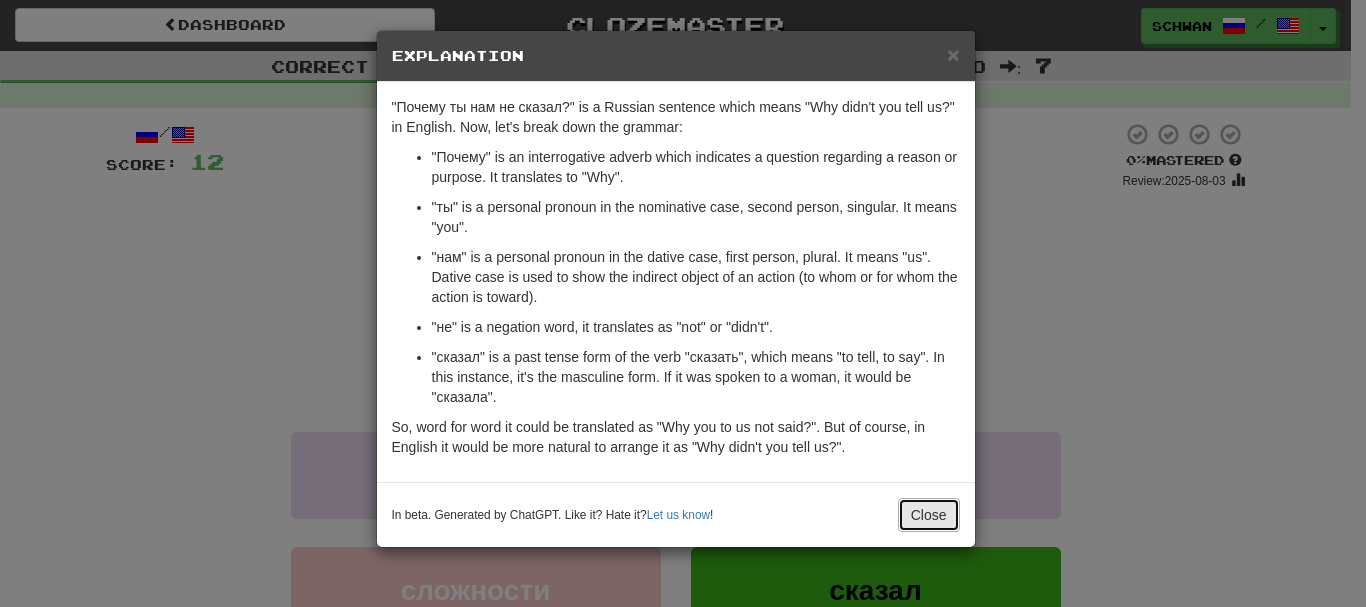 click on "Close" at bounding box center [929, 515] 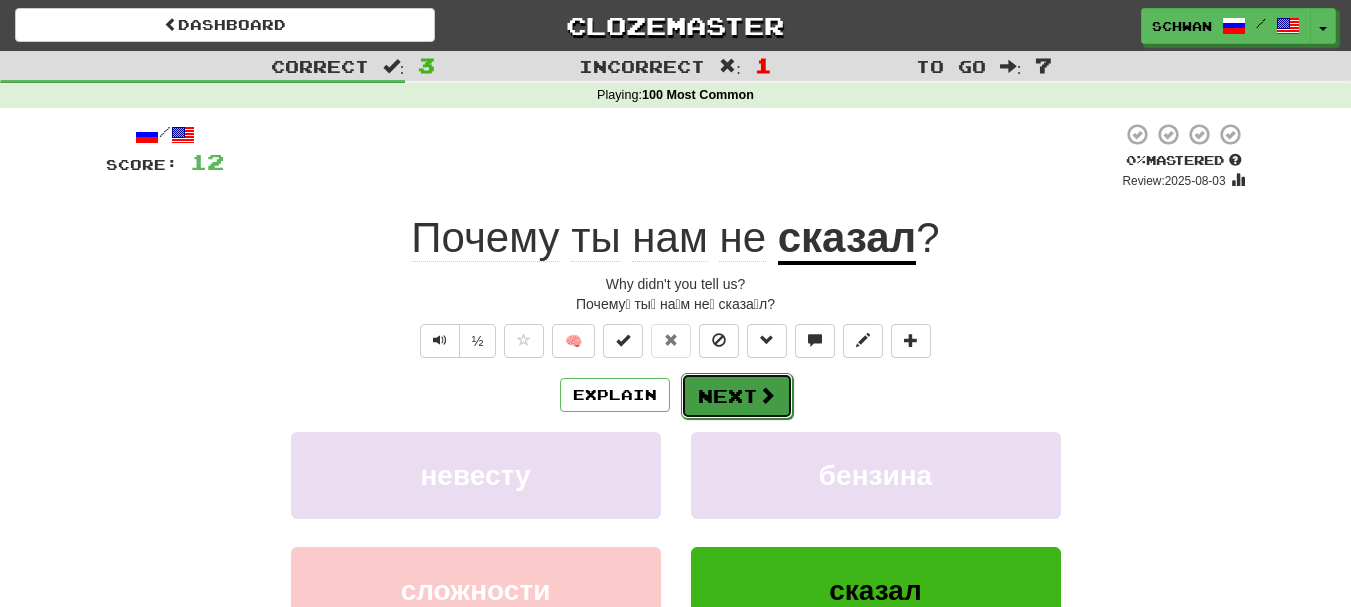 click on "Next" at bounding box center [737, 396] 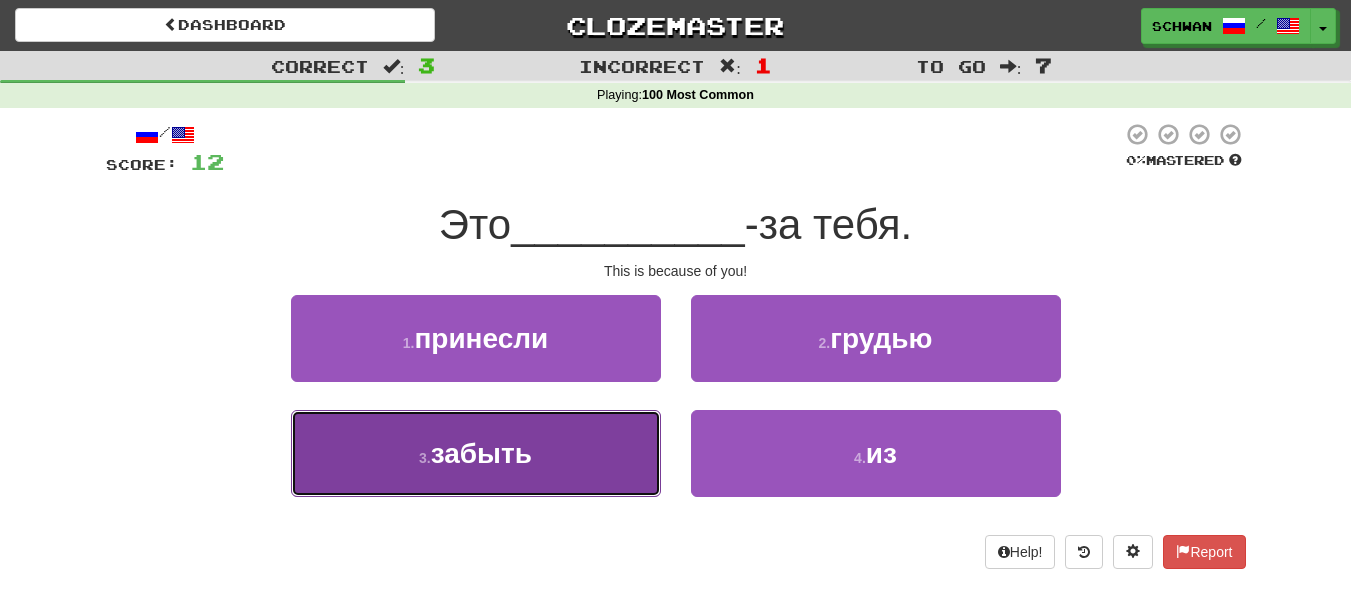 click on "3 .  забыть" at bounding box center [476, 453] 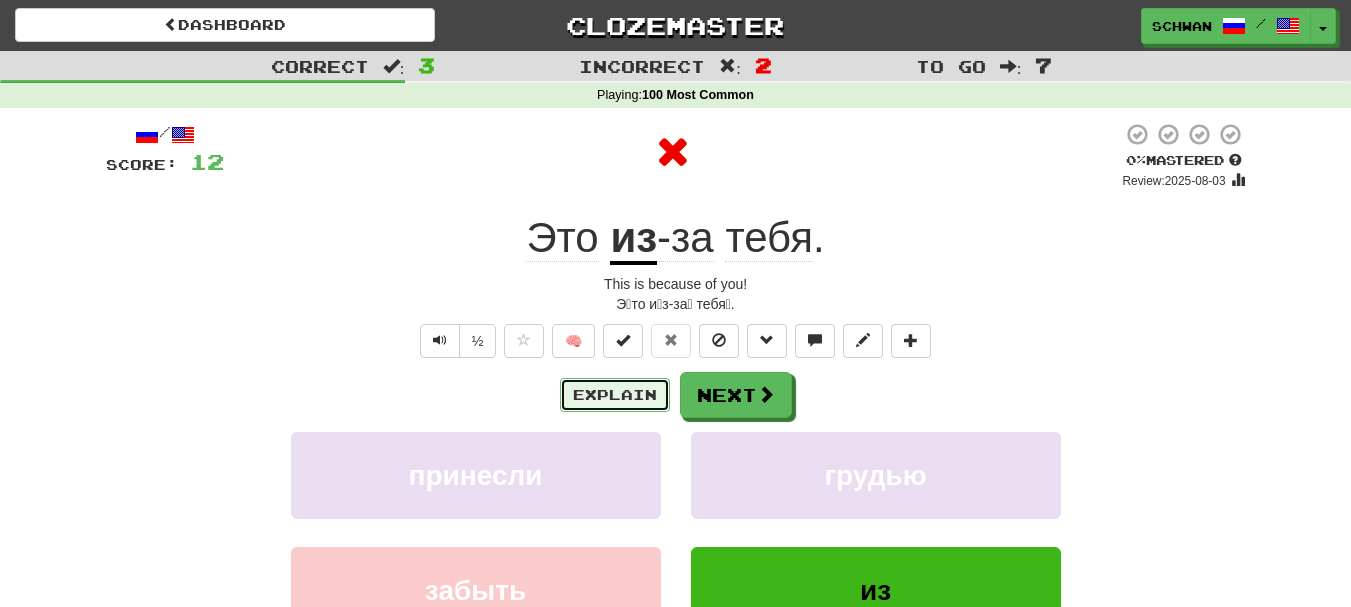 click on "Explain" at bounding box center (615, 395) 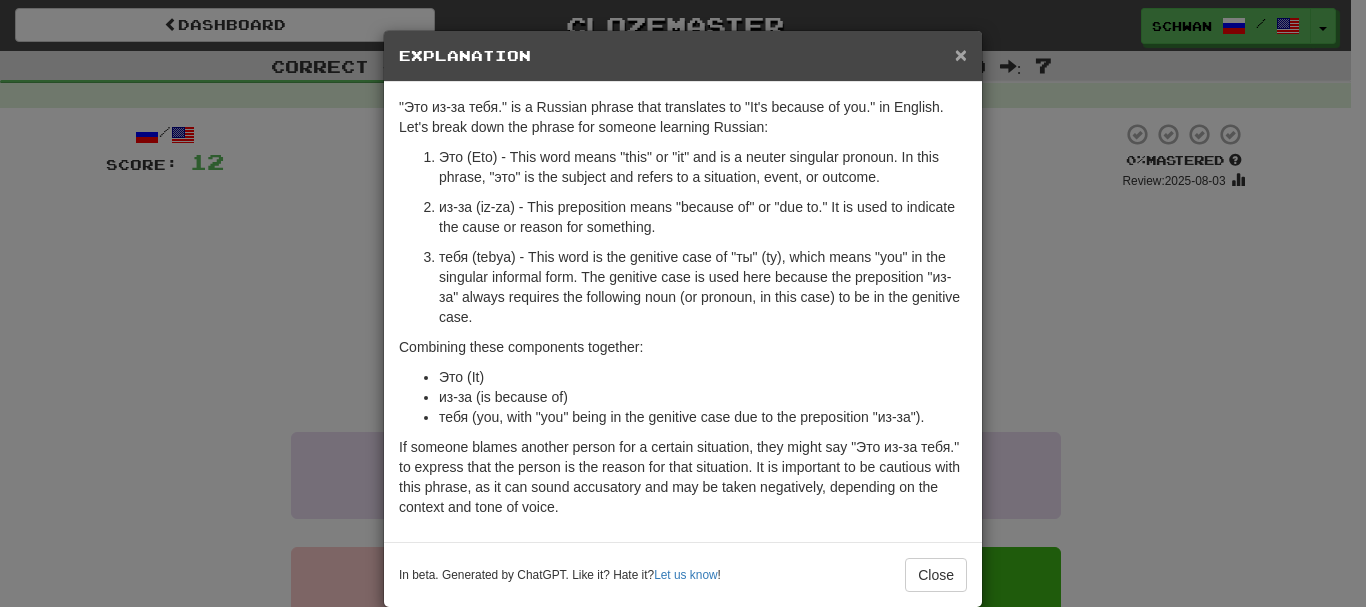 click on "×" at bounding box center [961, 54] 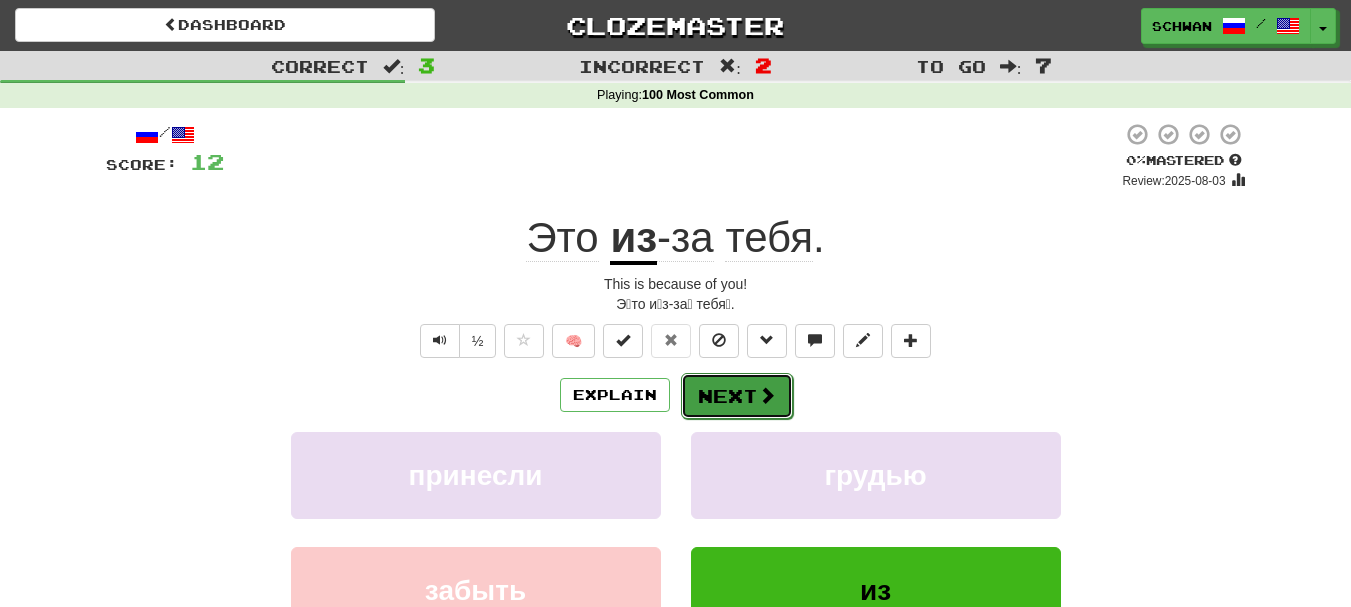 click on "Next" at bounding box center [737, 396] 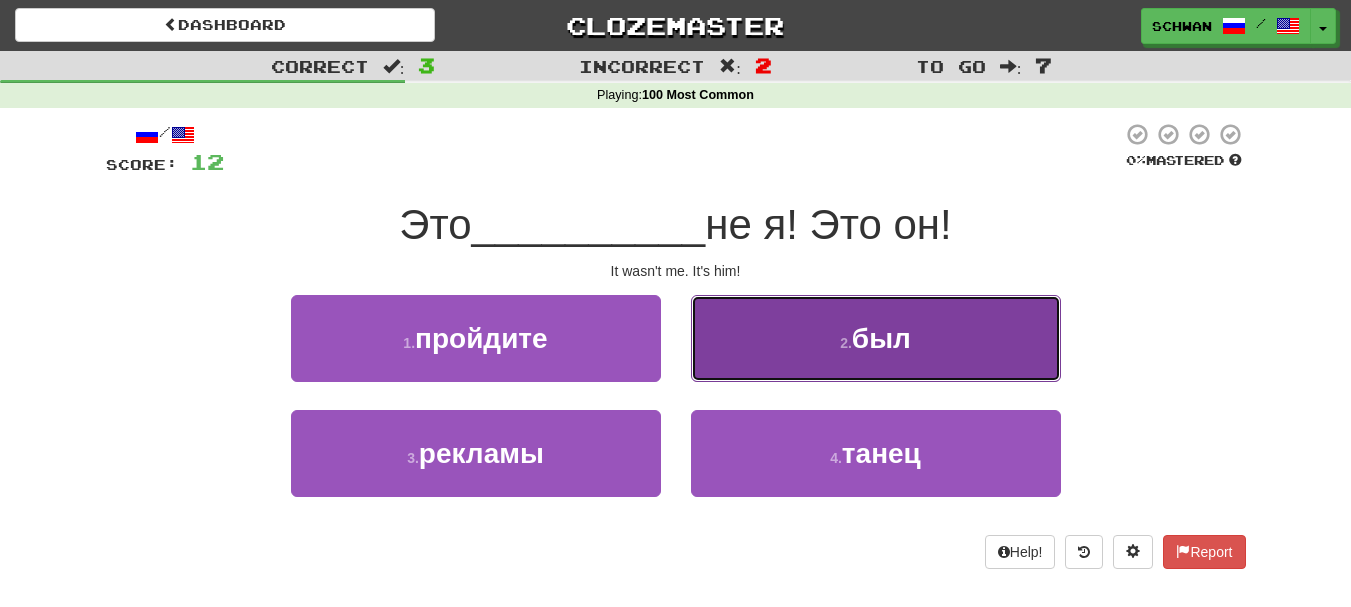 click on "2 .  был" at bounding box center (876, 338) 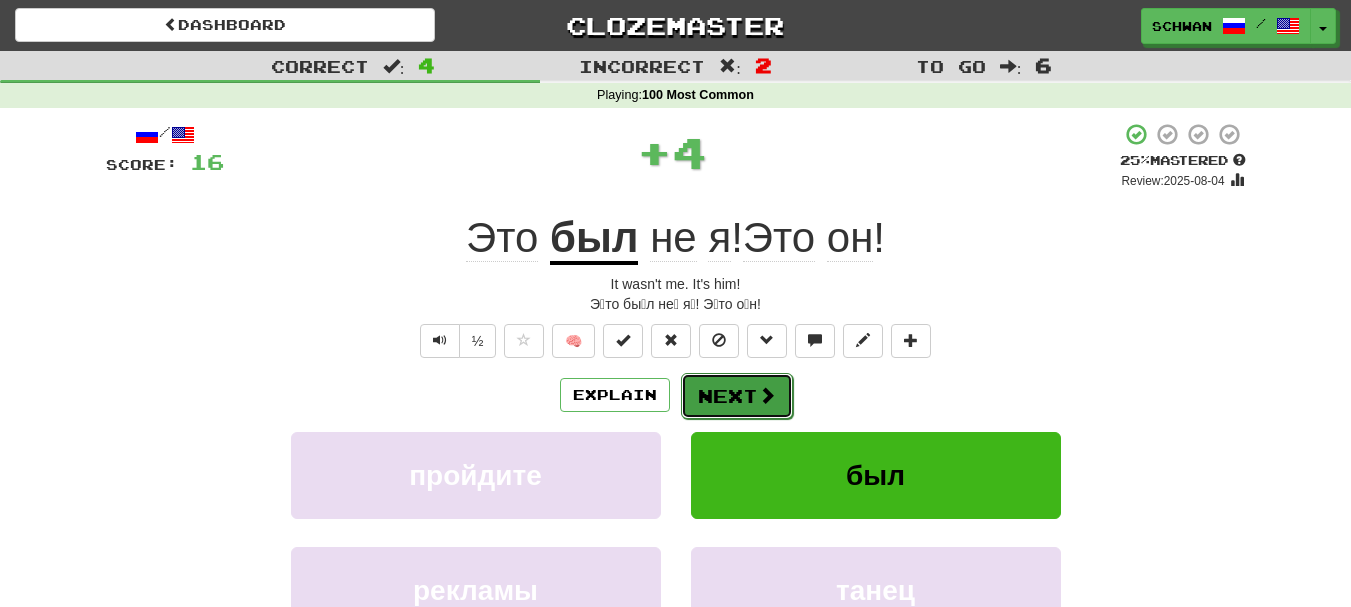 click on "Next" at bounding box center [737, 396] 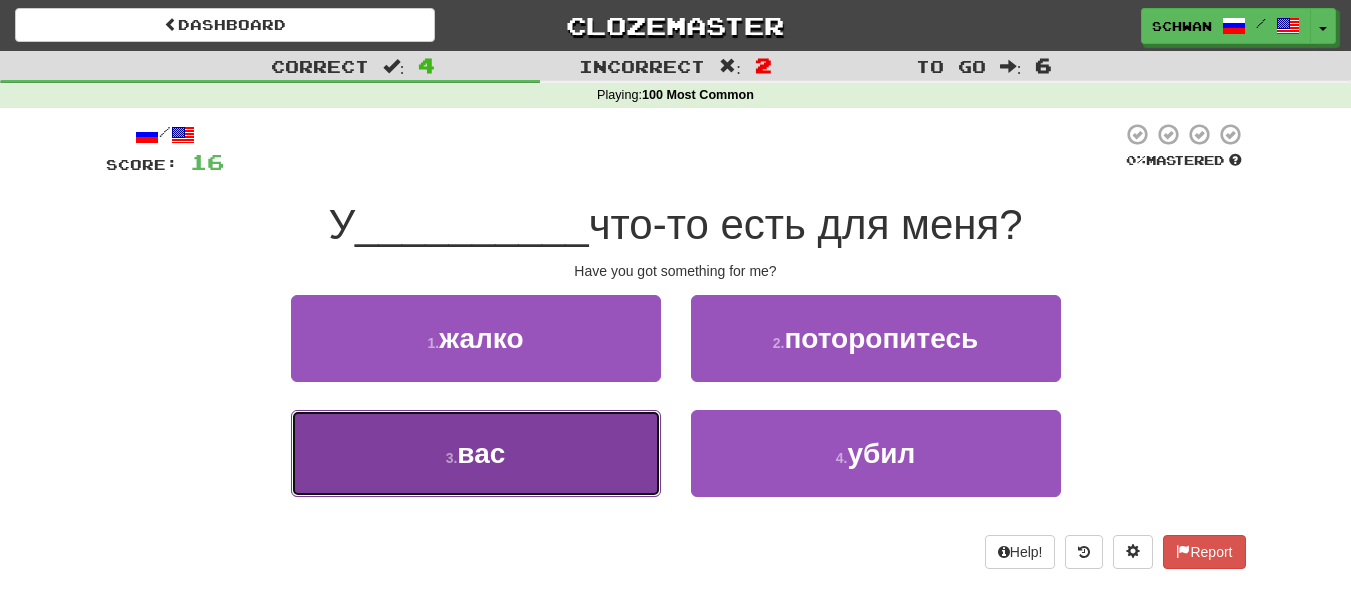 click on "3 .  вас" at bounding box center (476, 453) 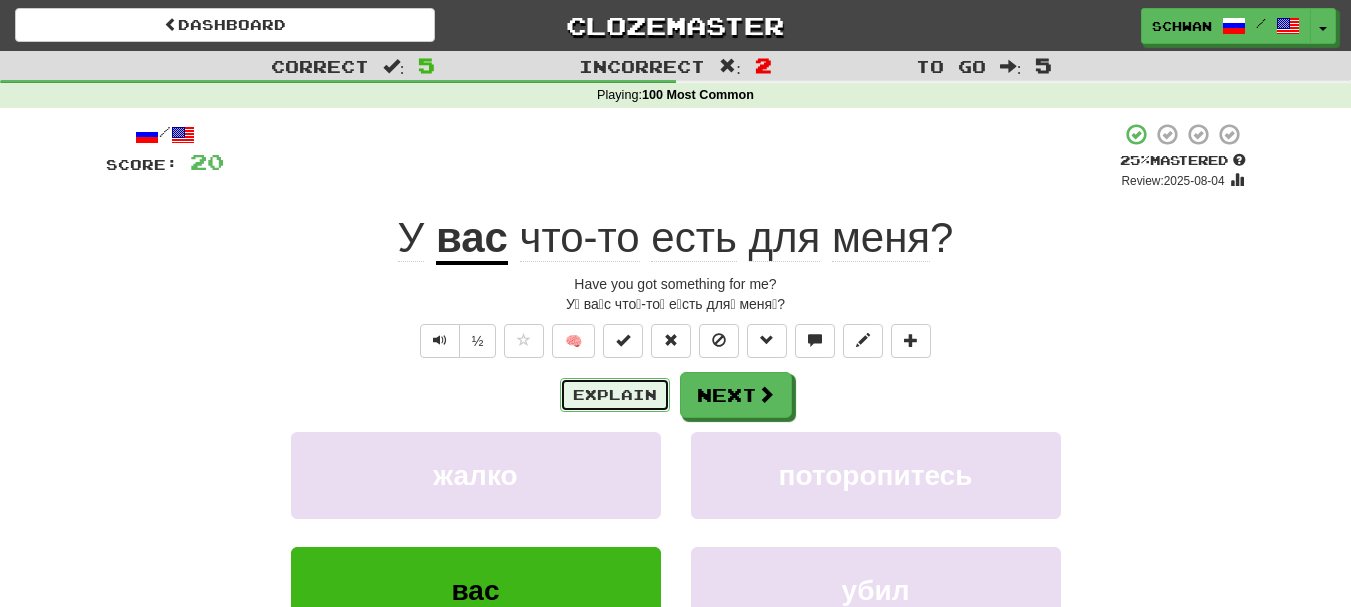 click on "Explain" at bounding box center (615, 395) 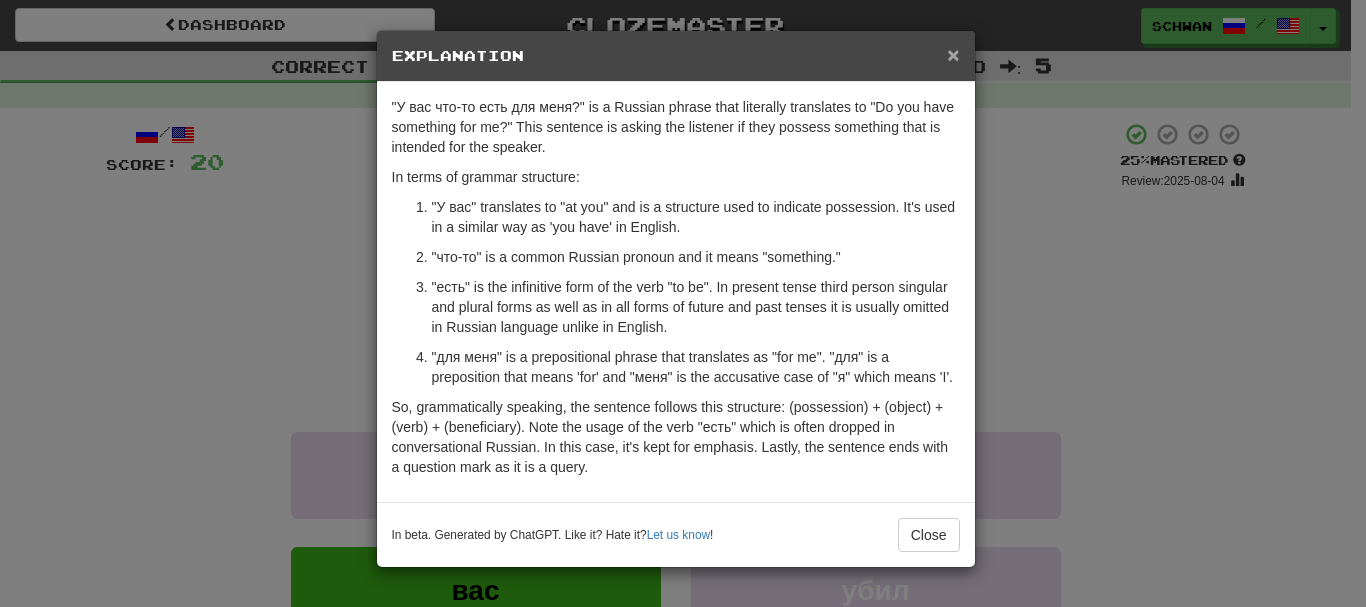 click on "×" at bounding box center [953, 54] 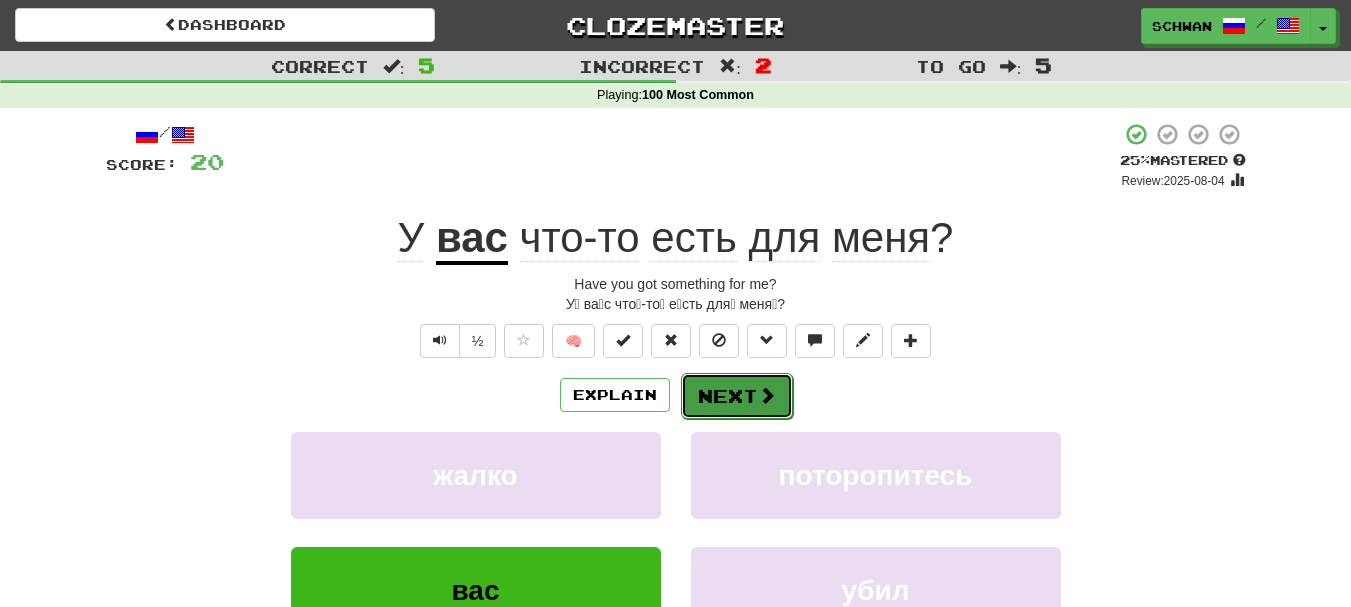 click on "Next" at bounding box center (737, 396) 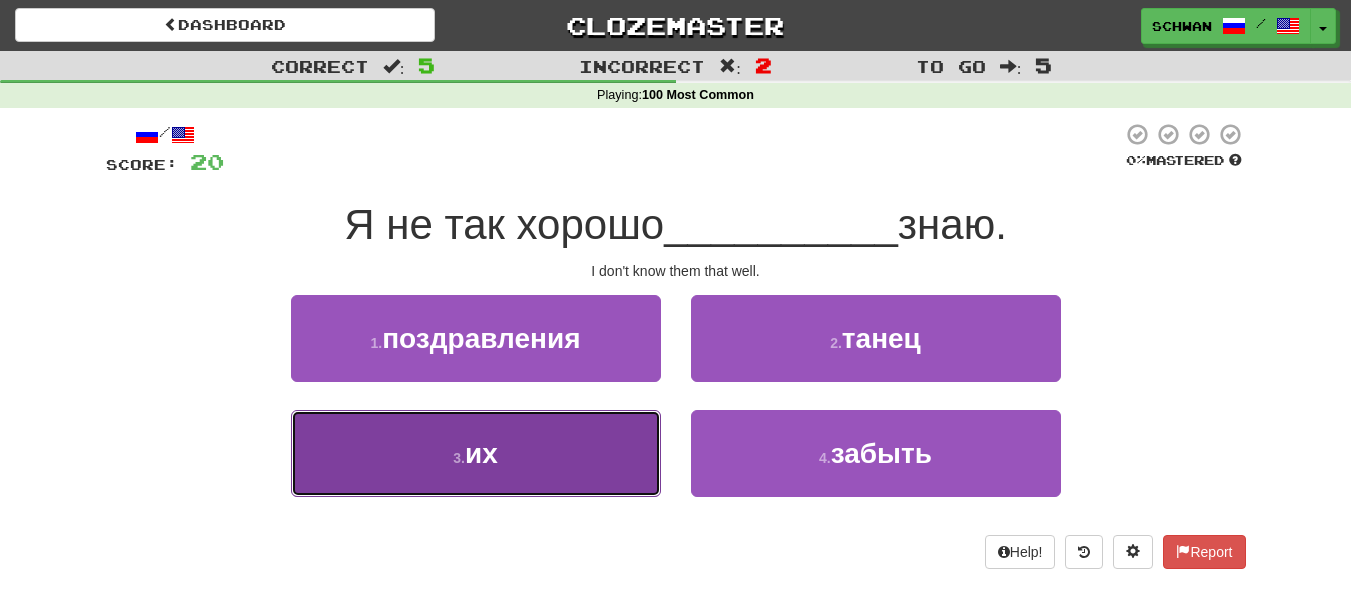 click on "3 .  их" at bounding box center (476, 453) 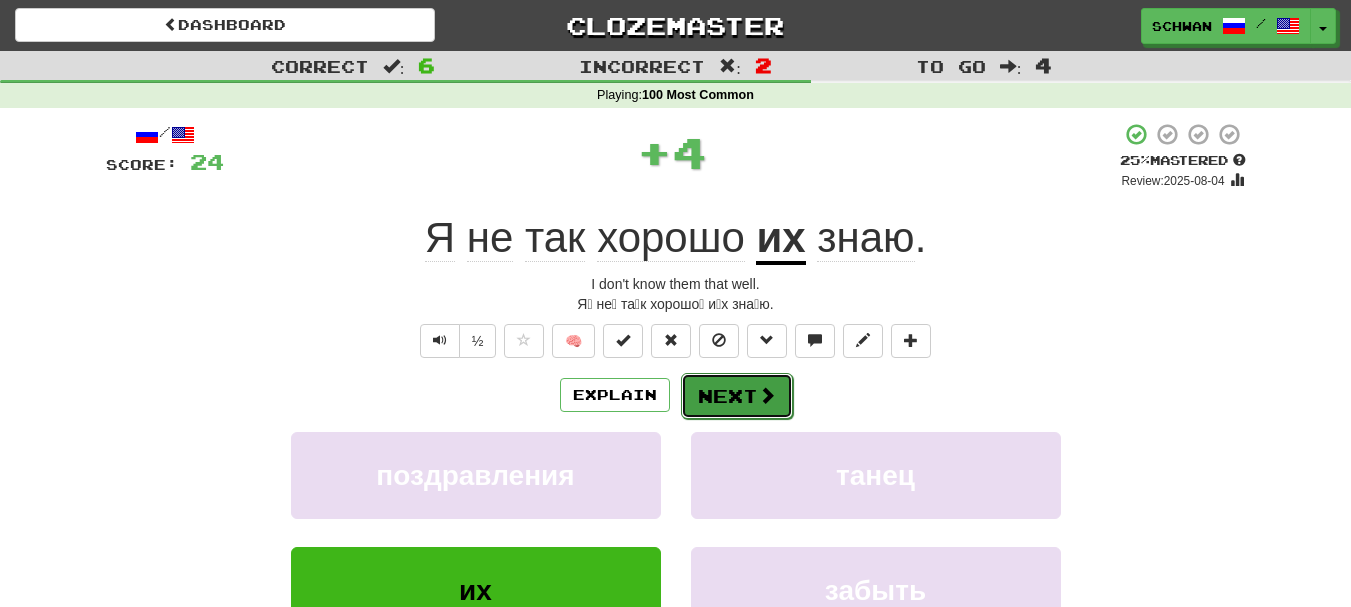 click on "Next" at bounding box center [737, 396] 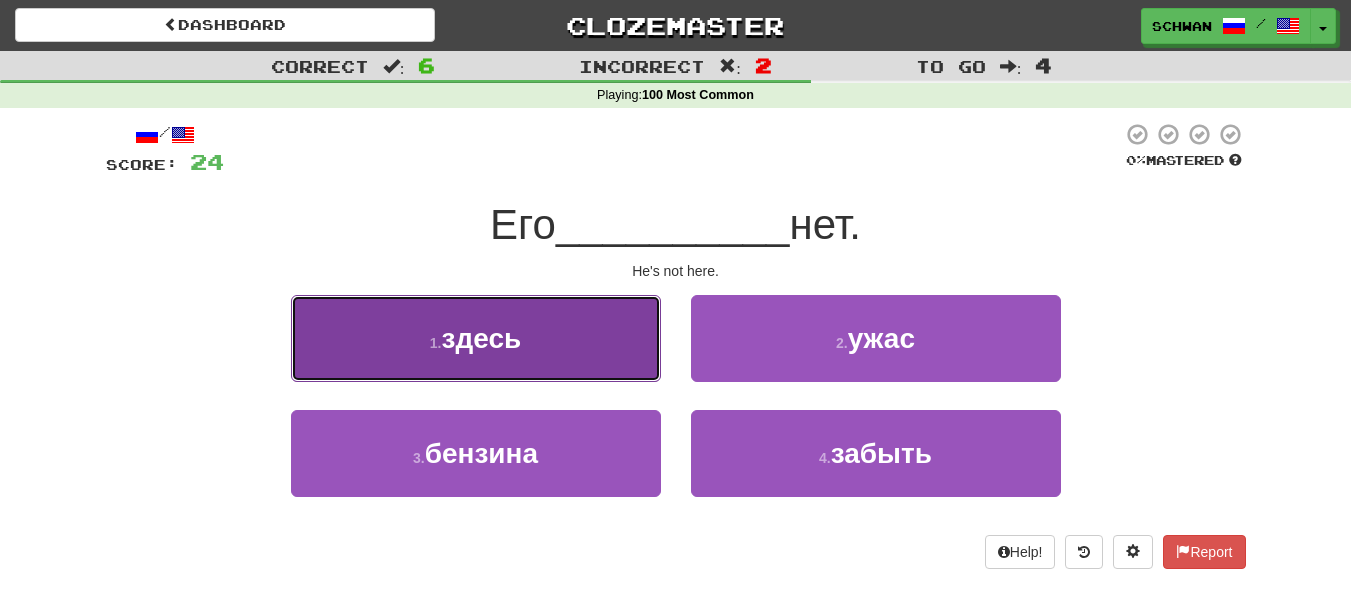 click on "1 .  здесь" at bounding box center (476, 338) 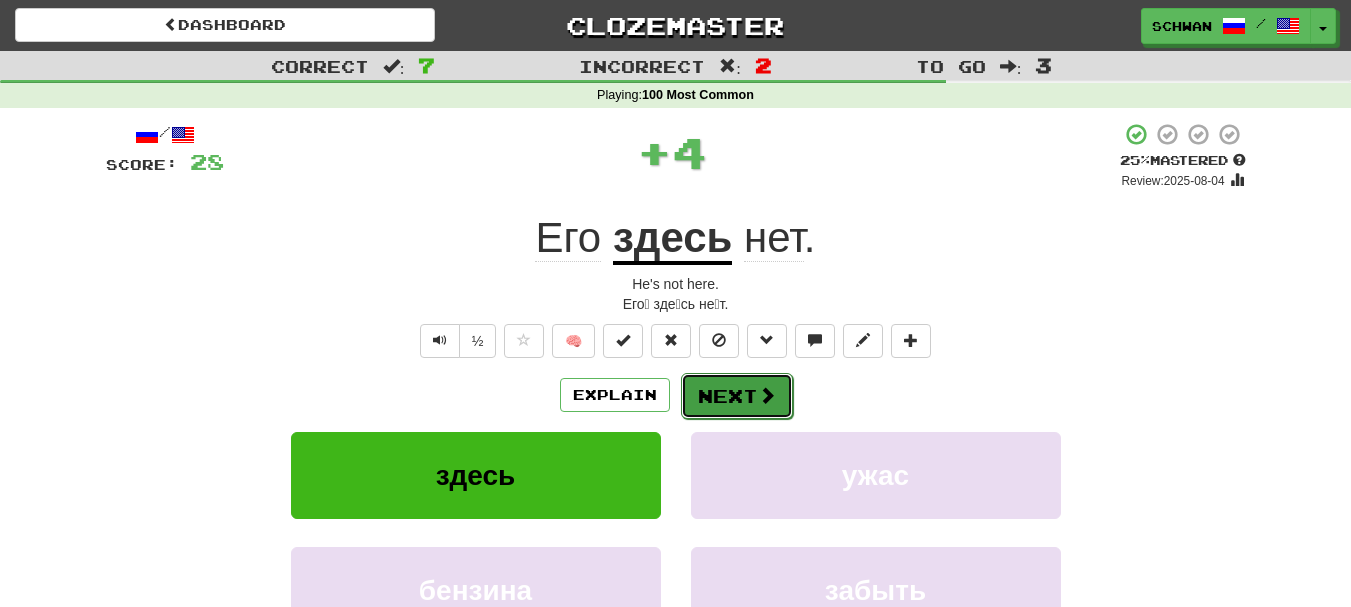 click on "Next" at bounding box center [737, 396] 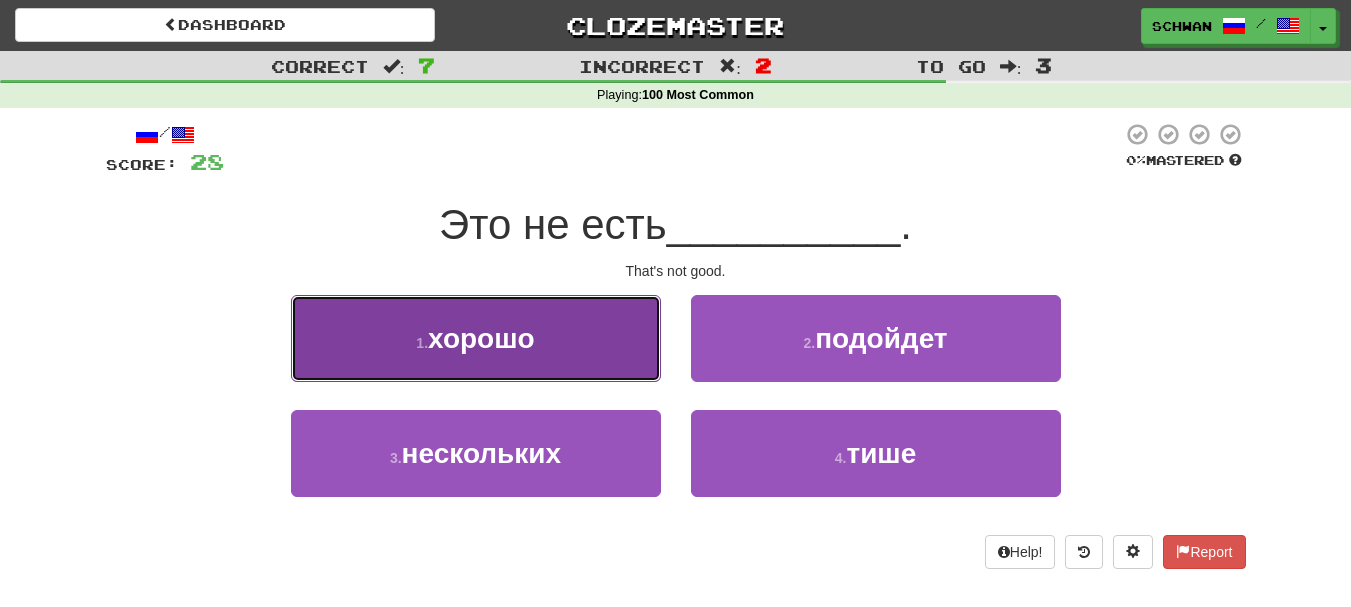 click on "1 ." at bounding box center (422, 343) 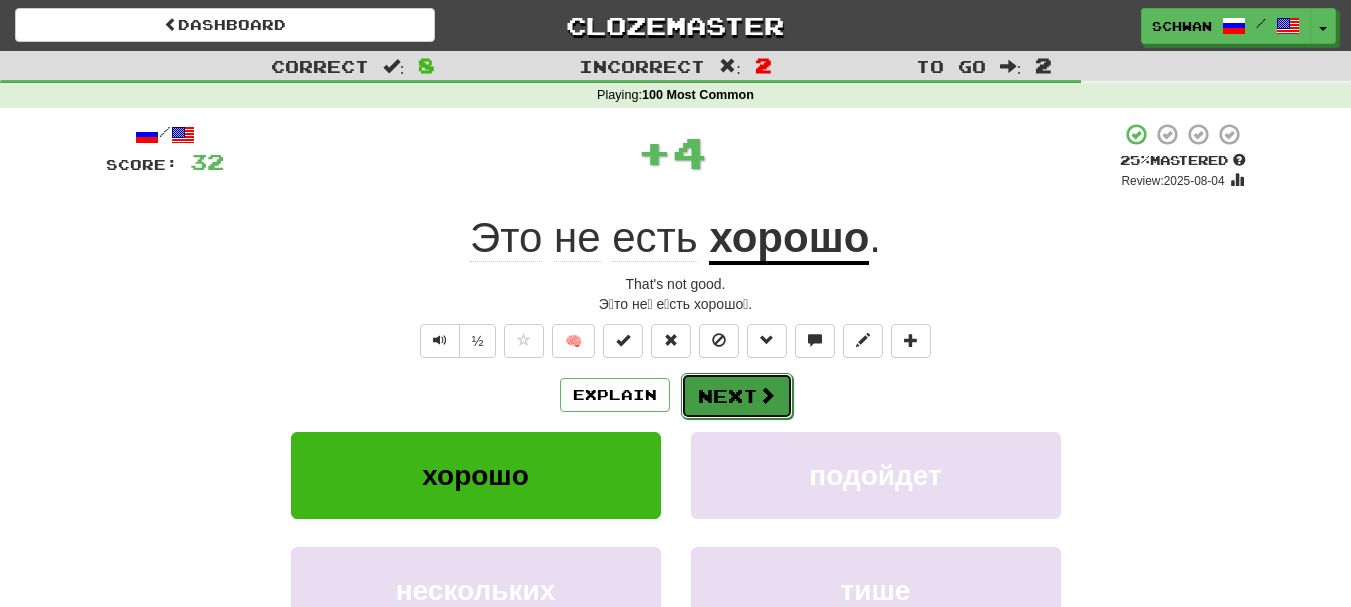 click on "Next" at bounding box center [737, 396] 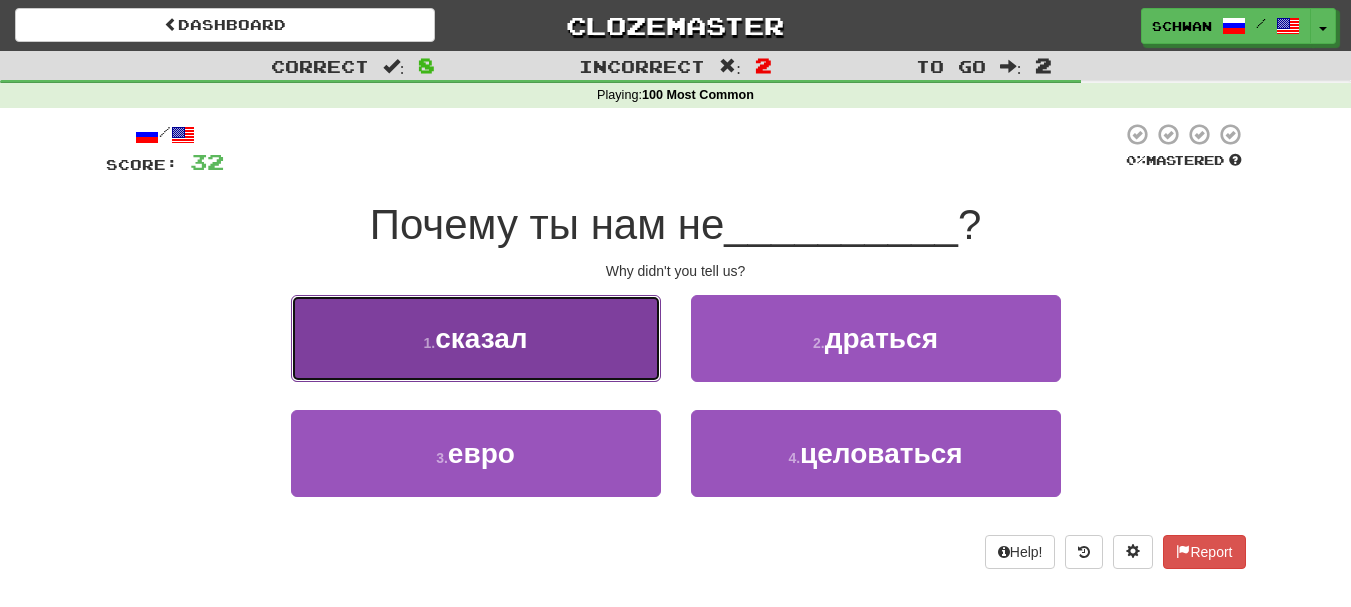 click on "1 .  сказал" at bounding box center (476, 338) 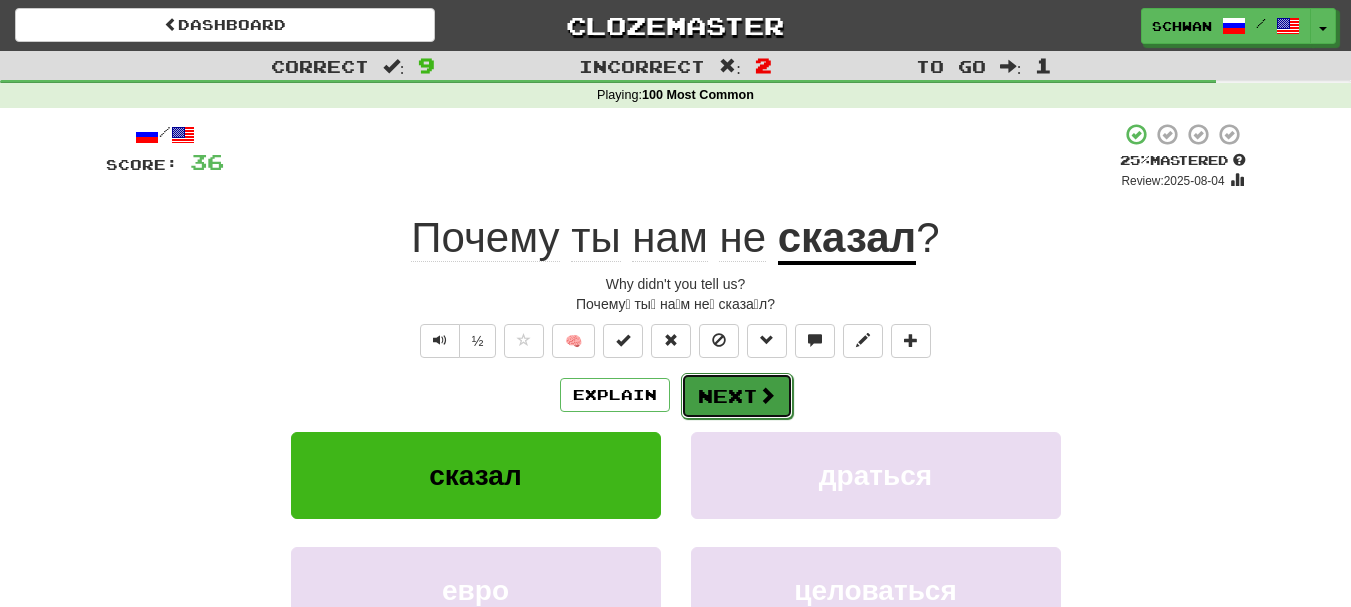 click on "Next" at bounding box center (737, 396) 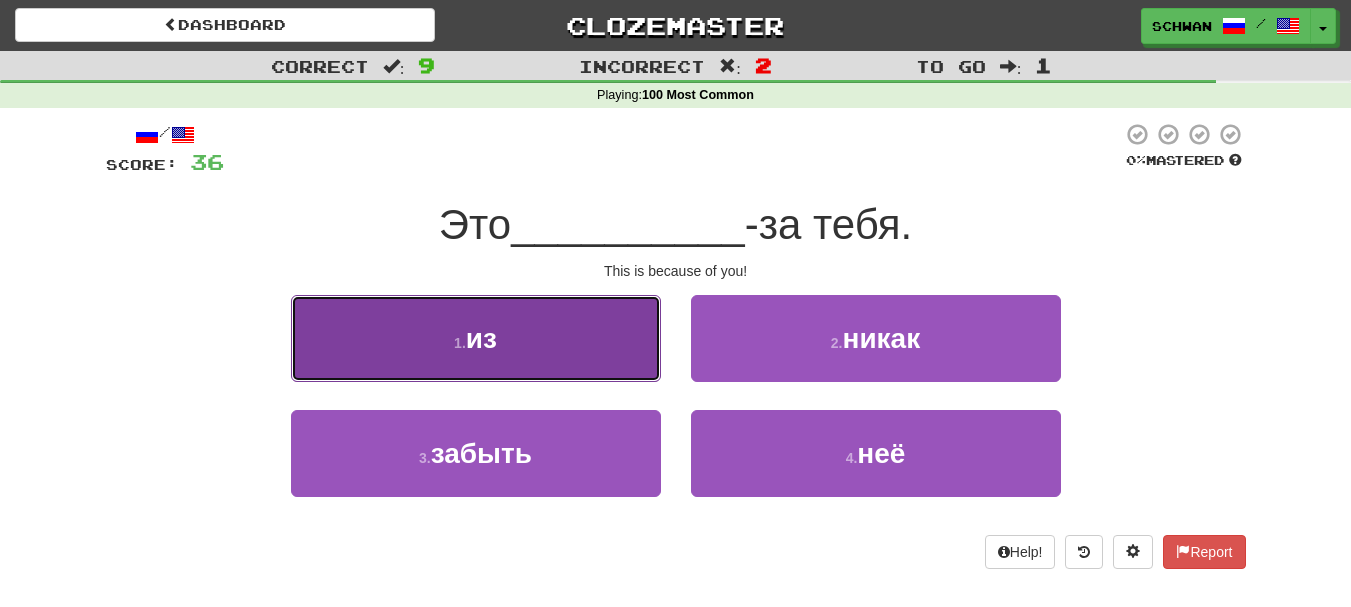 click on "1 .  из" at bounding box center (476, 338) 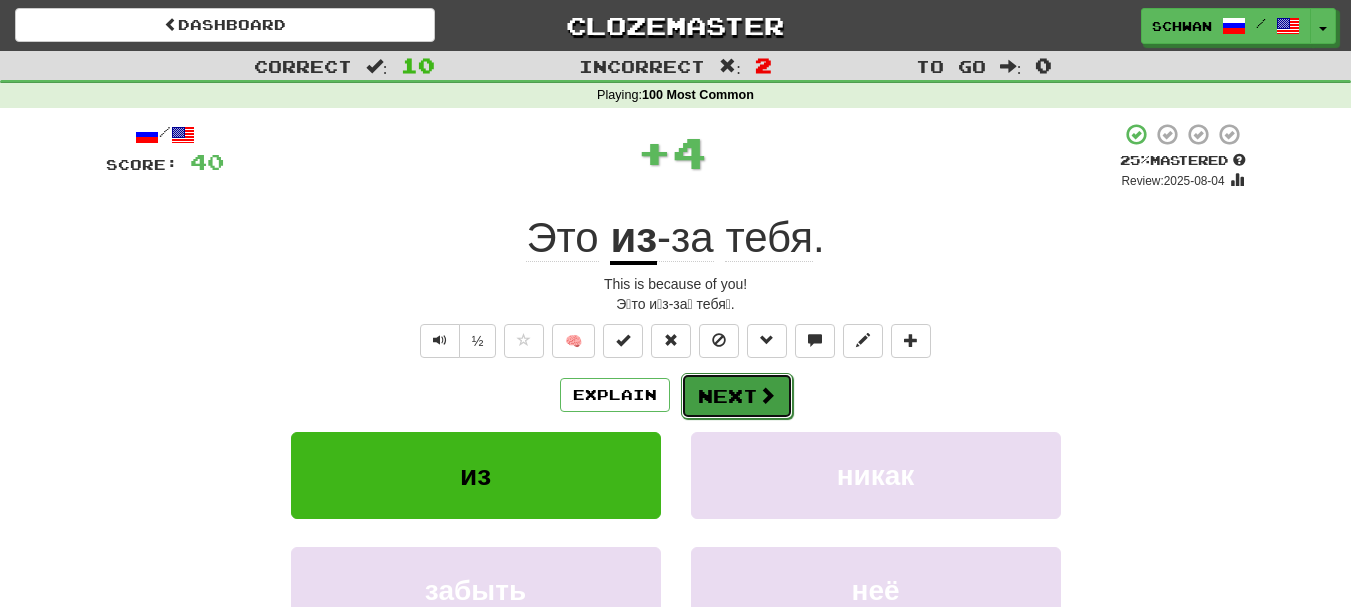 click on "Next" at bounding box center [737, 396] 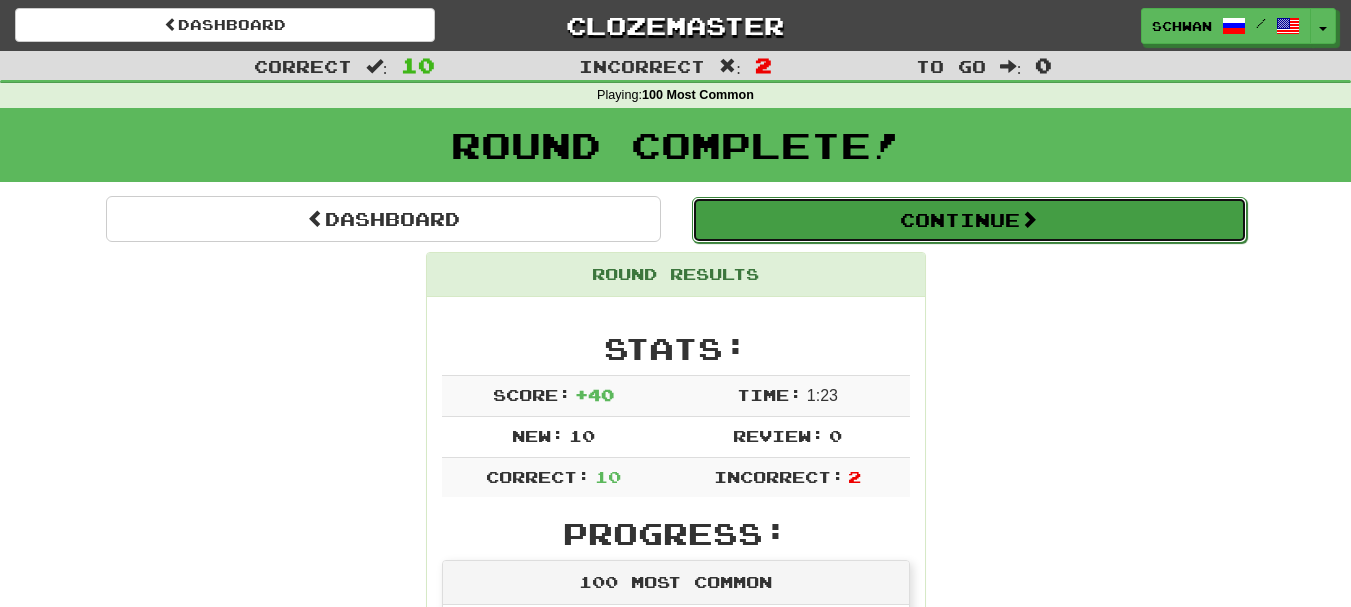click at bounding box center (1029, 219) 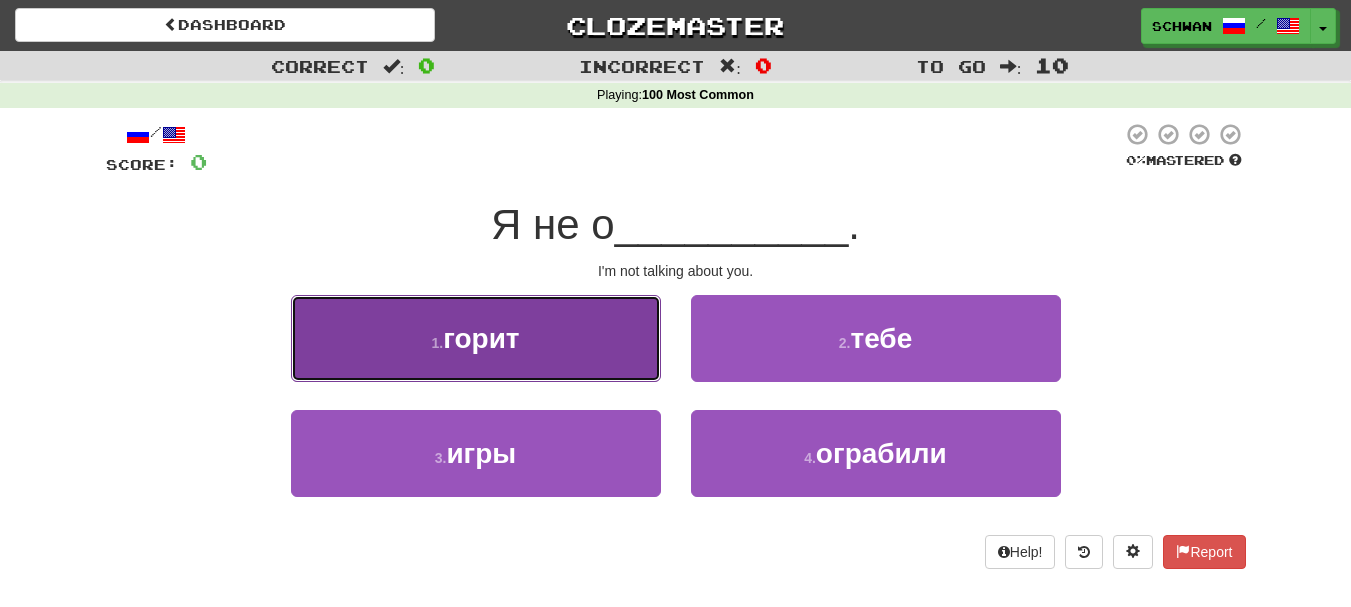 click on "1 .  горит" at bounding box center [476, 338] 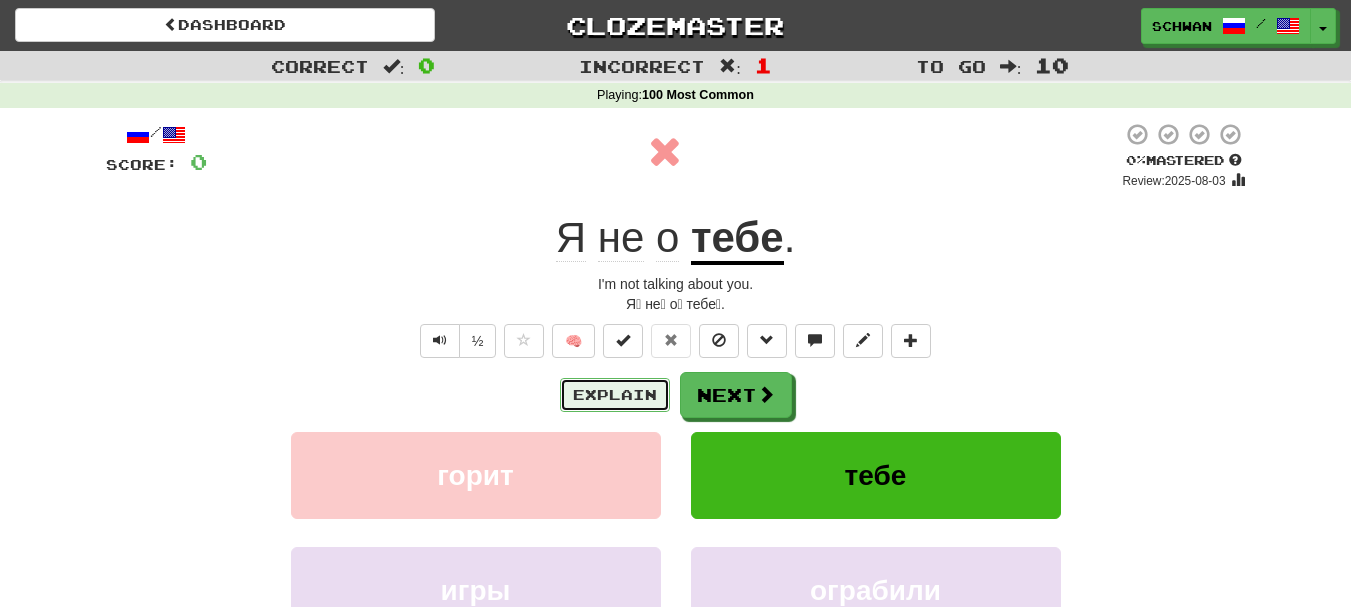 click on "Explain" at bounding box center [615, 395] 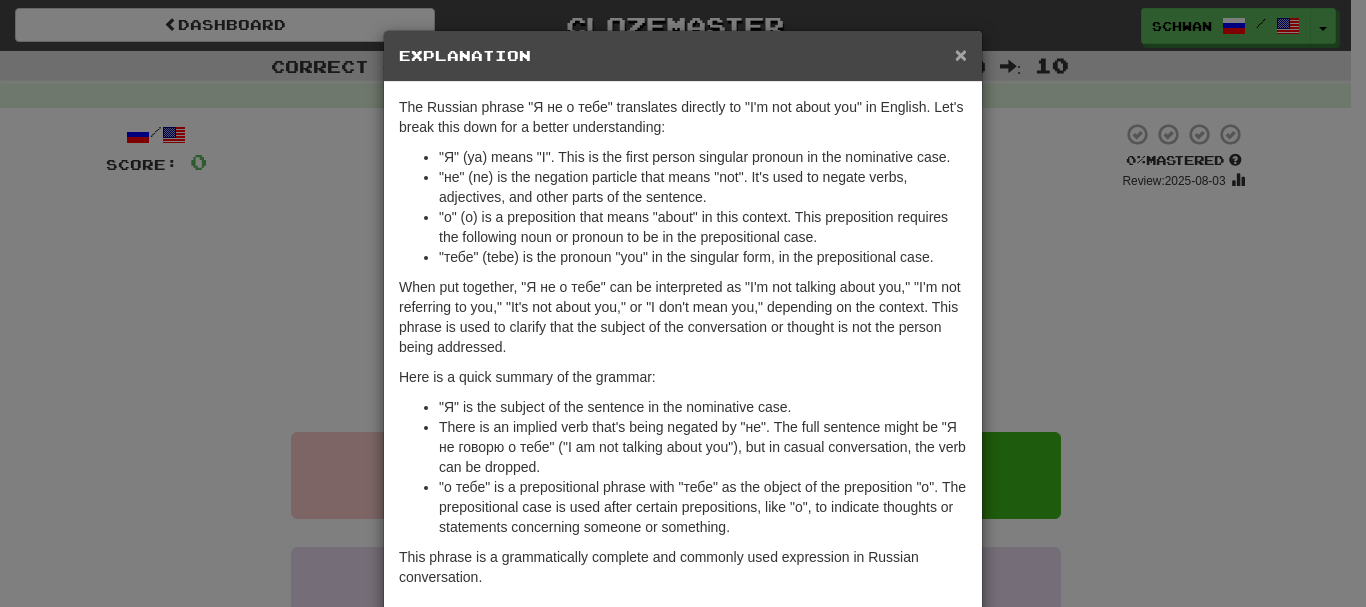 click on "×" at bounding box center [961, 54] 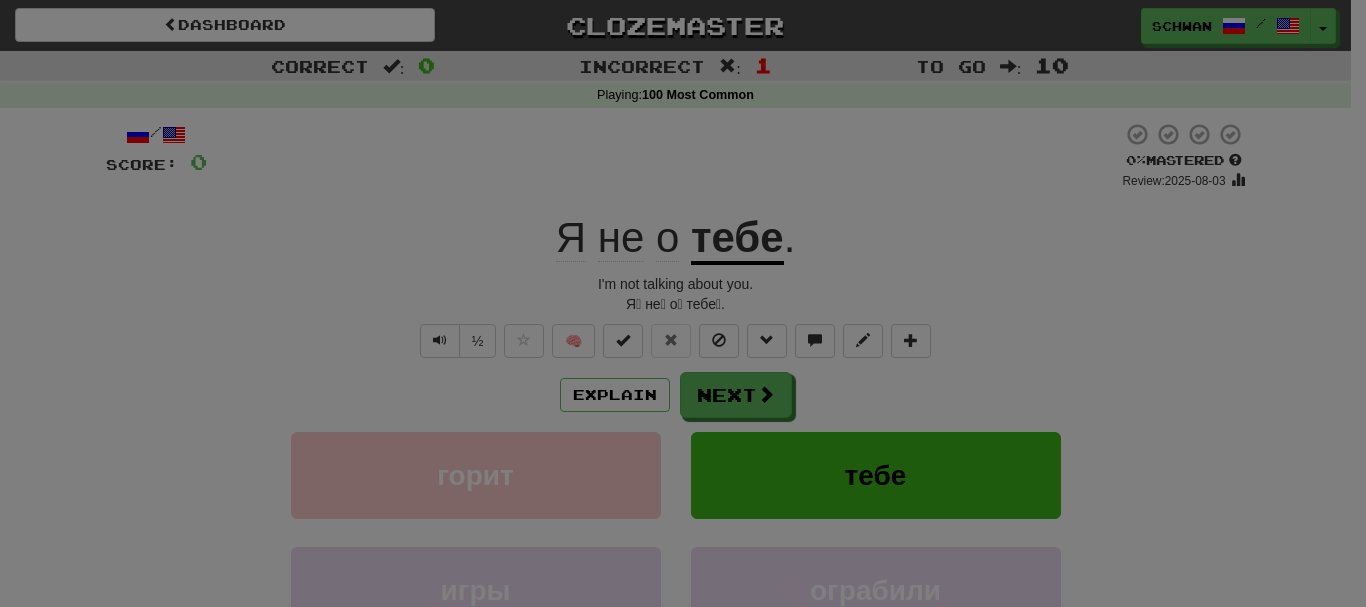 click on "× Explanation The Russian phrase "Я не о тебе" translates directly to "I'm not about you" in English. Let's break this down for a better understanding:
"Я" (ya) means "I". This is the first person singular pronoun in the nominative case.
"не" (ne) is the negation particle that means "not". It's used to negate verbs, adjectives, and other parts of the sentence.
"о" (o) is a preposition that means "about" in this context. This preposition requires the following noun or pronoun to be in the prepositional case.
"тебе" (tebe) is the pronoun "you" in the singular form, in the prepositional case.
When put together, "Я не о тебе" can be interpreted as "I'm not talking about you," "I'm not referring to you," "It's not about you," or "I don't mean you," depending on the context. This phrase is used to clarify that the subject of the conversation or thought is not the person being addressed.
Here is a quick summary of the grammar:
Let us know ! Close" at bounding box center [683, 192] 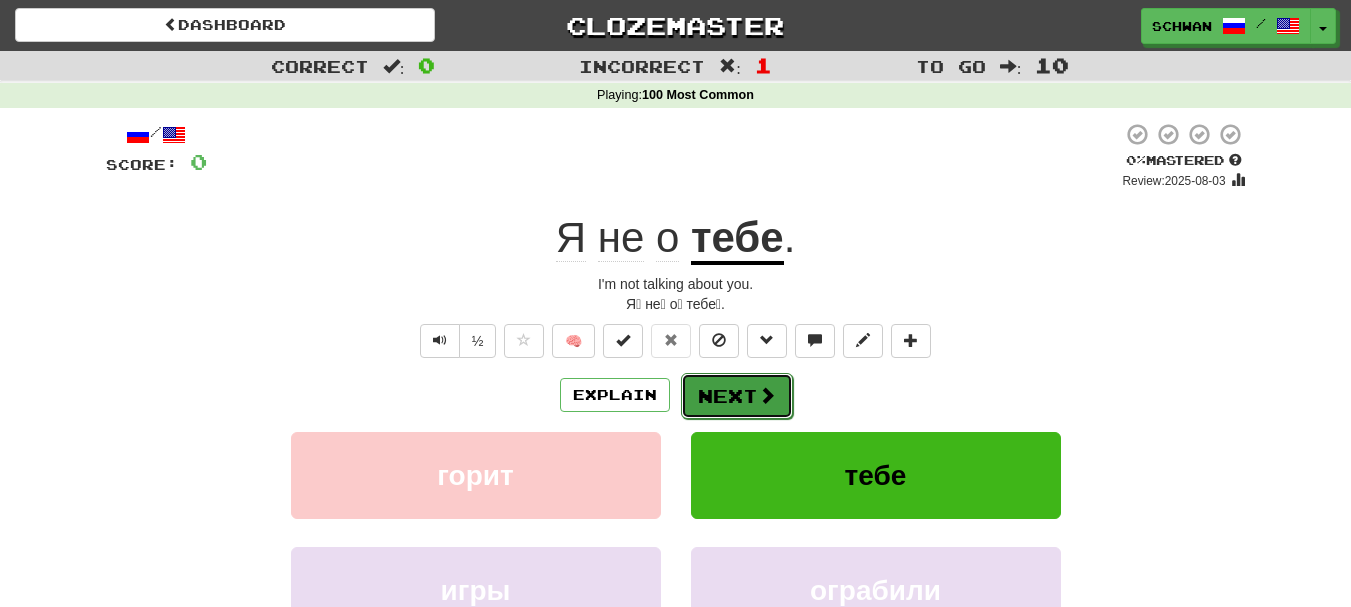 click on "Next" at bounding box center (737, 396) 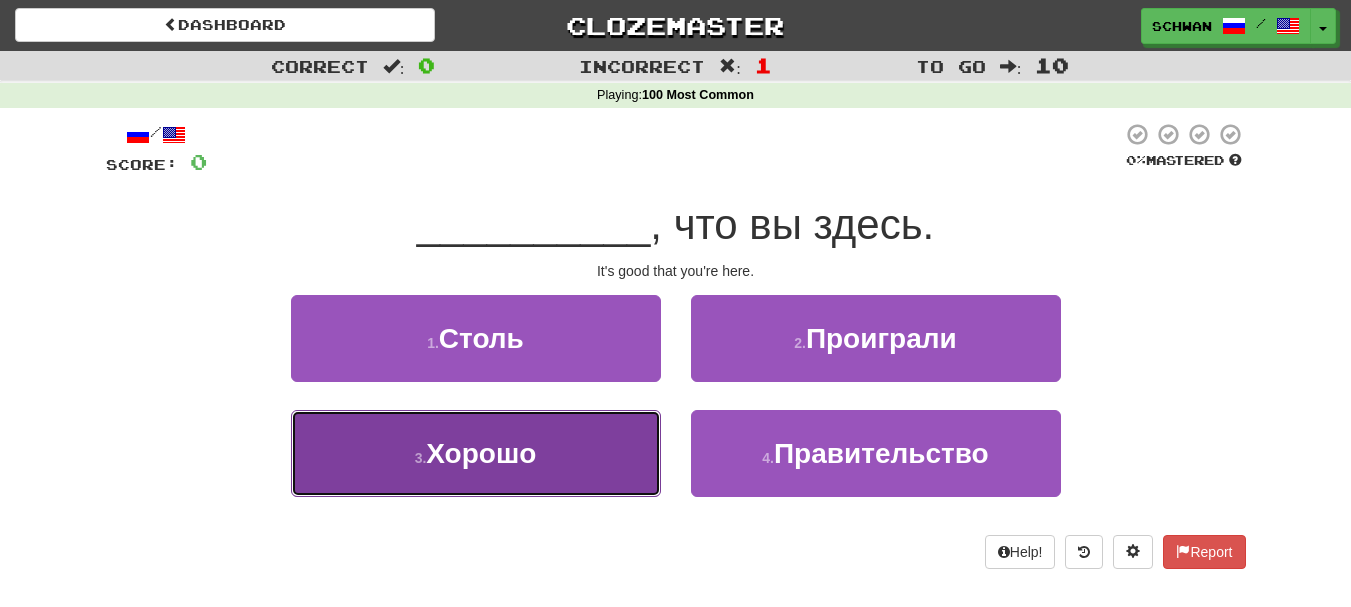 click on "3 .  Хорошо" at bounding box center (476, 453) 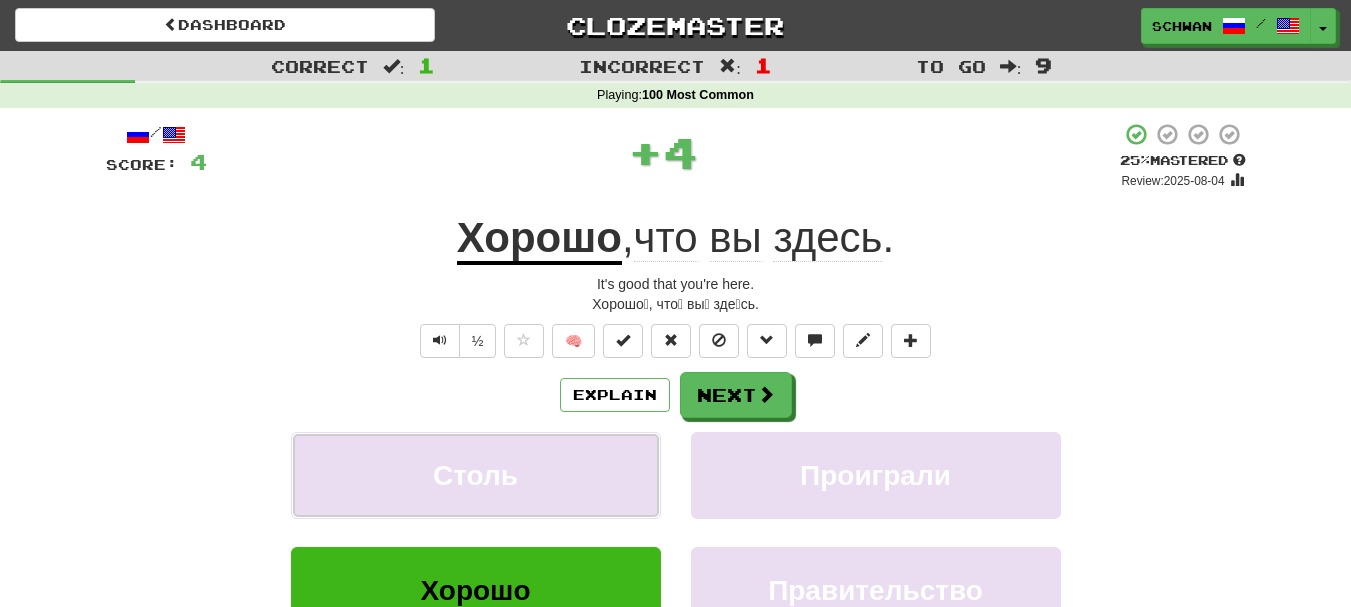 click on "Столь" at bounding box center (476, 475) 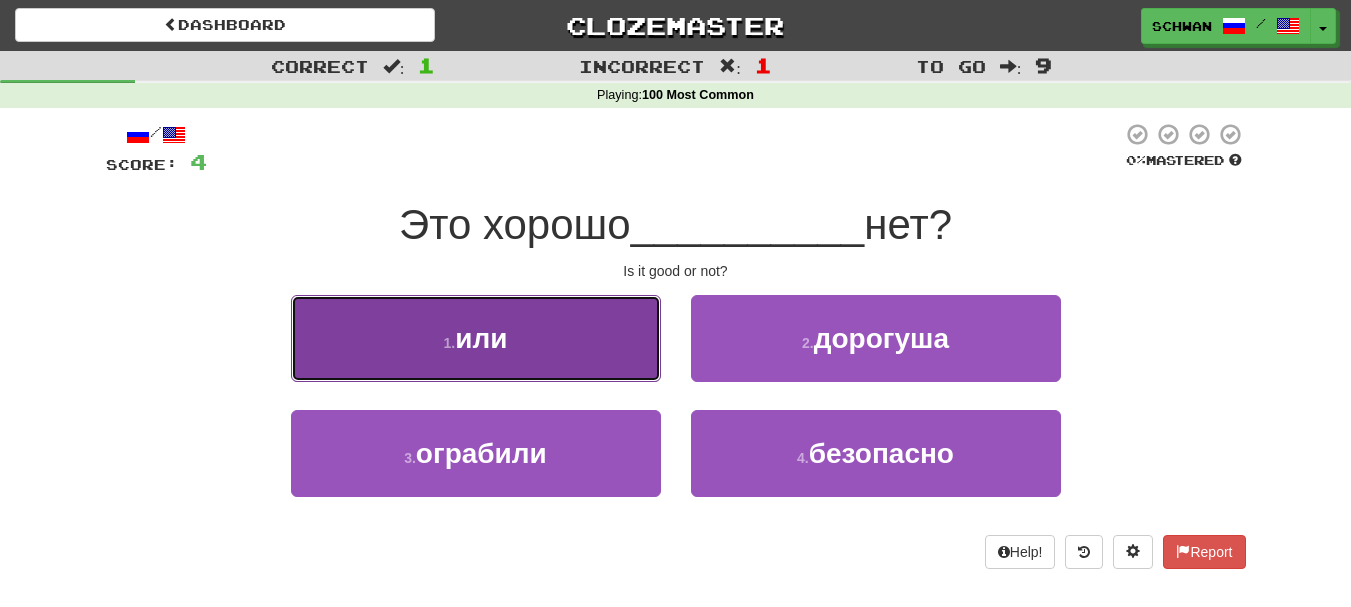 click on "1 ." at bounding box center (450, 343) 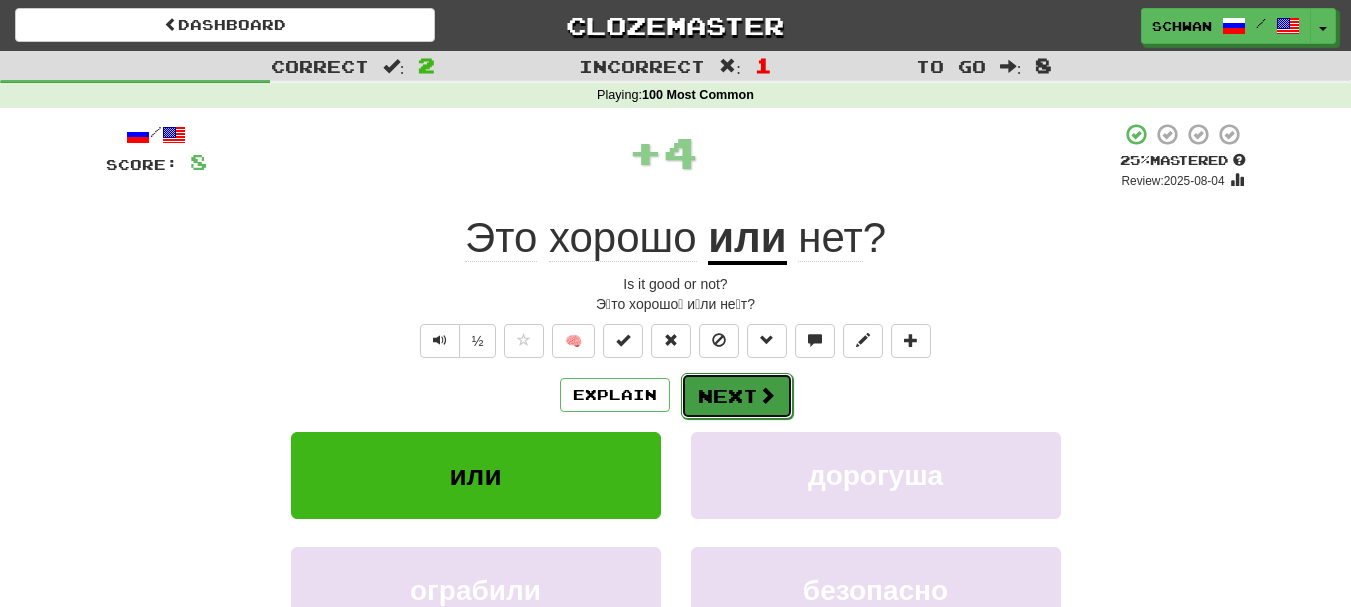 click on "Next" at bounding box center [737, 396] 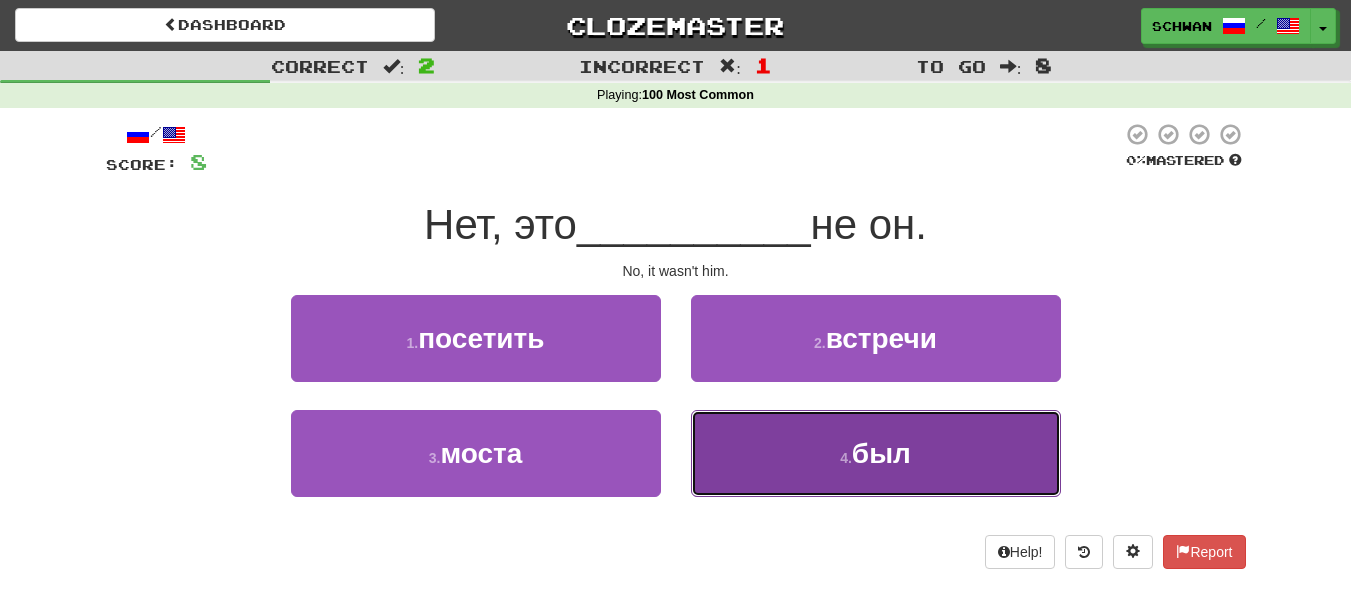 click on "4 .  был" at bounding box center [876, 453] 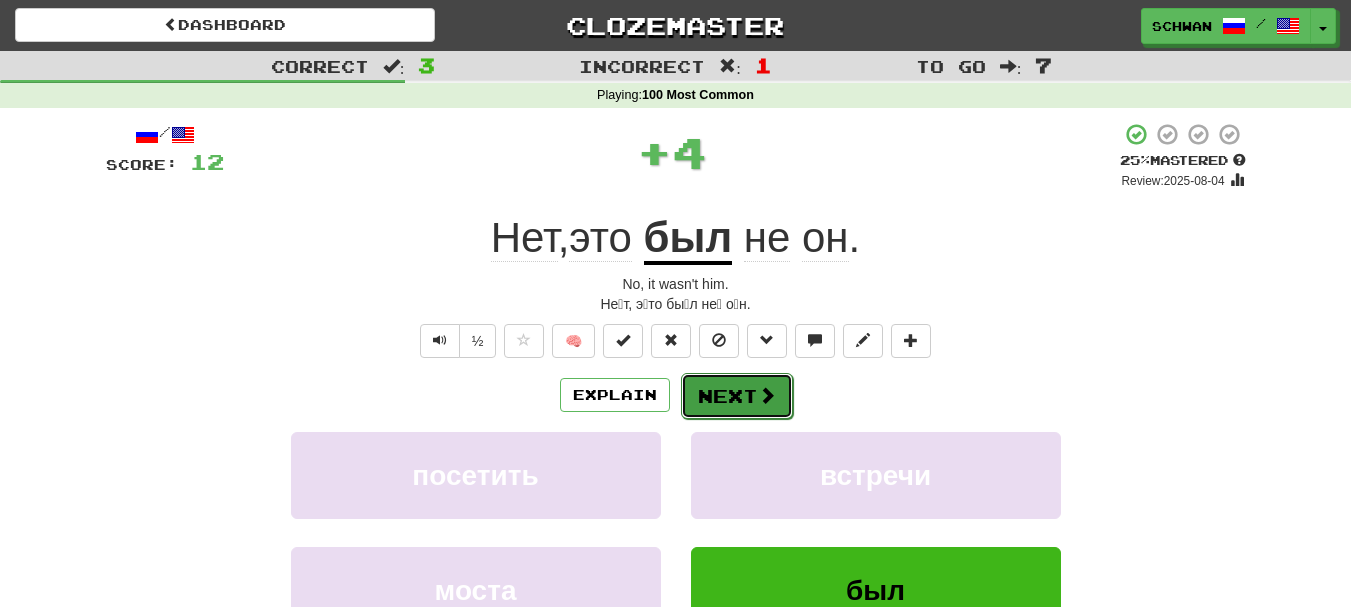 click on "Next" at bounding box center [737, 396] 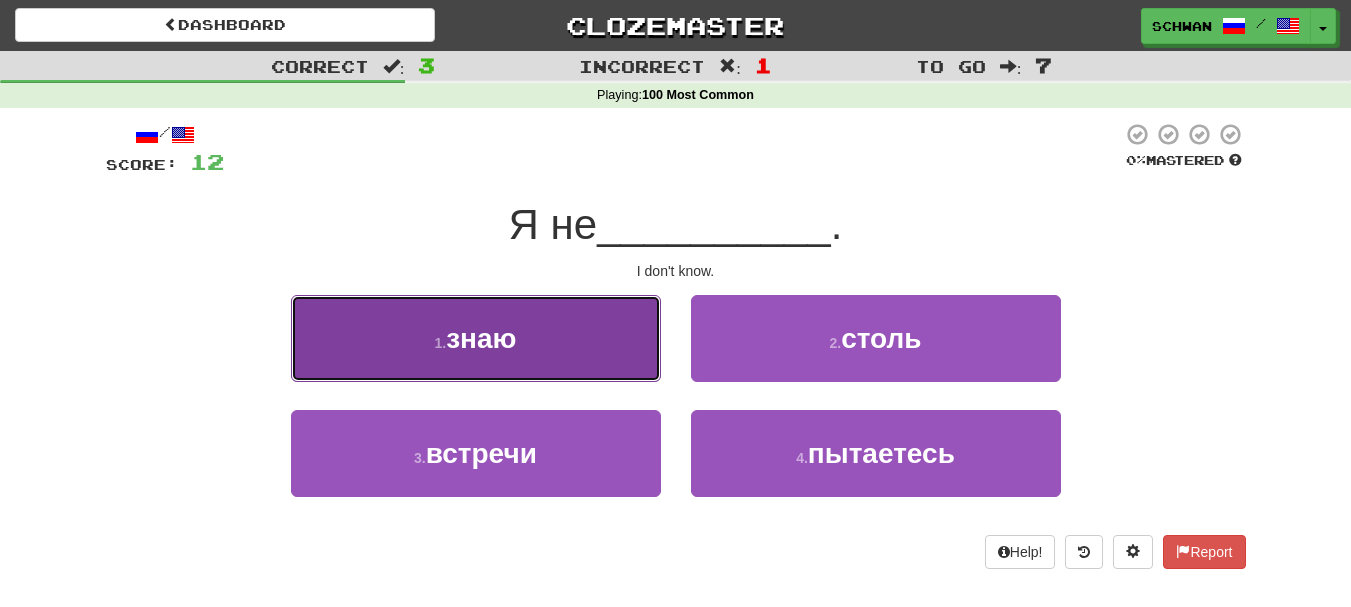 click on "1 .  знаю" at bounding box center (476, 338) 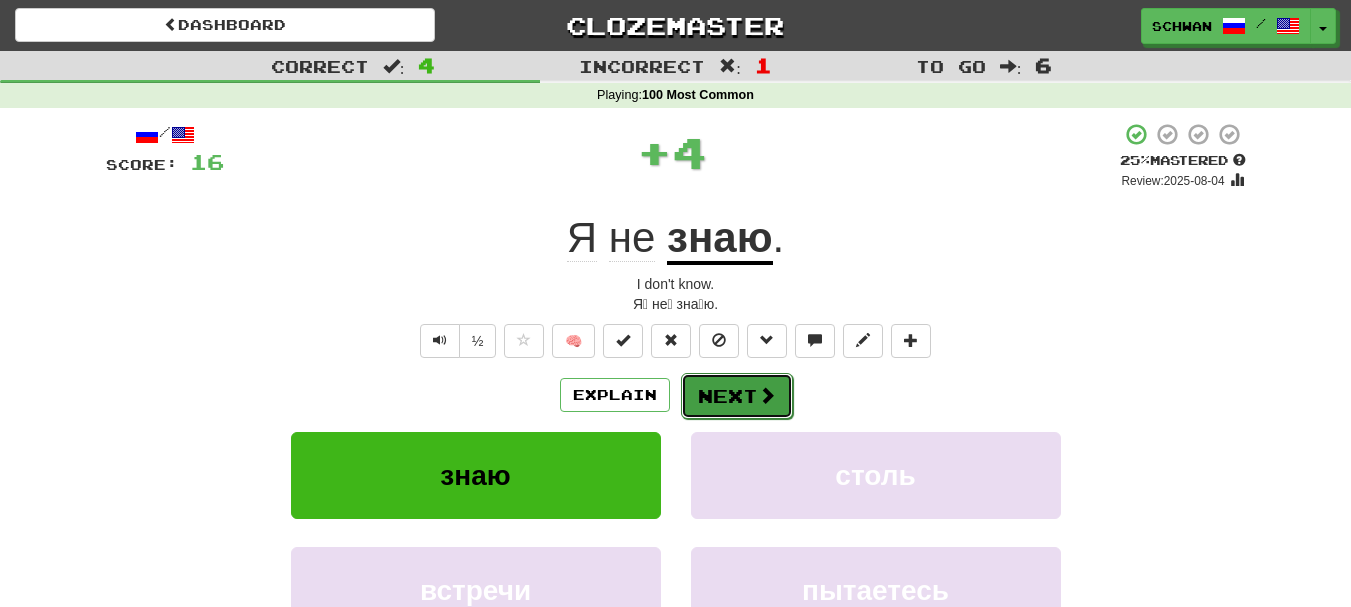 click on "Next" at bounding box center (737, 396) 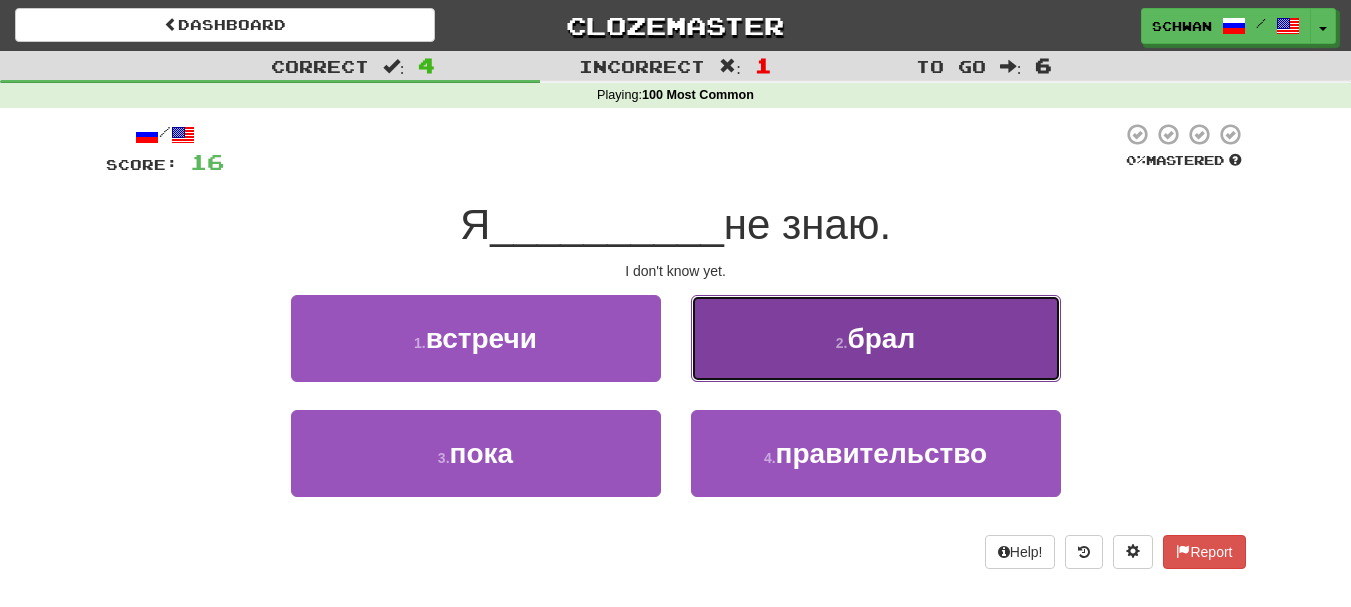 click on "2 . брал" at bounding box center [876, 338] 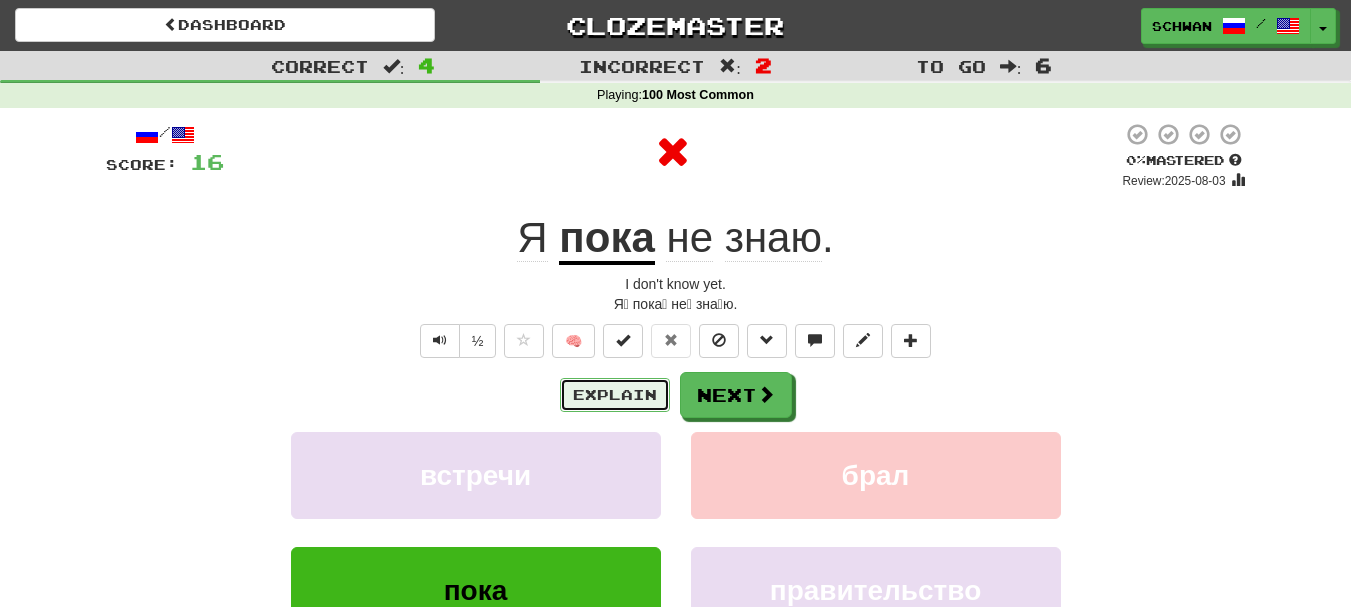 click on "Explain" at bounding box center (615, 395) 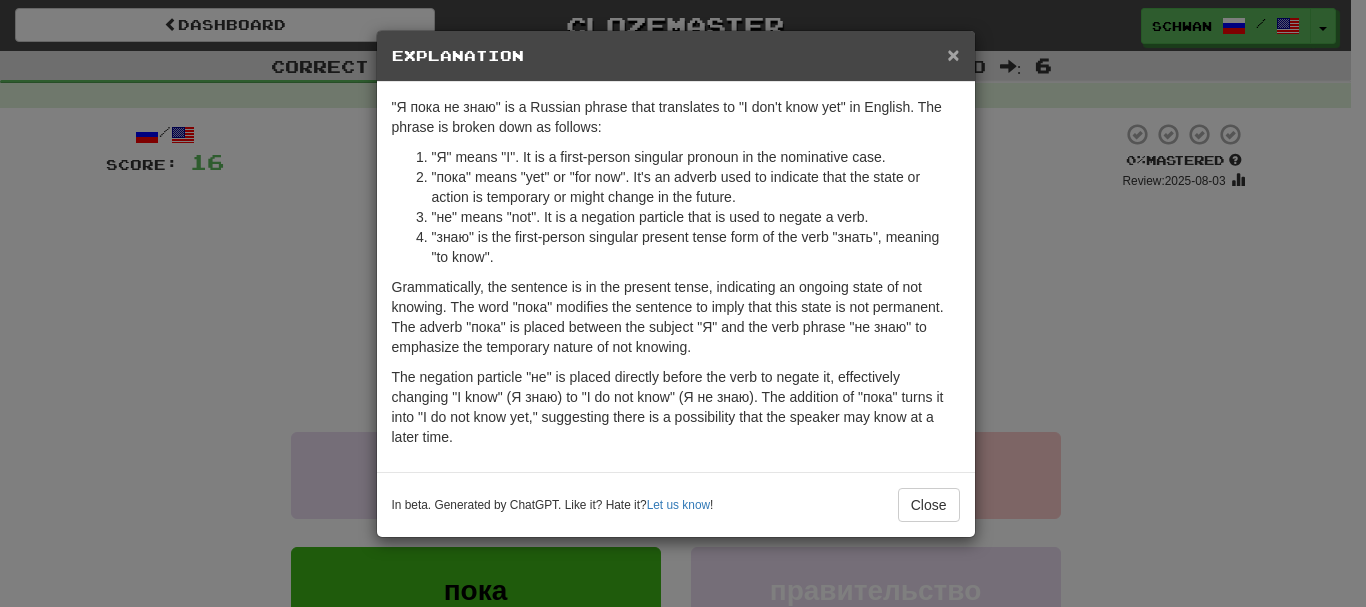 click on "×" at bounding box center (953, 54) 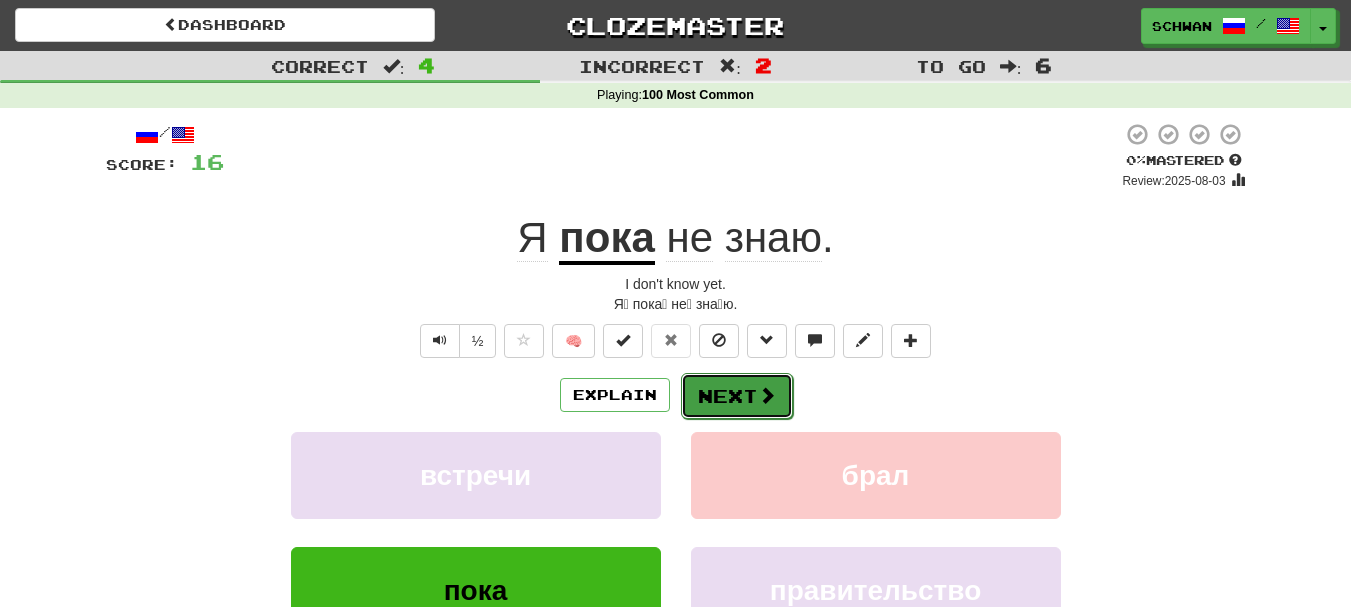 click on "Next" at bounding box center (737, 396) 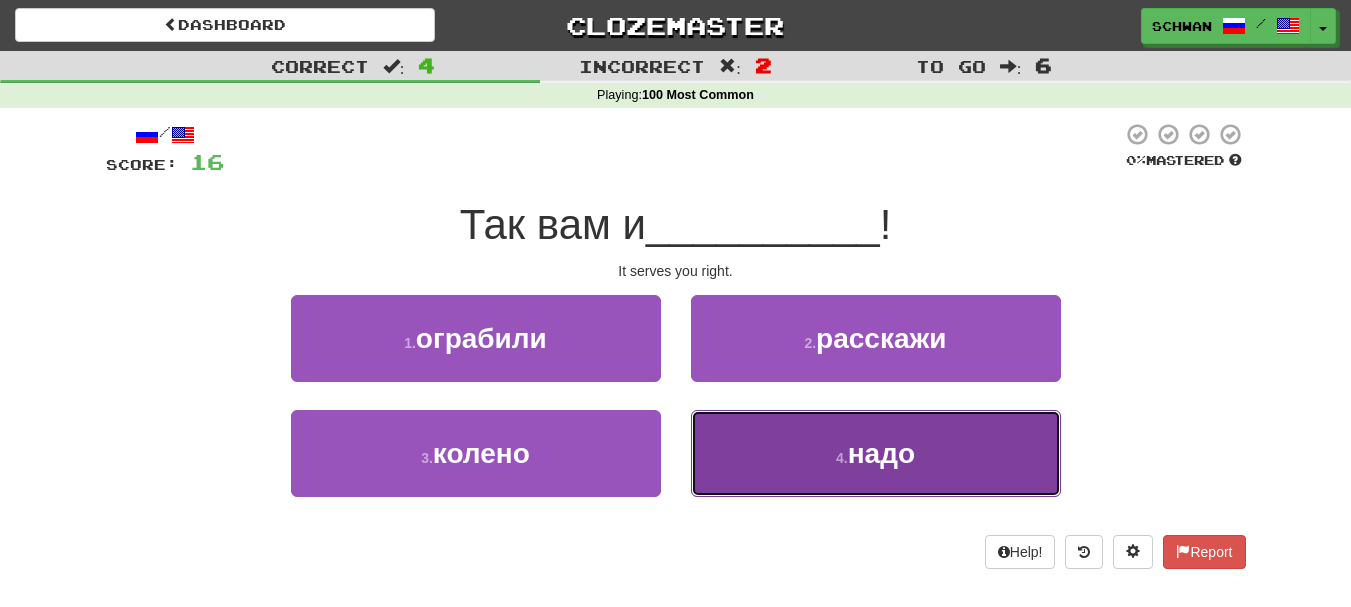 click on "4 .  надо" at bounding box center (876, 453) 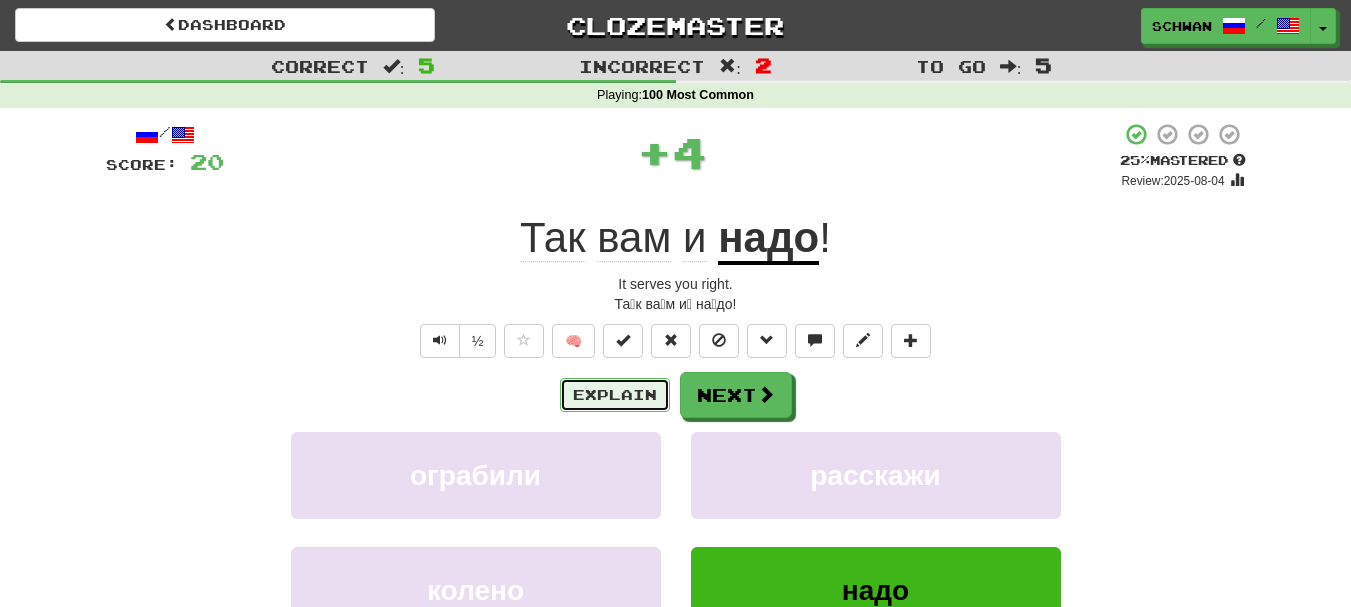 click on "Explain" at bounding box center (615, 395) 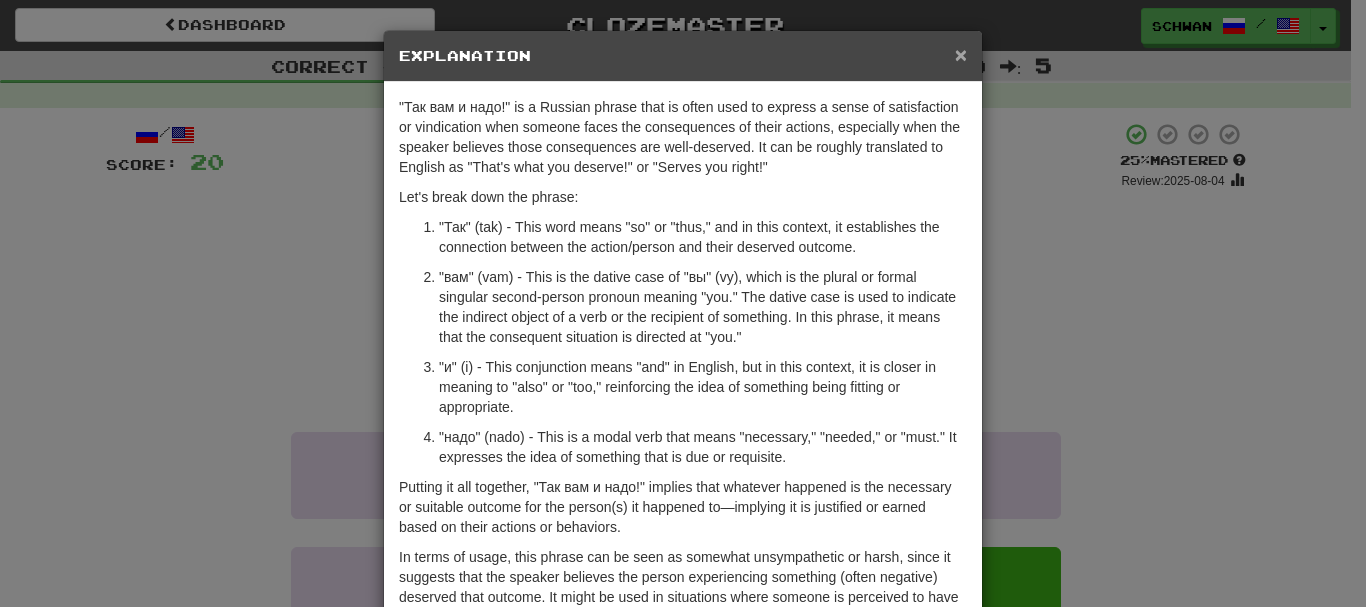 click on "×" at bounding box center (961, 54) 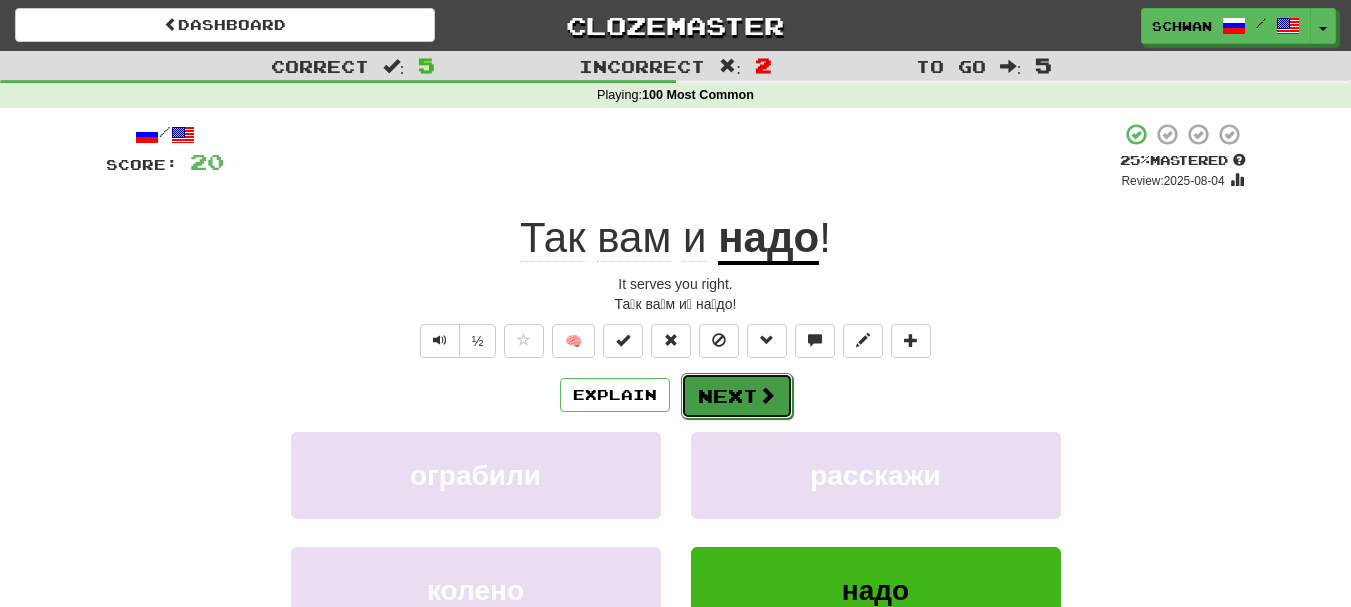 click at bounding box center (767, 395) 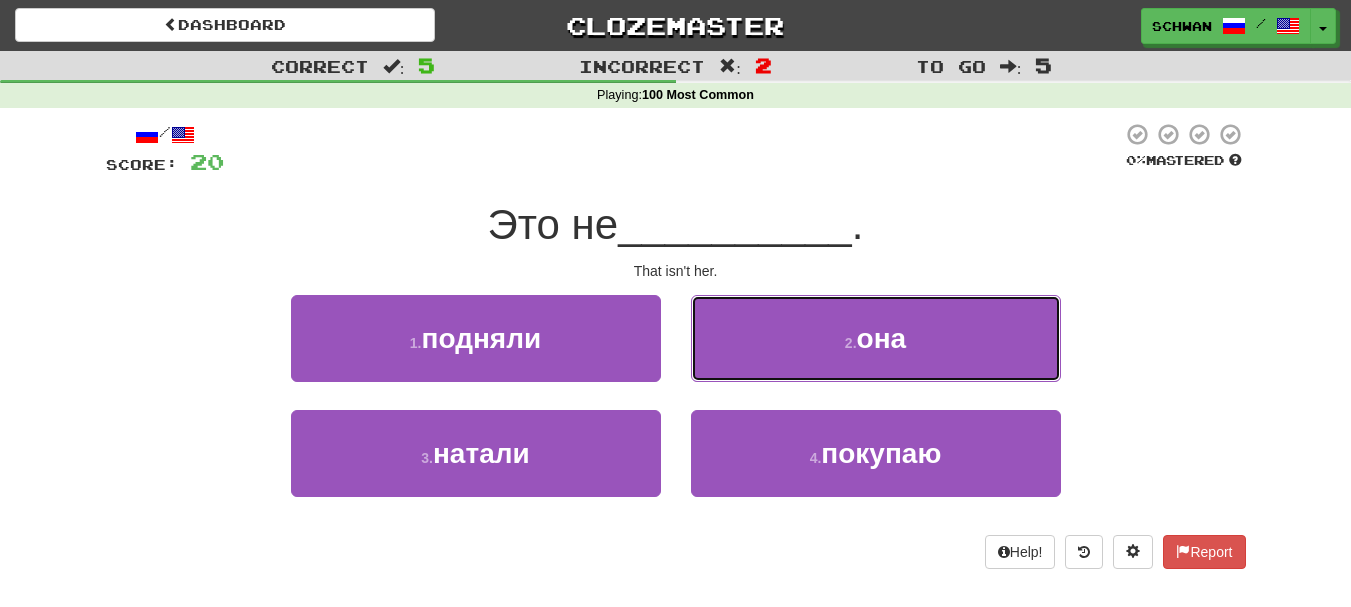 click on "2 .  она" at bounding box center [876, 338] 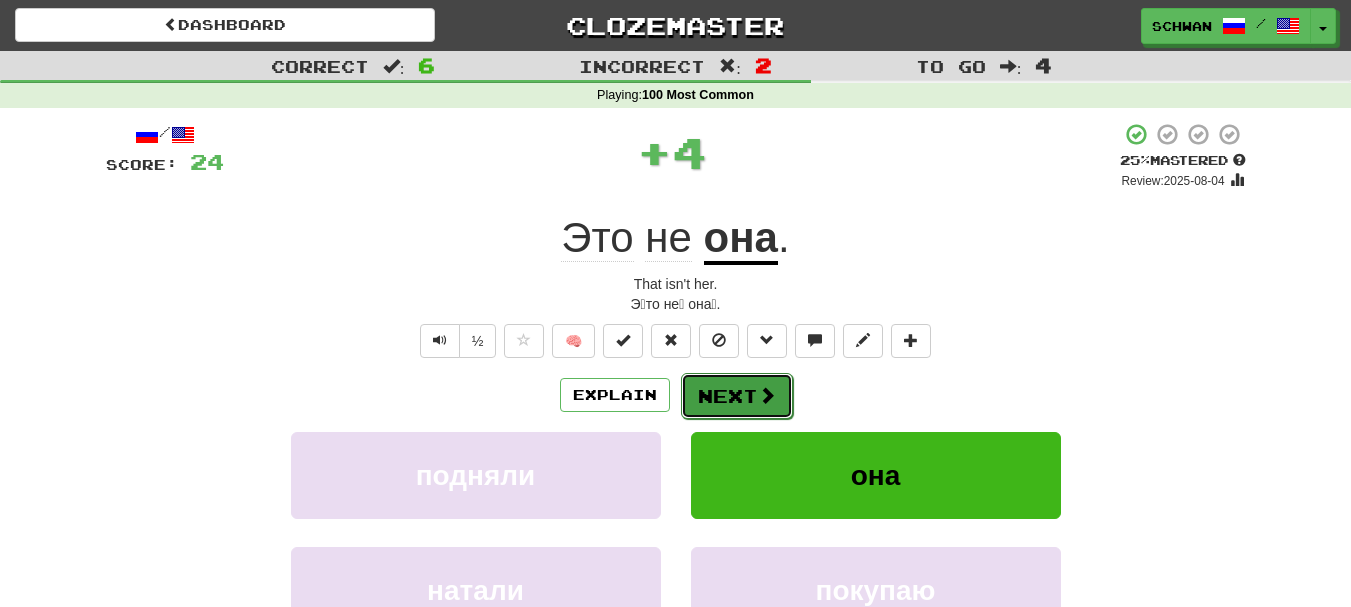 click on "Next" at bounding box center [737, 396] 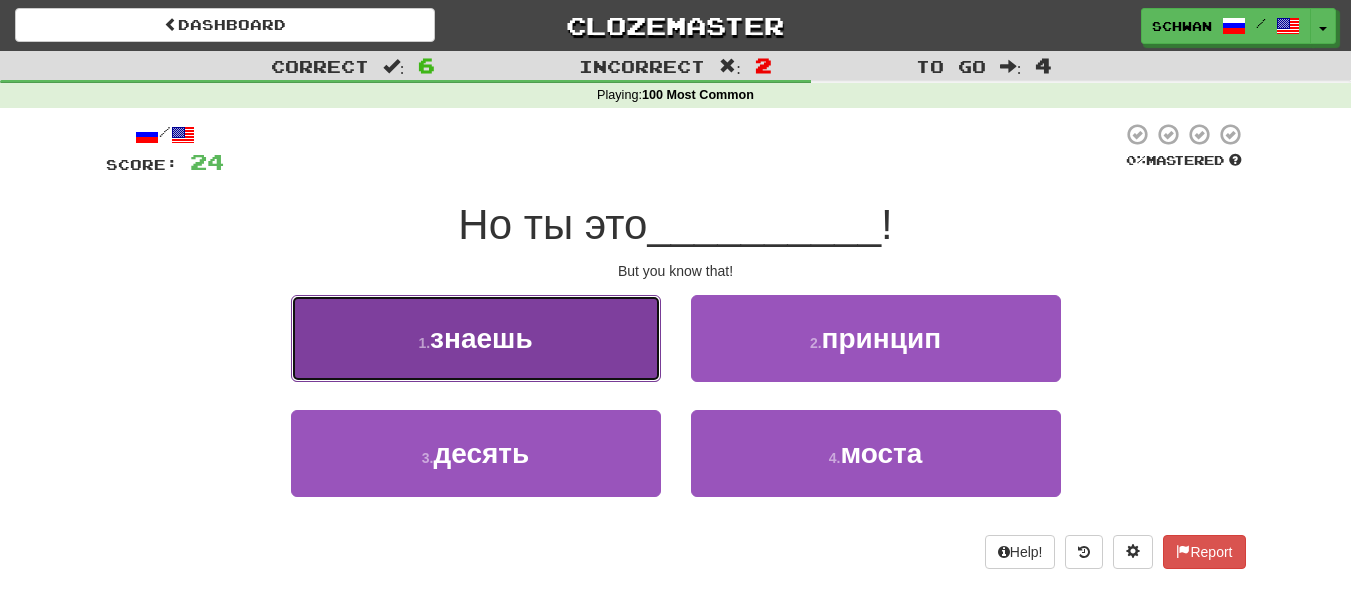 click on "1 .  знаешь" at bounding box center [476, 338] 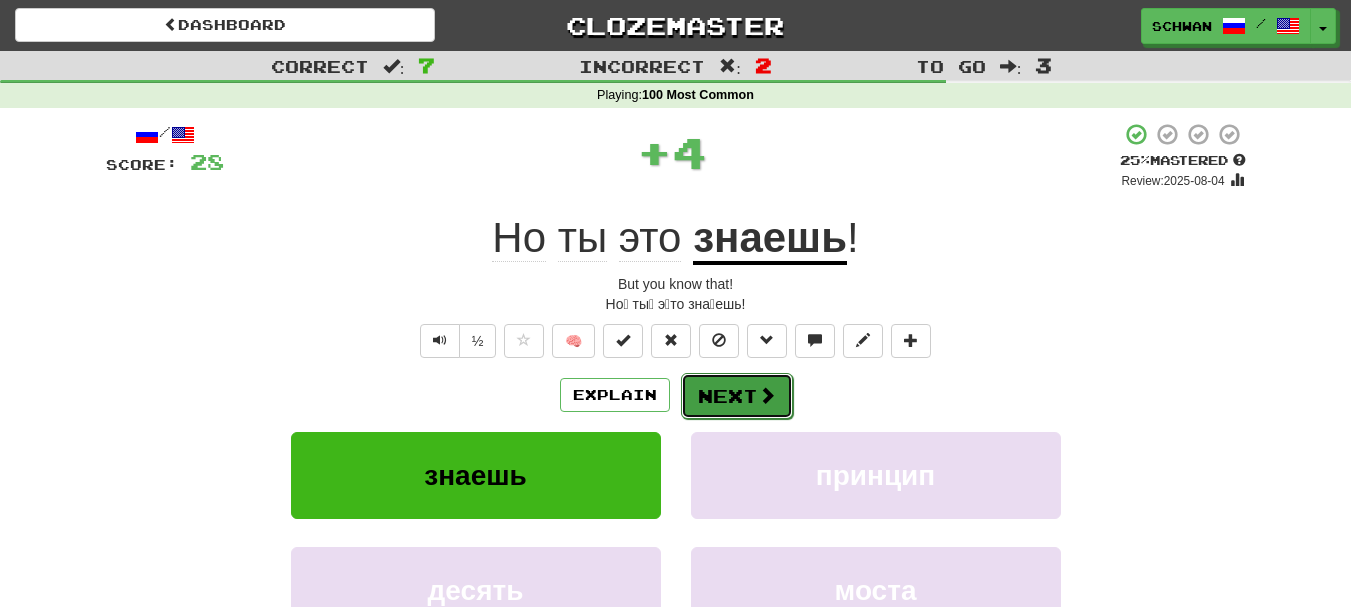 click on "Next" at bounding box center (737, 396) 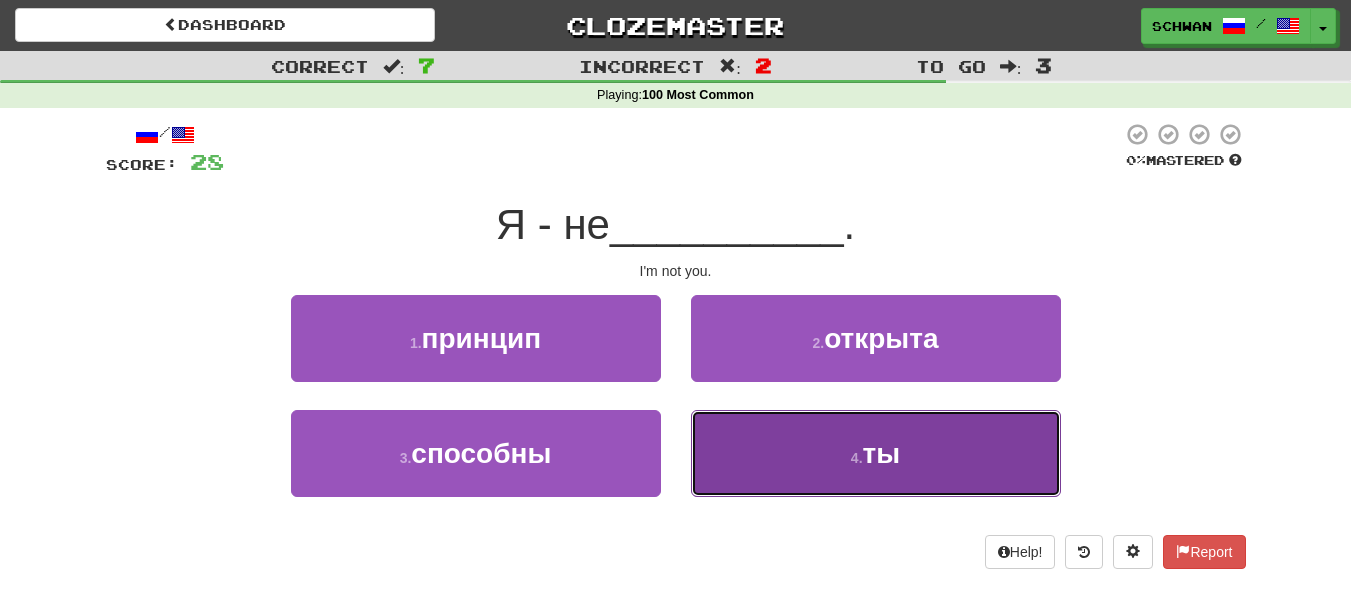 click on "4 .  ты" at bounding box center (876, 453) 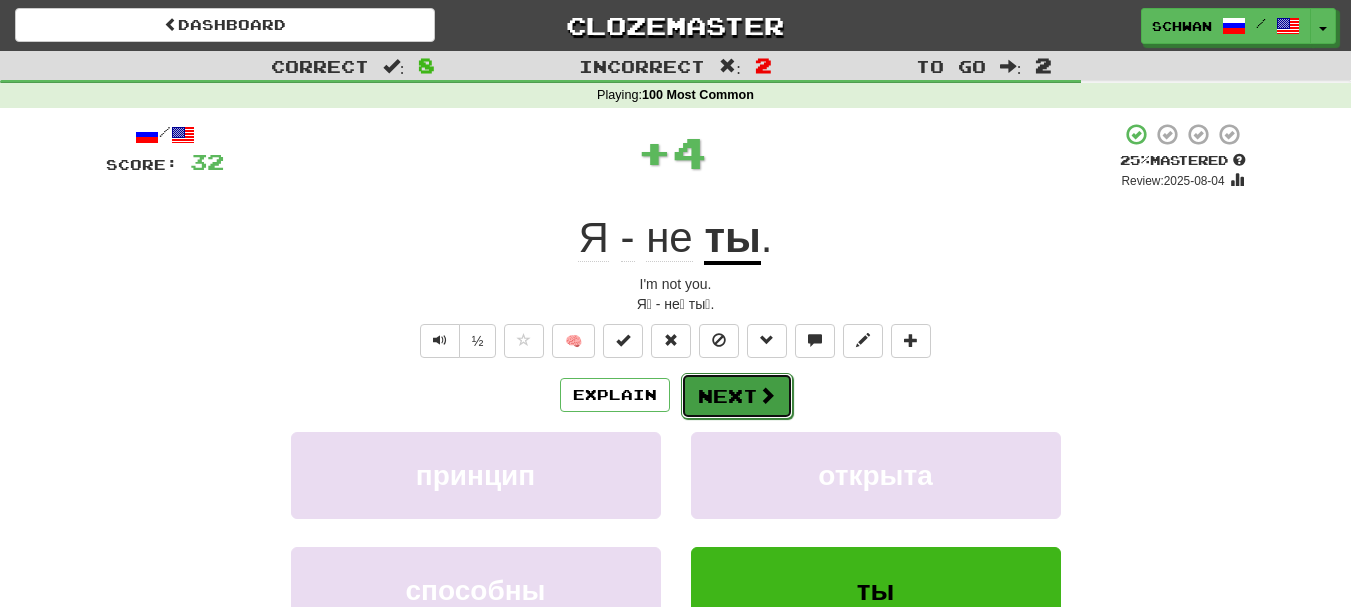 click on "Next" at bounding box center [737, 396] 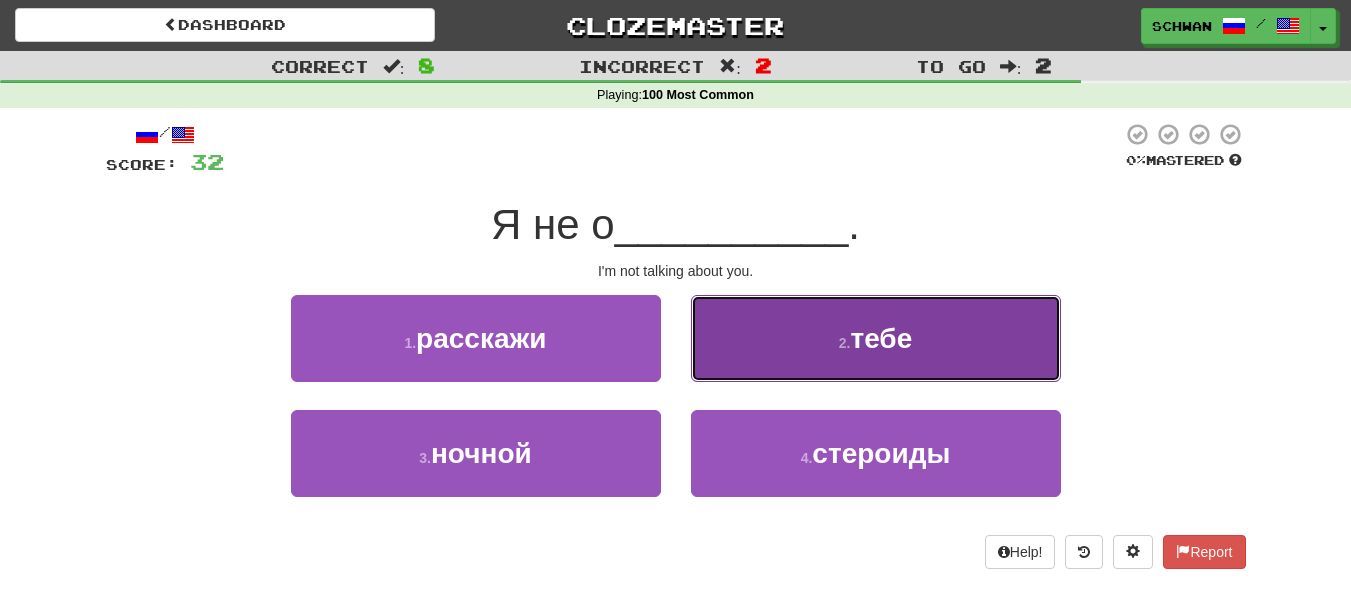 click on "2 .  тебе" at bounding box center [876, 338] 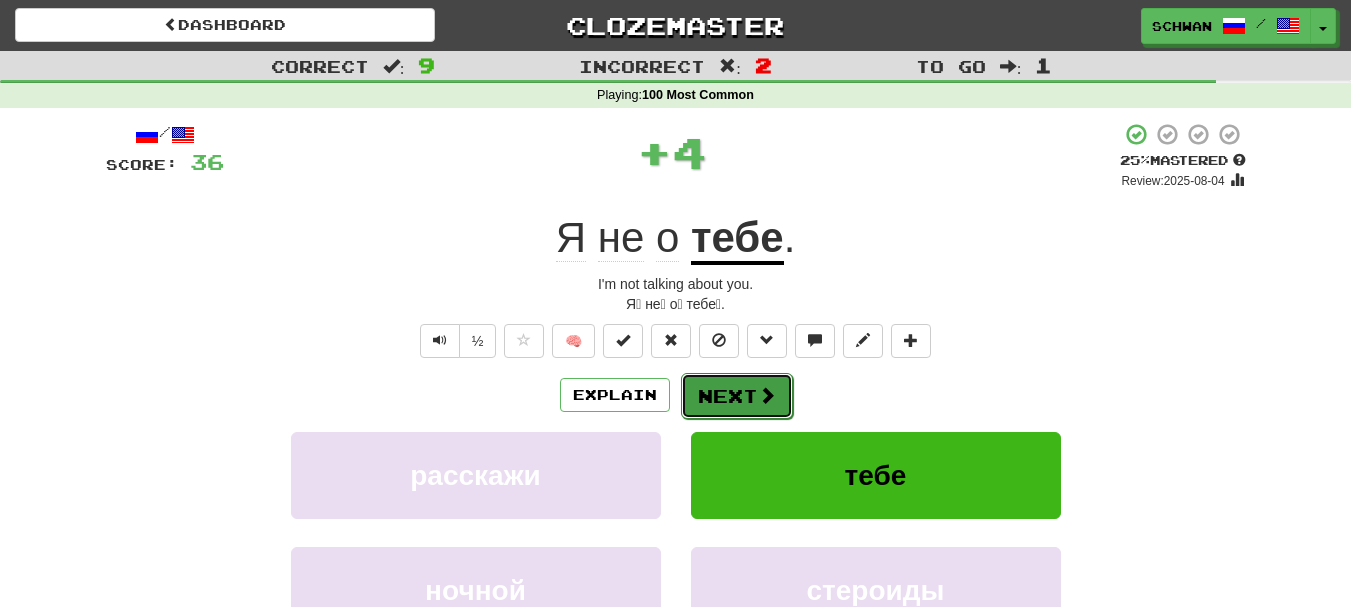 click on "Next" at bounding box center [737, 396] 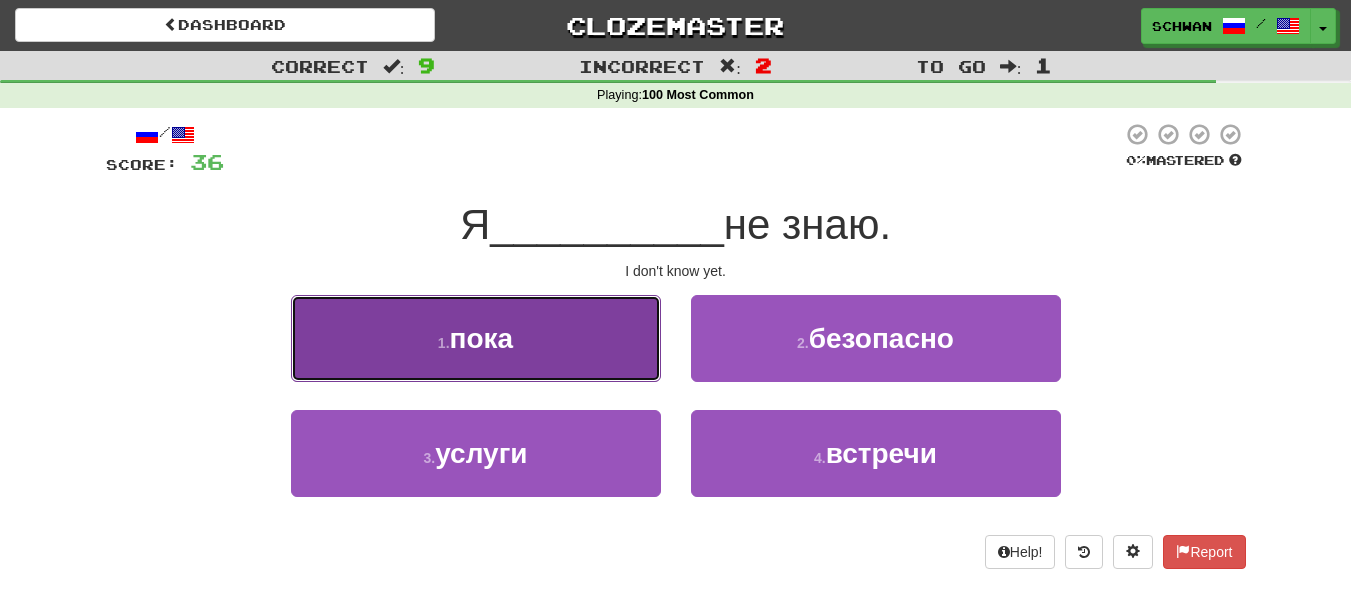 click on "1 .  пока" at bounding box center [476, 338] 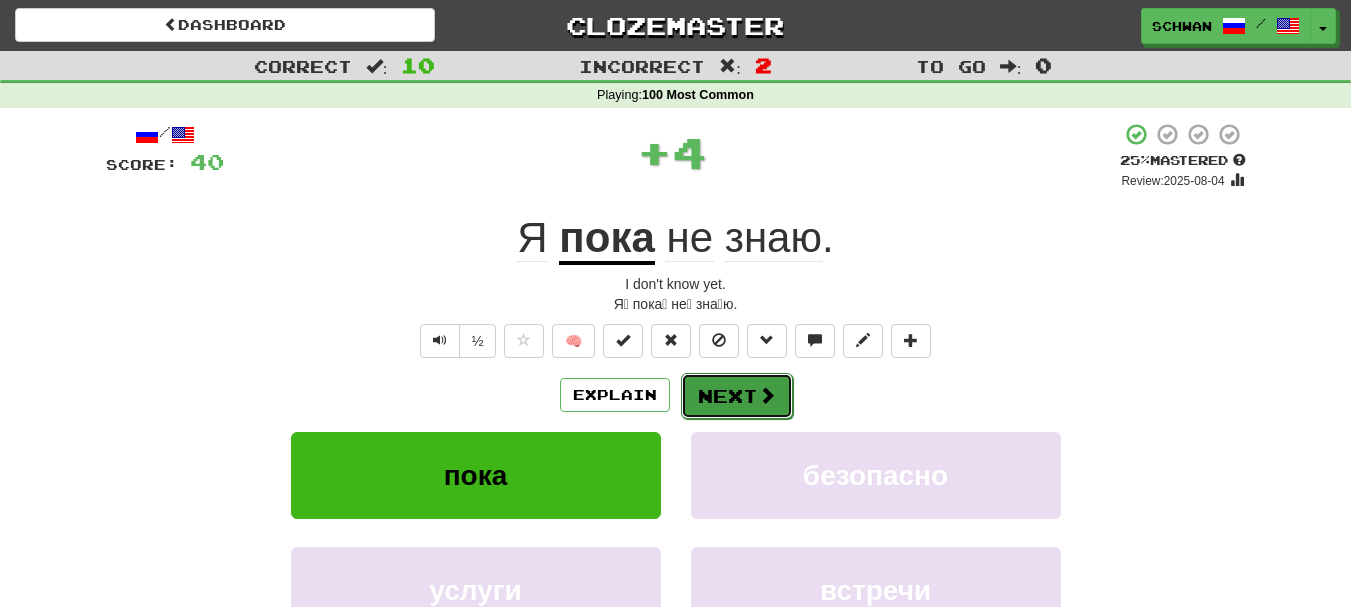 click on "Next" at bounding box center [737, 396] 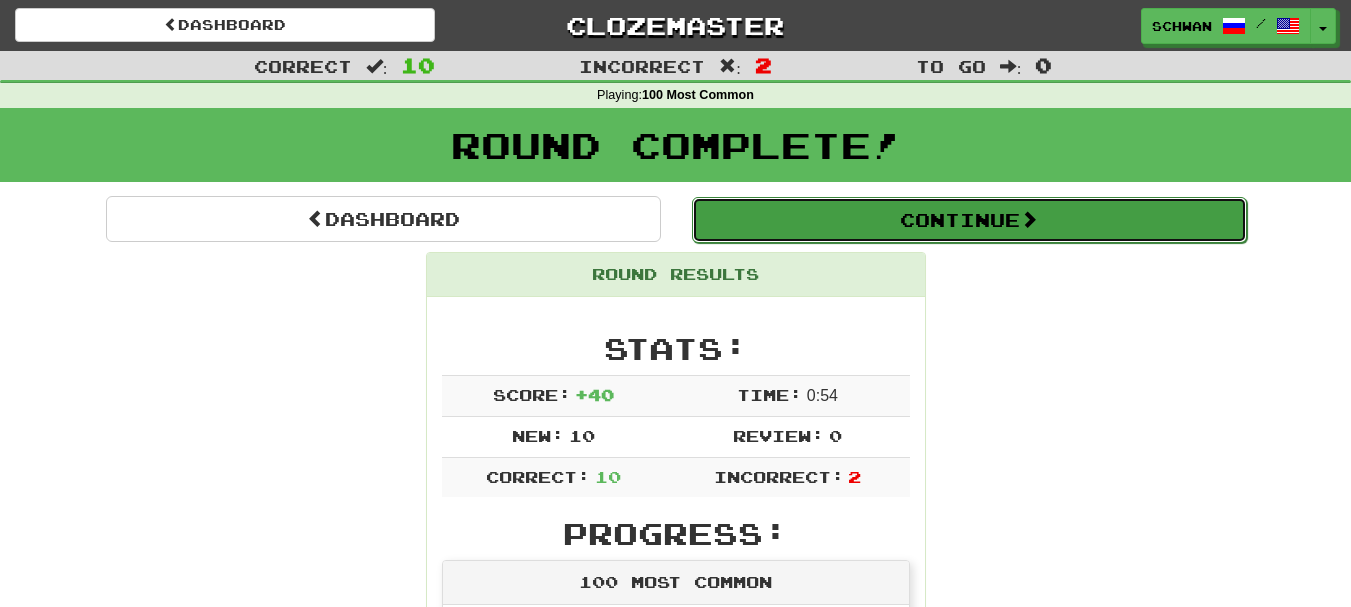 click on "Continue" at bounding box center [969, 220] 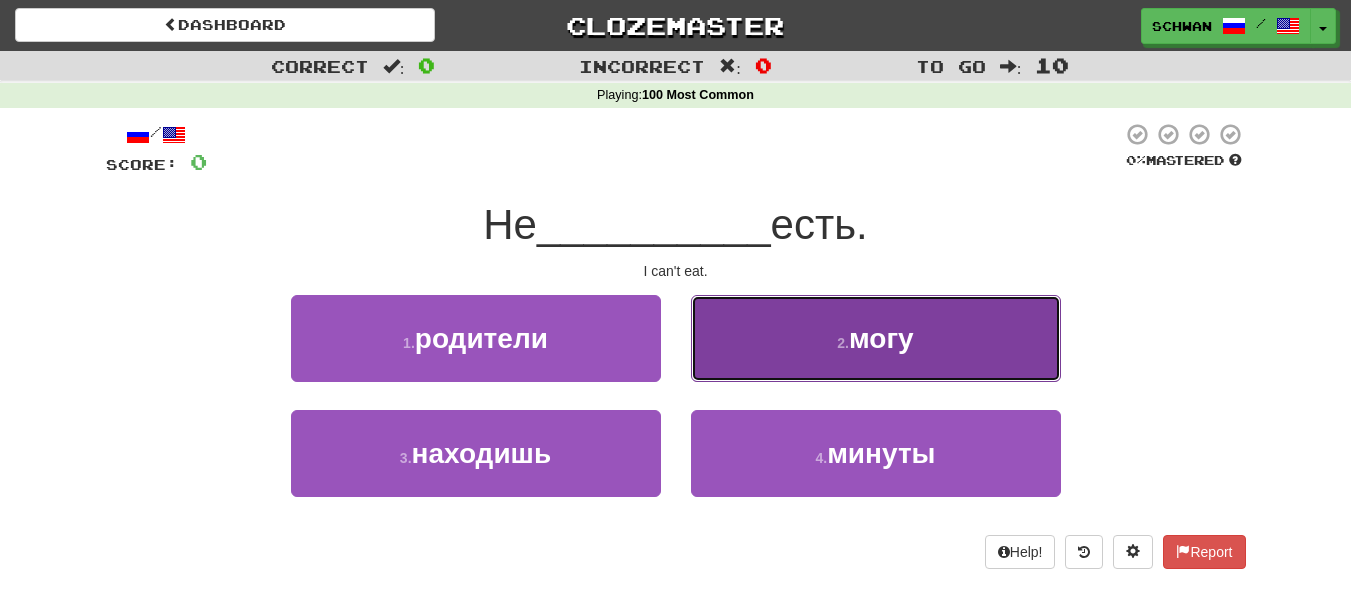 click on "2 .  могу" at bounding box center [876, 338] 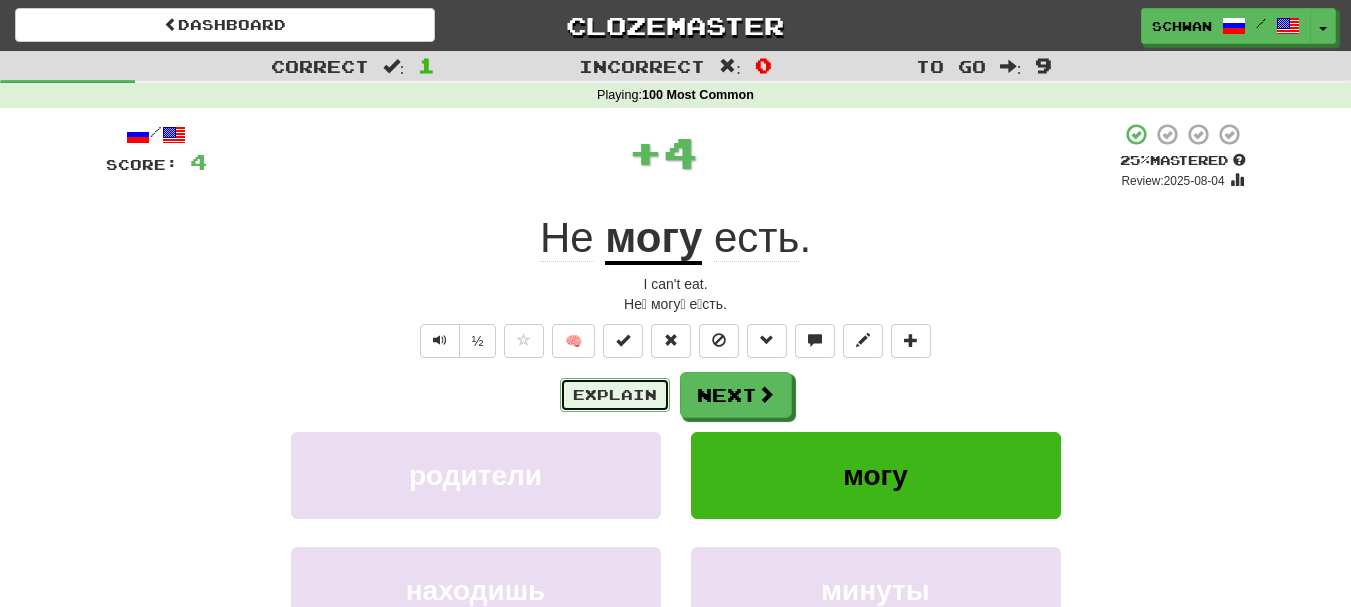 click on "Explain" at bounding box center (615, 395) 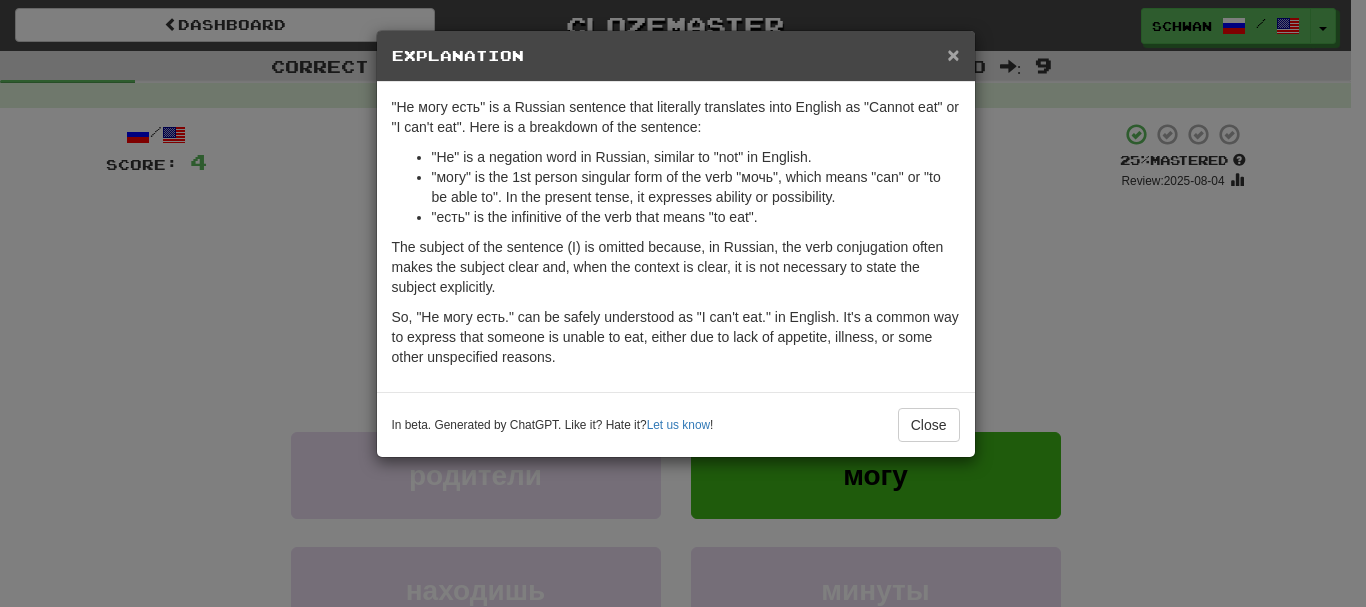 click on "×" at bounding box center (953, 54) 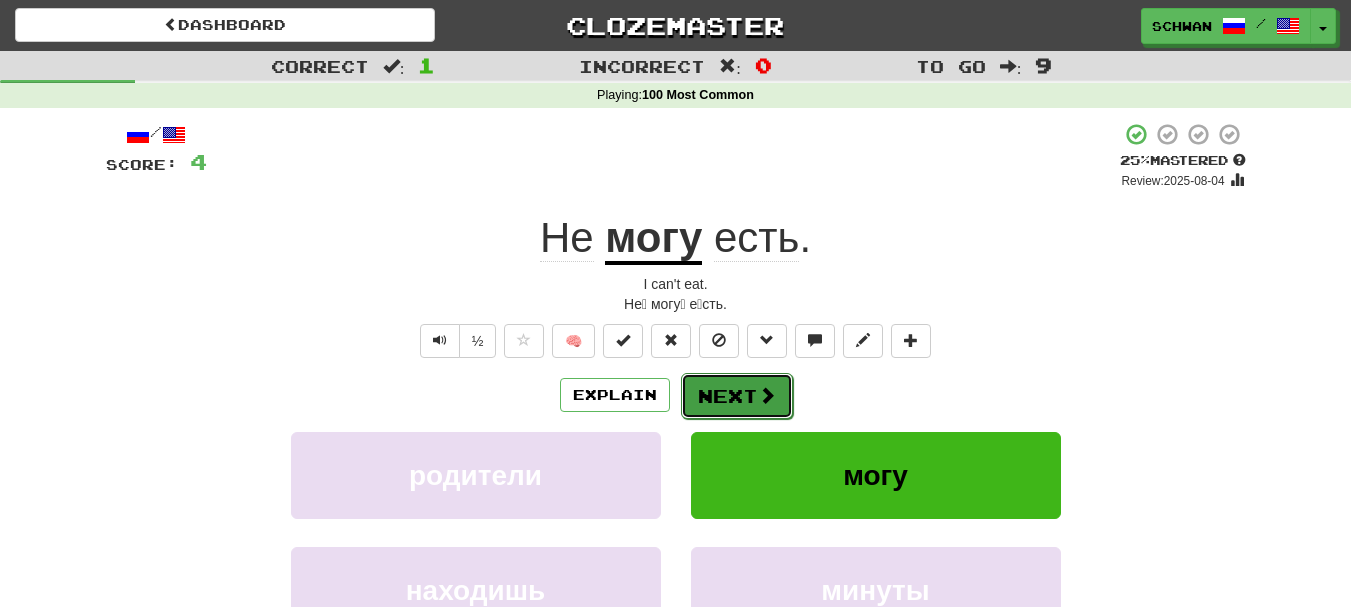 click on "Next" at bounding box center [737, 396] 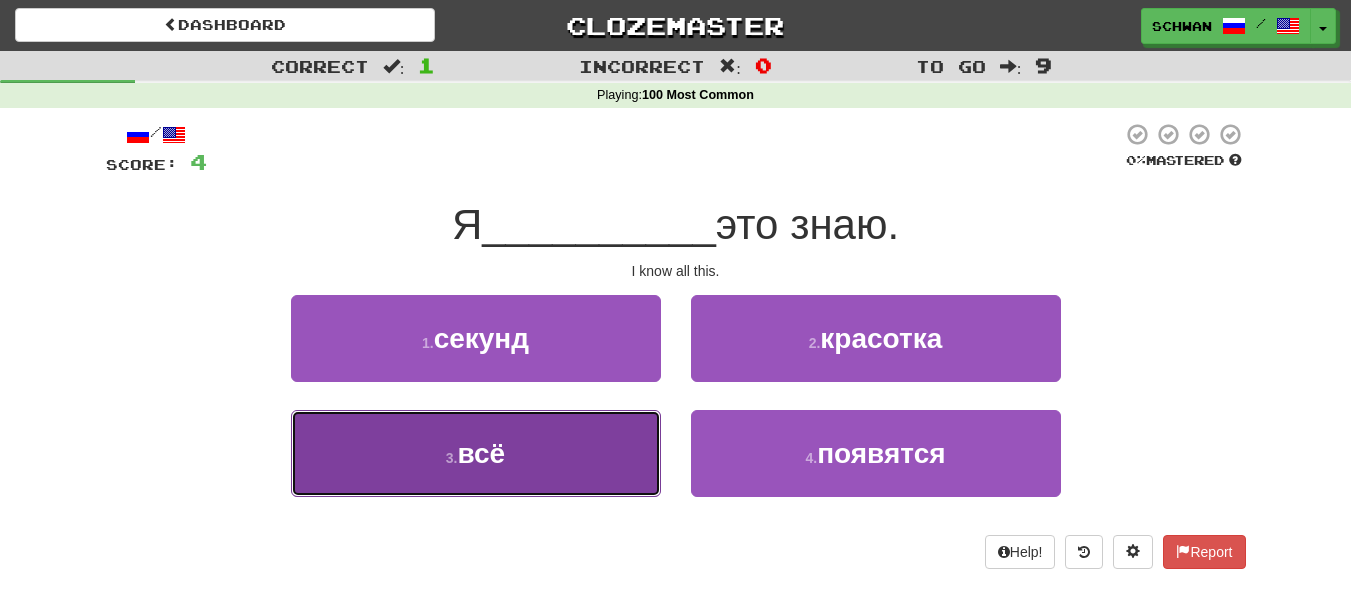 click on "3 .  всё" at bounding box center [476, 453] 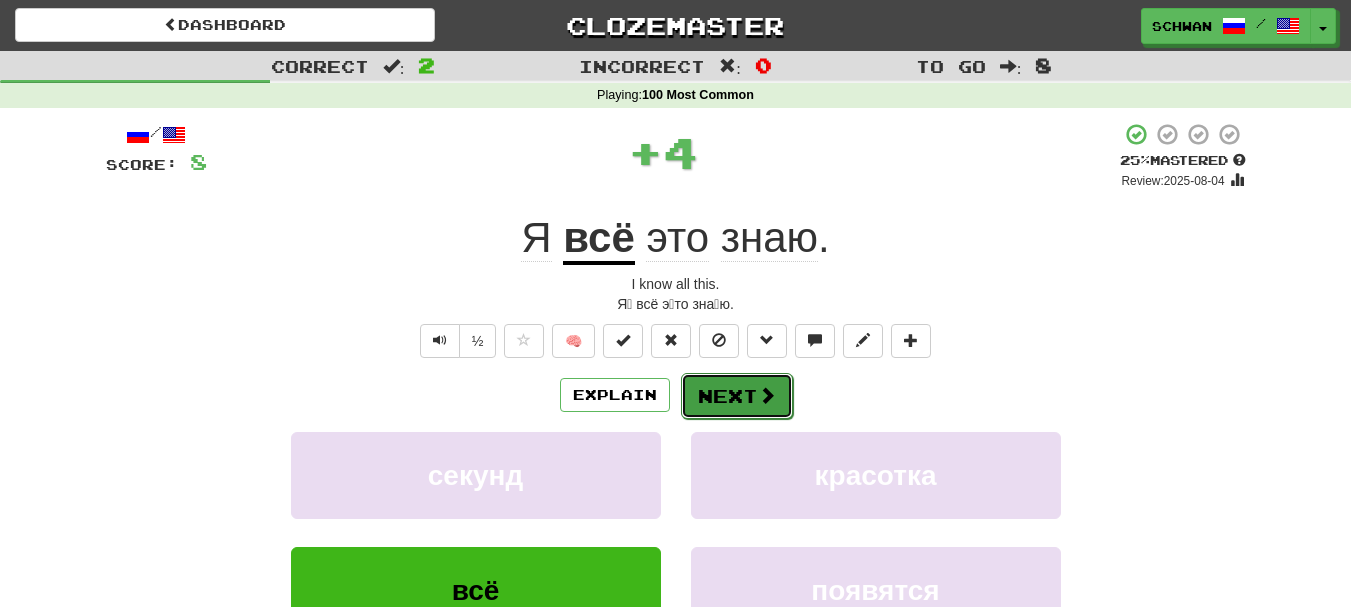 click at bounding box center [767, 395] 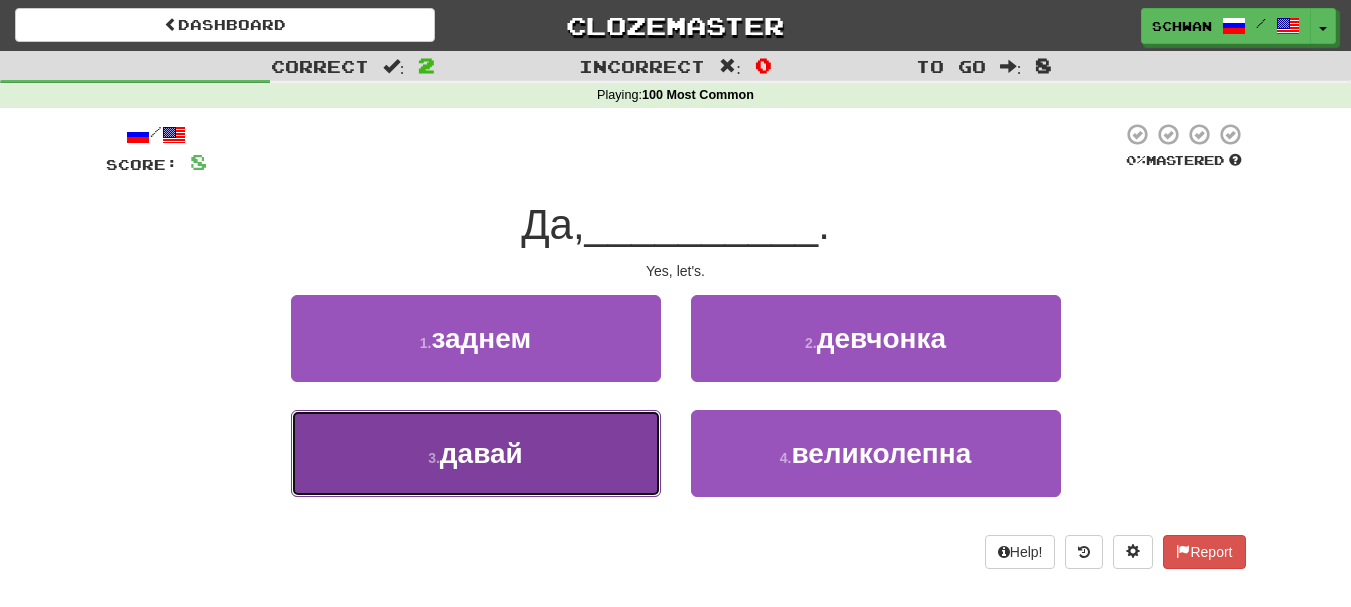 click on "3 .  давай" at bounding box center (476, 453) 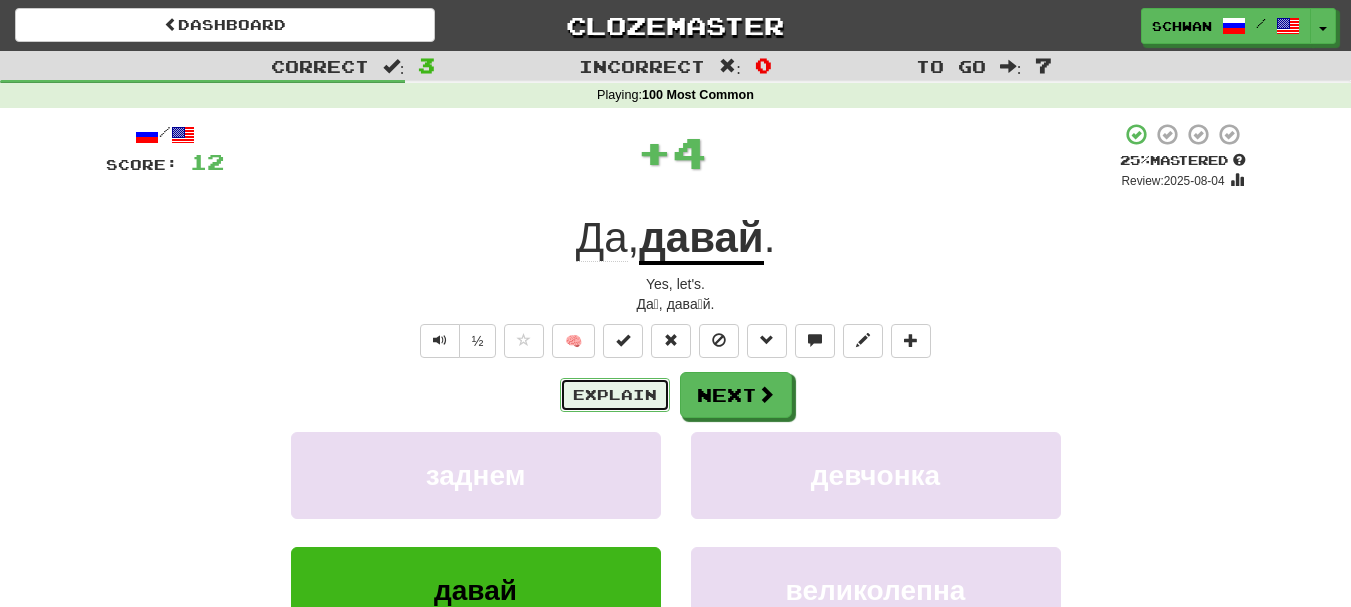 click on "Explain" at bounding box center [615, 395] 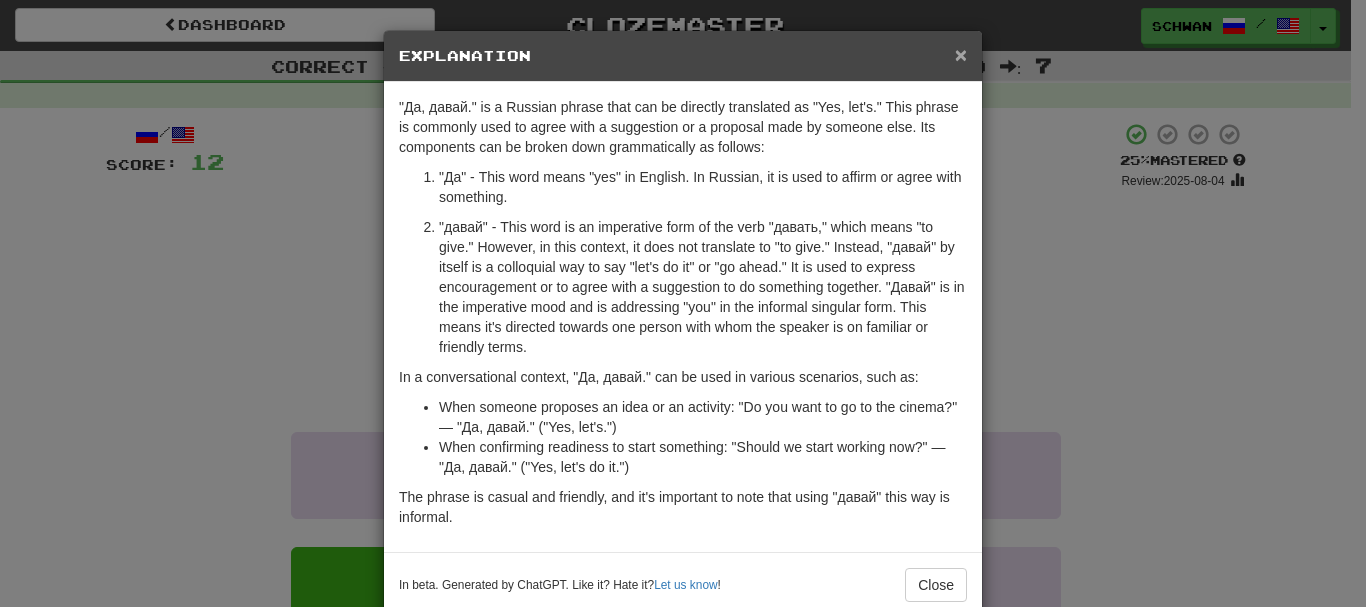 click on "×" at bounding box center (961, 54) 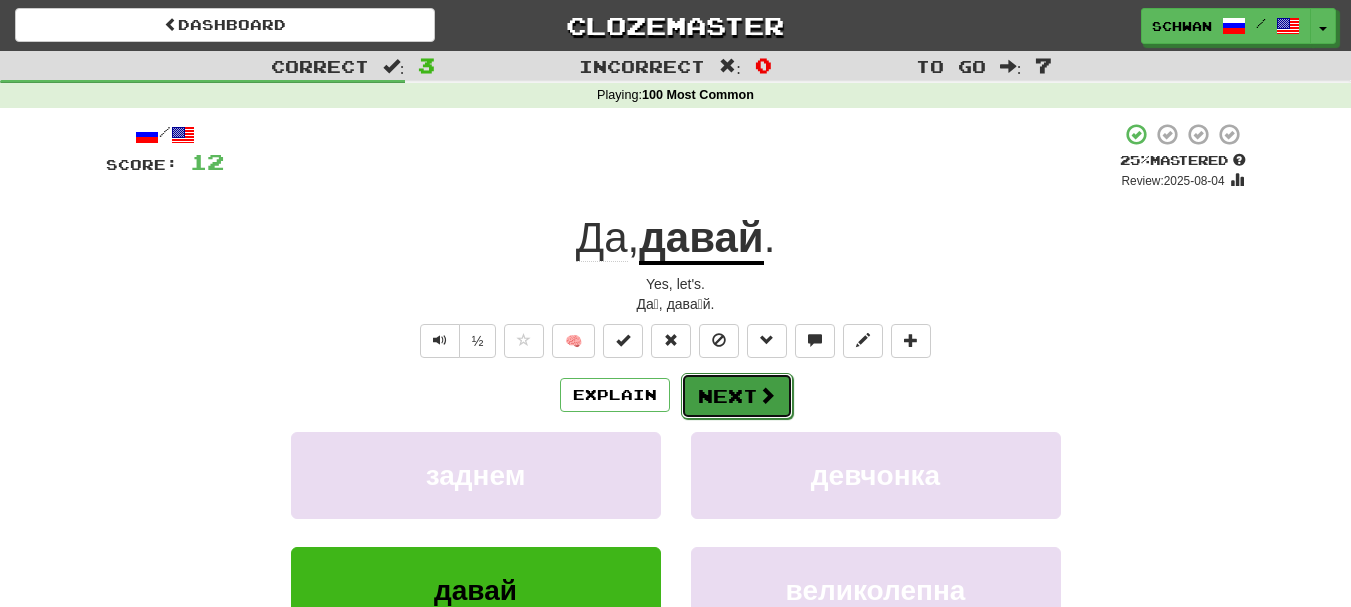 click at bounding box center (767, 395) 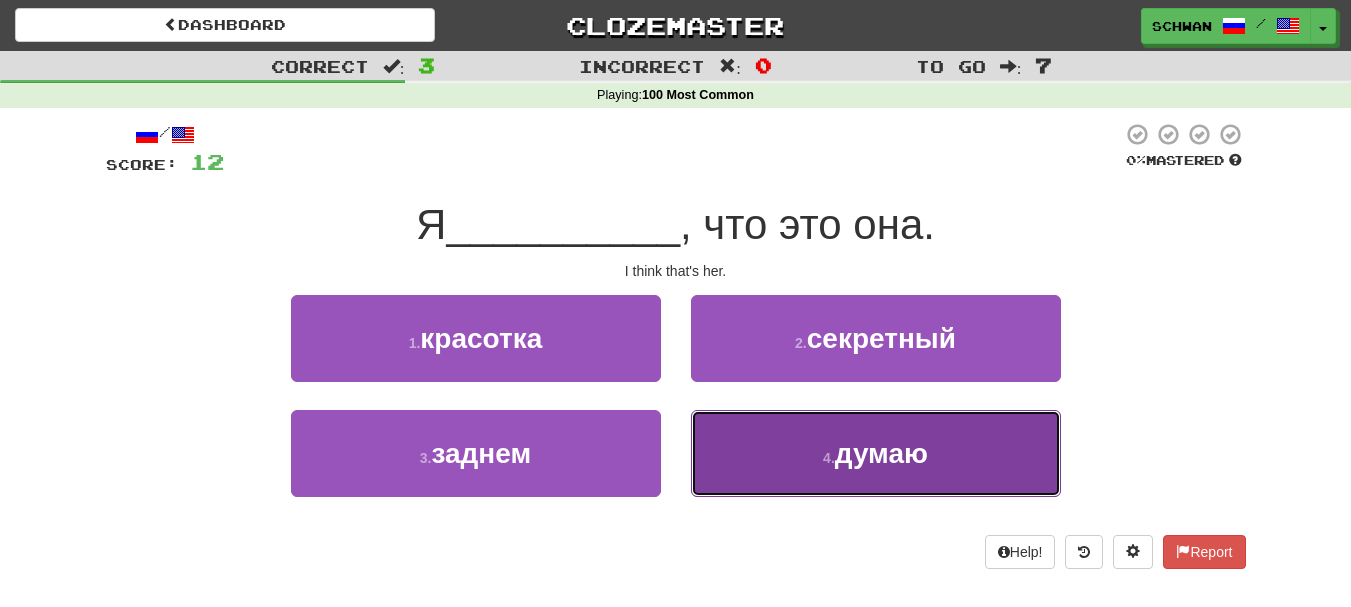 click on "4 .  думаю" at bounding box center (876, 453) 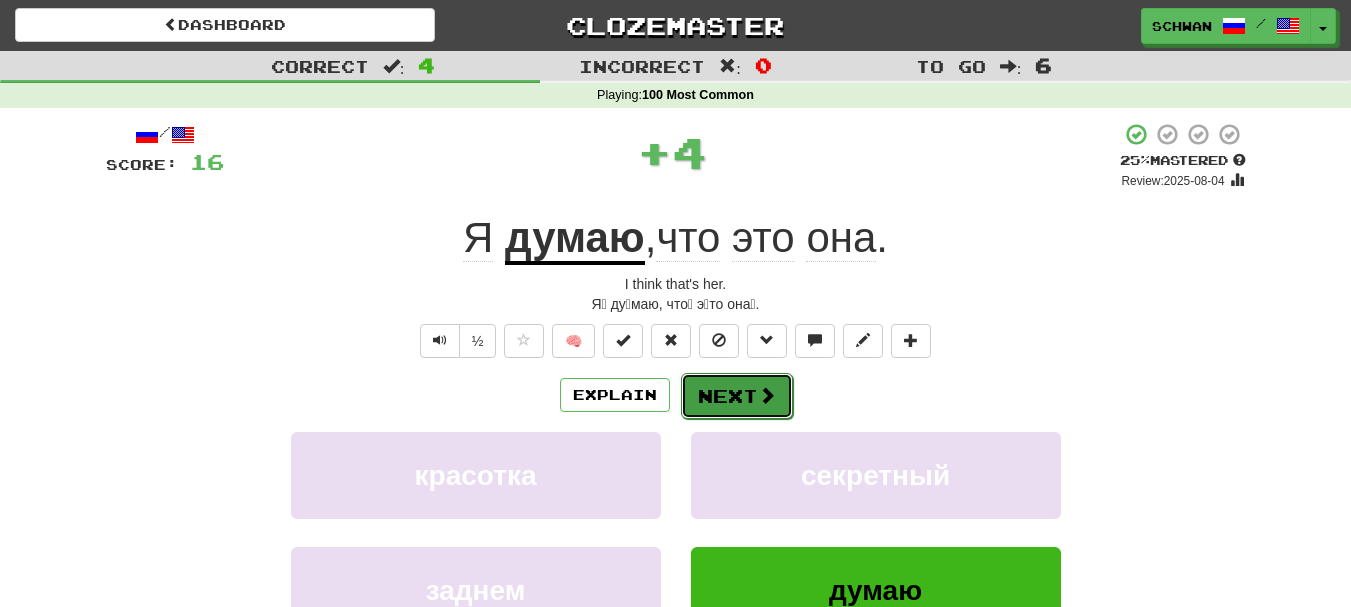click on "Next" at bounding box center (737, 396) 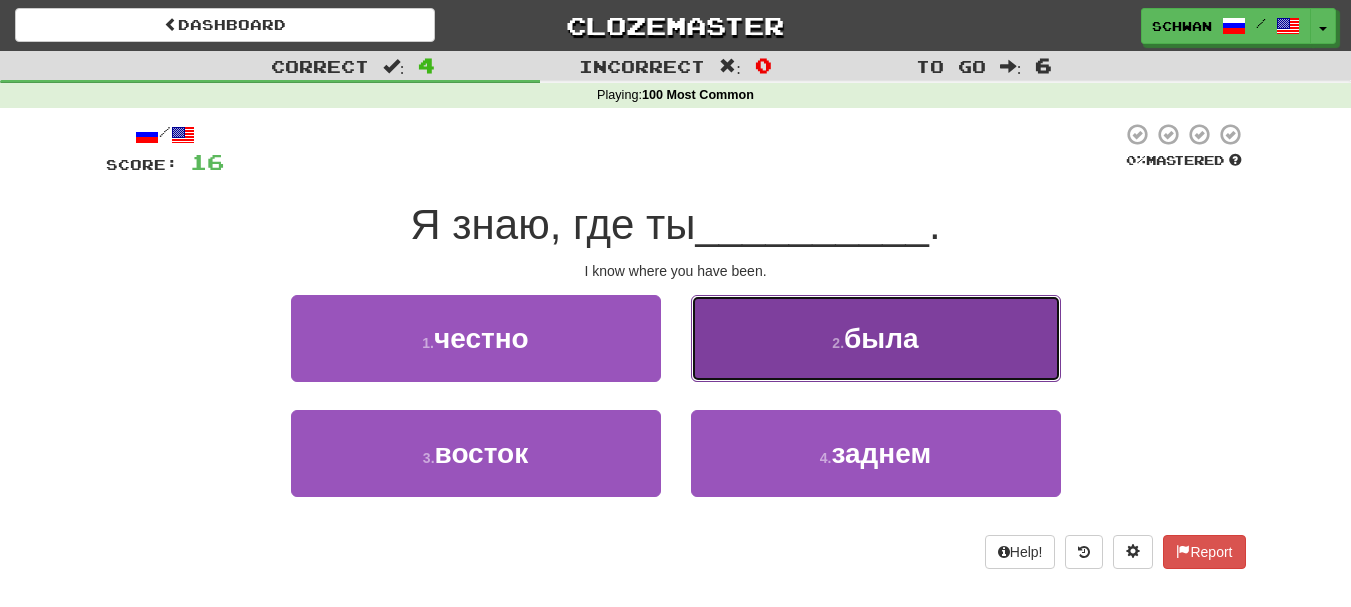 click on "2 .  была" at bounding box center (876, 338) 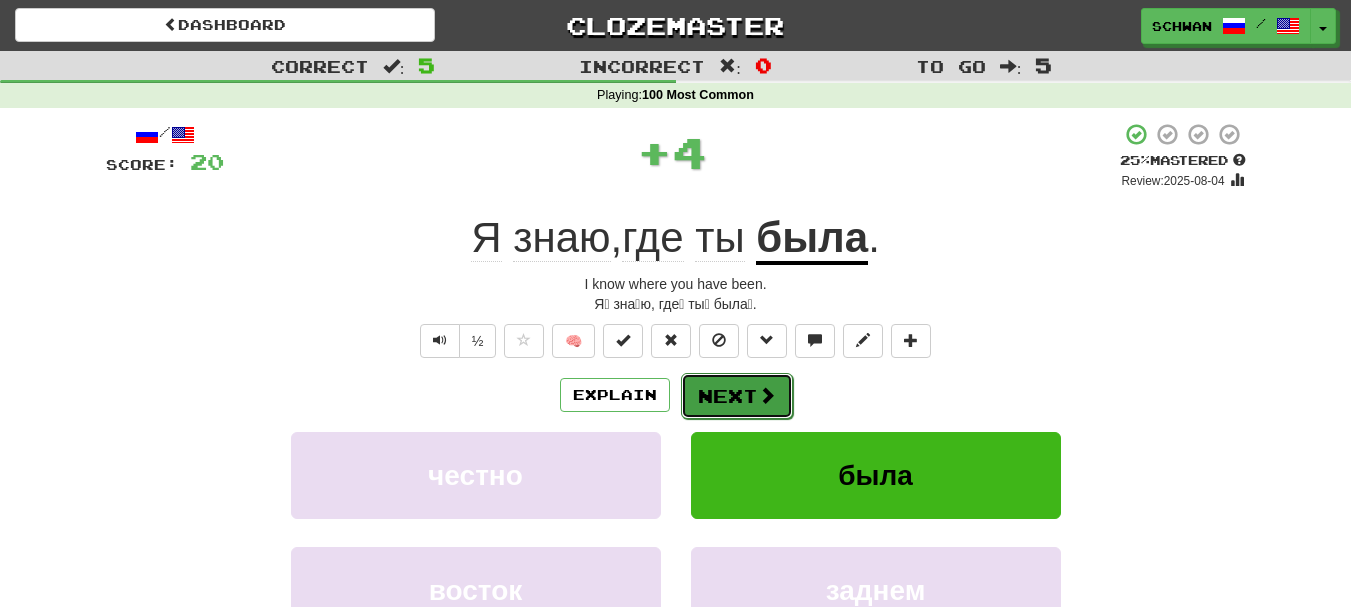 click on "Next" at bounding box center [737, 396] 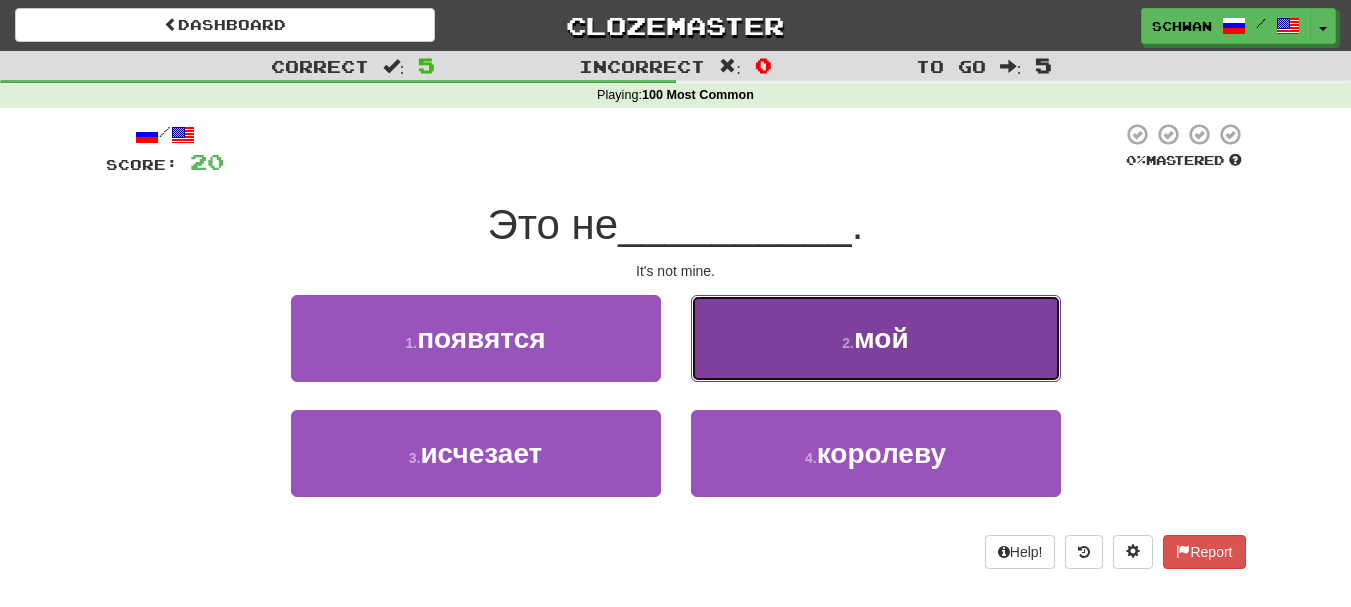 click on "2 .  мой" at bounding box center [876, 338] 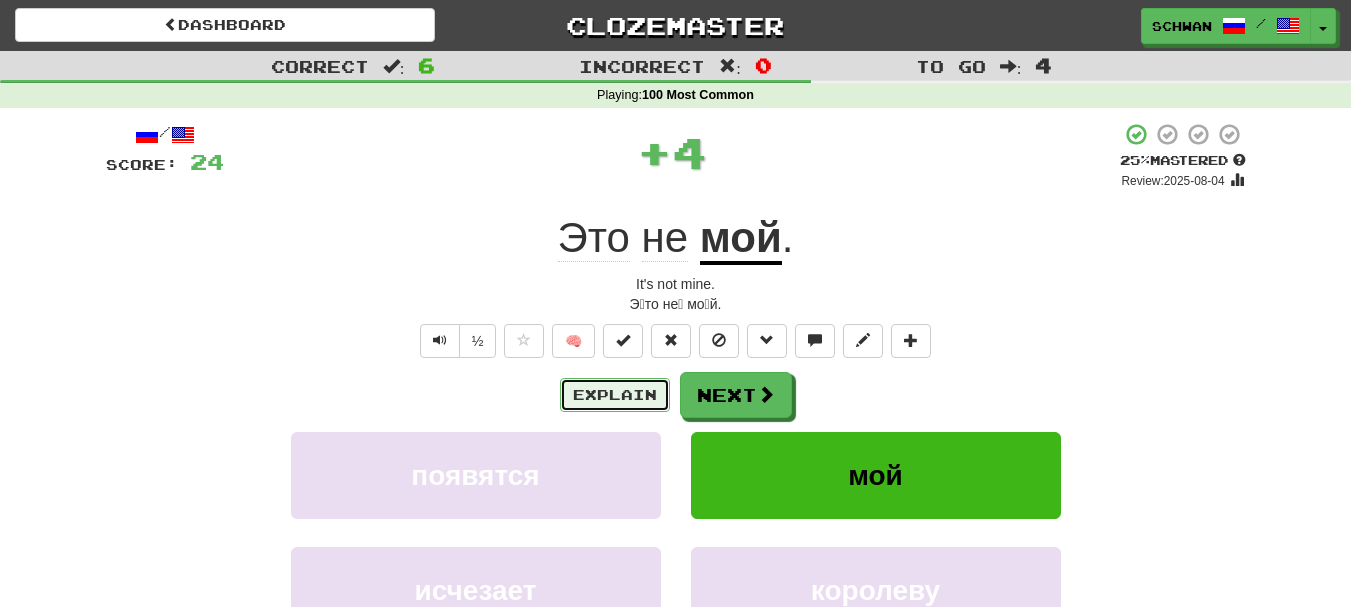 click on "Explain" at bounding box center (615, 395) 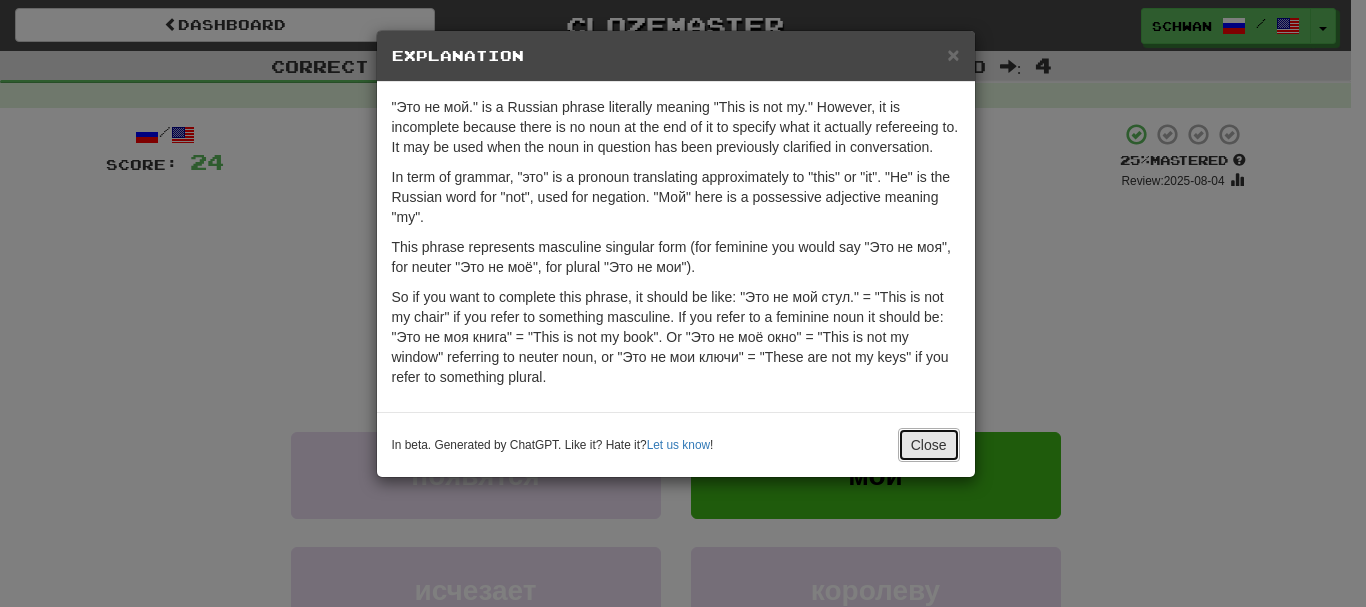 click on "Close" at bounding box center [929, 445] 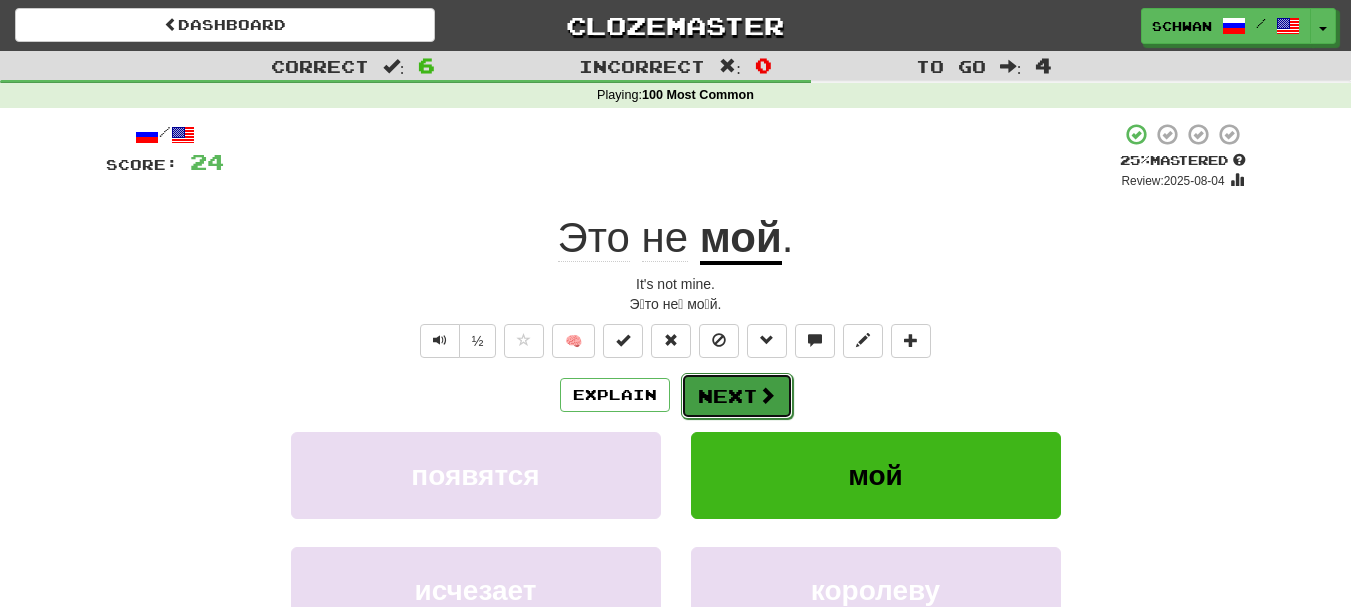 click on "Next" at bounding box center (737, 396) 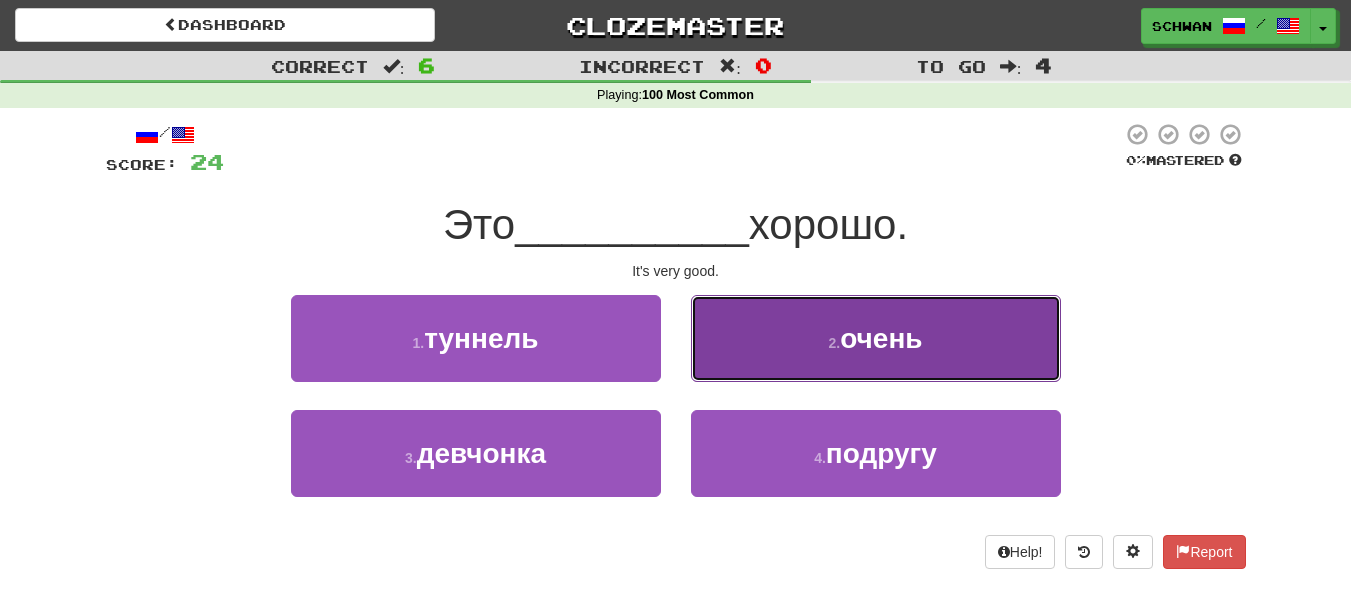 click on "2 .  очень" at bounding box center (876, 338) 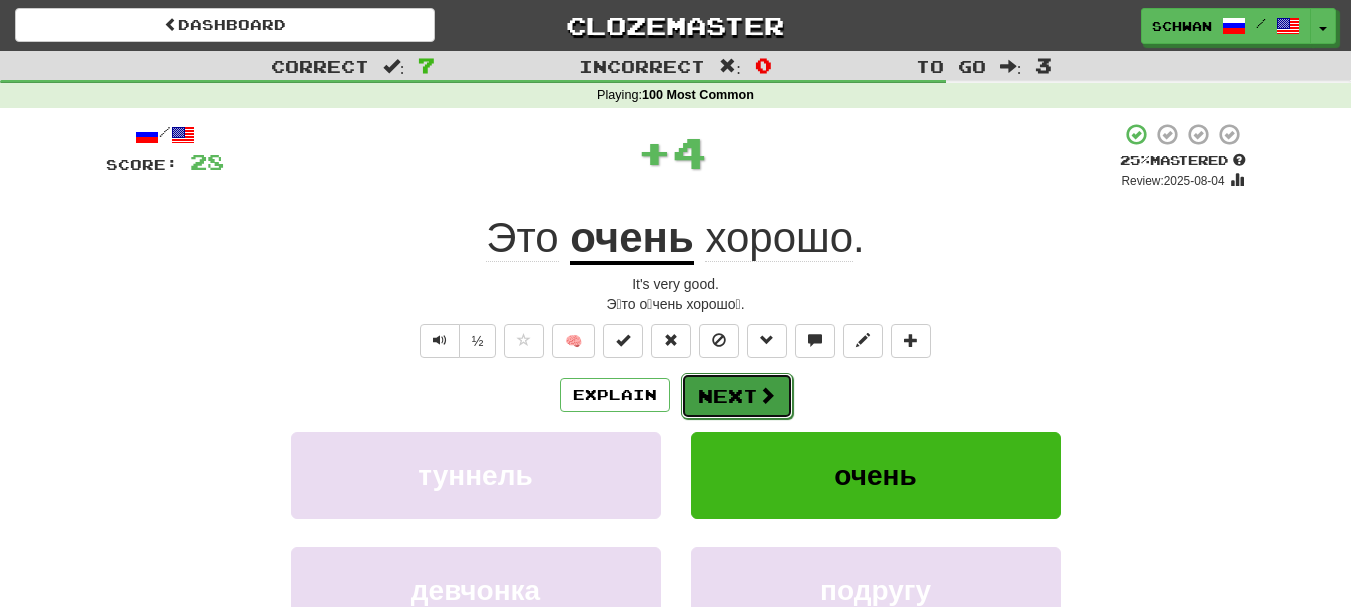 click on "Next" at bounding box center (737, 396) 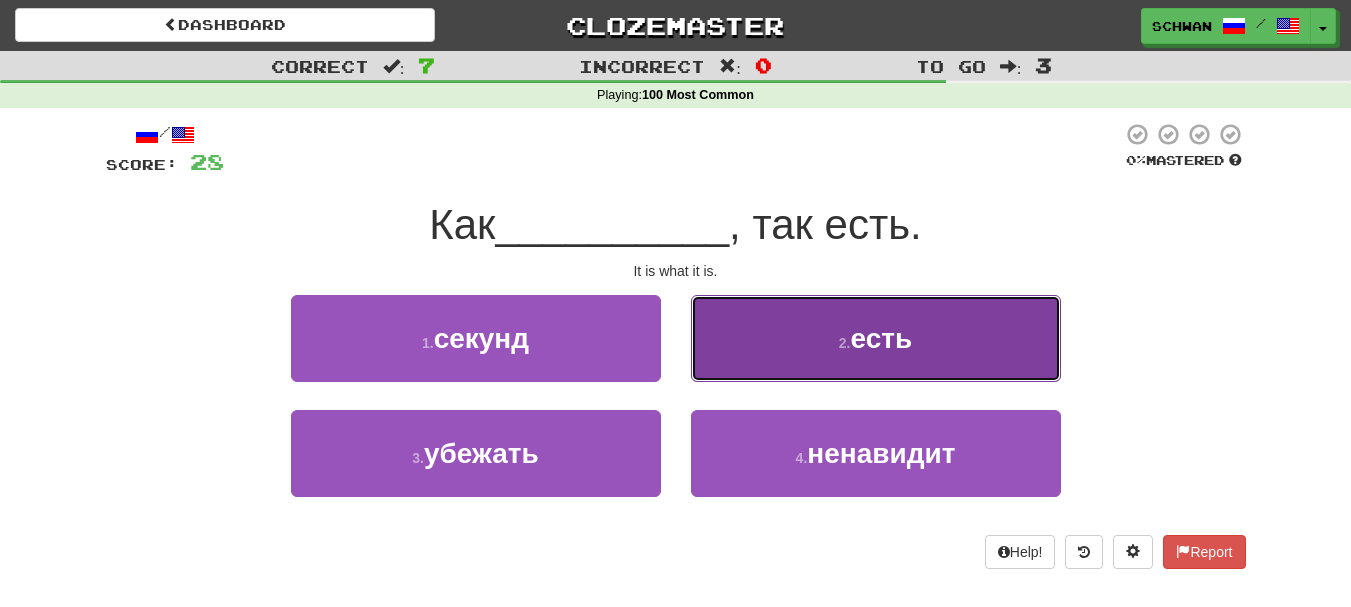 click on "2 .  есть" at bounding box center (876, 338) 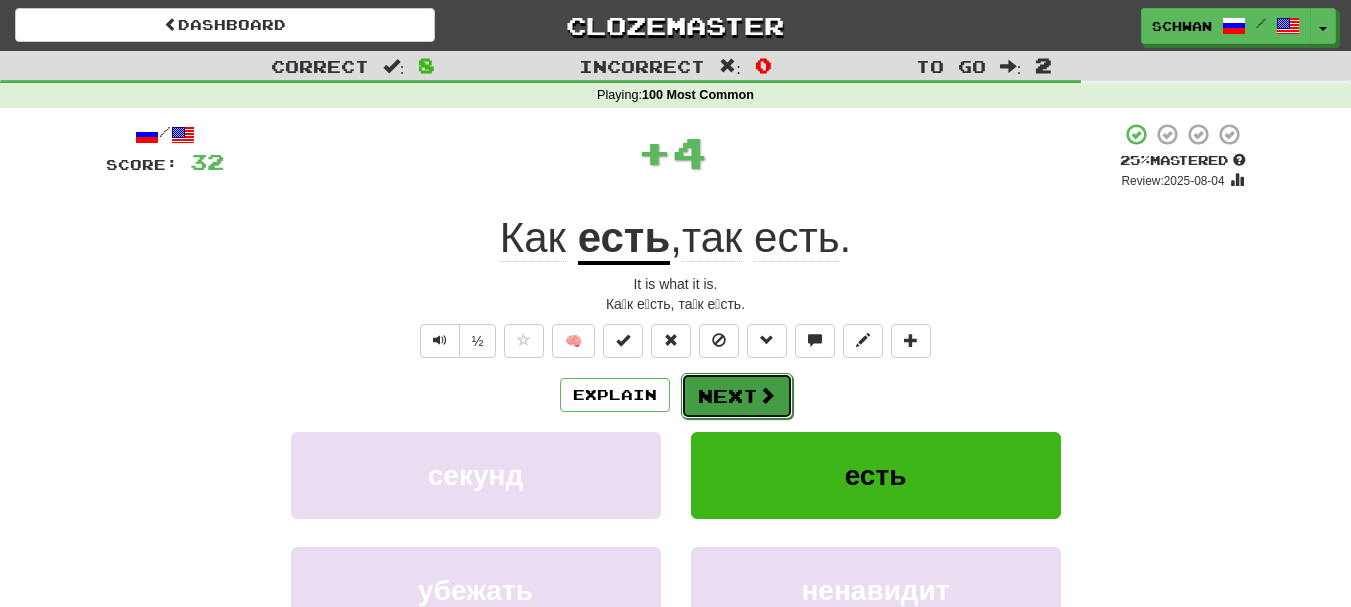 click on "Next" at bounding box center (737, 396) 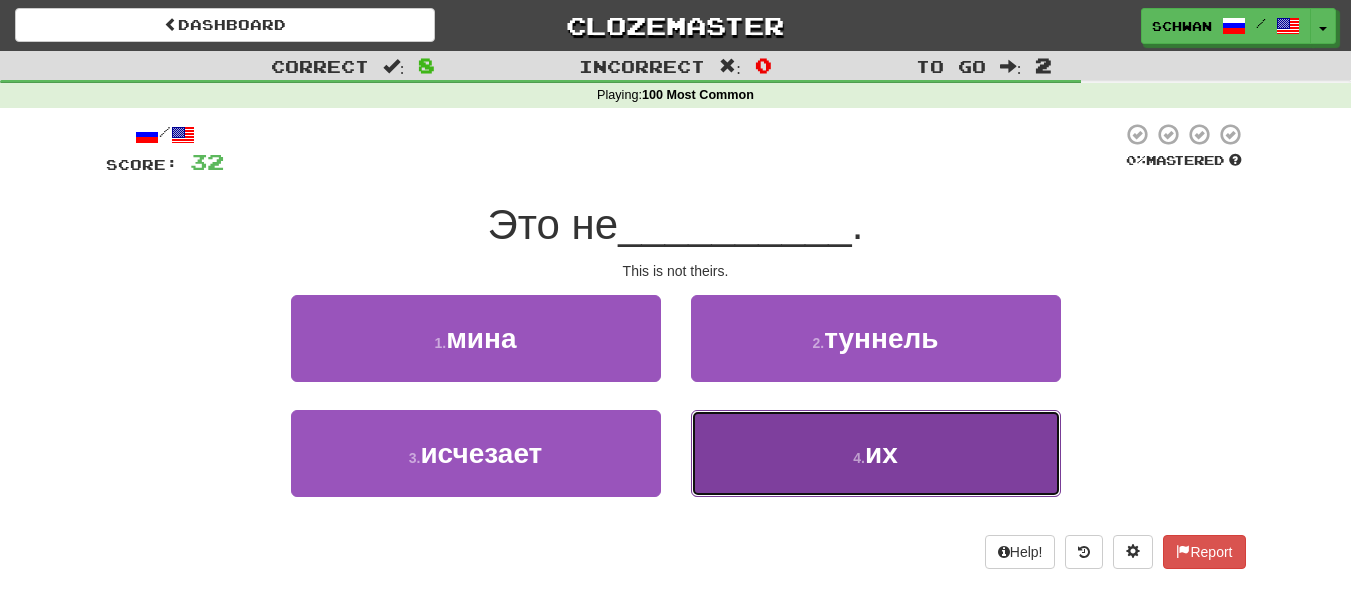 click on "4 .  их" at bounding box center (876, 453) 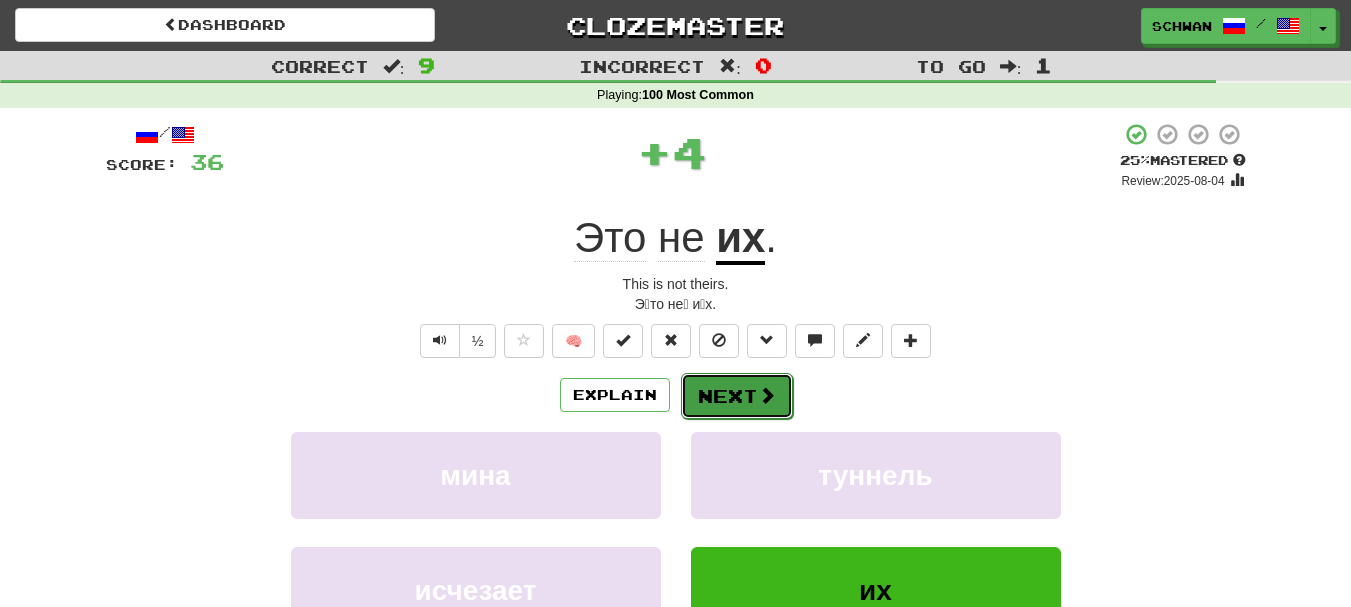 click on "Next" at bounding box center (737, 396) 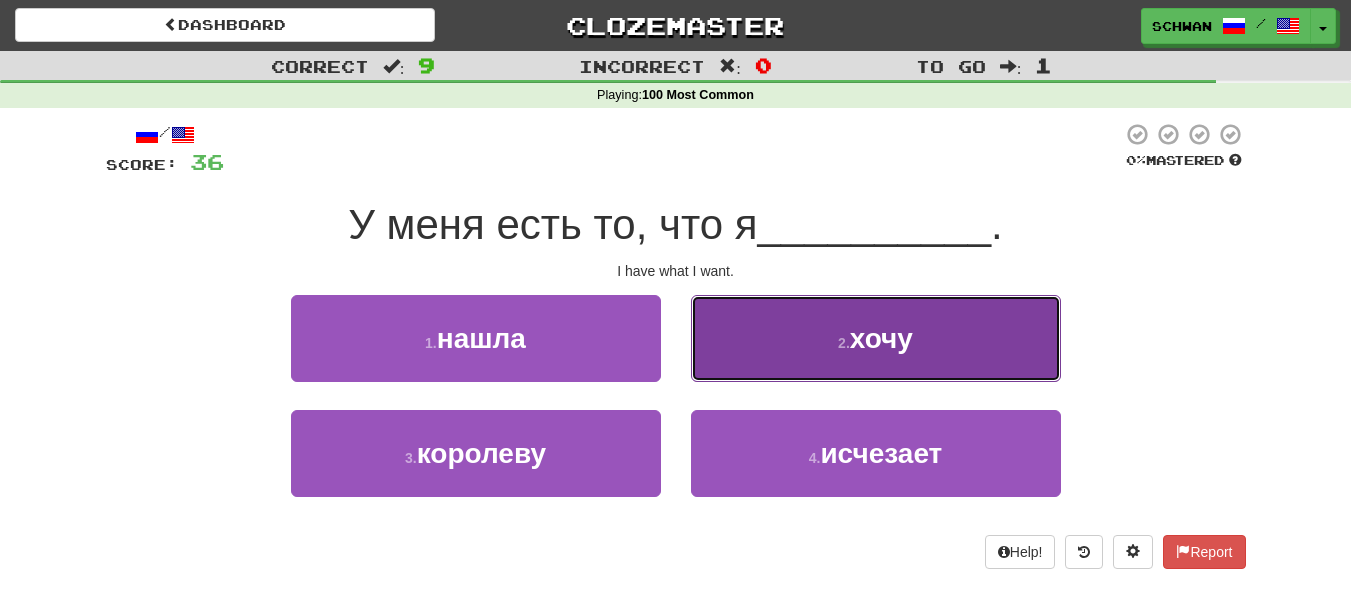 click on "2 .  хочу" at bounding box center [876, 338] 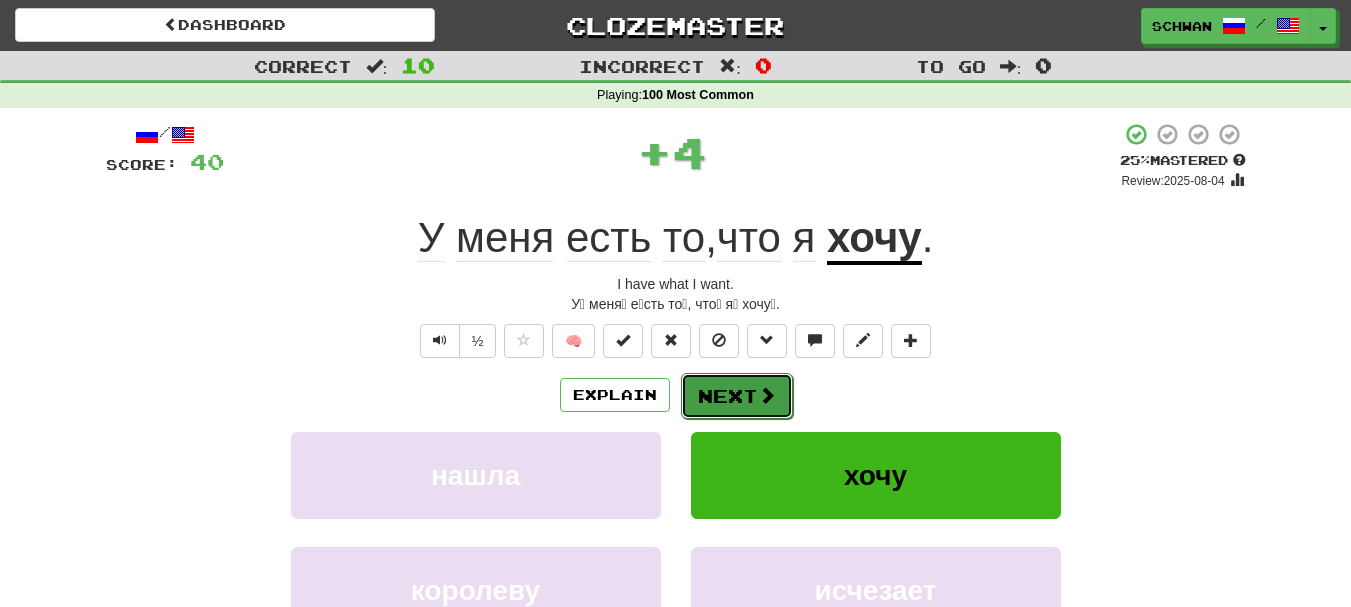 click on "Next" at bounding box center (737, 396) 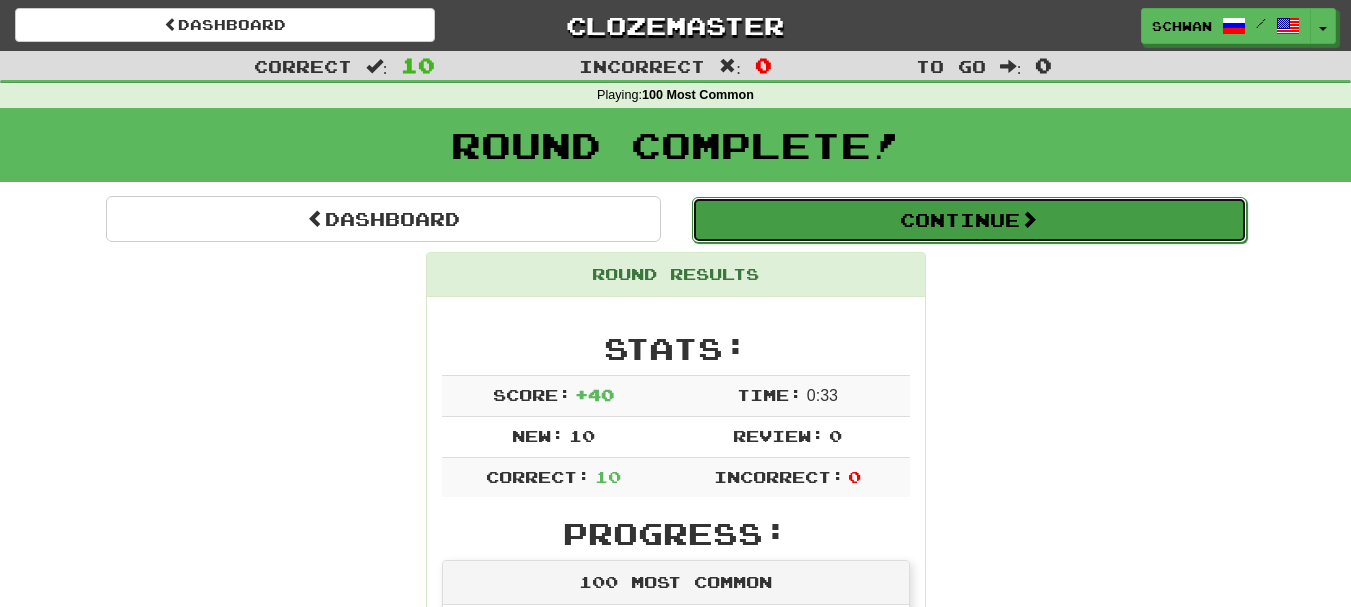 click on "Continue" at bounding box center [969, 220] 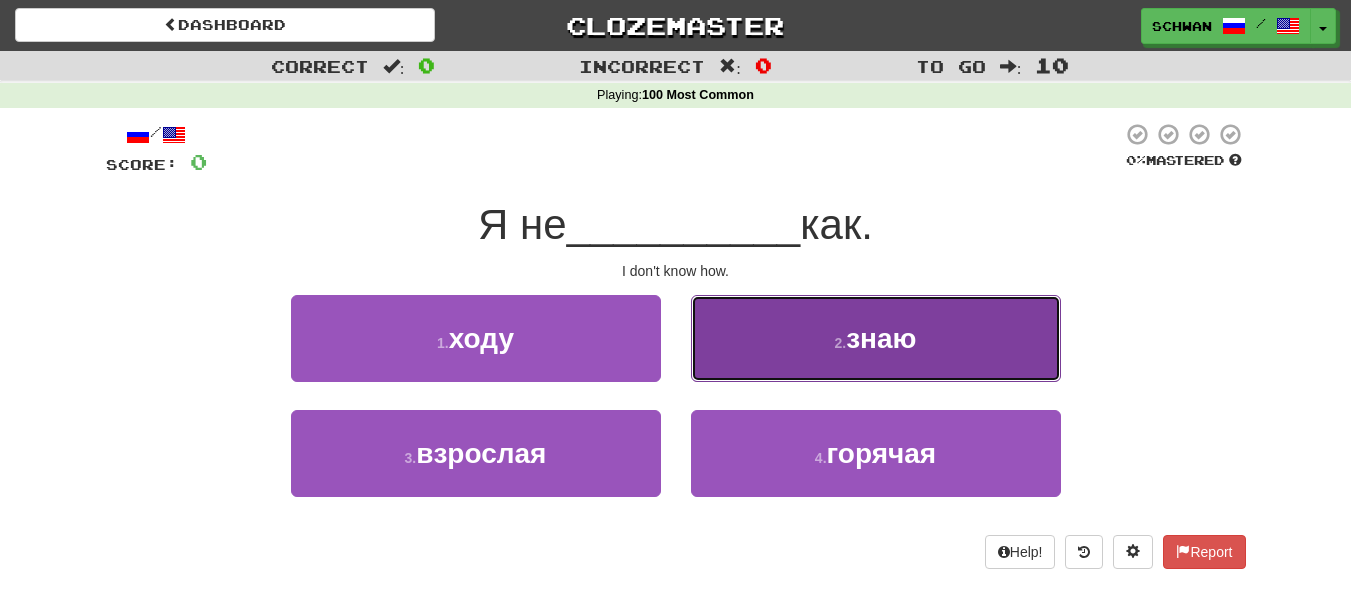 click on "знаю" at bounding box center [881, 338] 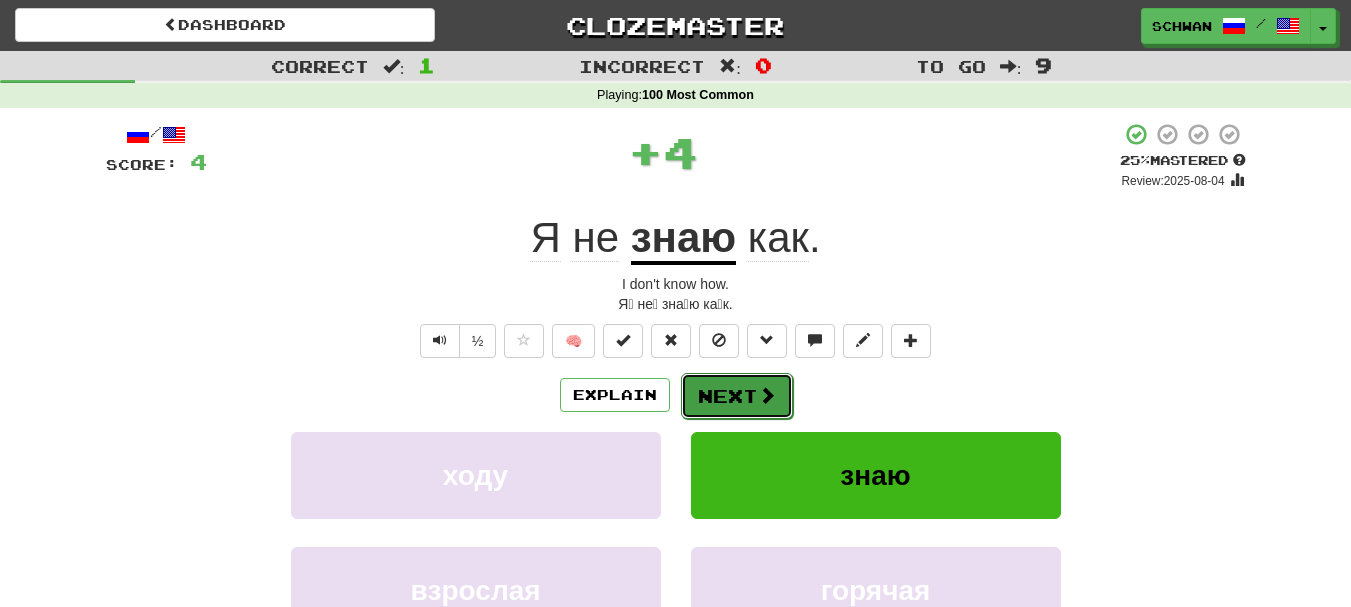 click on "Next" at bounding box center [737, 396] 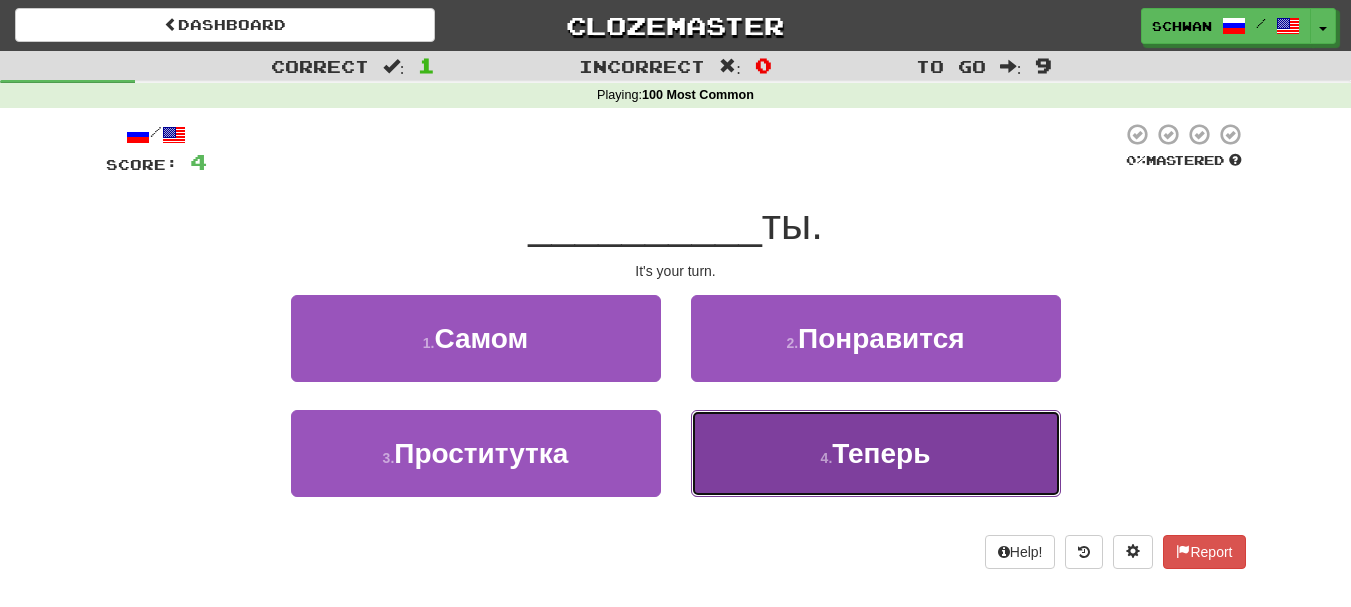 click on "4 .  Теперь" at bounding box center [876, 453] 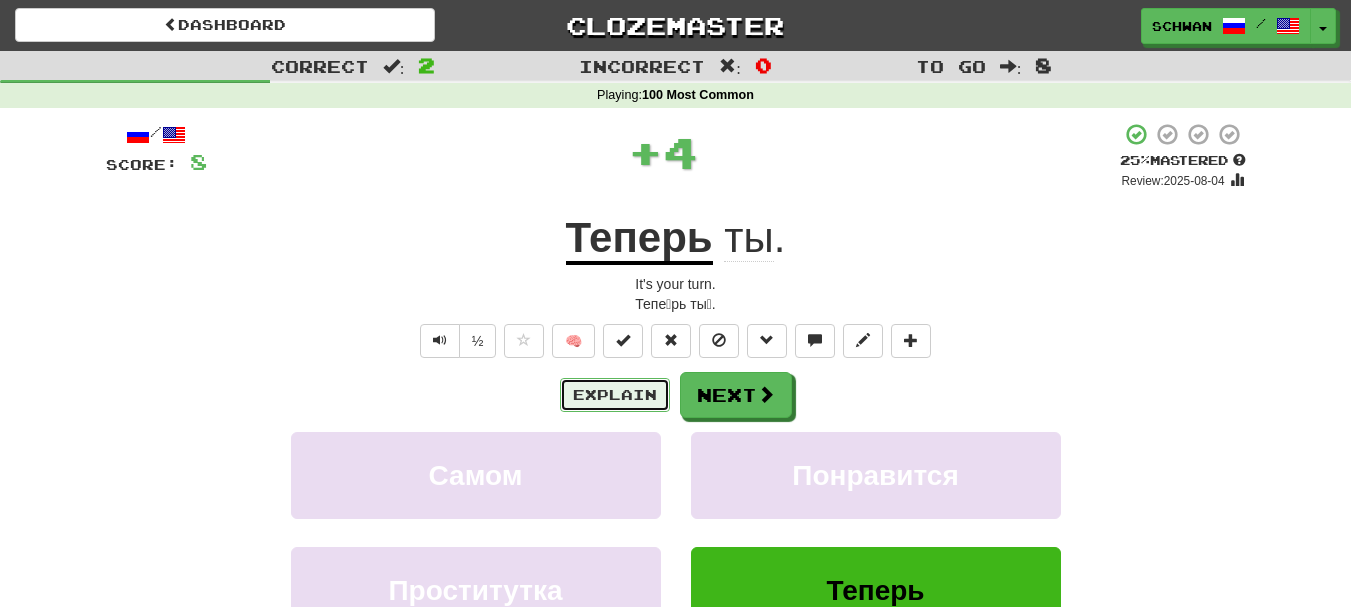 click on "Explain" at bounding box center (615, 395) 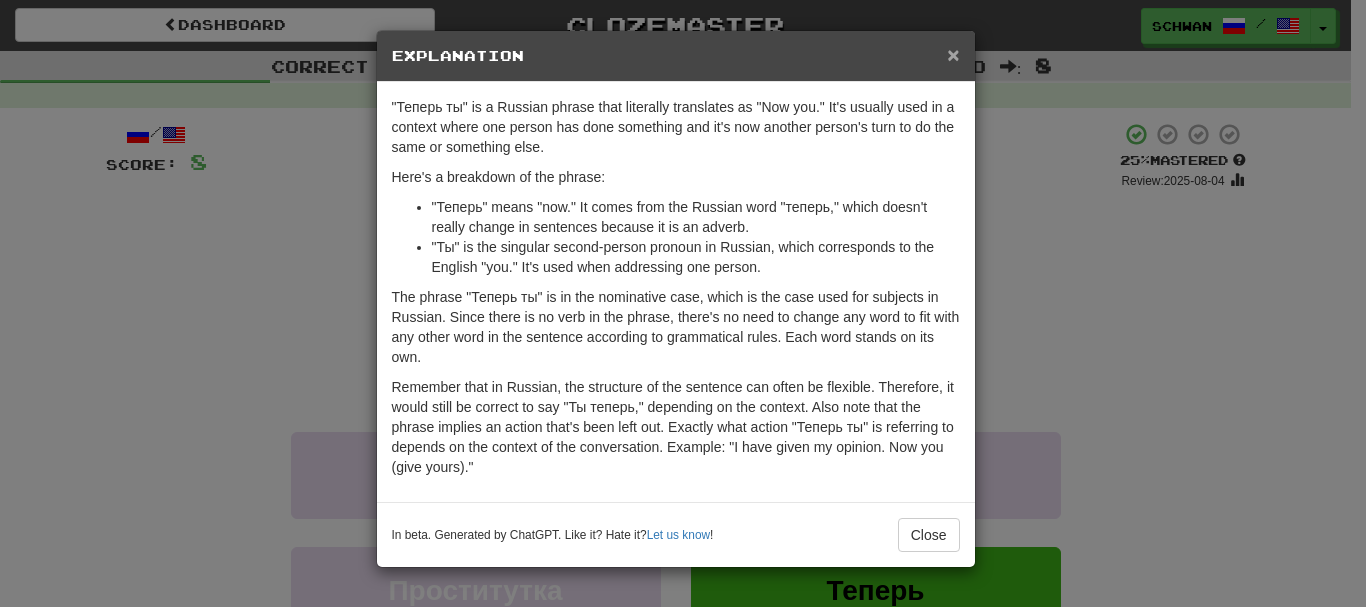 click on "×" at bounding box center (953, 54) 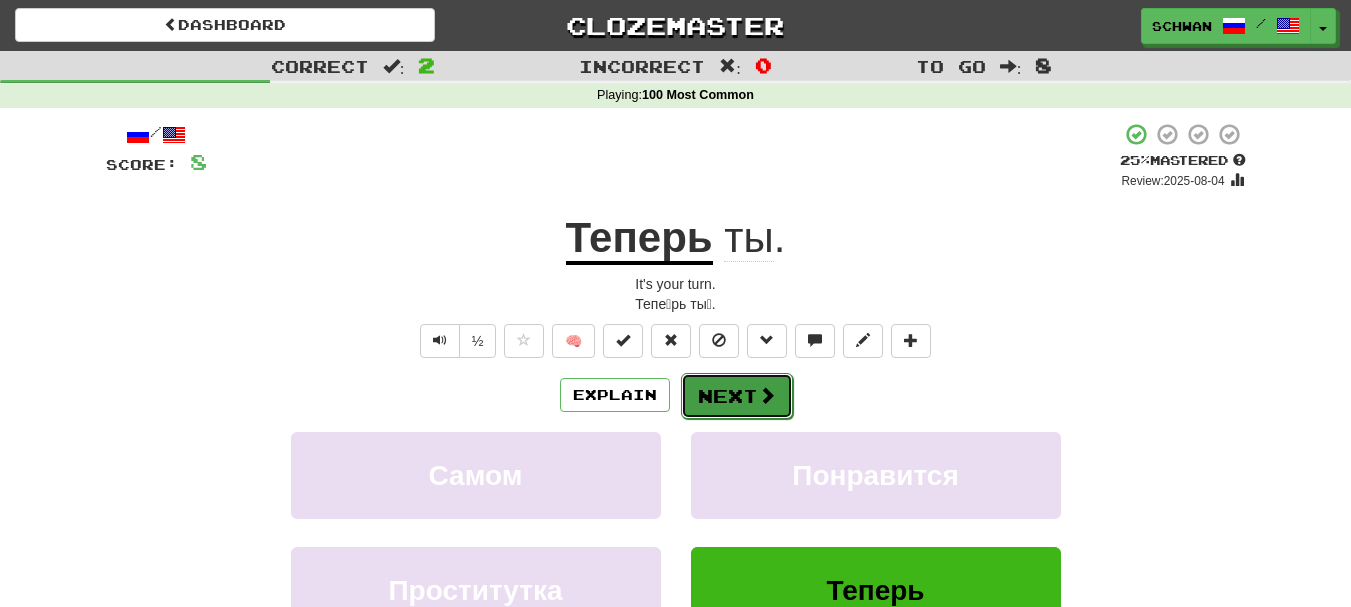 click on "Next" at bounding box center (737, 396) 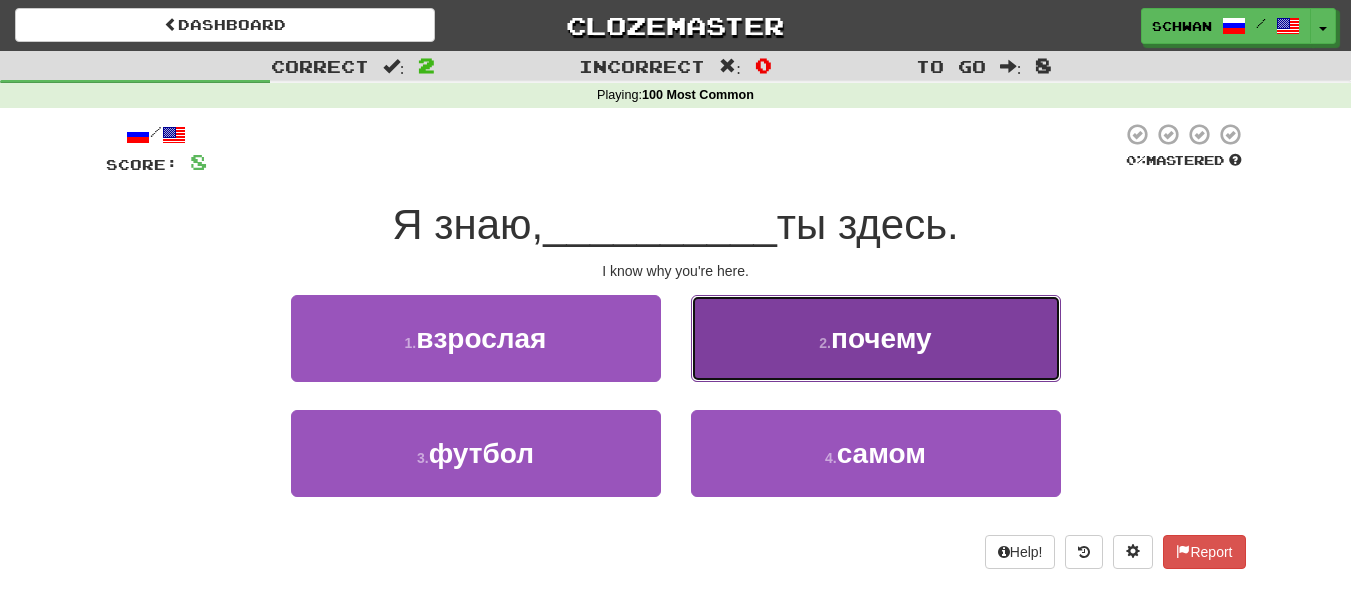 click on "2 .  почему" at bounding box center [876, 338] 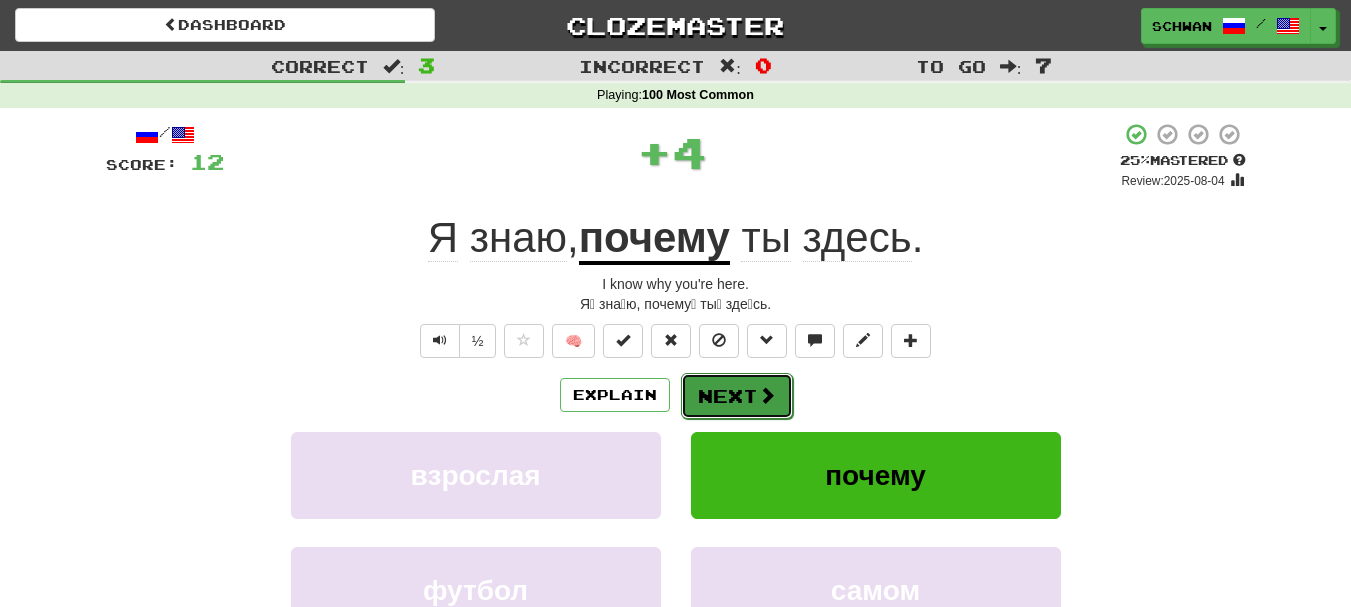 click at bounding box center (767, 395) 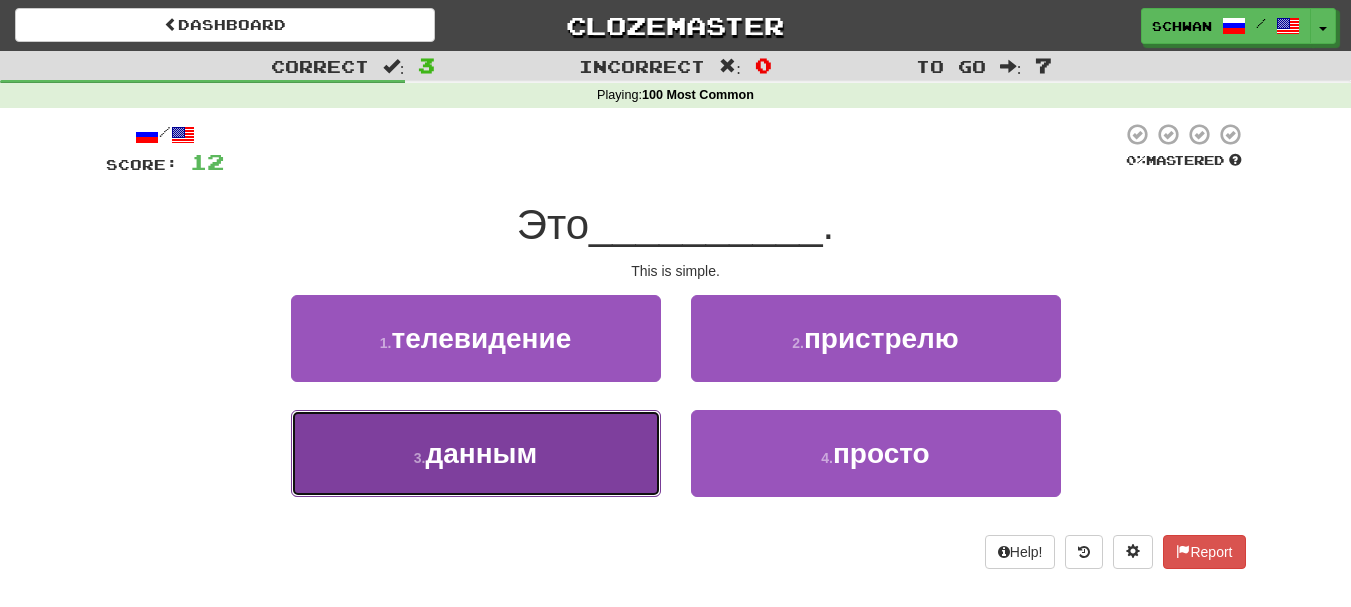 click on "3 .  данным" at bounding box center (476, 453) 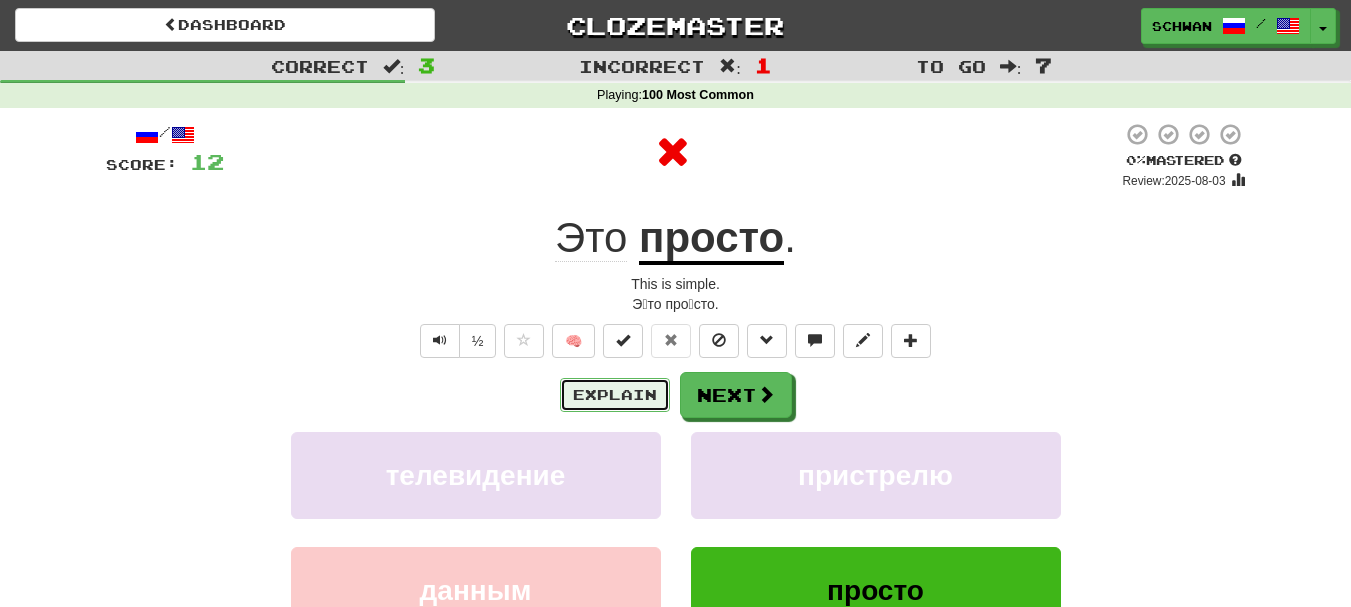 click on "Explain" at bounding box center [615, 395] 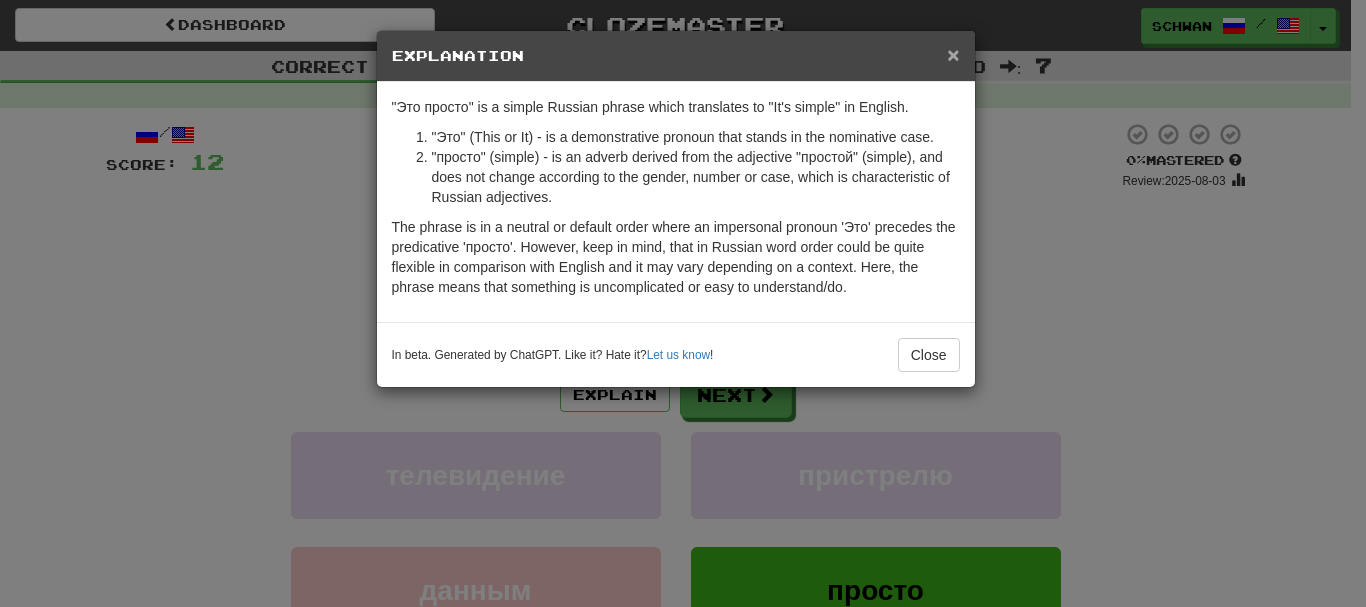click on "×" at bounding box center (953, 54) 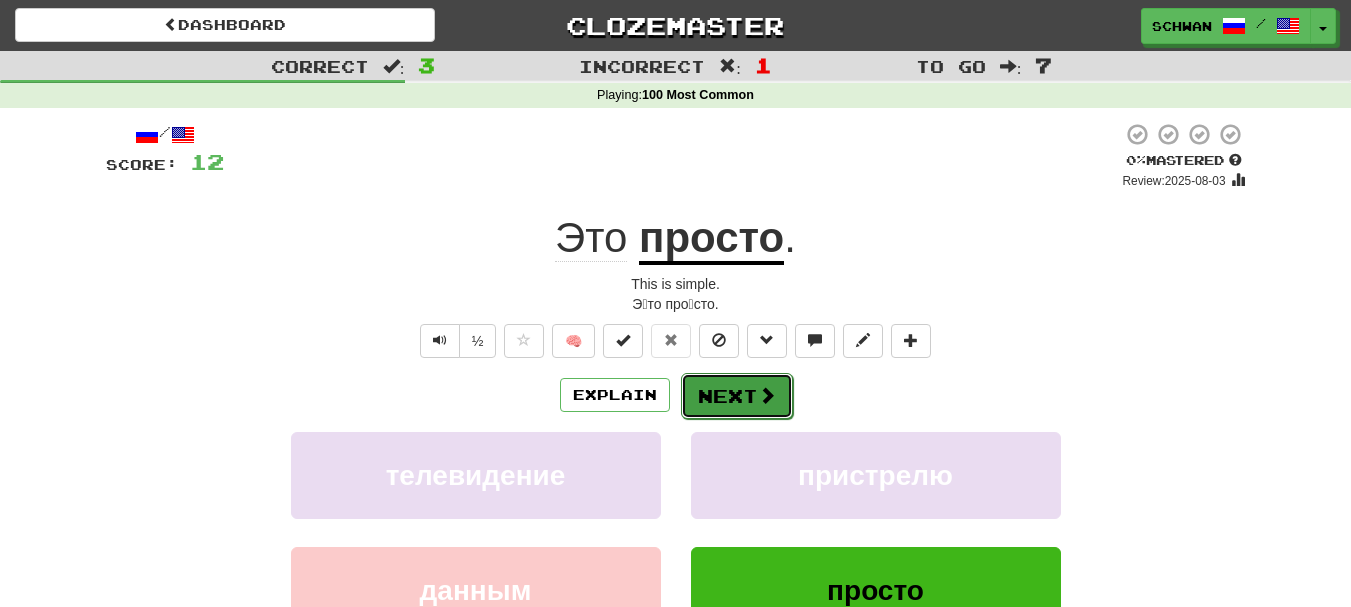 click on "Next" at bounding box center (737, 396) 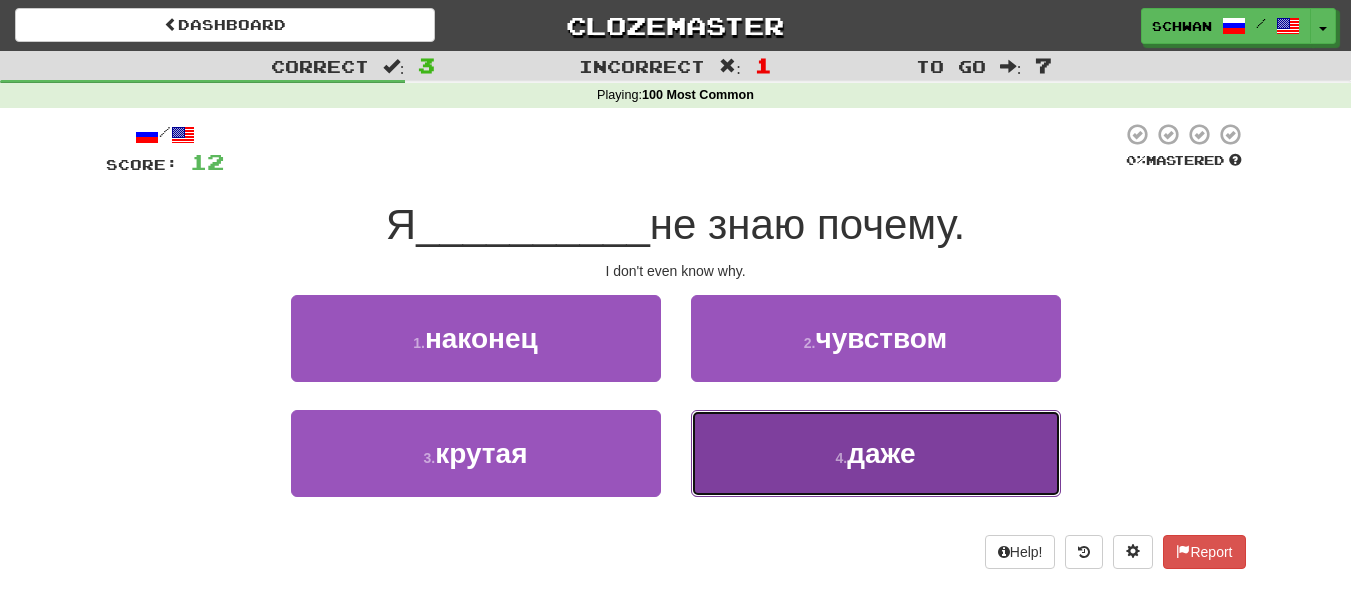 click on "4 .  даже" at bounding box center [876, 453] 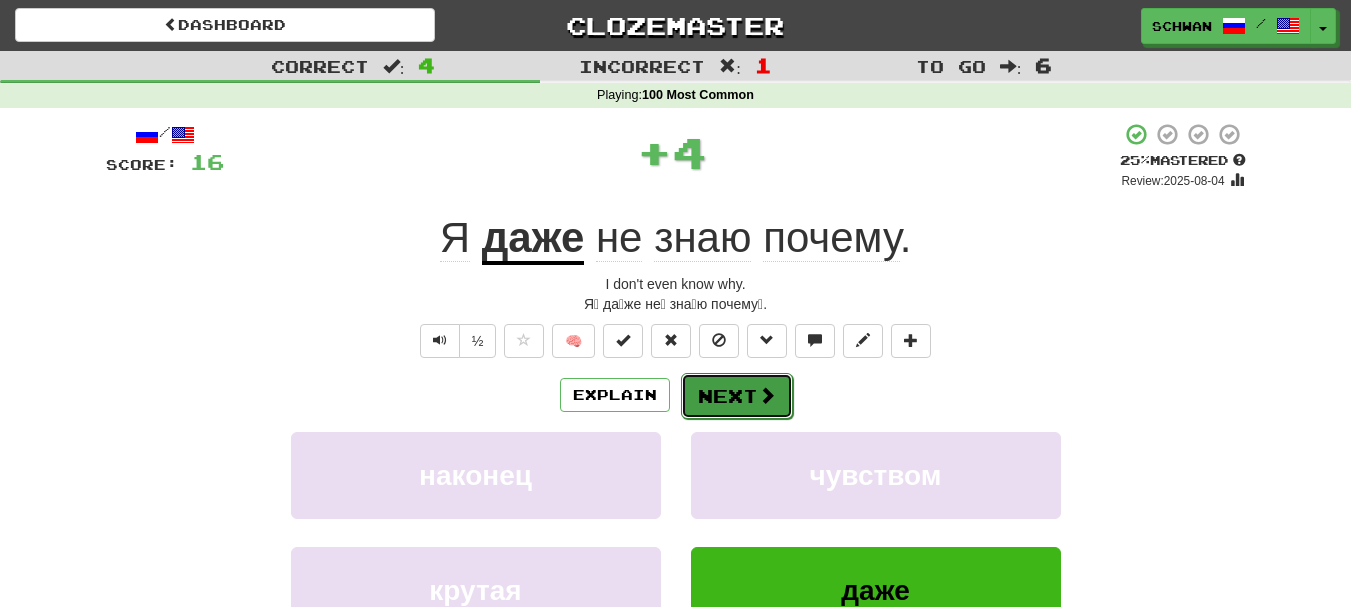click on "Next" at bounding box center (737, 396) 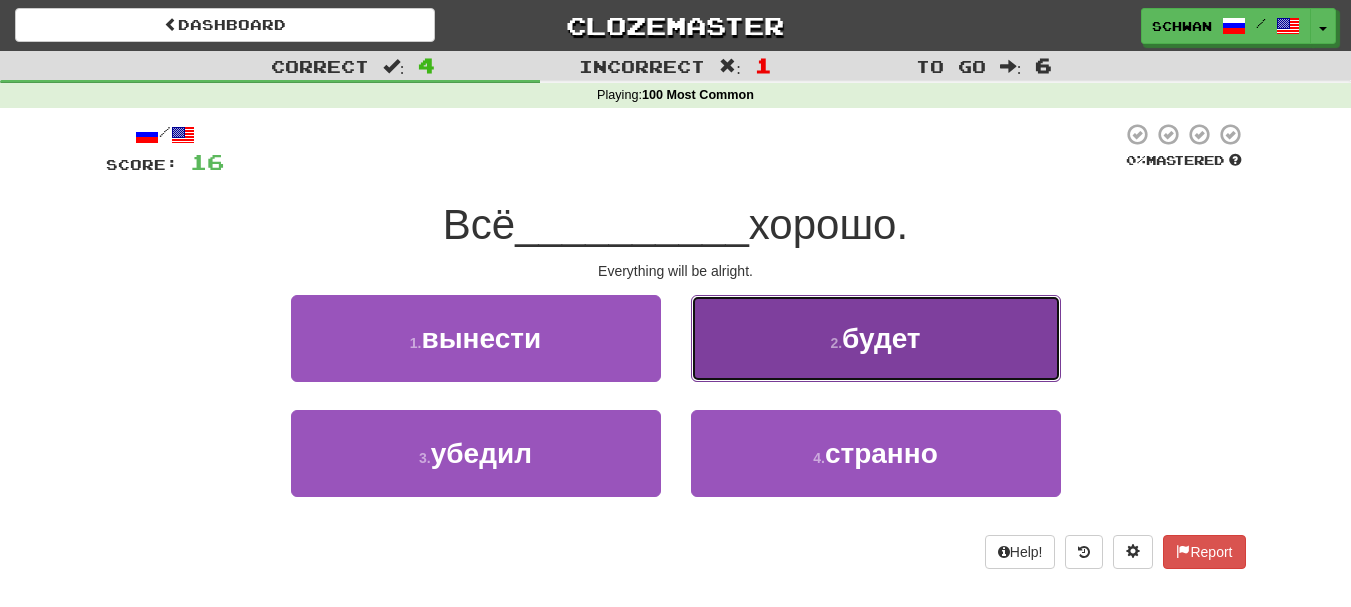 click on "2 .  будет" at bounding box center [876, 338] 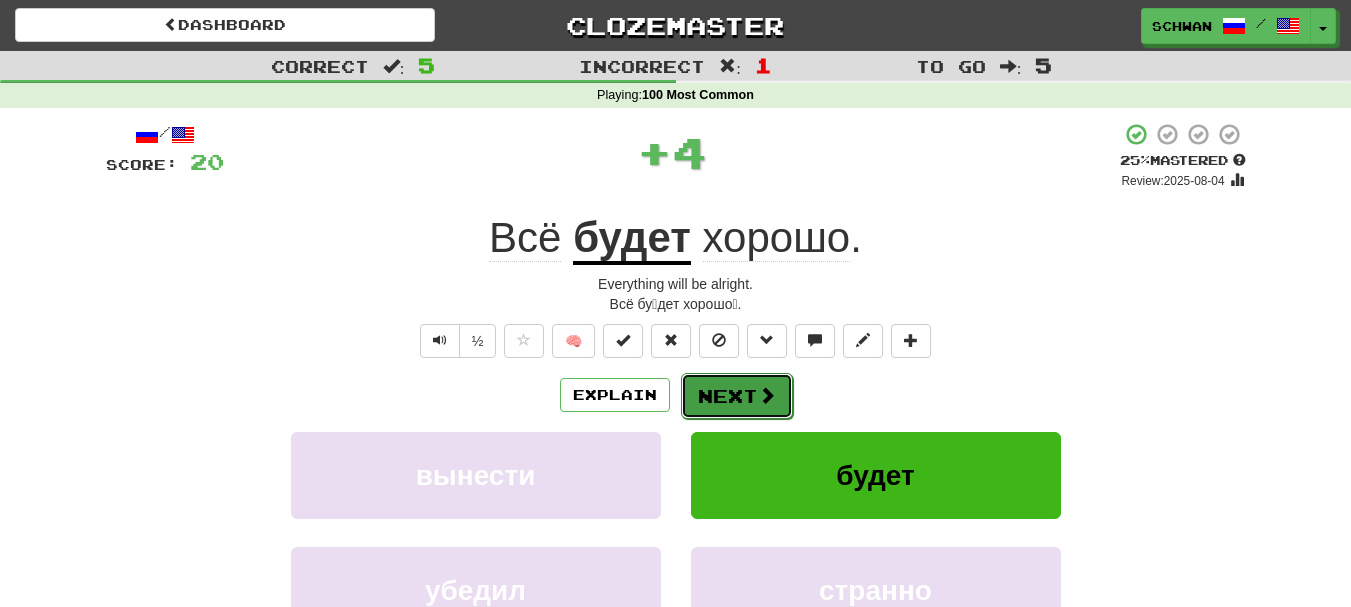 click on "Next" at bounding box center (737, 396) 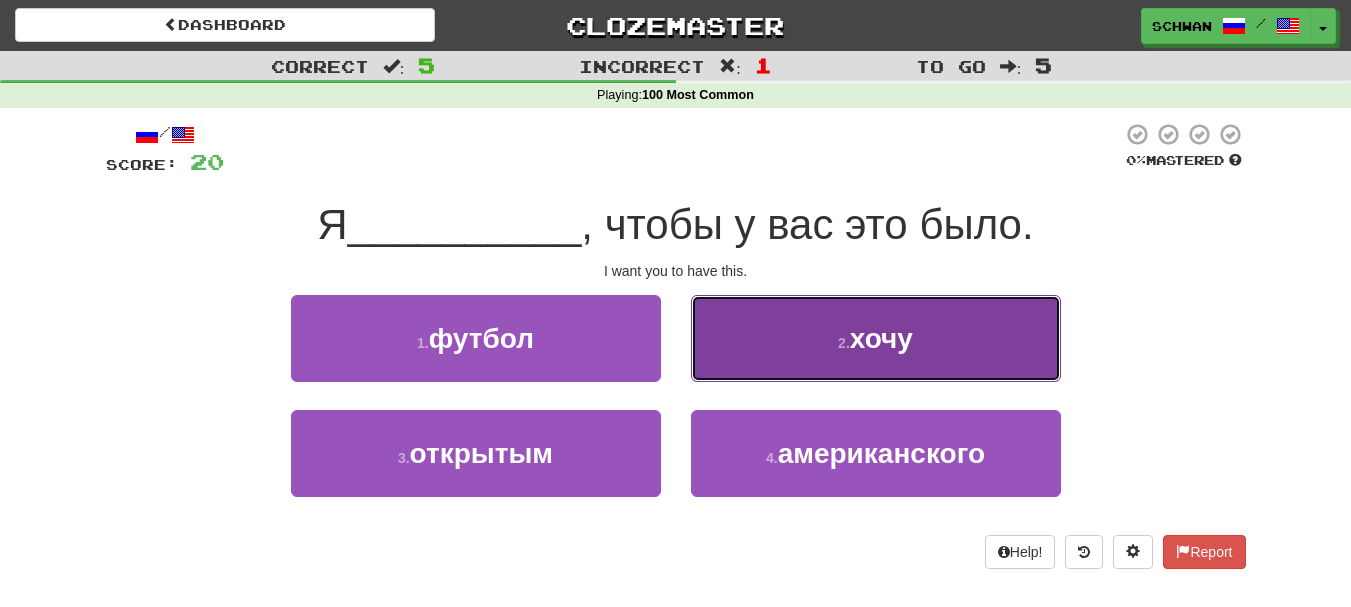 click on "2 .  хочу" at bounding box center (876, 338) 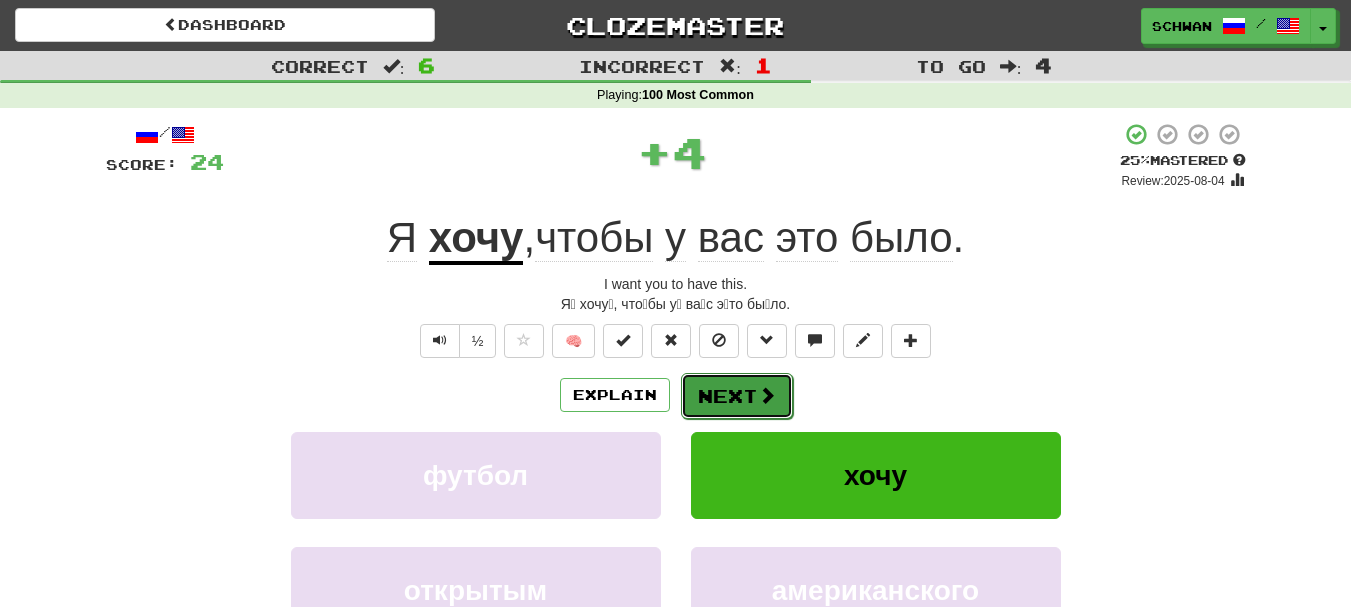 click on "Next" at bounding box center (737, 396) 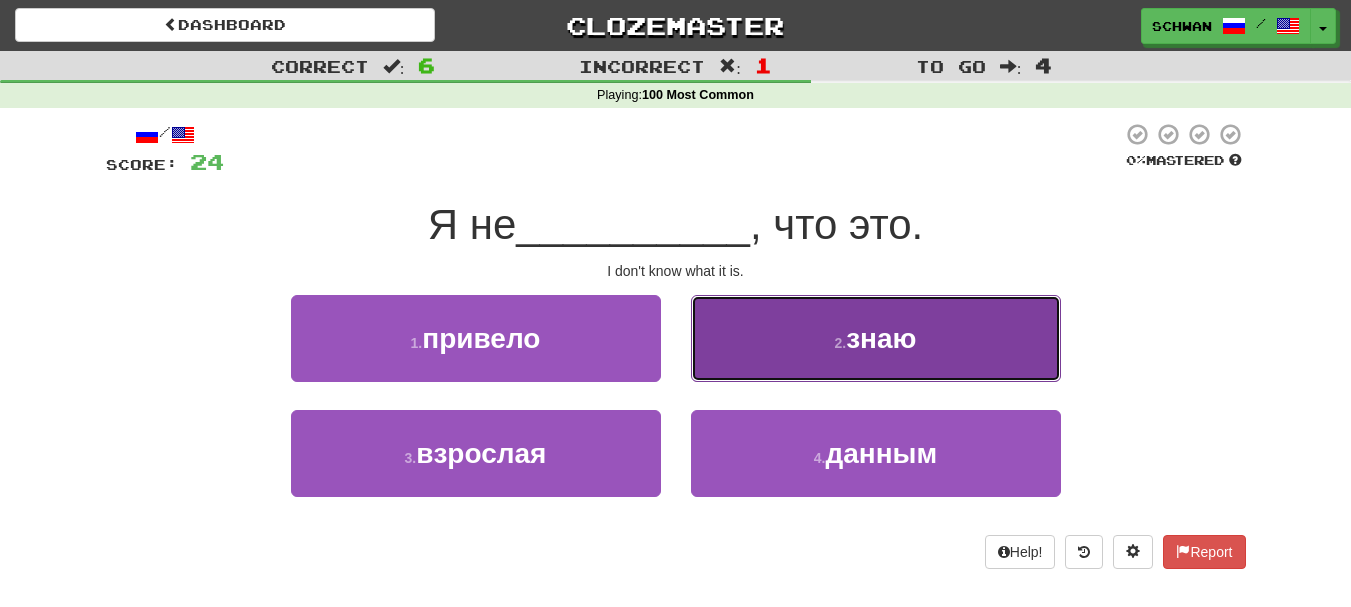click on "2 .  знаю" at bounding box center [876, 338] 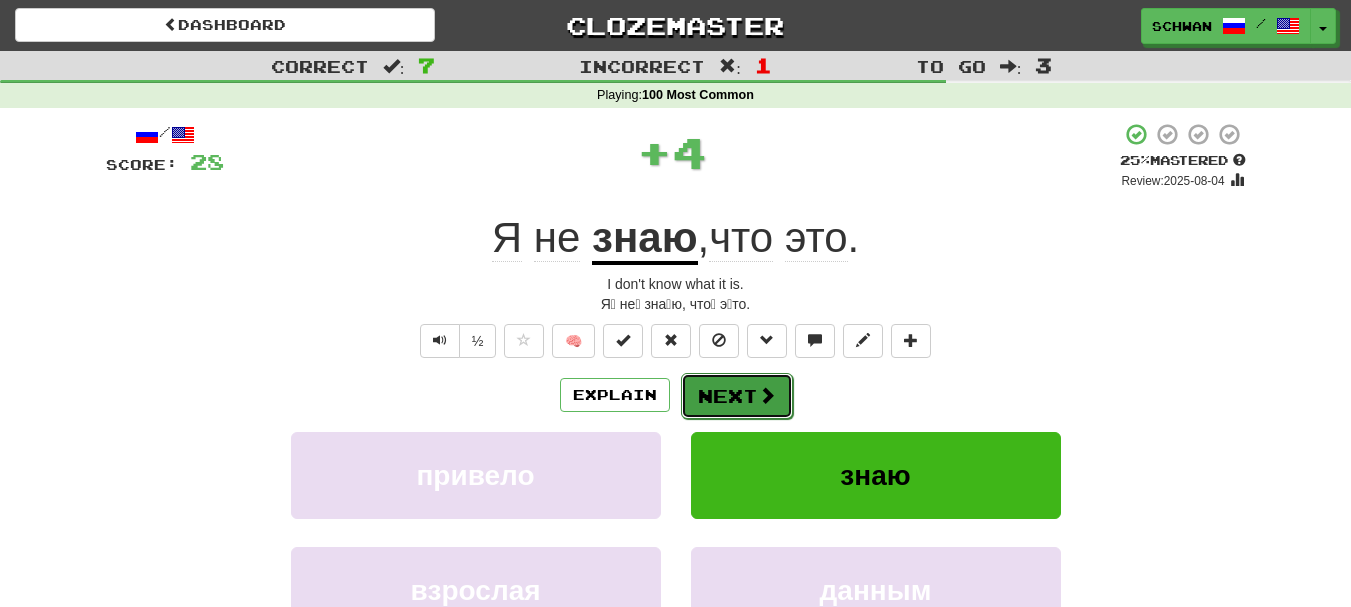 click at bounding box center [767, 395] 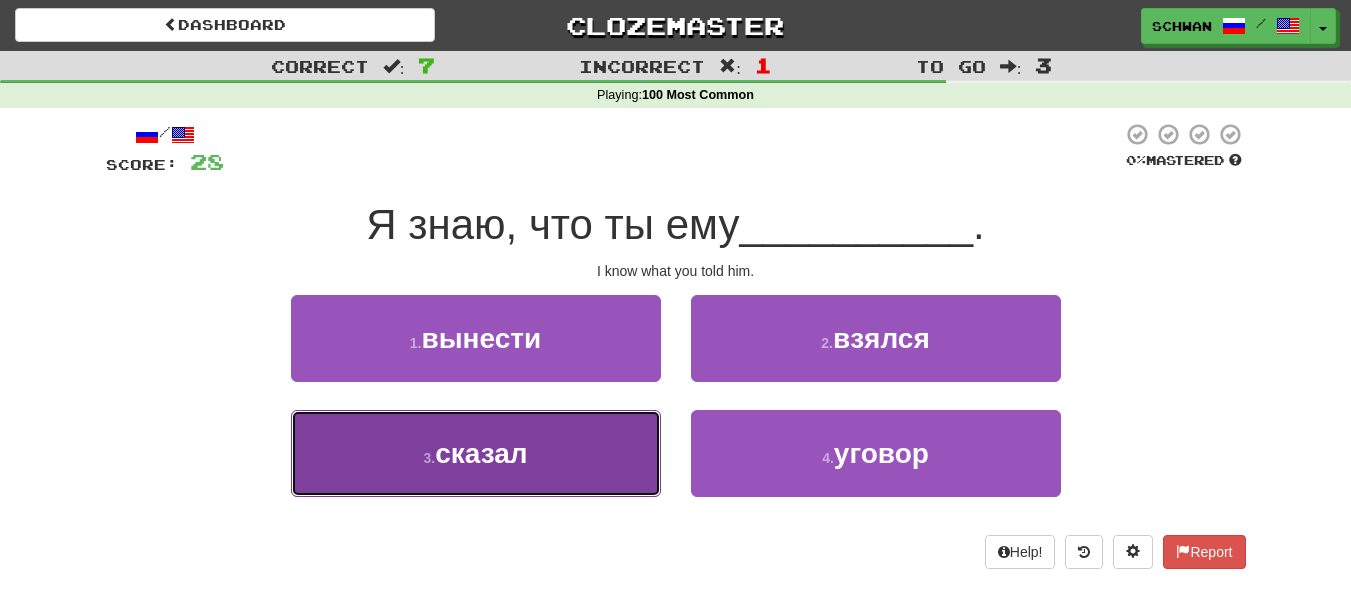 click on "3 .  сказал" at bounding box center (476, 453) 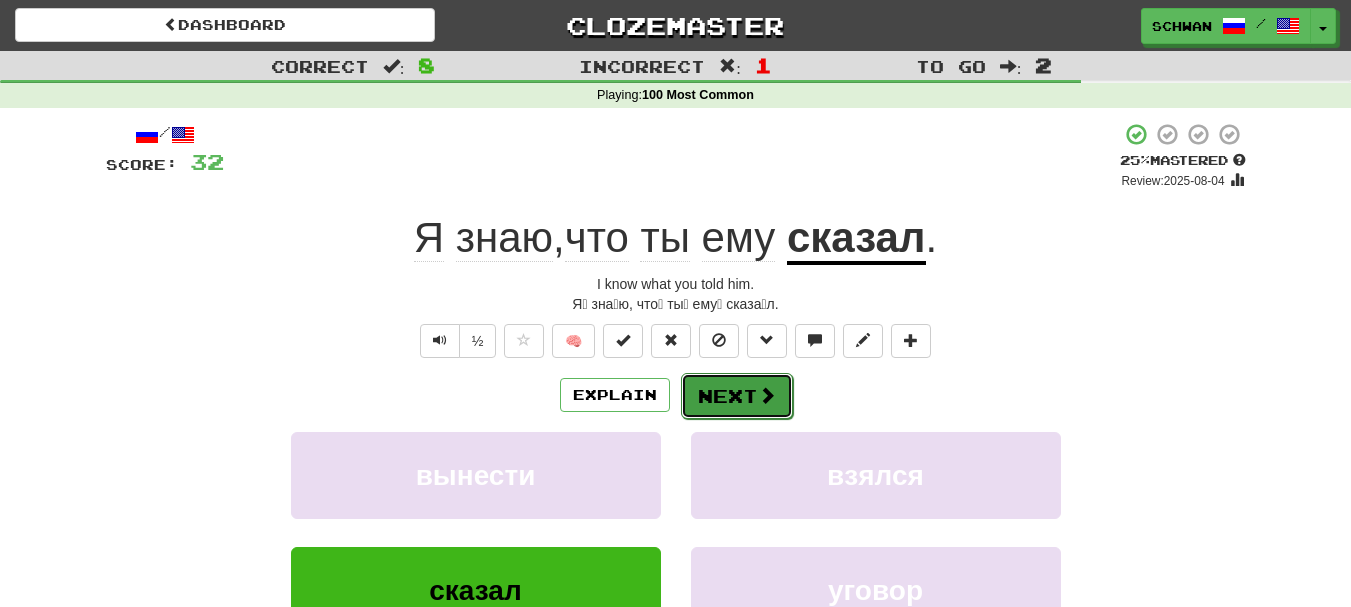 click on "Next" at bounding box center [737, 396] 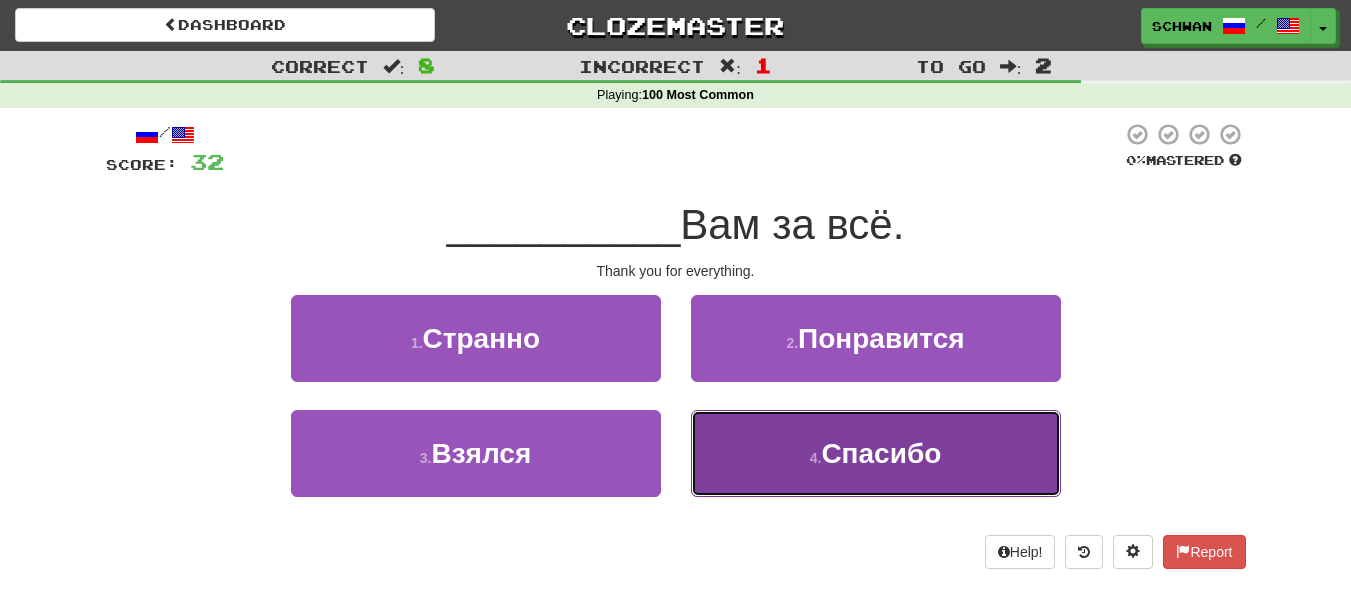 click on "4 .  Спасибо" at bounding box center (876, 453) 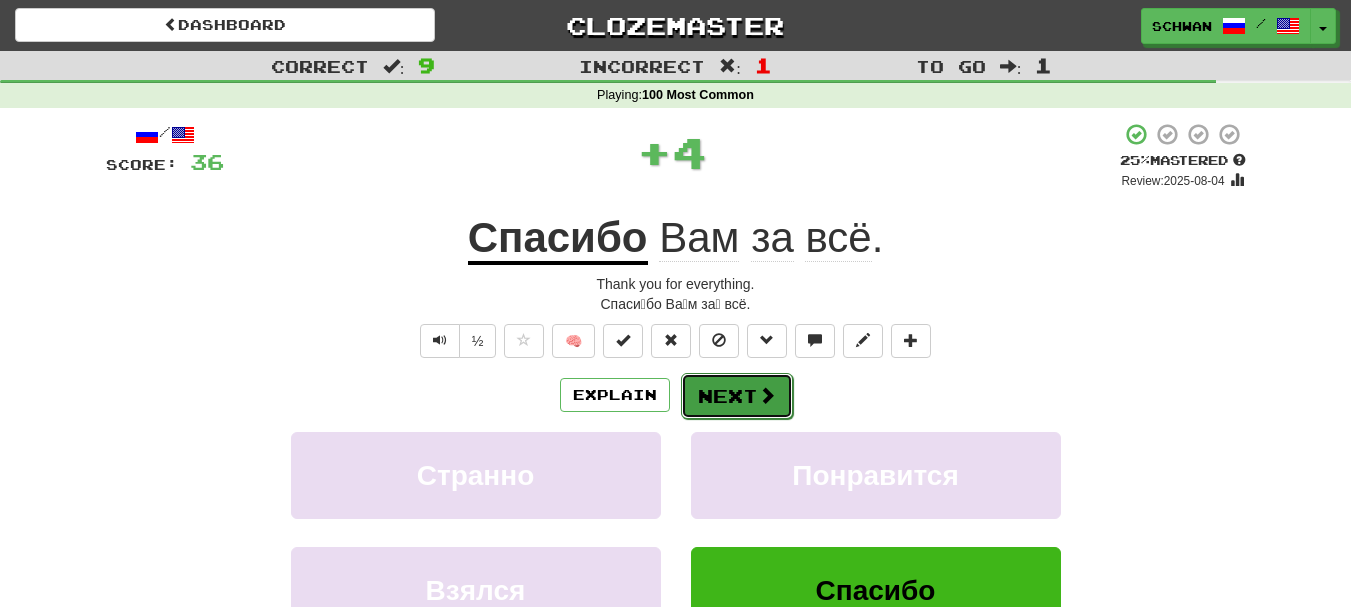 click at bounding box center (767, 395) 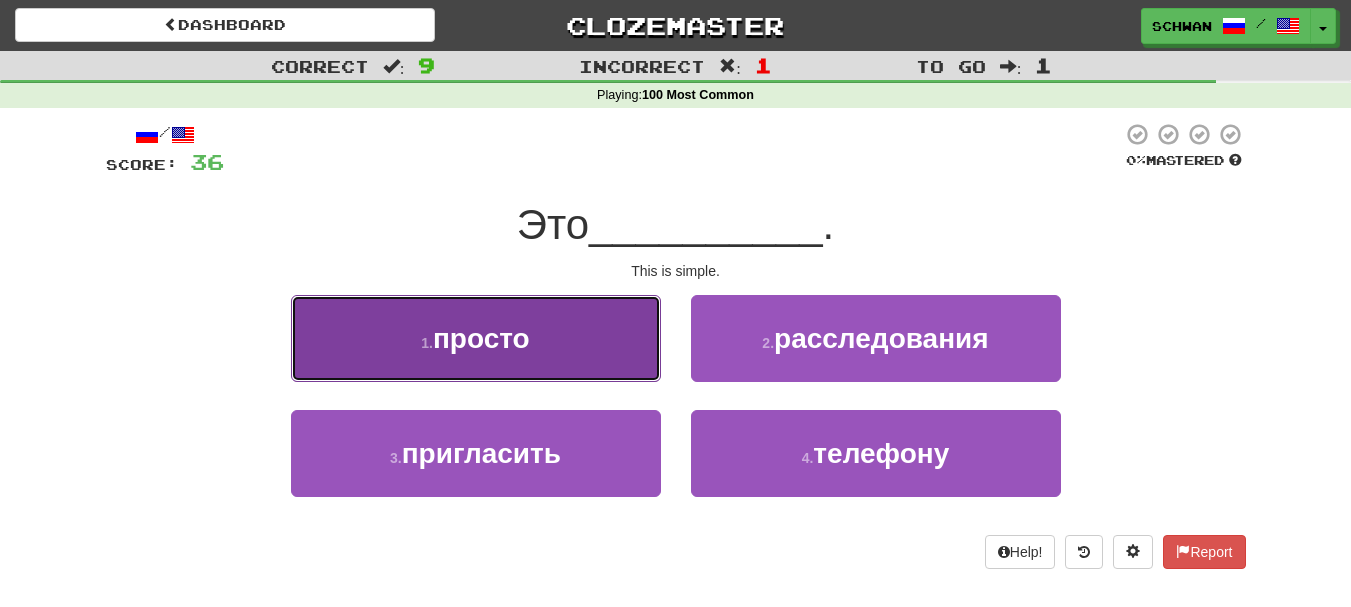 click on "1 .  просто" at bounding box center (476, 338) 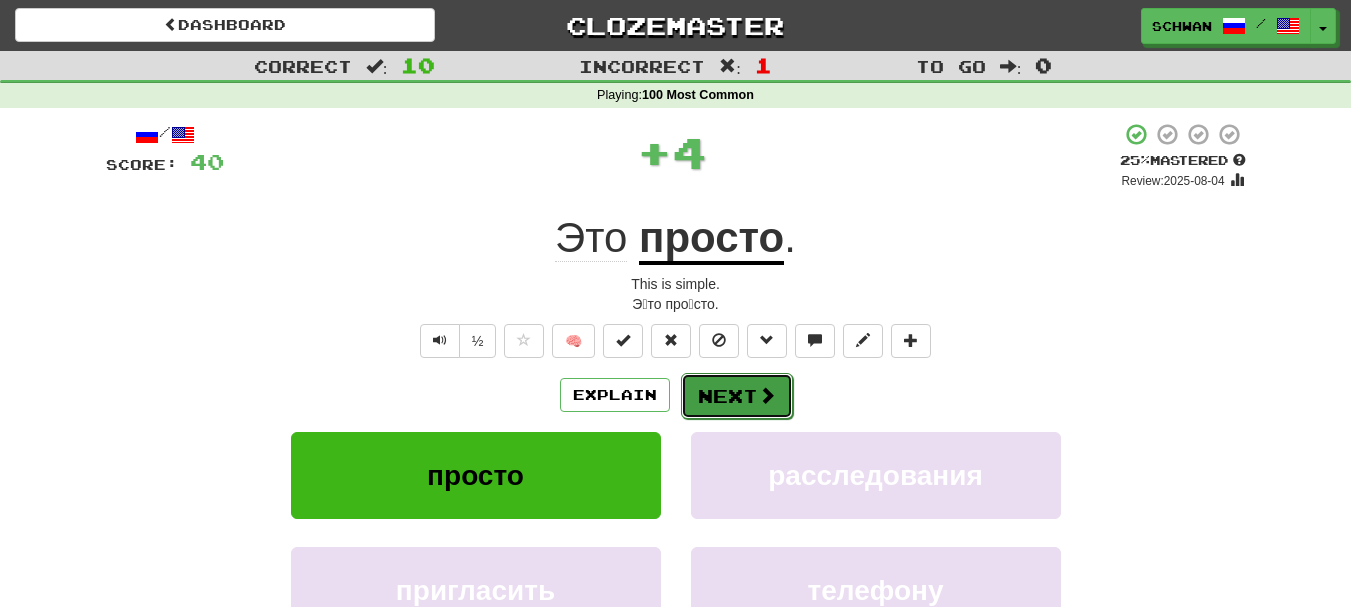 click on "Next" at bounding box center (737, 396) 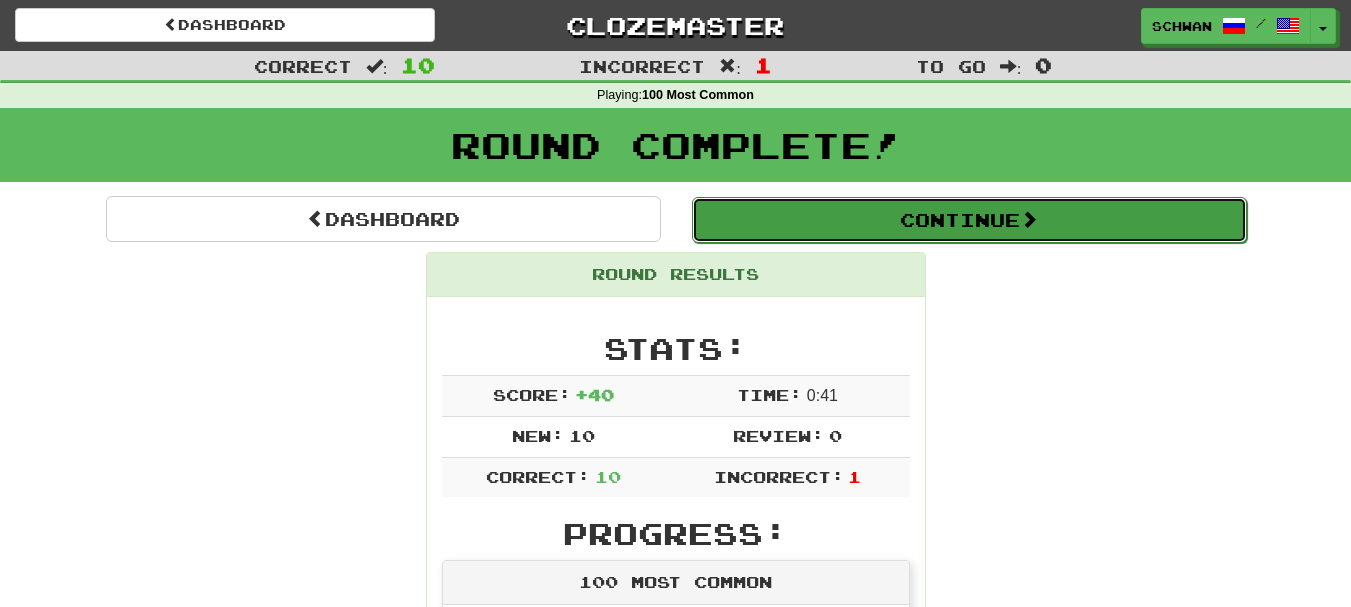 click at bounding box center (1029, 219) 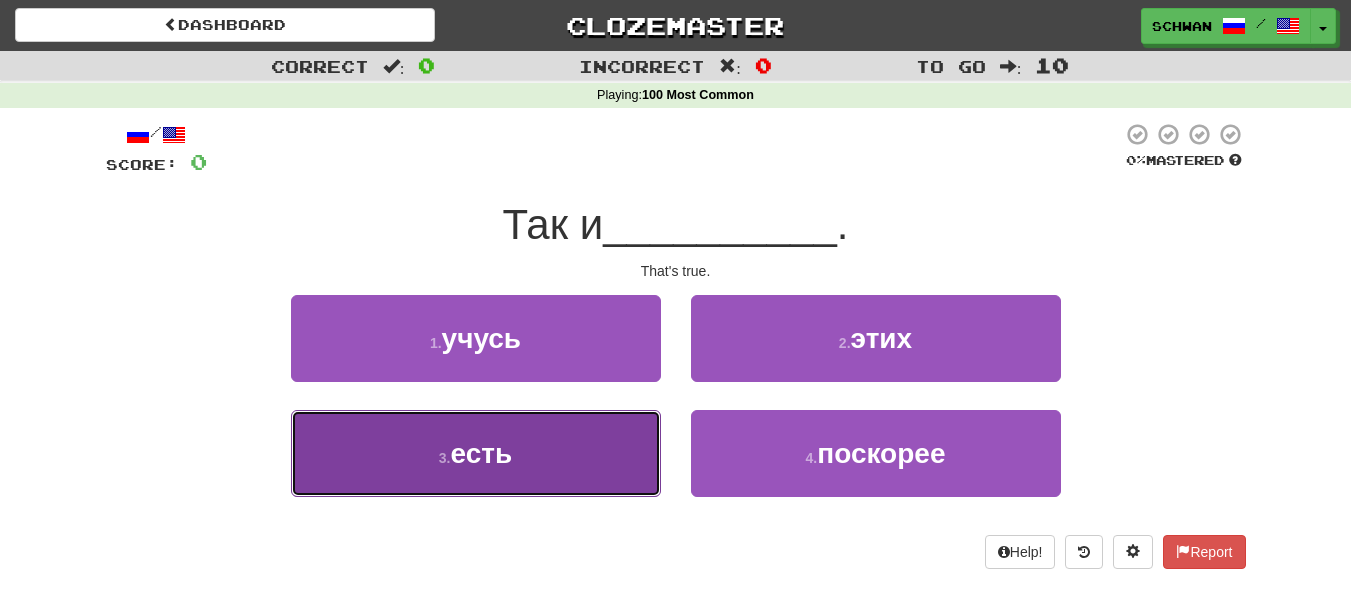click on "есть" at bounding box center [481, 453] 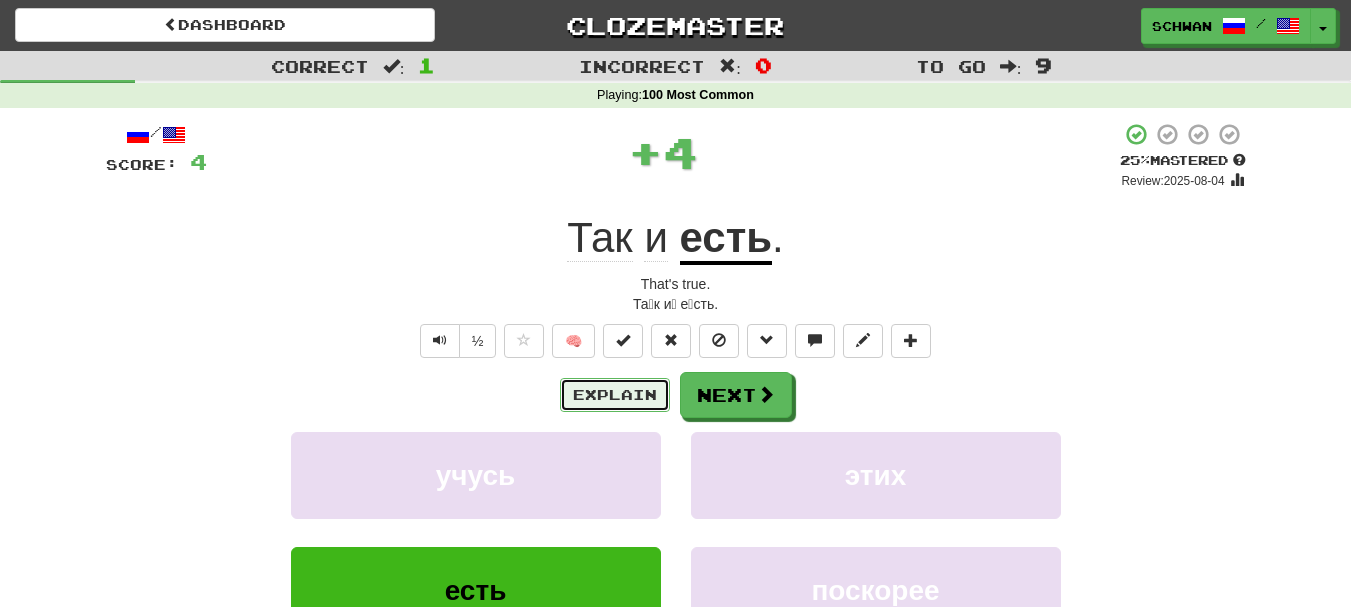click on "Explain" at bounding box center [615, 395] 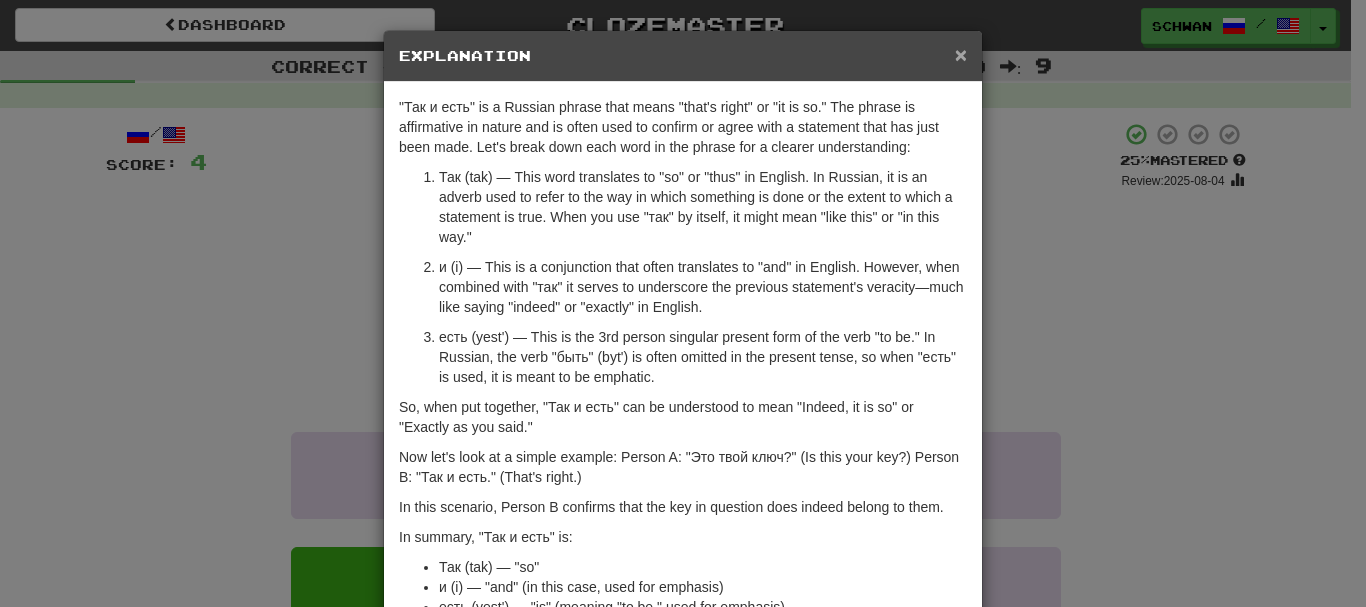 click on "×" at bounding box center [961, 54] 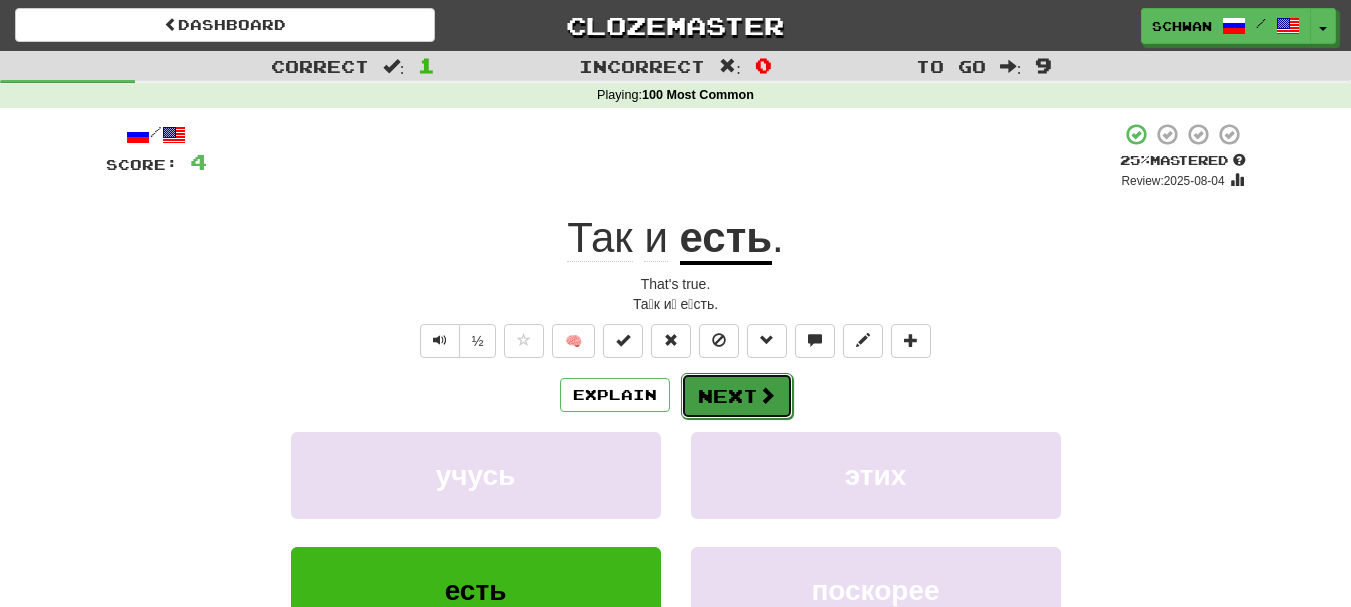 click at bounding box center [767, 395] 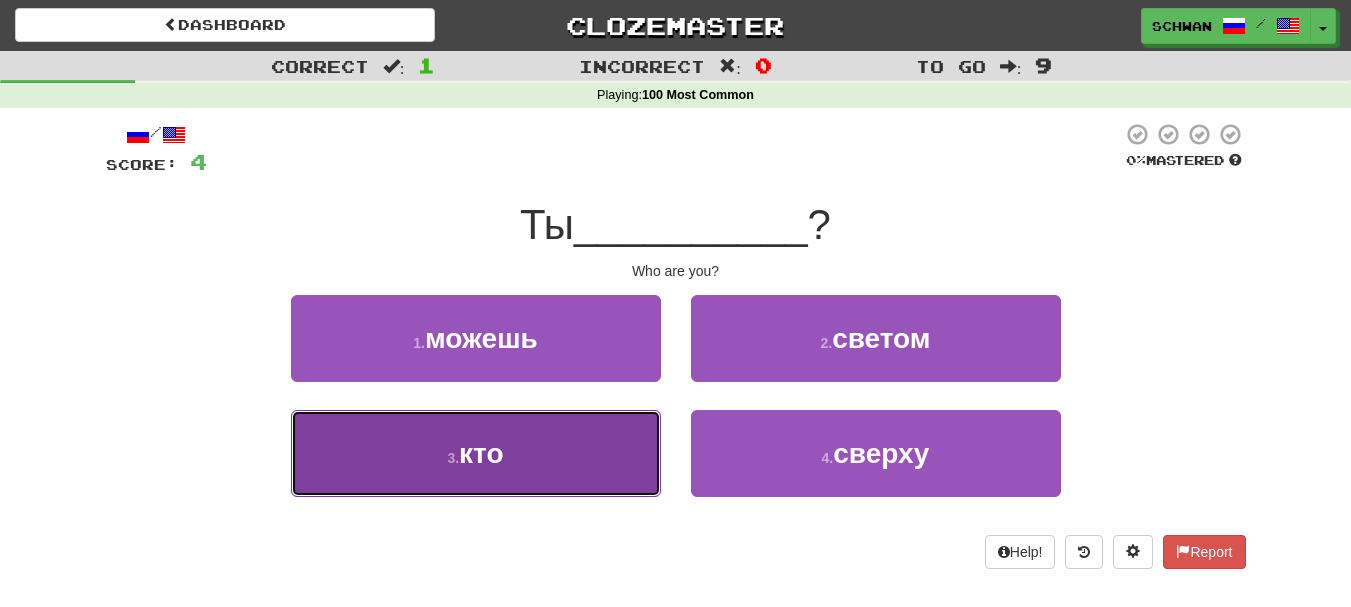 click on "3 .  кто" at bounding box center (476, 453) 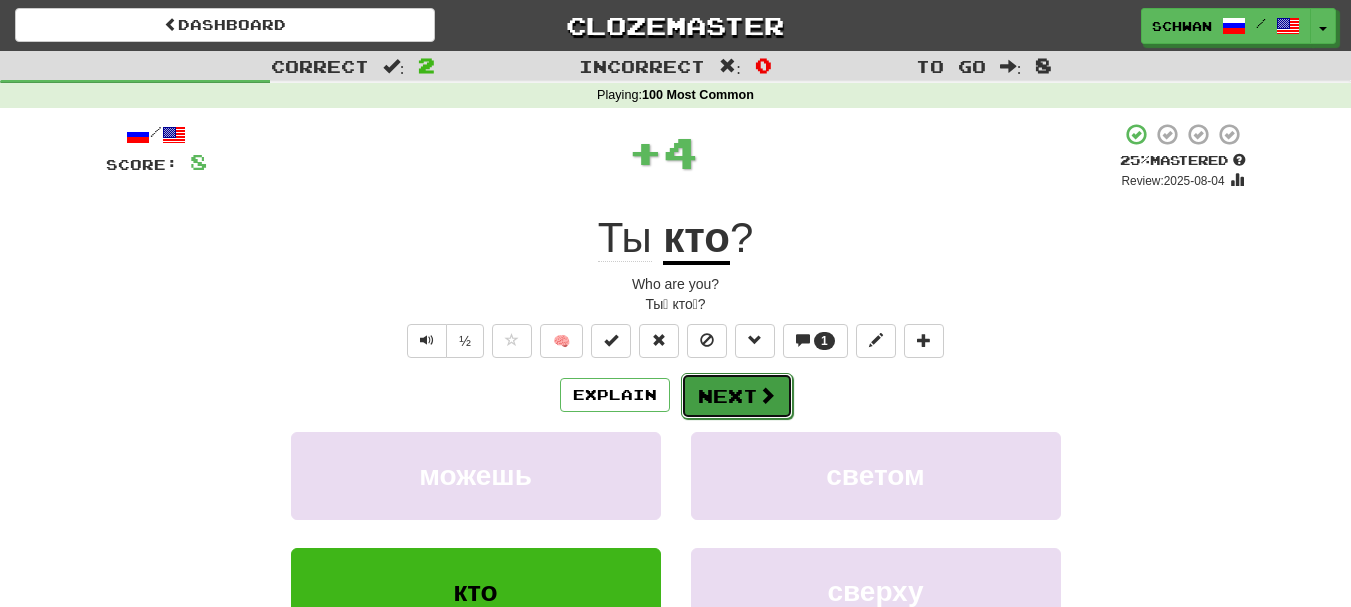 click on "Next" at bounding box center (737, 396) 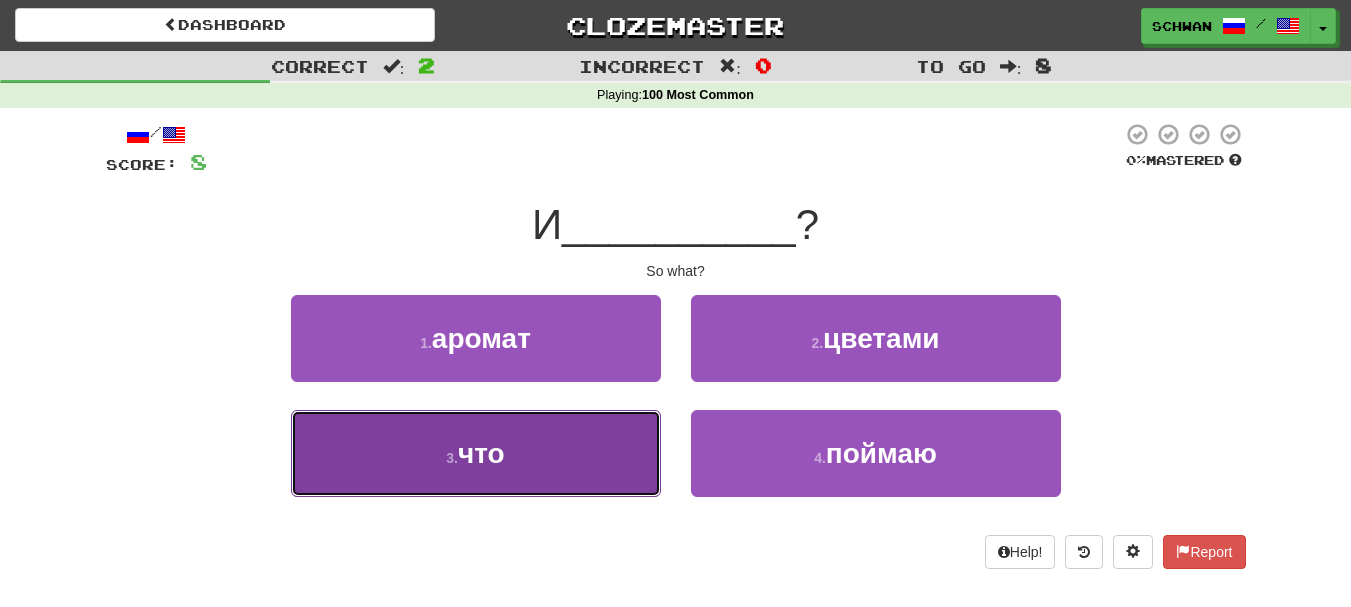 click on "3 . что" at bounding box center (476, 453) 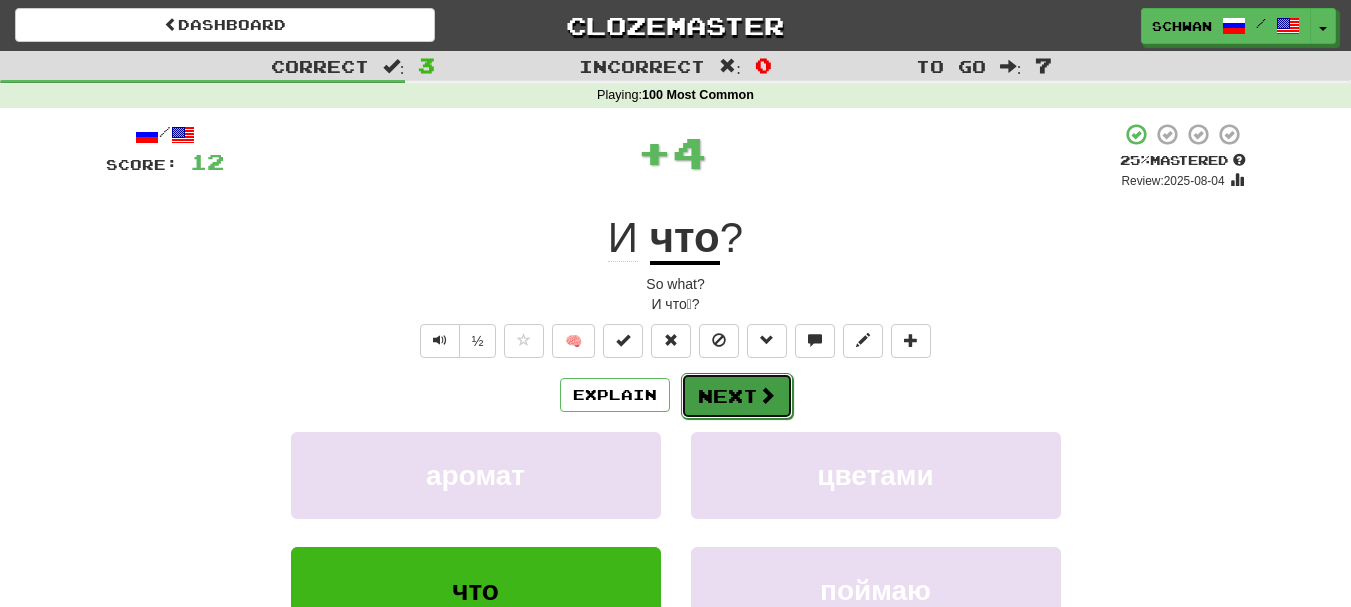 click on "Next" at bounding box center [737, 396] 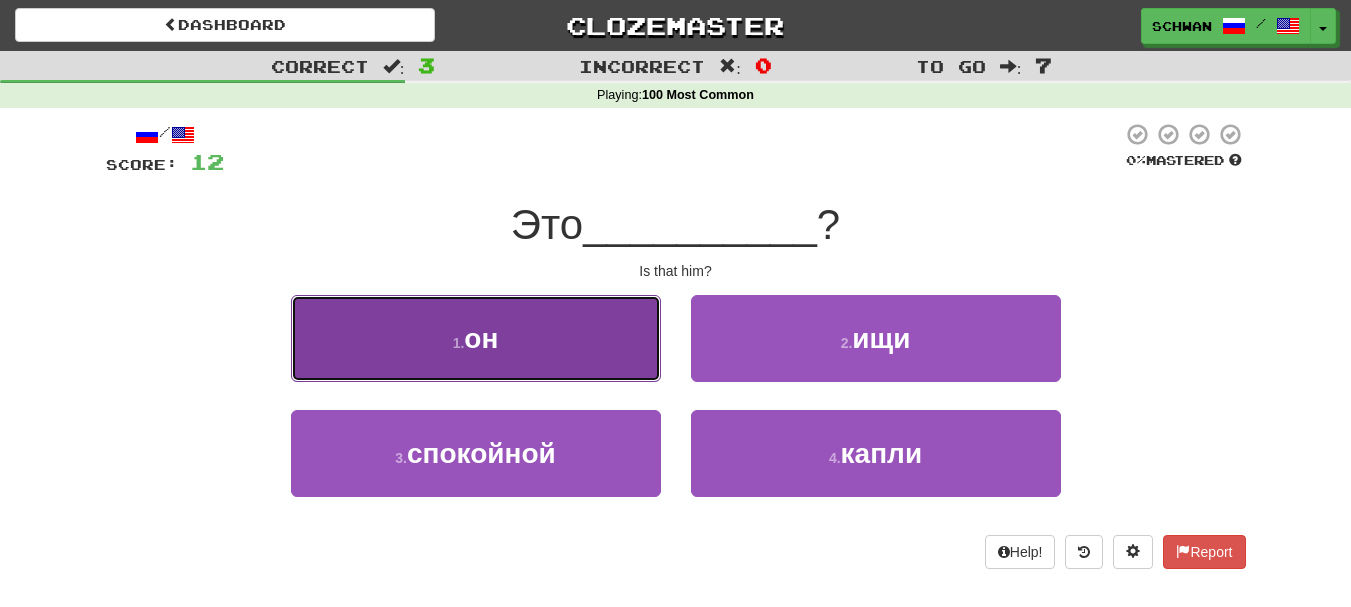 click on "1 .  он" at bounding box center [476, 338] 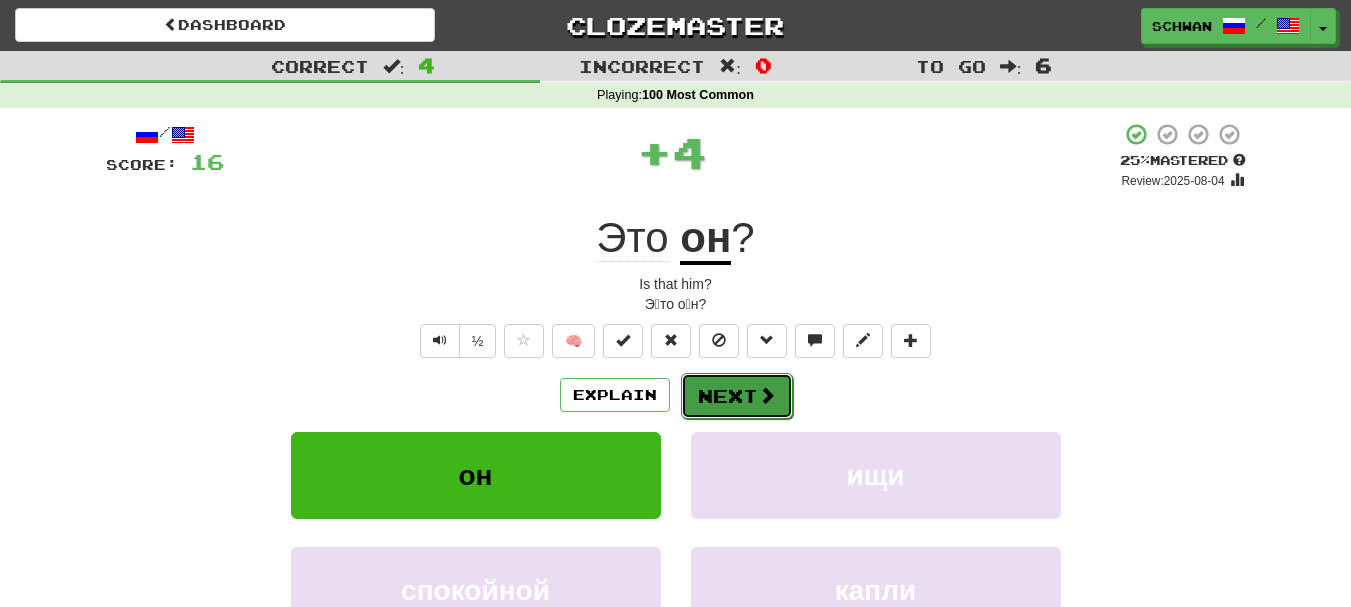 click on "Next" at bounding box center (737, 396) 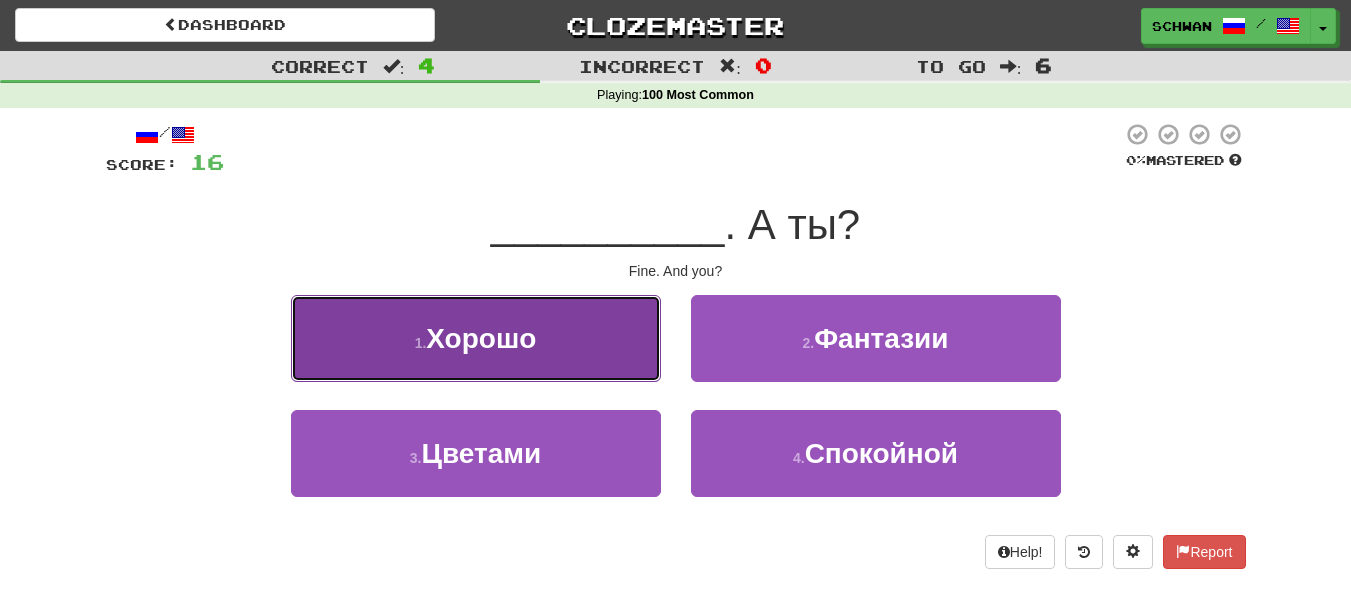 click on "1 .  Хорошо" at bounding box center (476, 338) 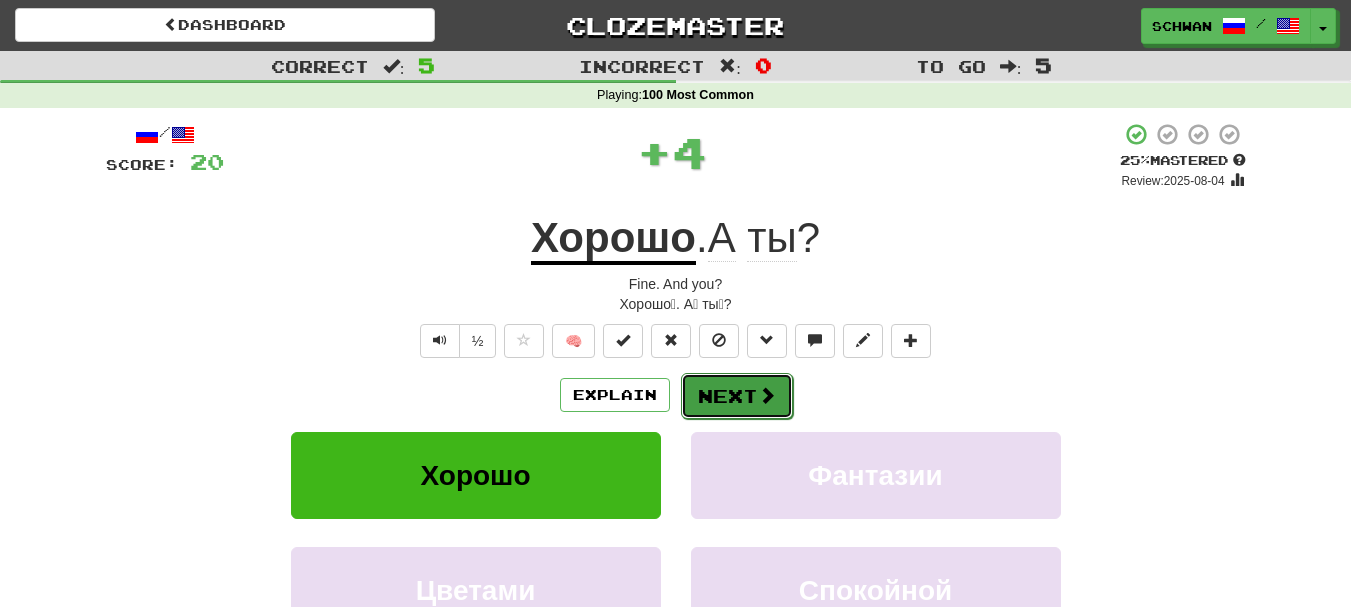 click on "Next" at bounding box center [737, 396] 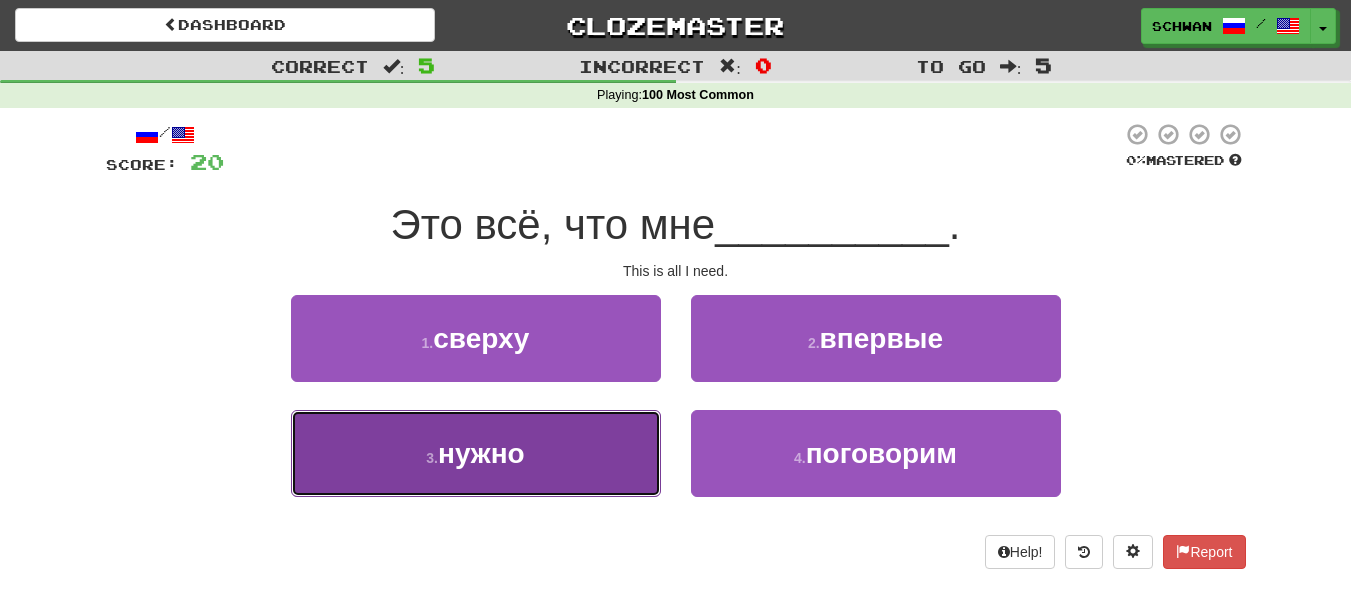 click on "3 .  нужно" at bounding box center [476, 453] 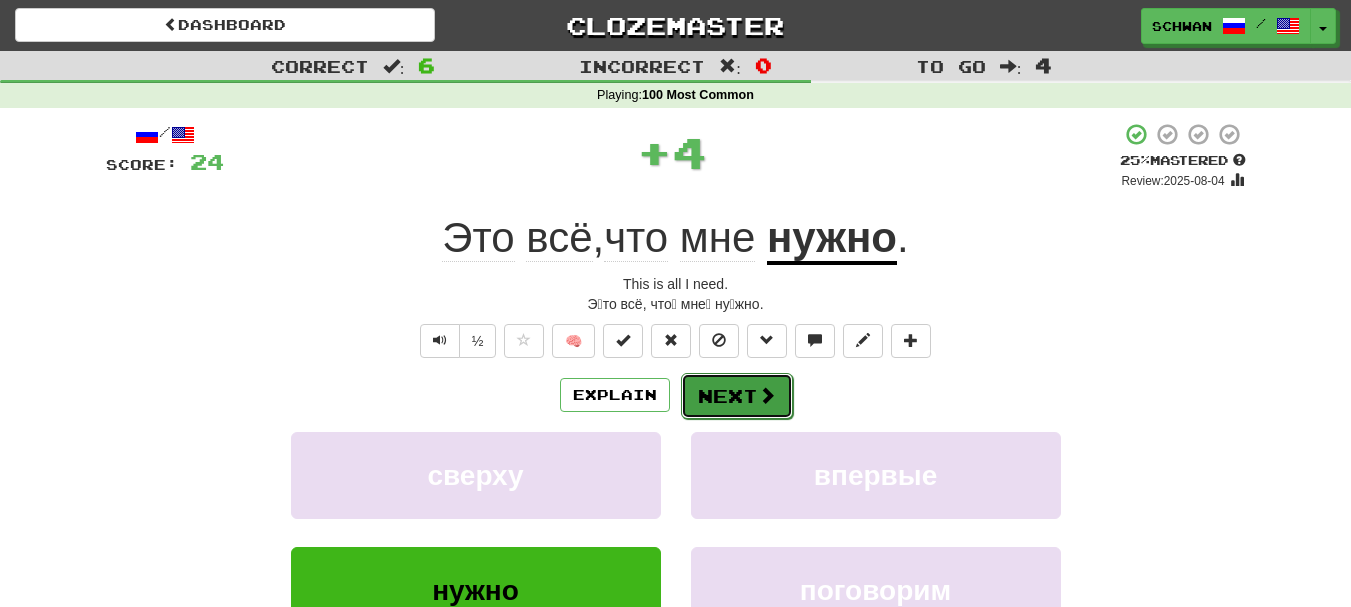 click on "Next" at bounding box center (737, 396) 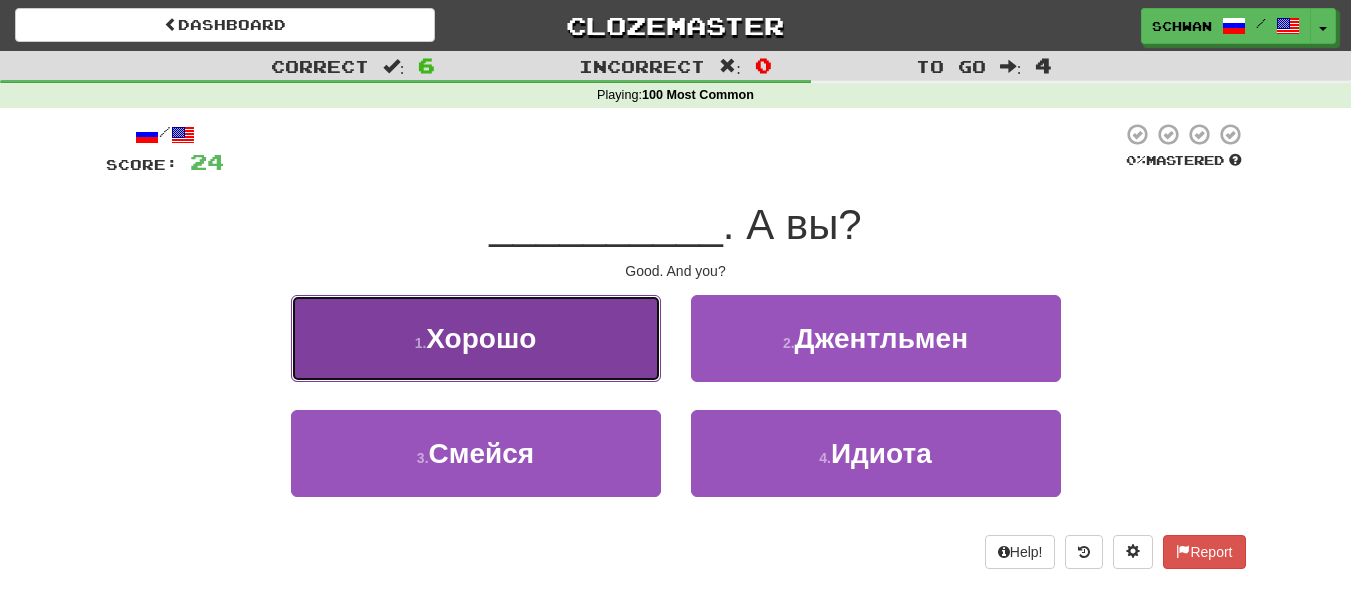 click on "1 .  Хорошо" at bounding box center (476, 338) 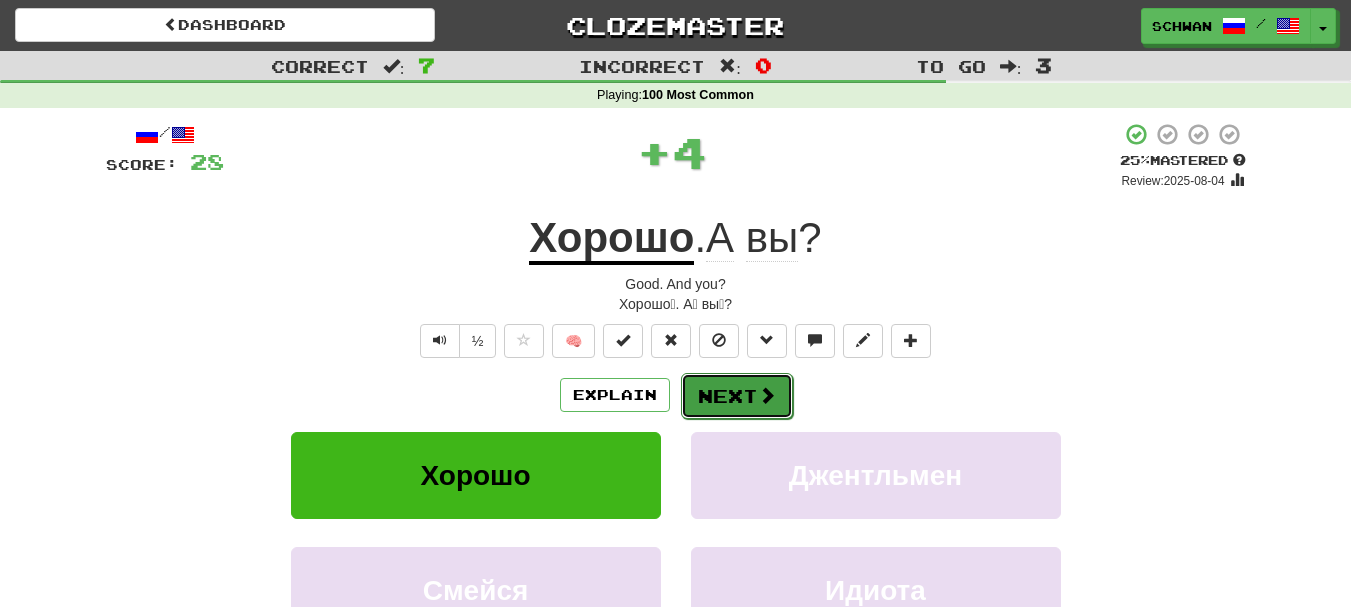 click on "Next" at bounding box center (737, 396) 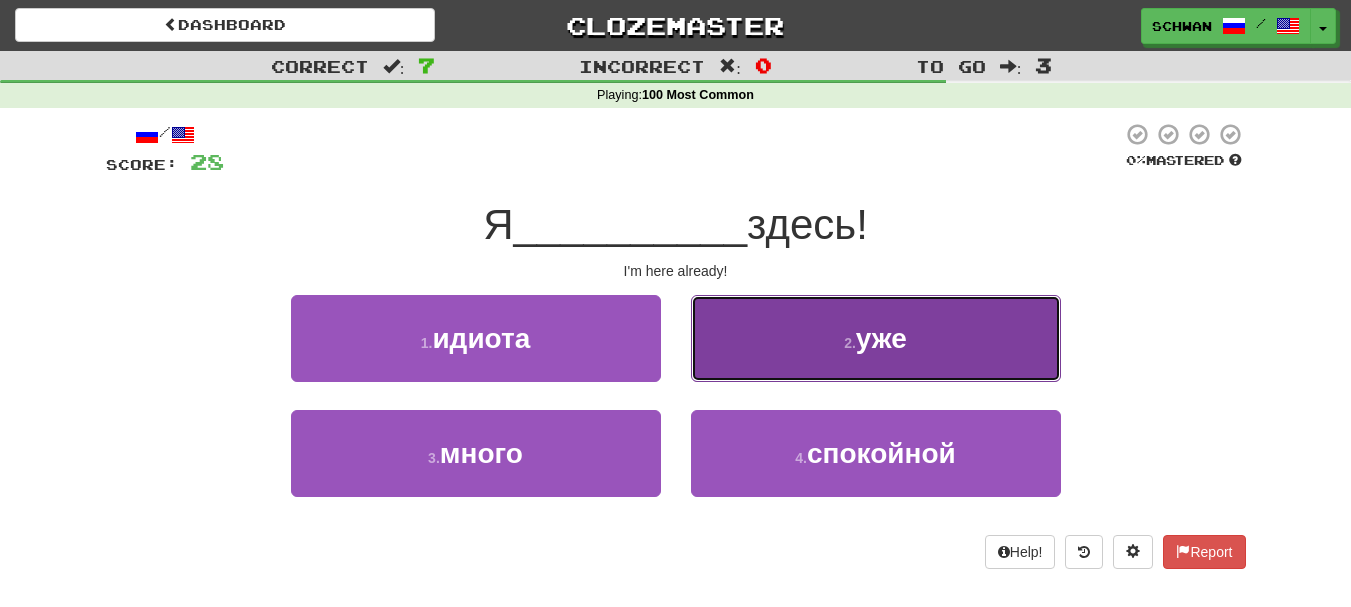 click on "2 .  уже" at bounding box center (876, 338) 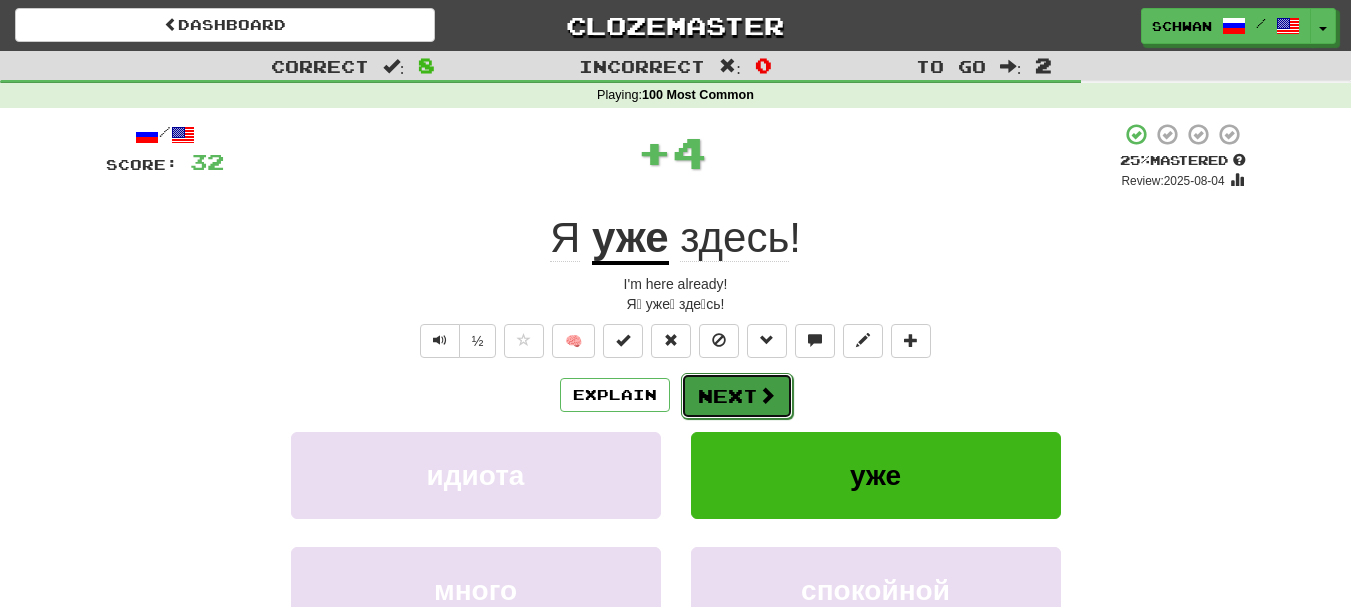 click on "Next" at bounding box center [737, 396] 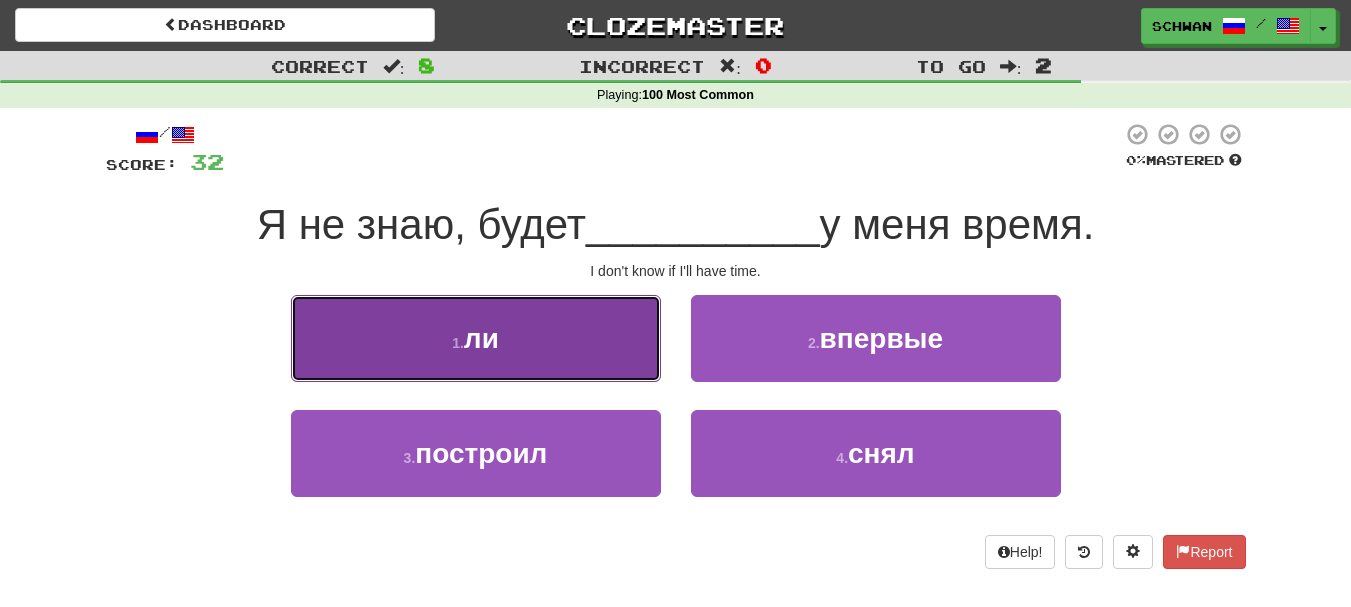 click on "1 .  ли" at bounding box center (476, 338) 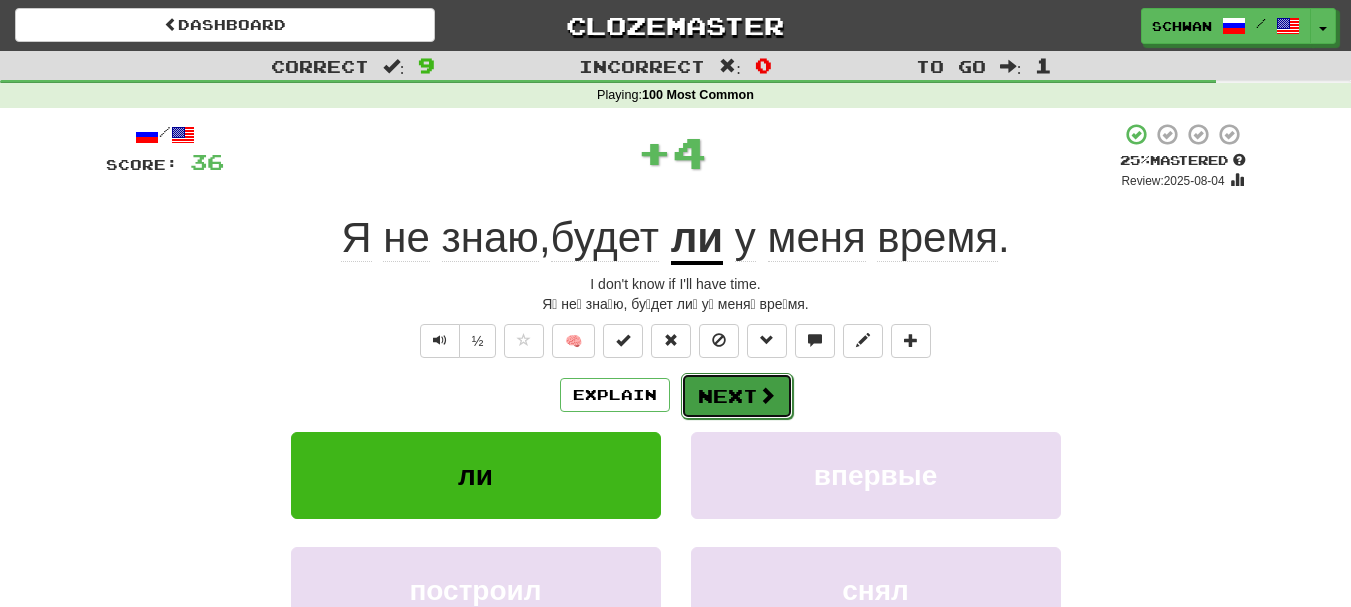 click on "Next" at bounding box center (737, 396) 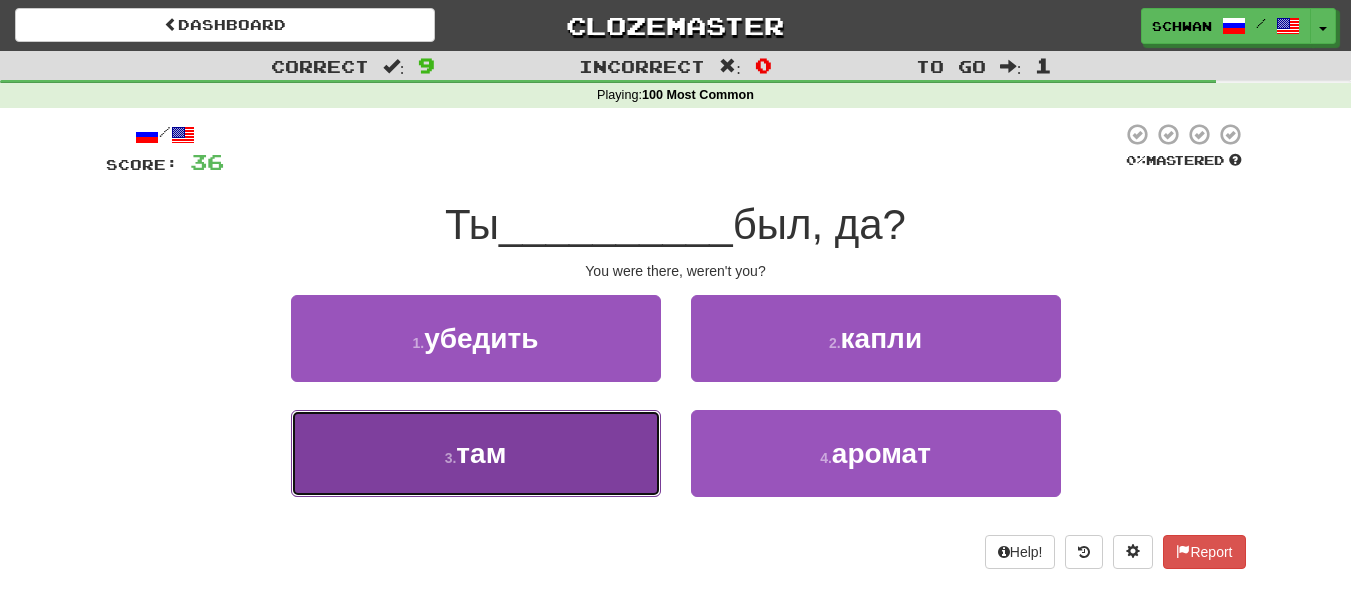 click on "3 .  там" at bounding box center [476, 453] 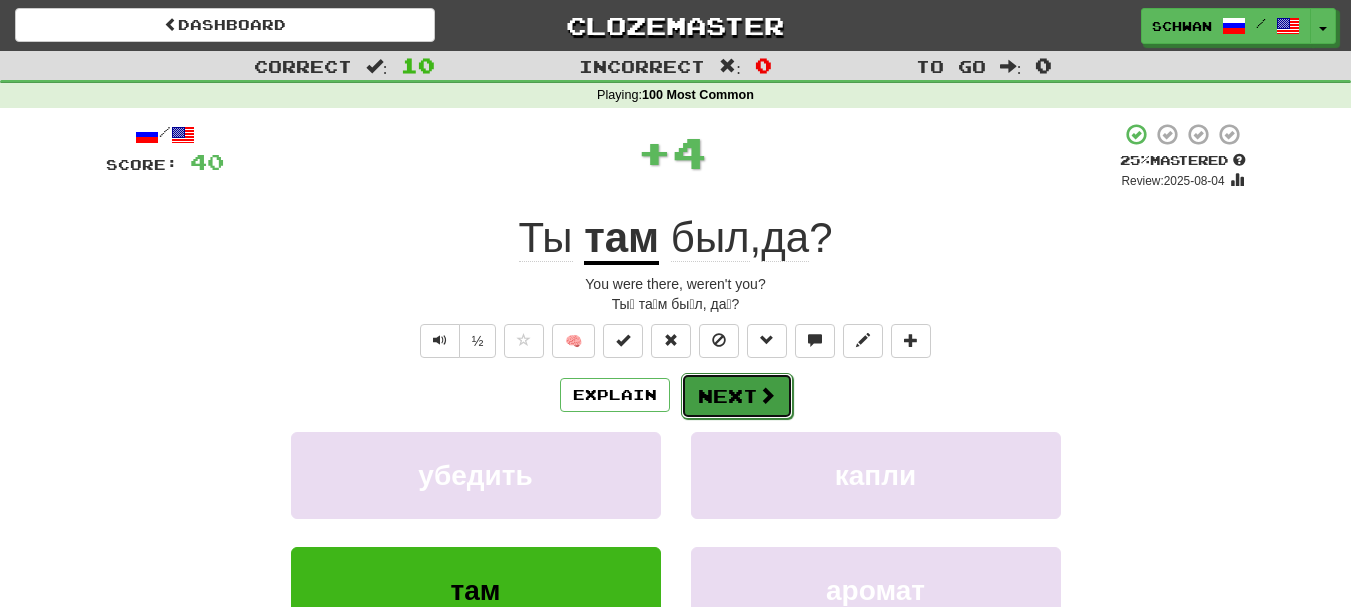 click on "Next" at bounding box center [737, 396] 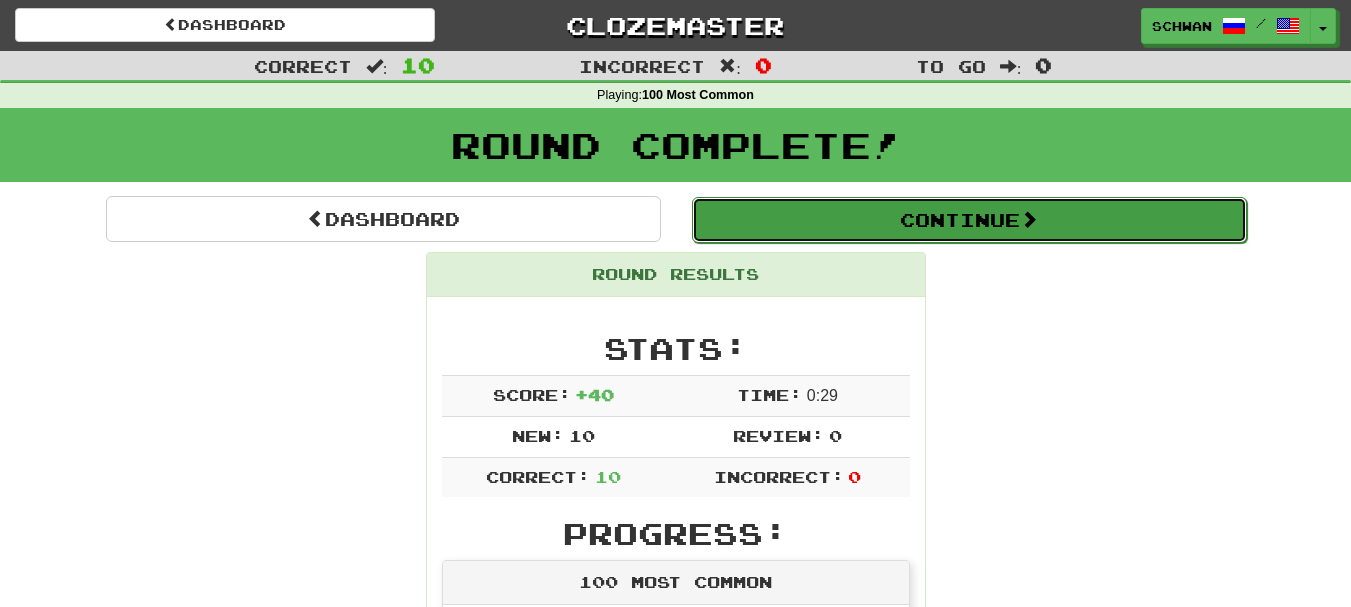 click on "Continue" at bounding box center (969, 220) 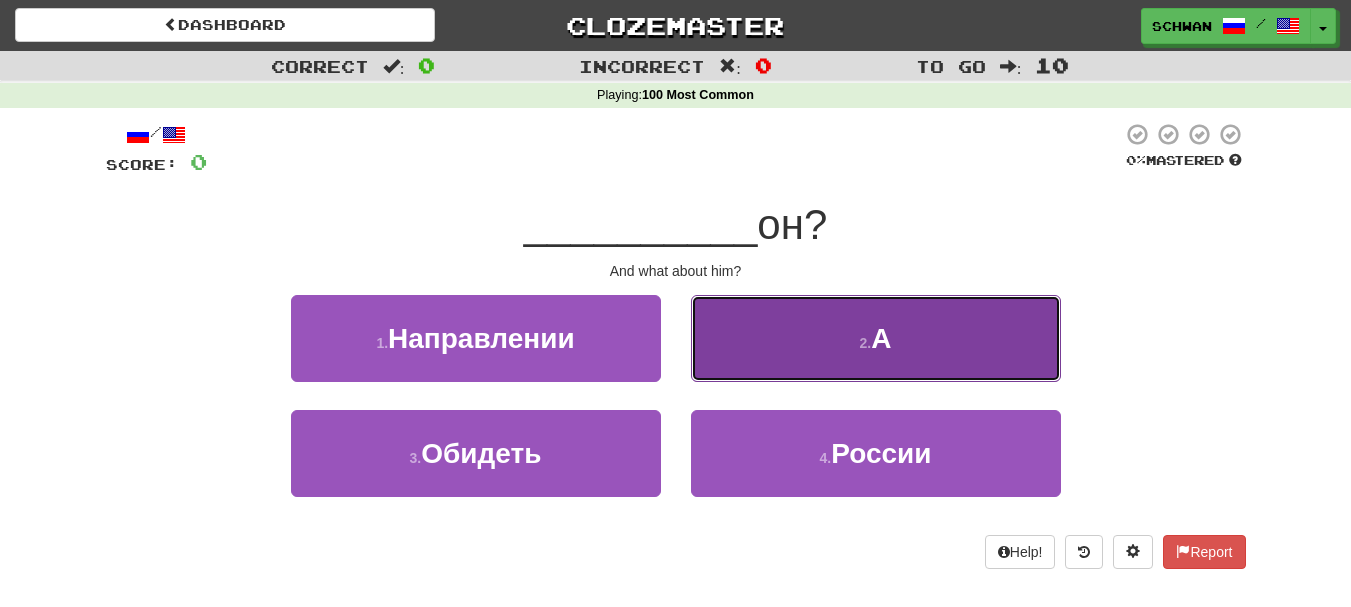 click on "2 .  А" at bounding box center [876, 338] 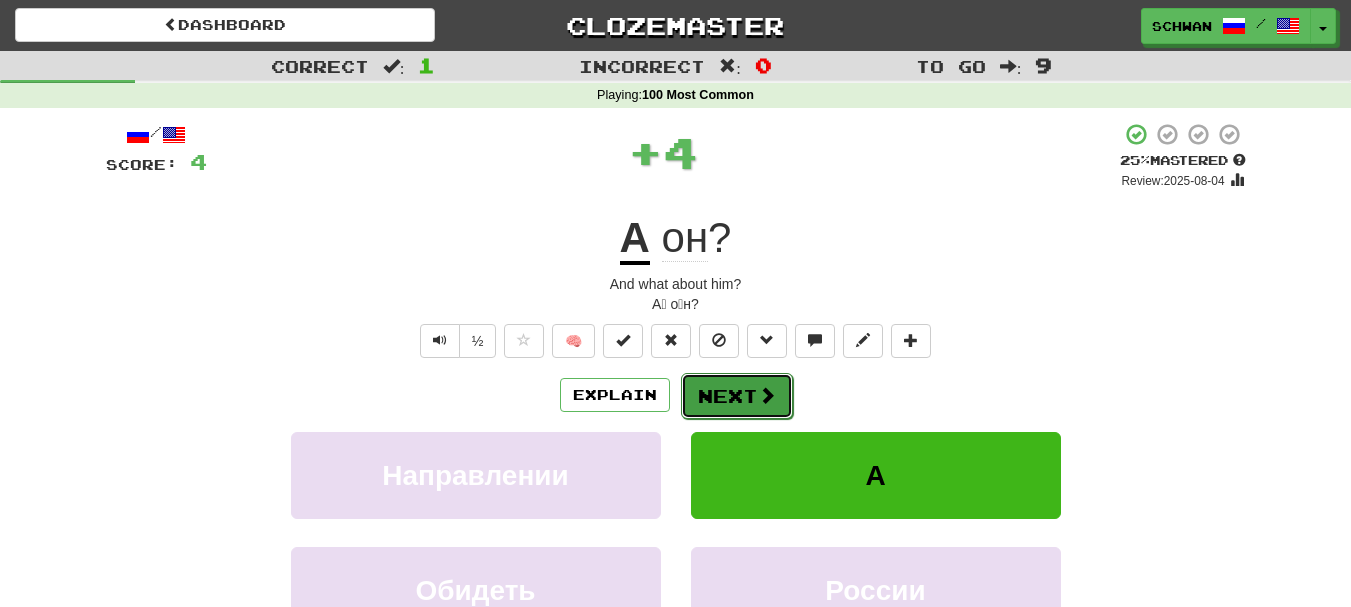 click on "Next" at bounding box center [737, 396] 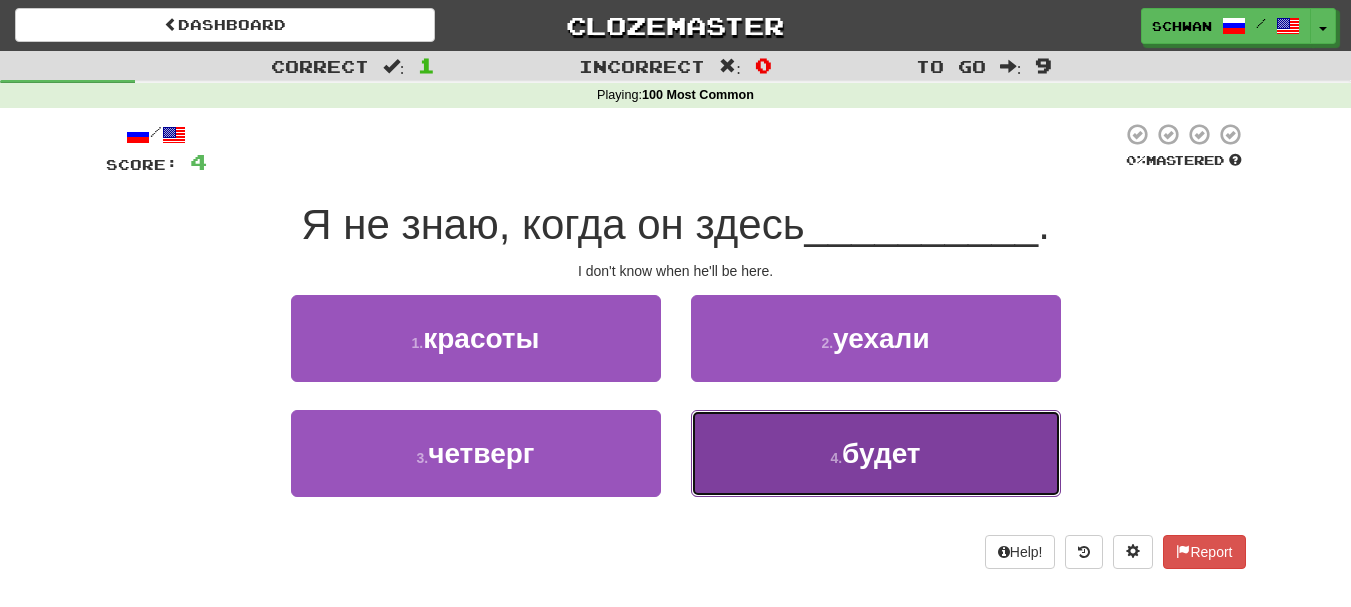 click on "4 .  будет" at bounding box center [876, 453] 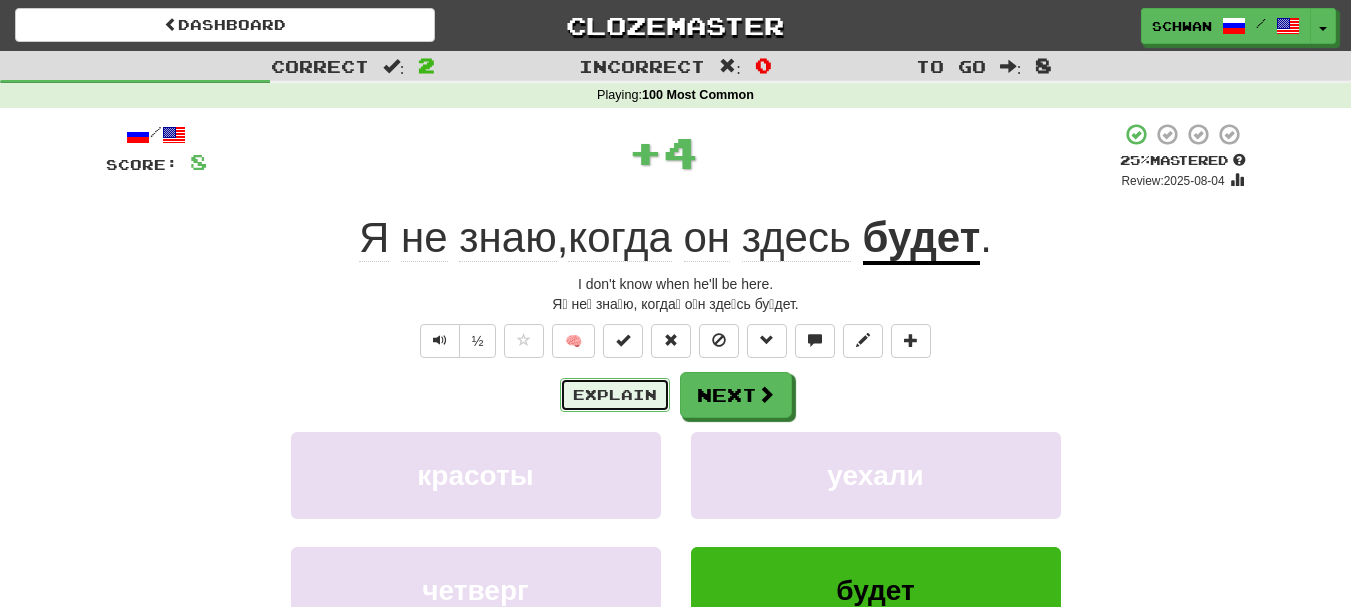 click on "Explain" at bounding box center (615, 395) 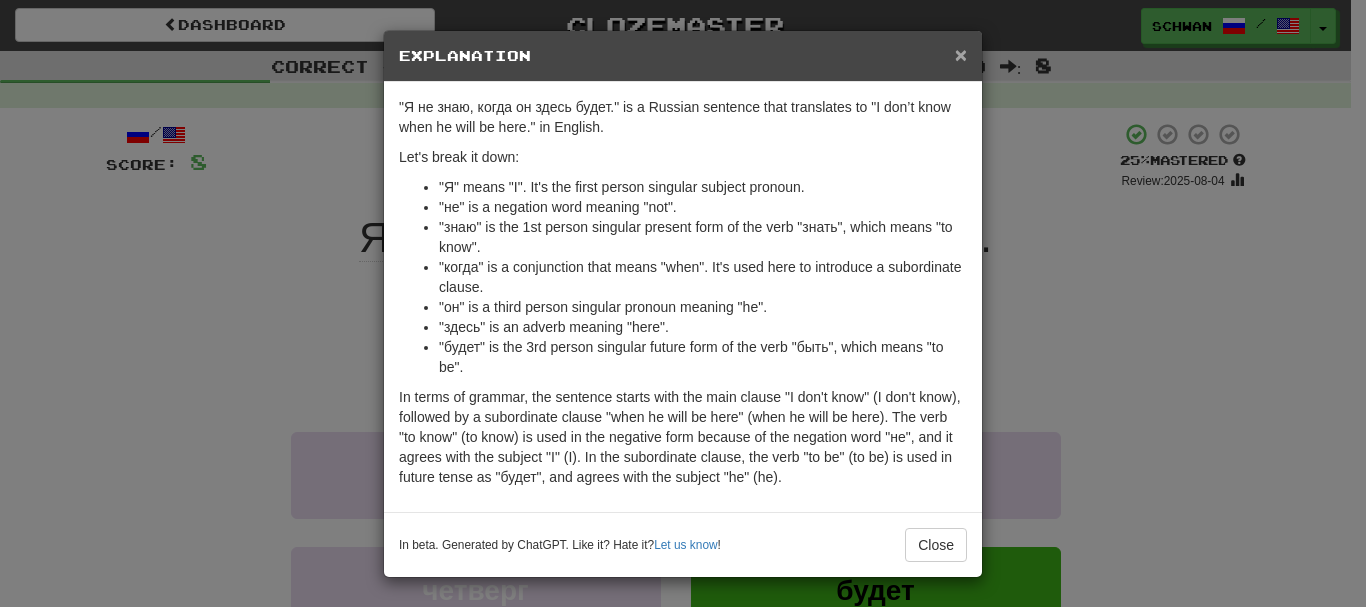 click on "×" at bounding box center (961, 54) 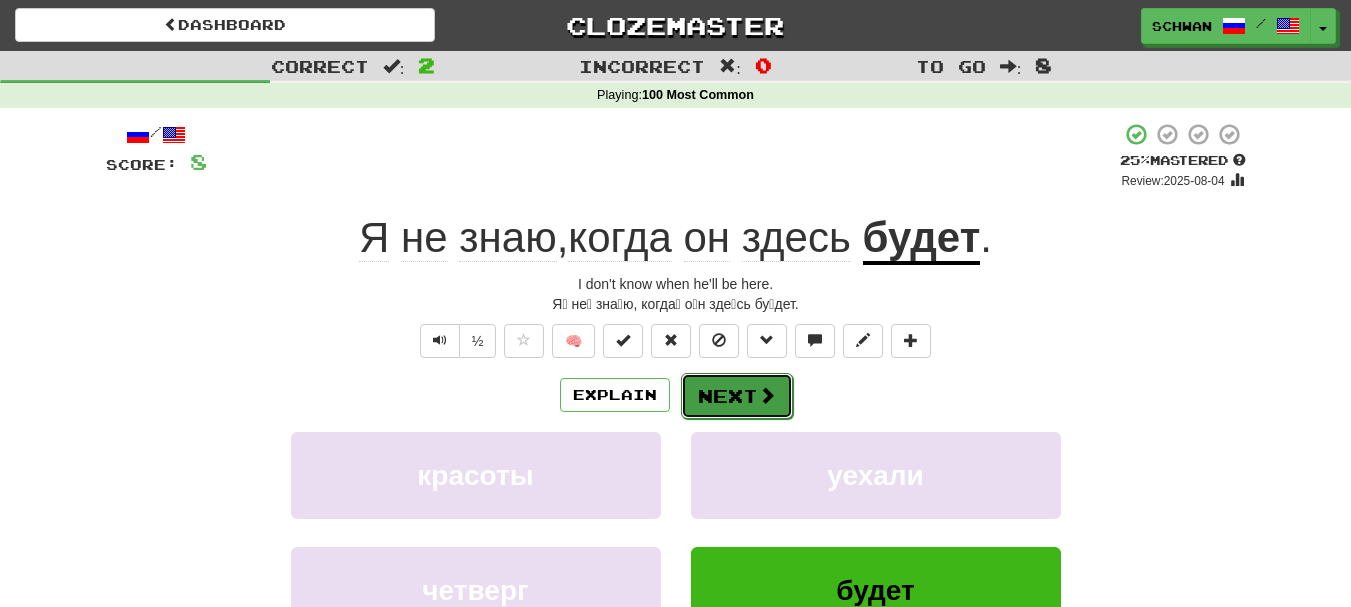 click on "Next" at bounding box center (737, 396) 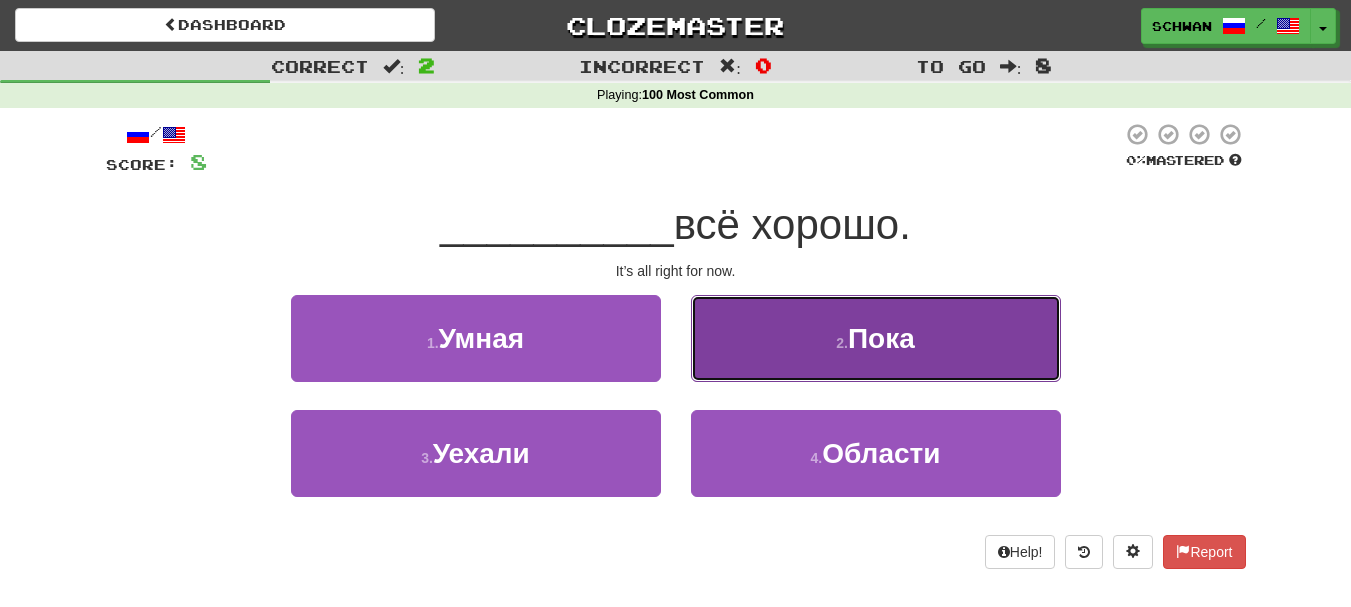 click on "2 .  Пока" at bounding box center [876, 338] 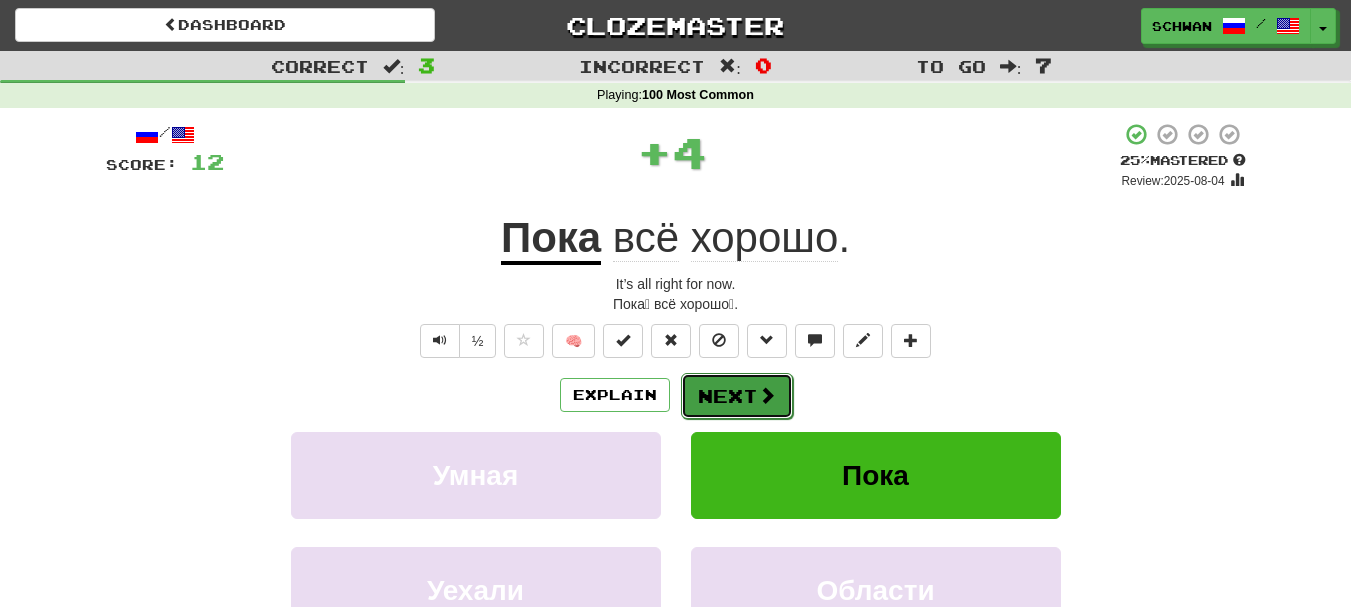 click on "Next" at bounding box center [737, 396] 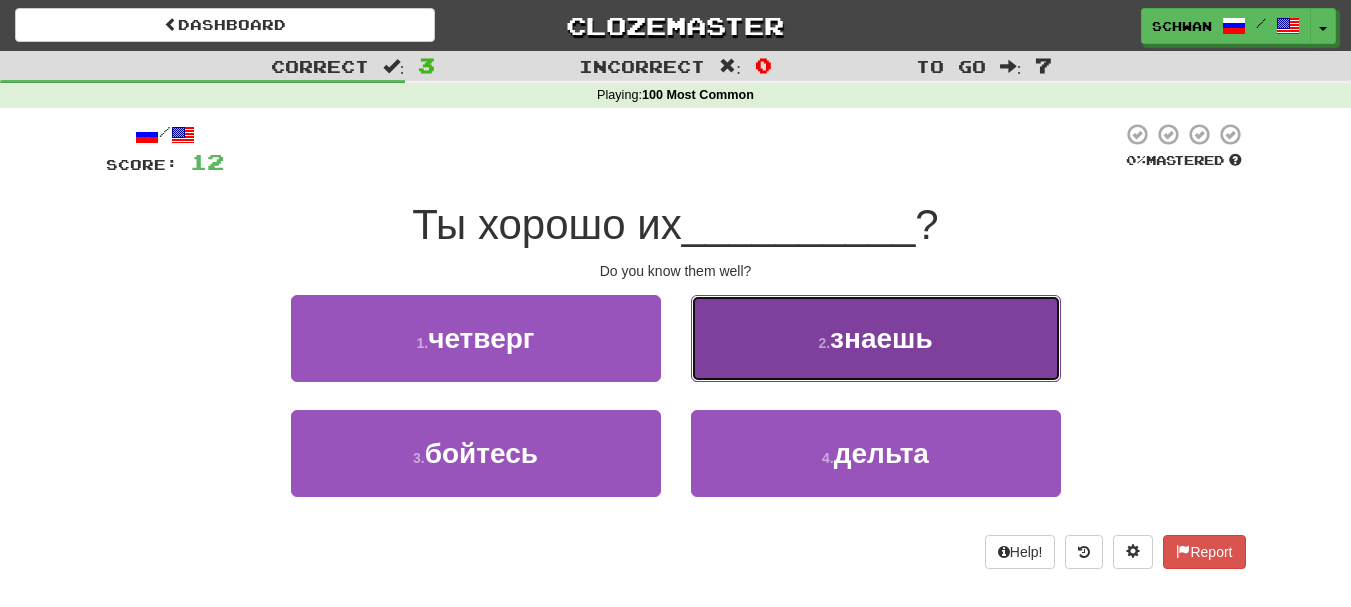 click on "2 .  знаешь" at bounding box center (876, 338) 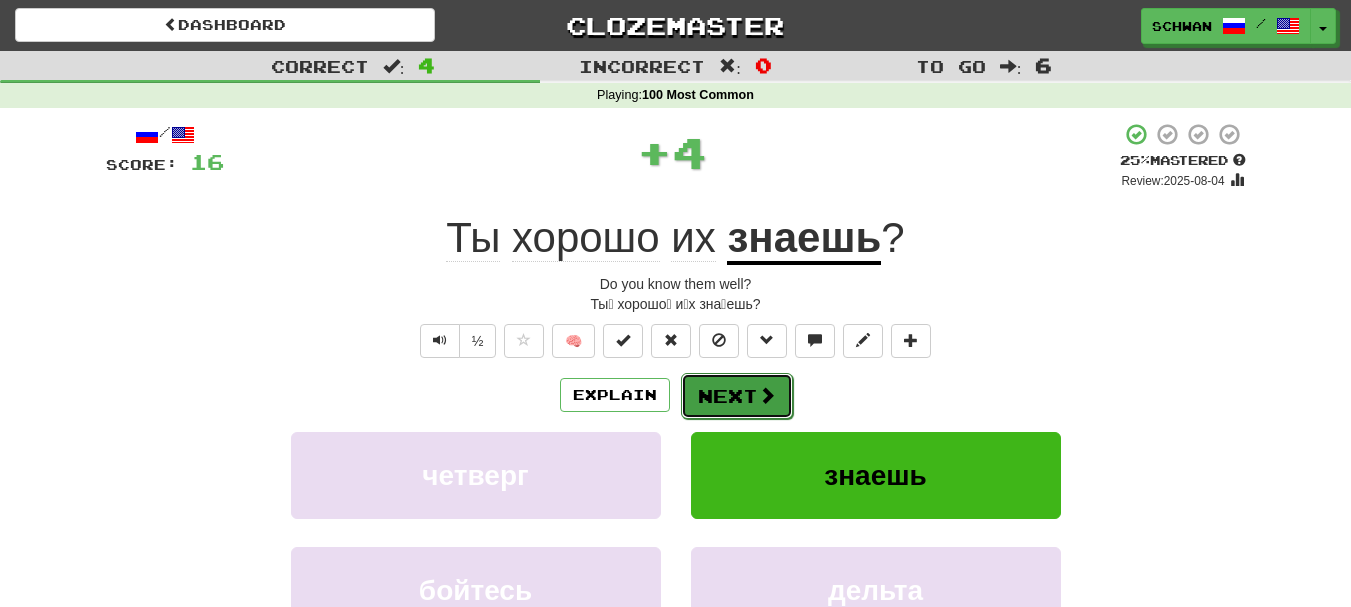 click on "Next" at bounding box center [737, 396] 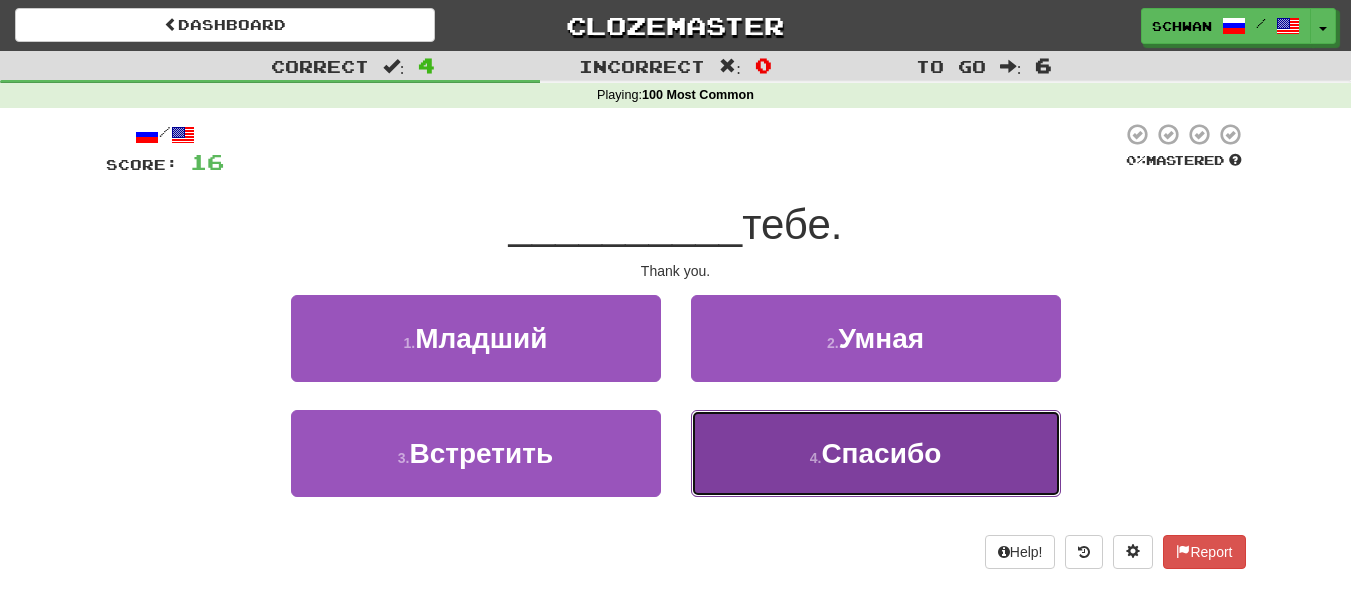 click on "4 .  Спасибо" at bounding box center [876, 453] 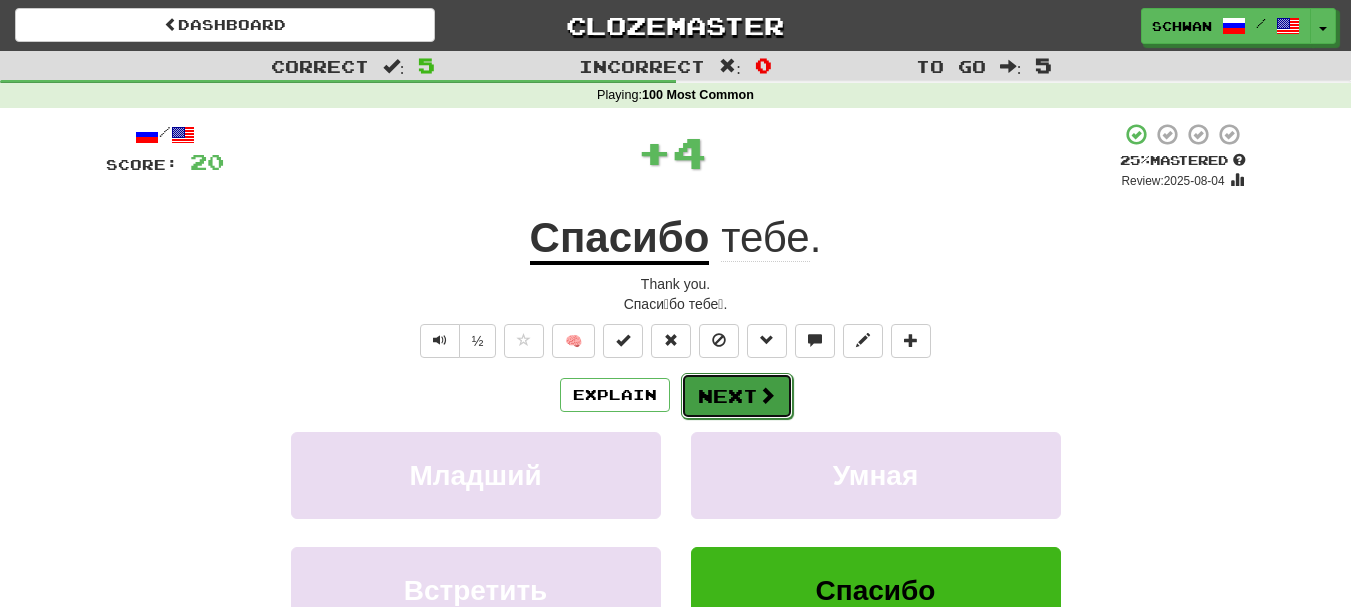 click on "Next" at bounding box center (737, 396) 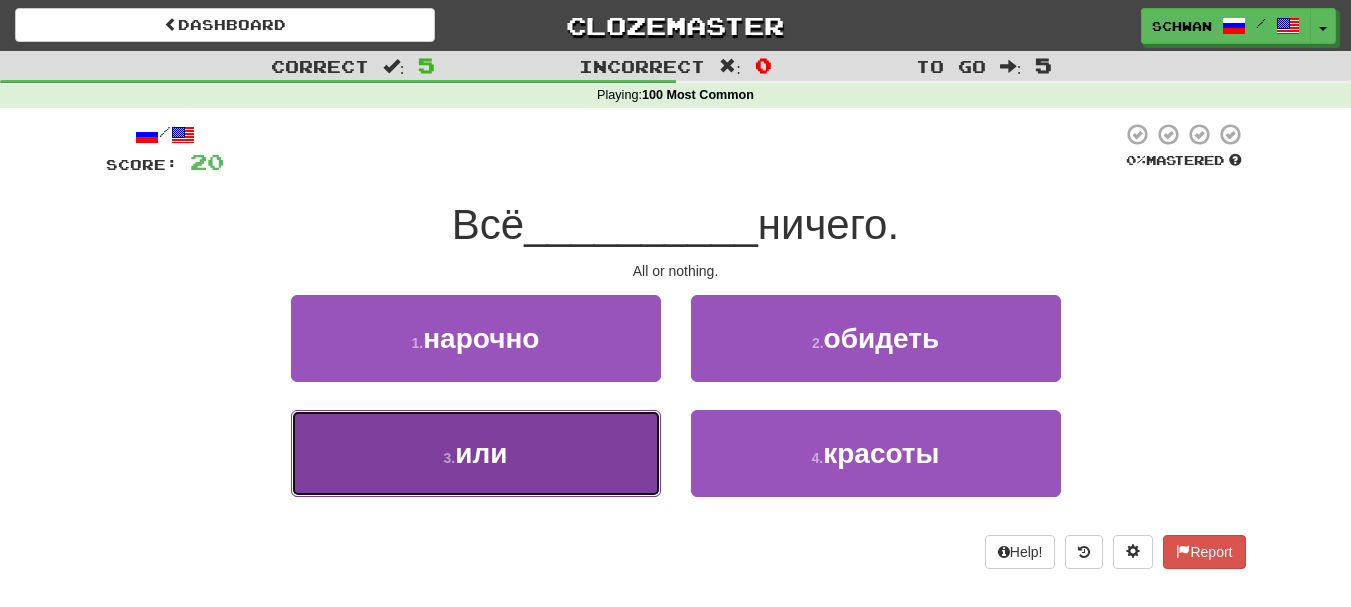 click on "3 .  или" at bounding box center [476, 453] 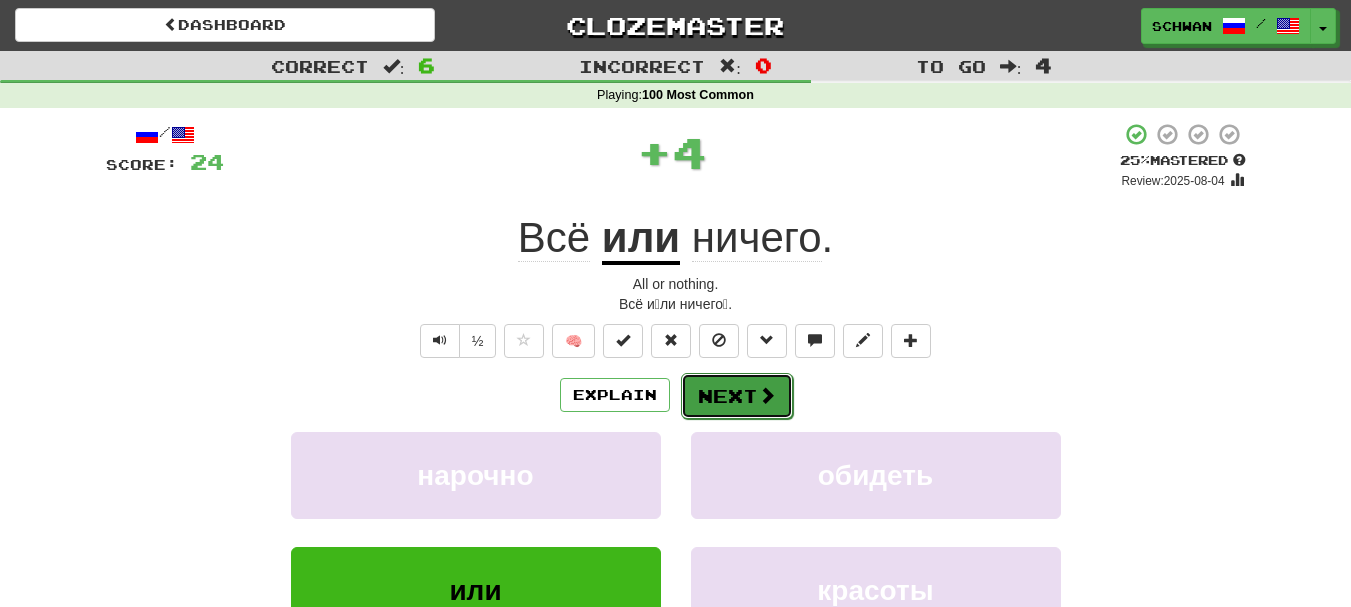 click on "Next" at bounding box center (737, 396) 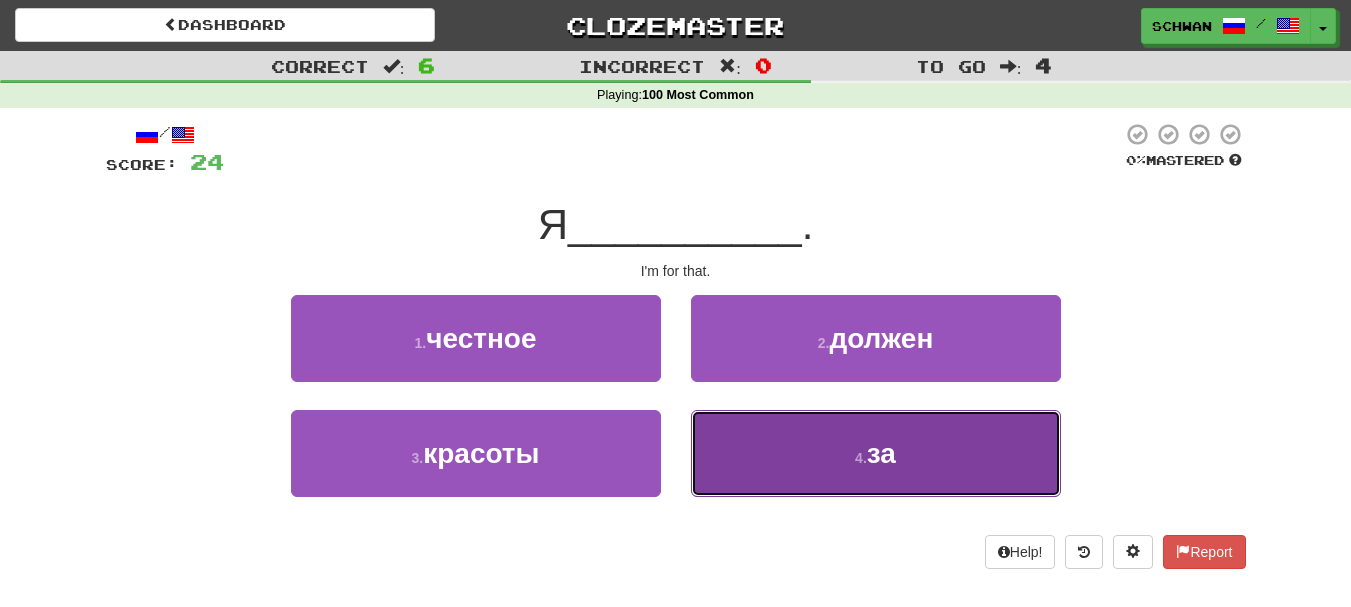 click on "4 .  за" at bounding box center (876, 453) 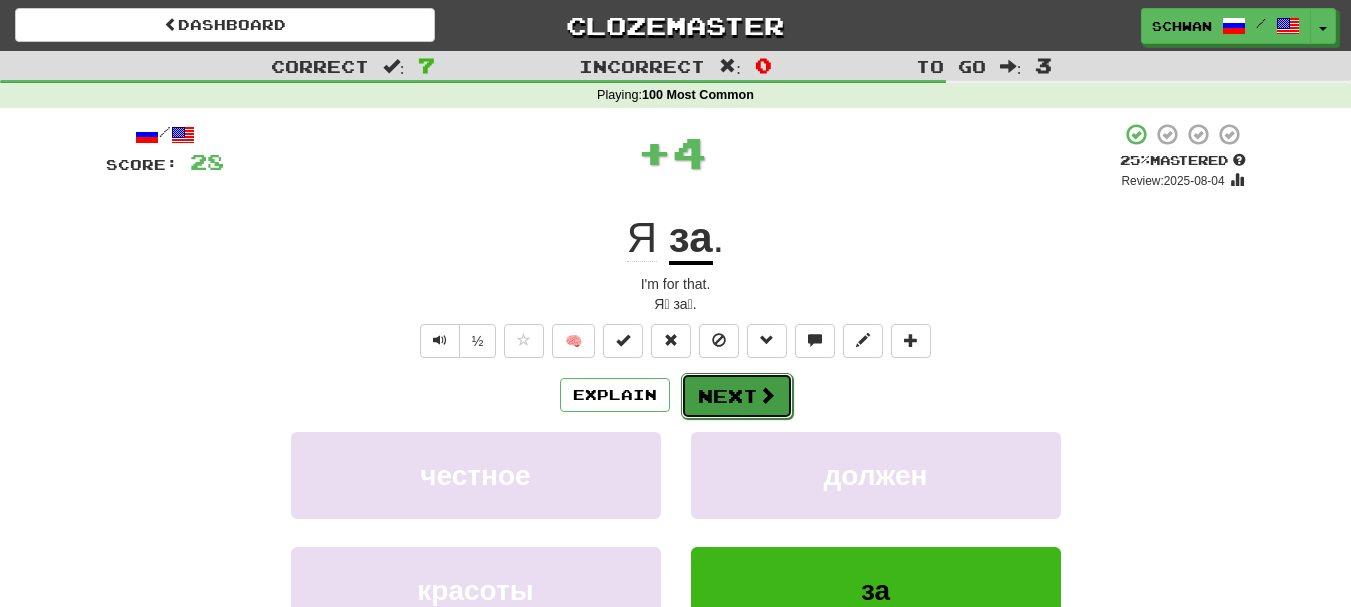 click on "Next" at bounding box center [737, 396] 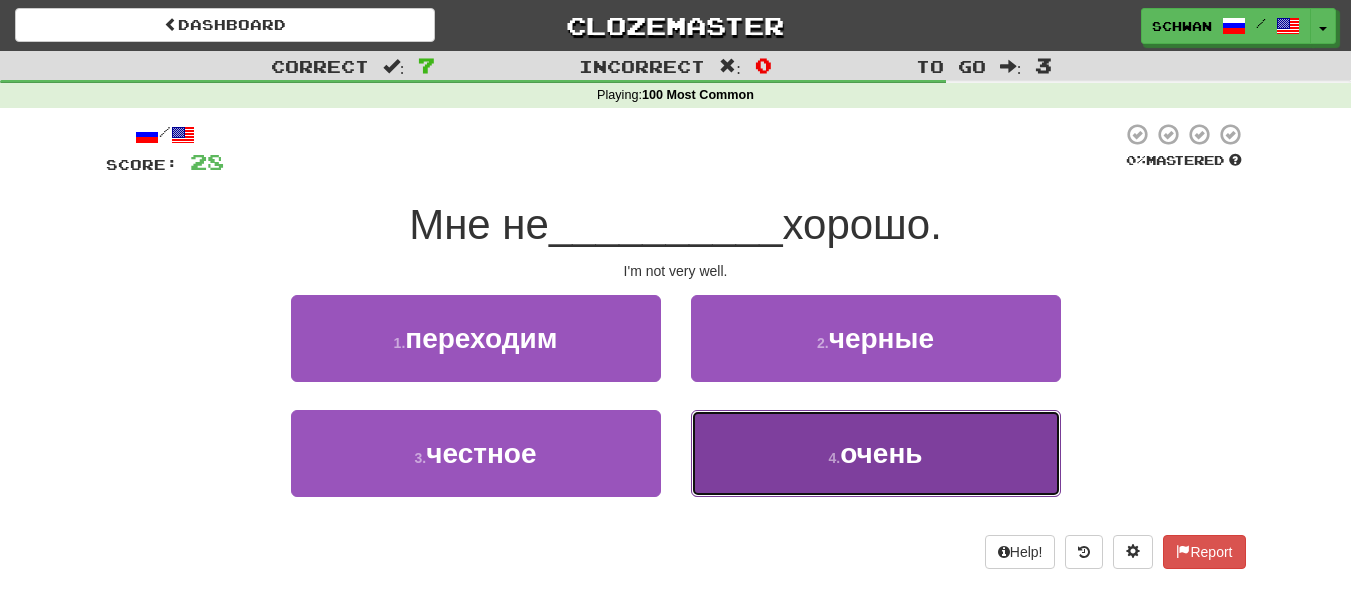 click on "4 .  очень" at bounding box center (876, 453) 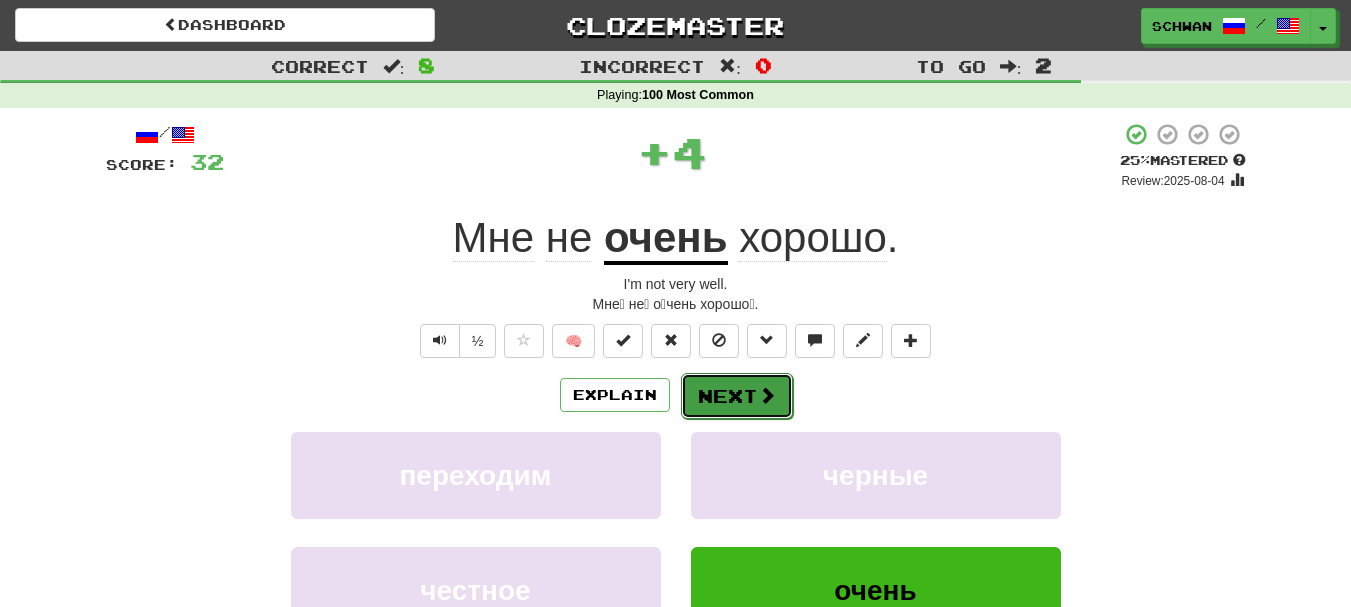 click on "Next" at bounding box center [737, 396] 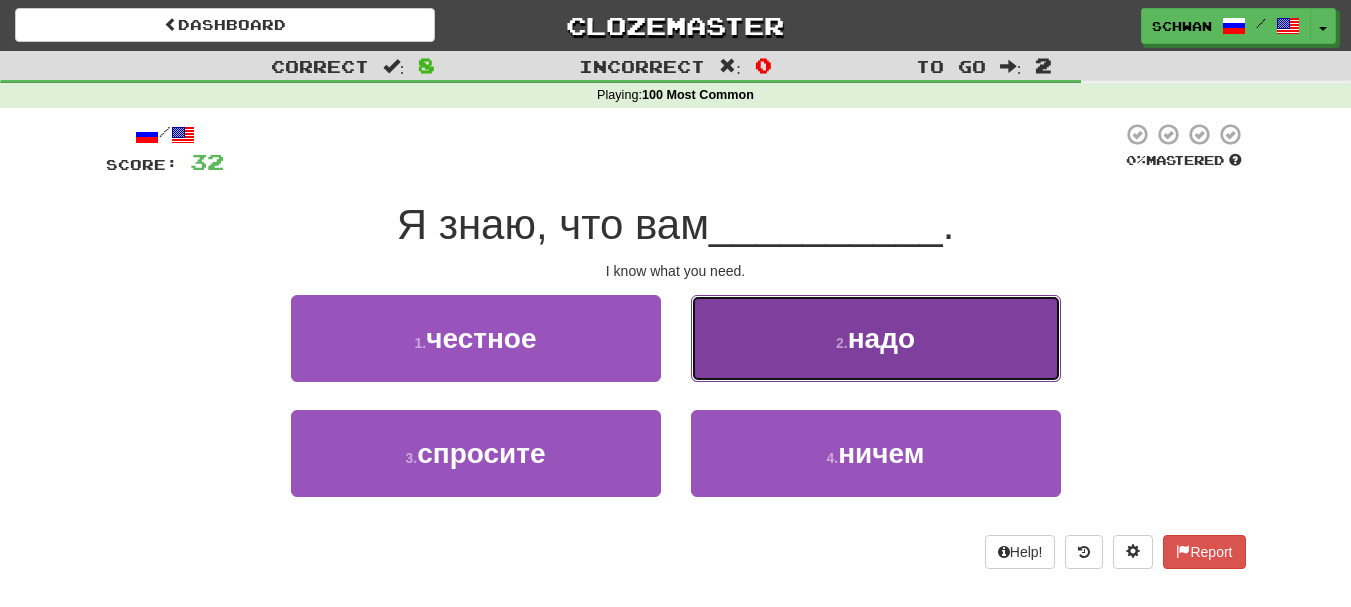 click on "2 .  надо" at bounding box center [876, 338] 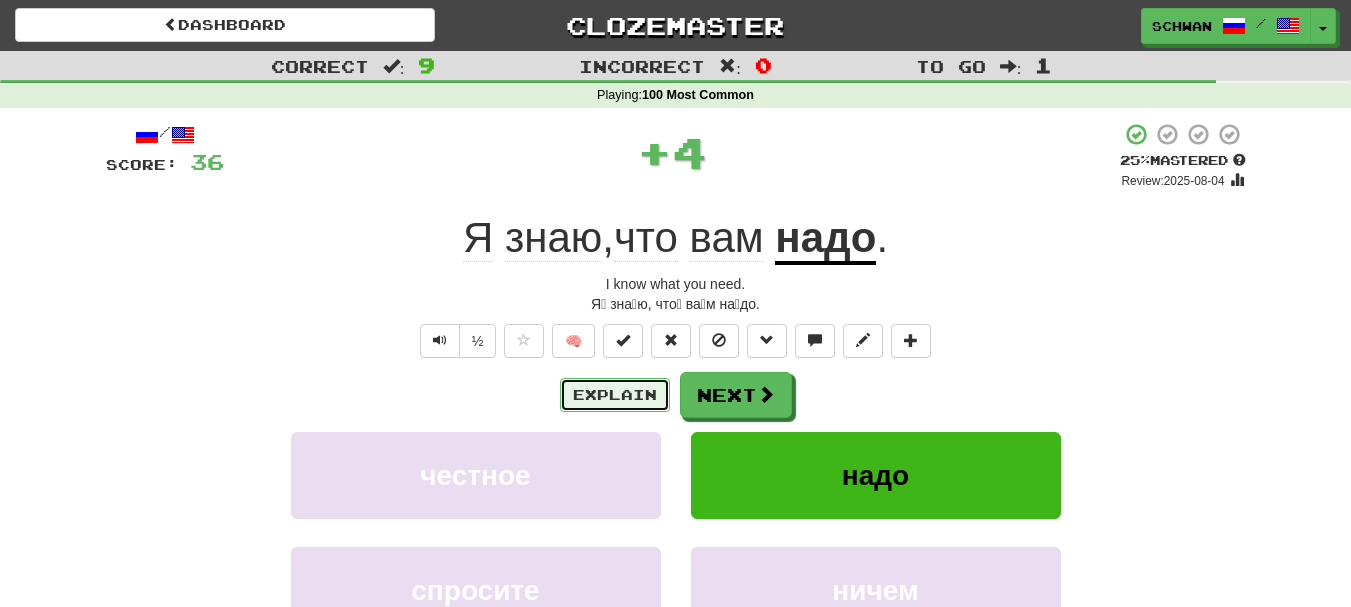 click on "Explain" at bounding box center (615, 395) 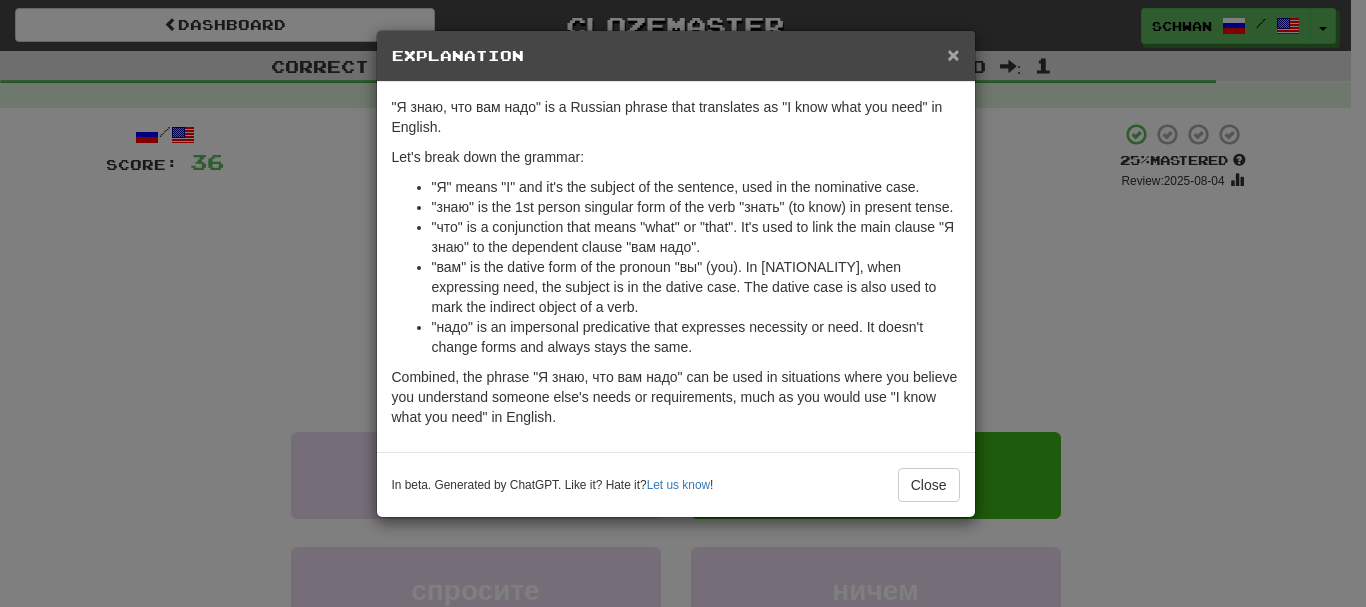 click on "×" at bounding box center [953, 54] 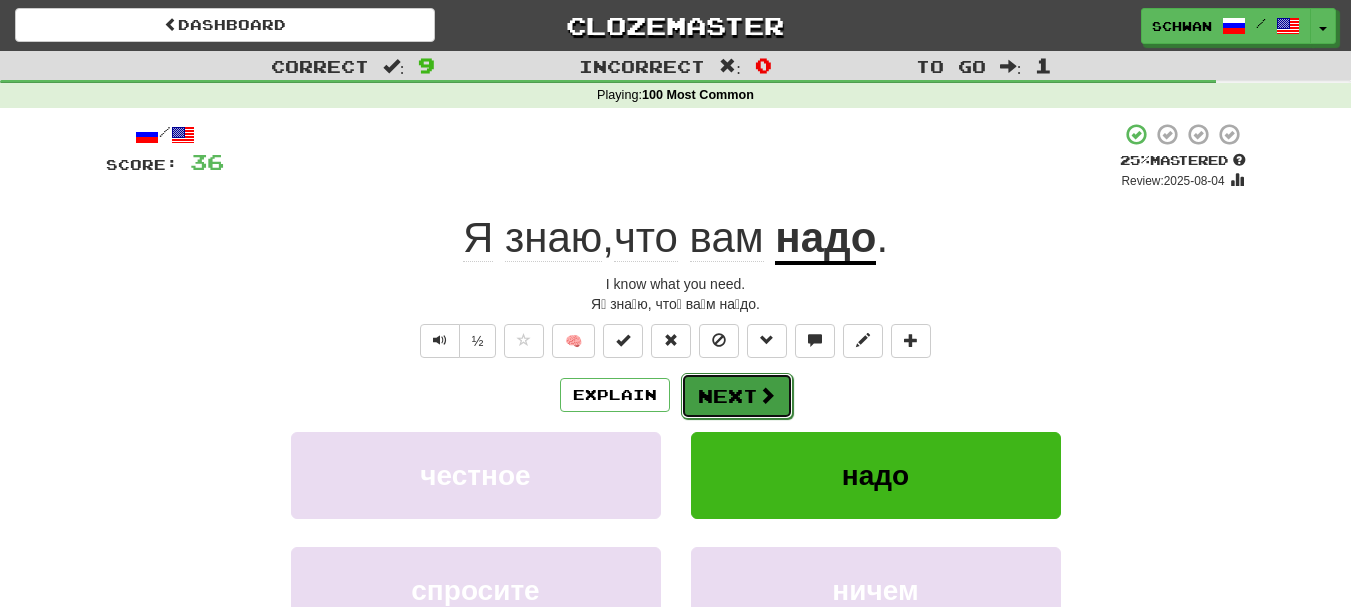 click on "Next" at bounding box center (737, 396) 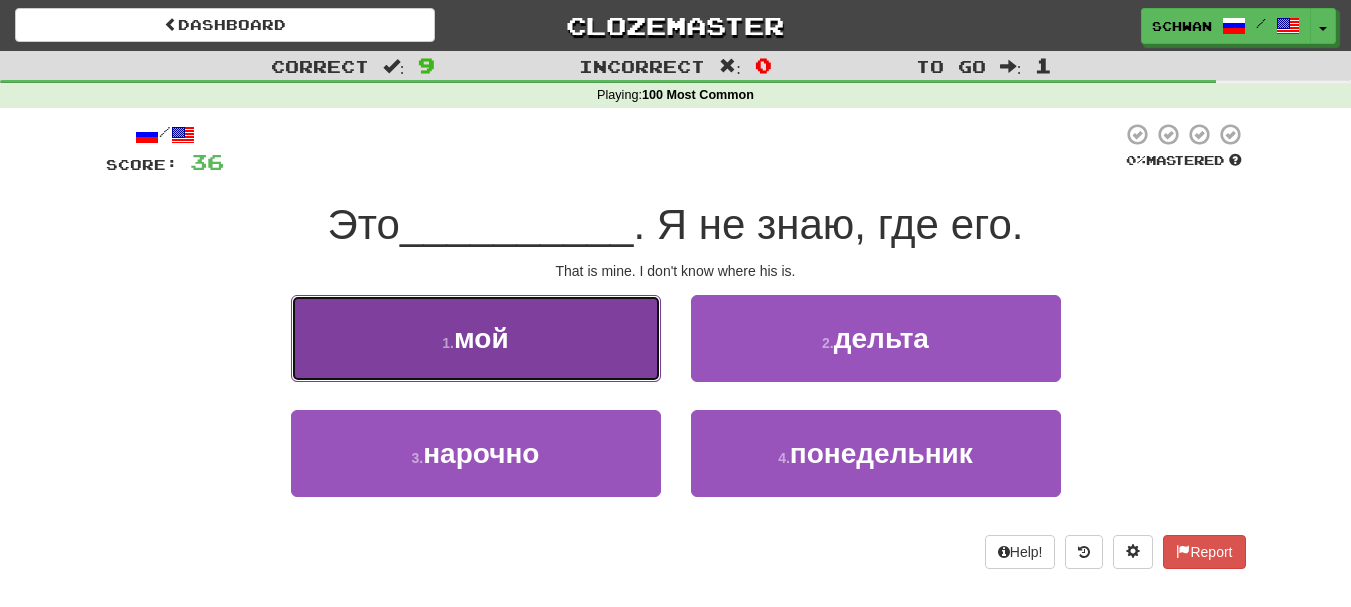click on "мой" at bounding box center (481, 338) 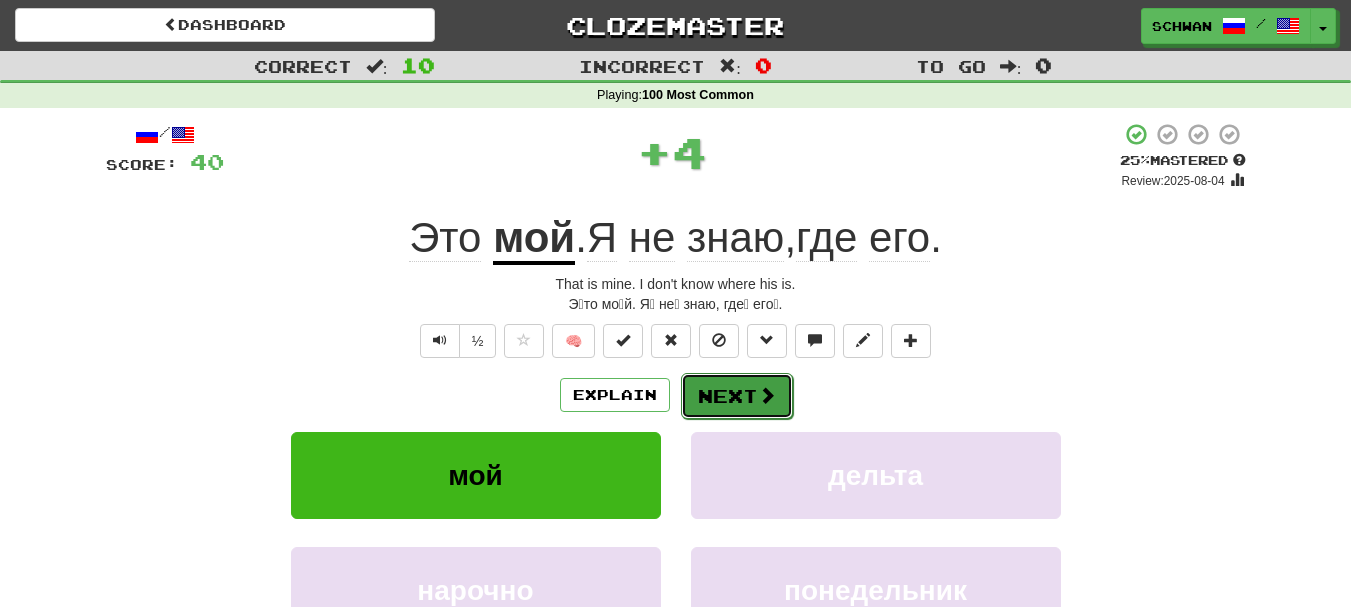 click at bounding box center (767, 395) 